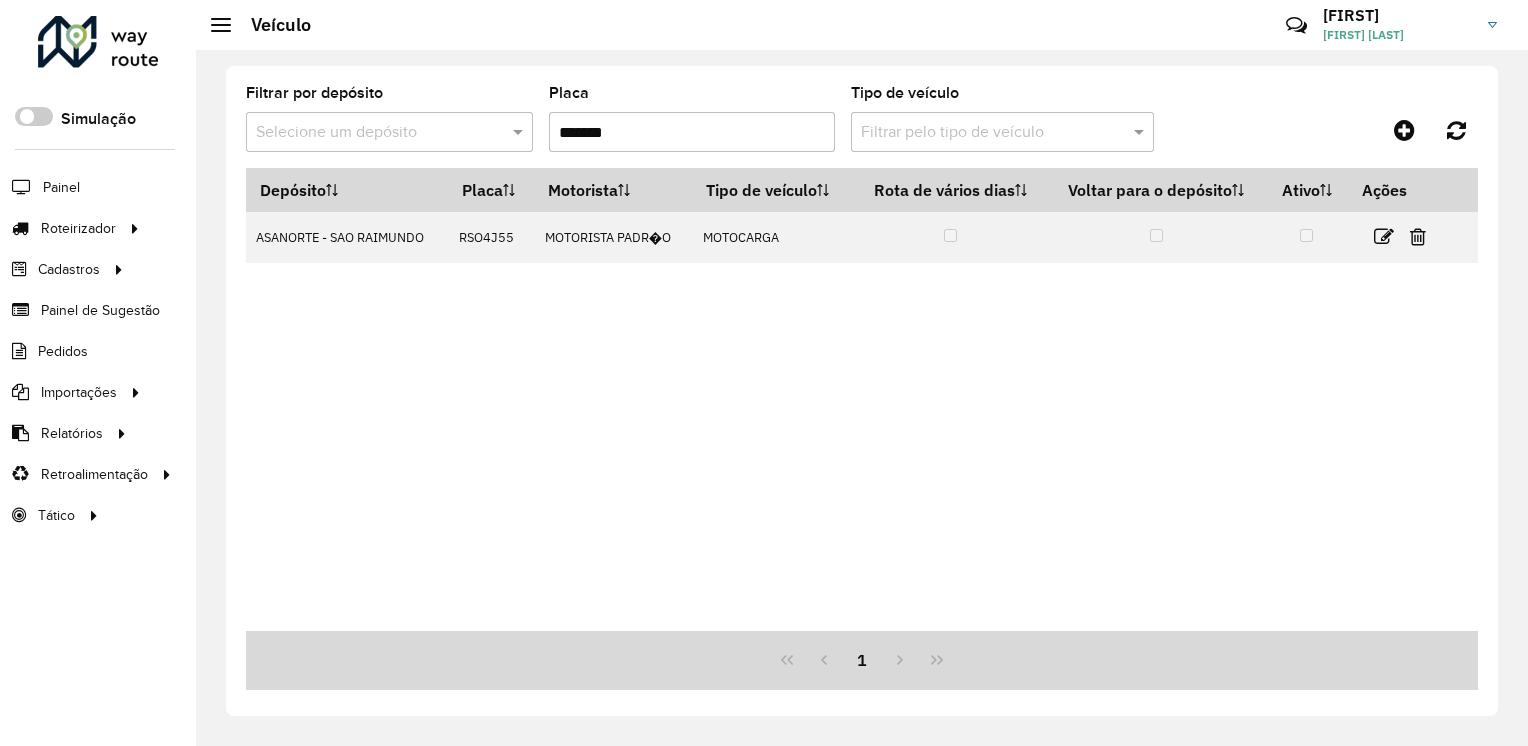 scroll, scrollTop: 0, scrollLeft: 0, axis: both 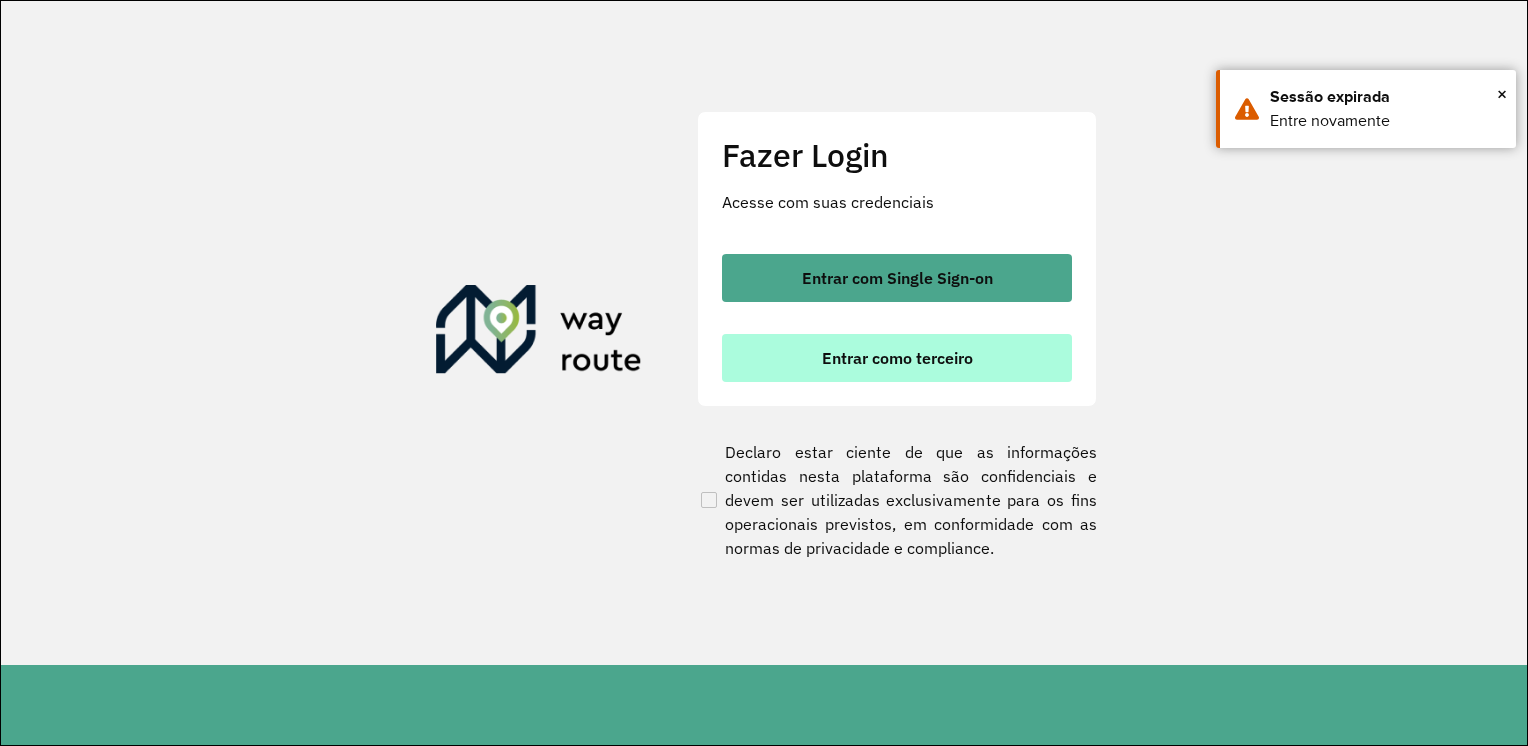 click on "Entrar como terceiro" at bounding box center (897, 358) 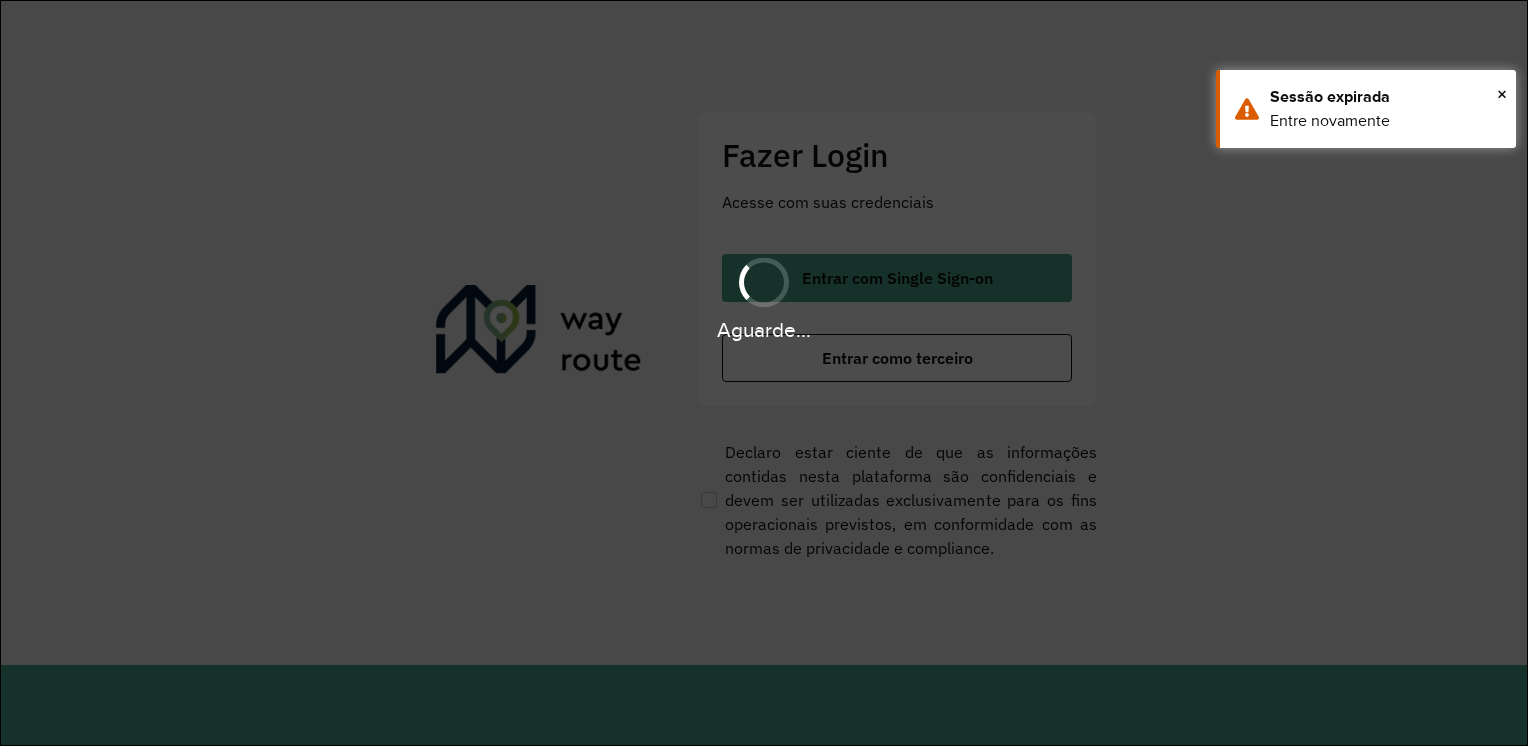 scroll, scrollTop: 0, scrollLeft: 0, axis: both 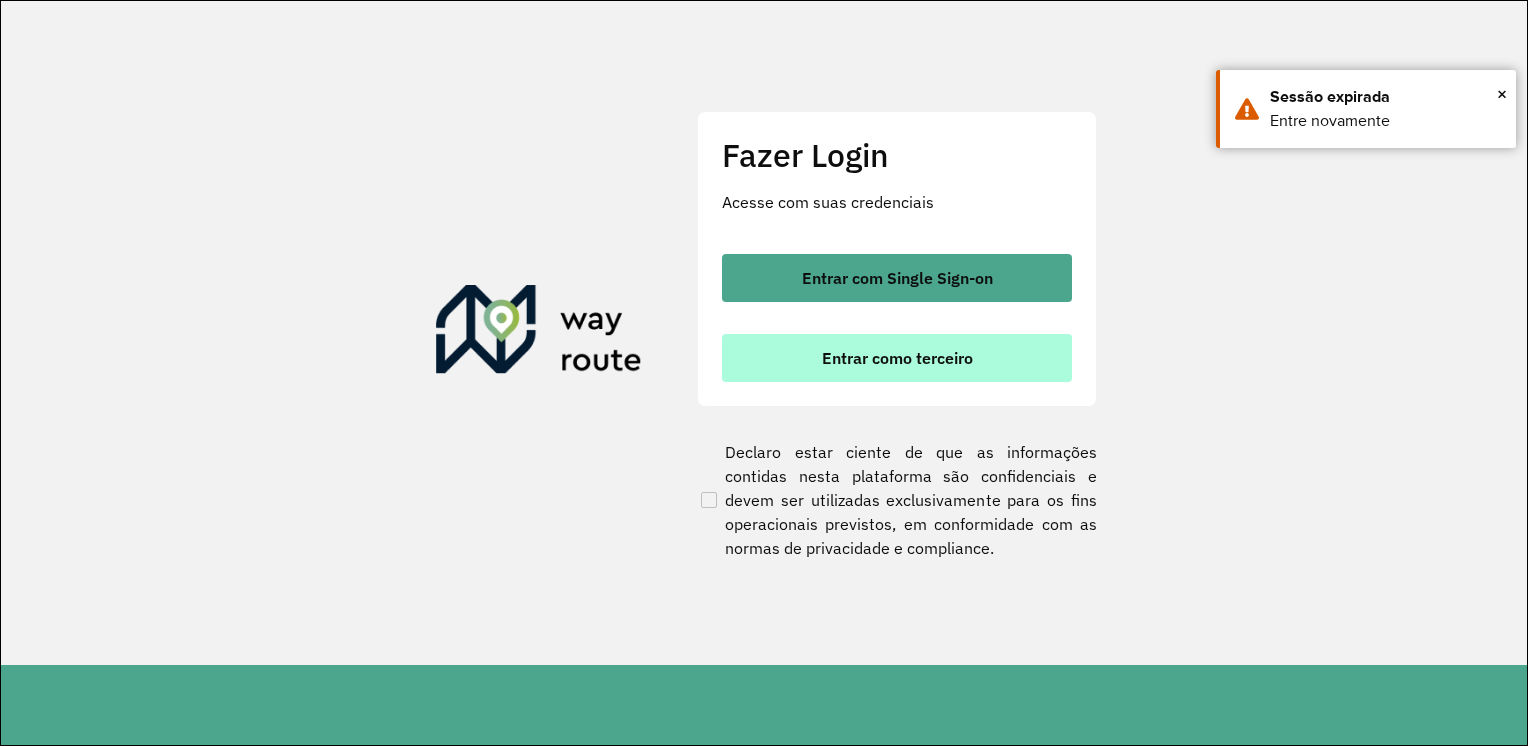 click on "Entrar como terceiro" at bounding box center [897, 358] 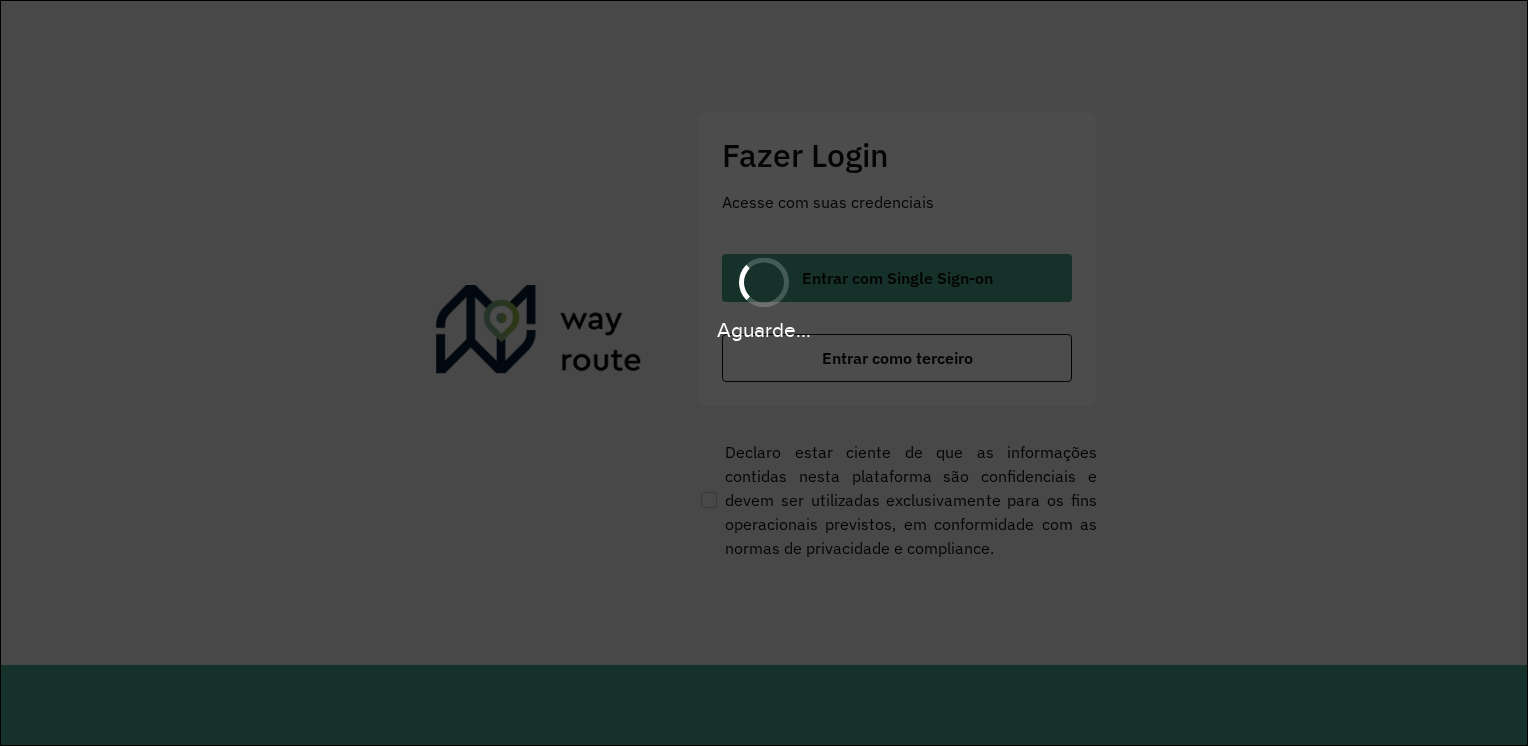 scroll, scrollTop: 0, scrollLeft: 0, axis: both 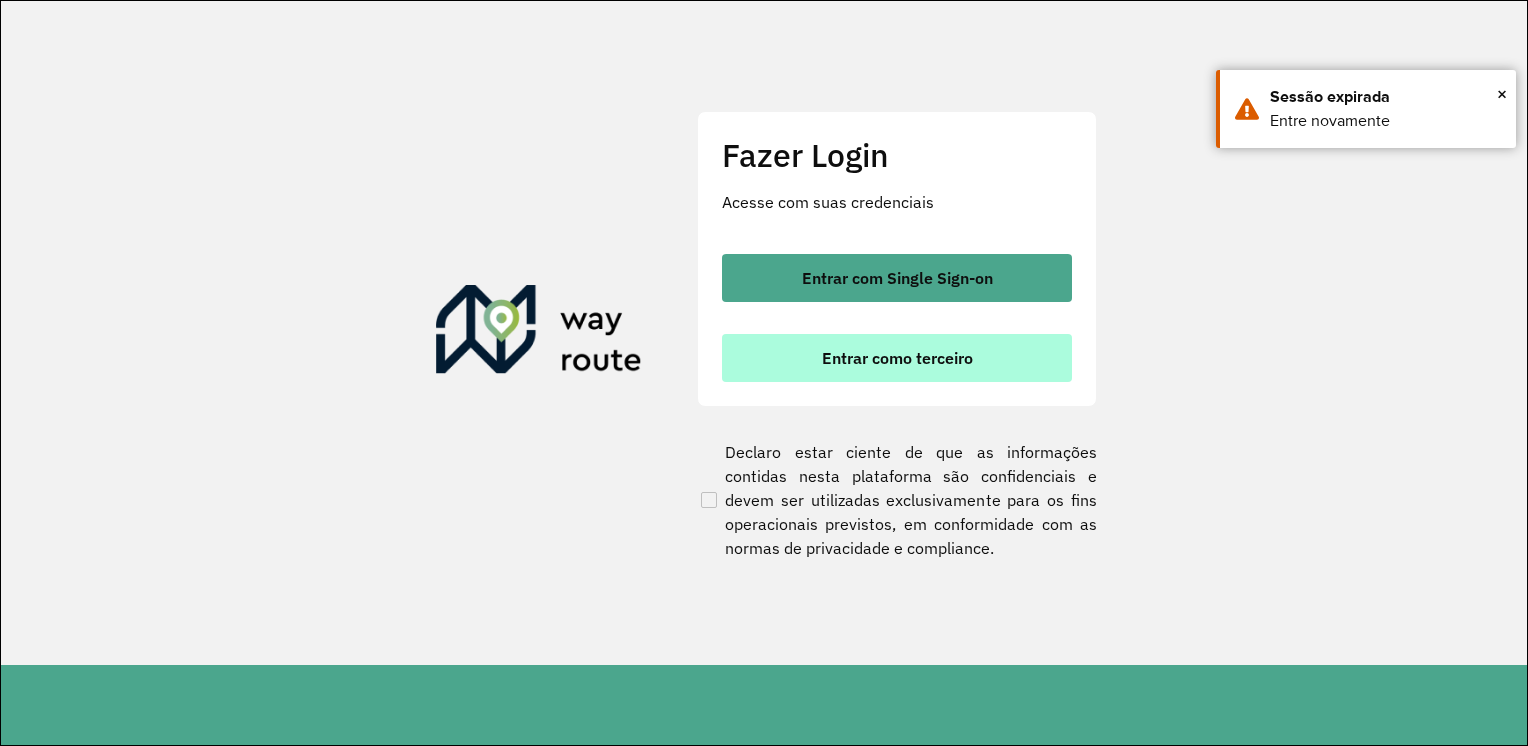 drag, startPoint x: 924, startPoint y: 370, endPoint x: 902, endPoint y: 354, distance: 27.202942 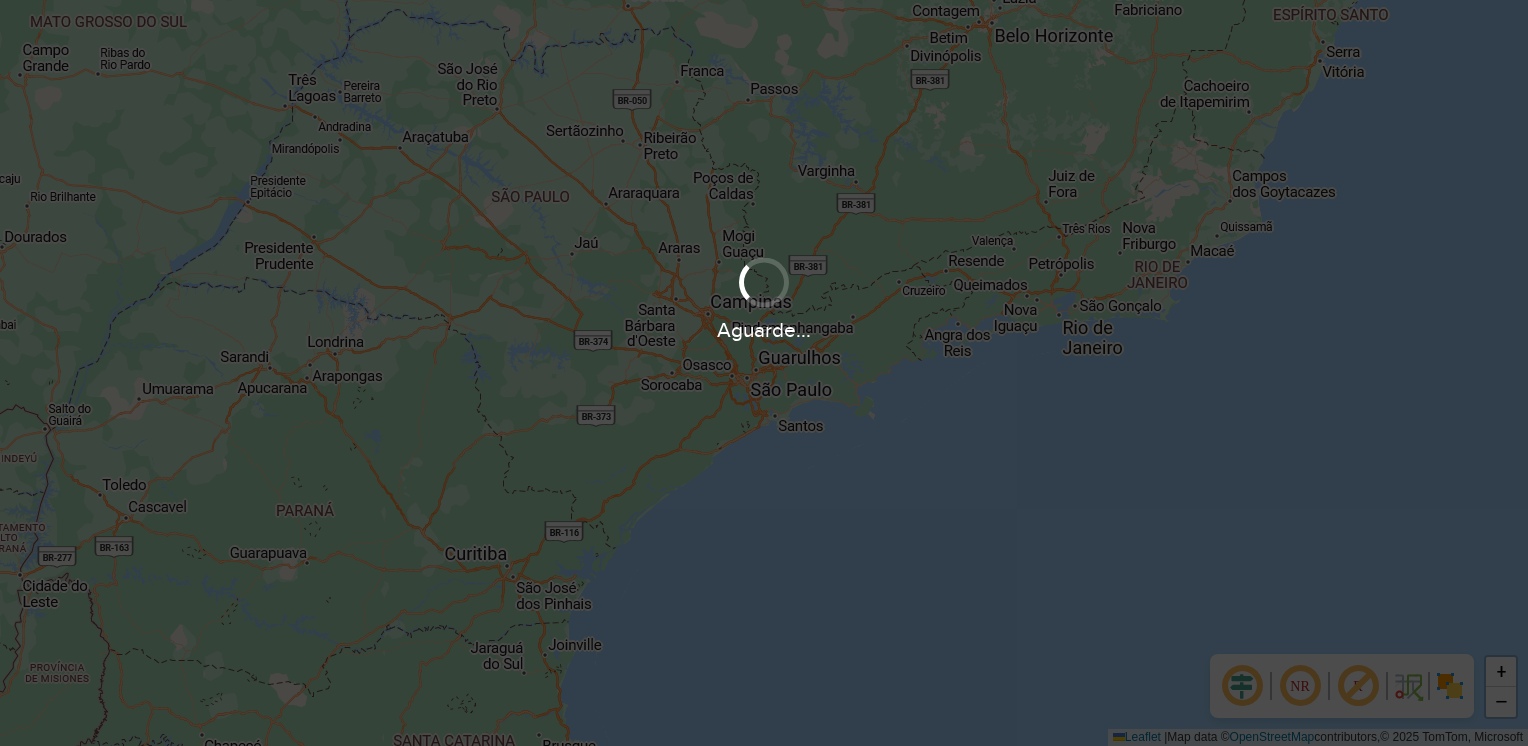 scroll, scrollTop: 0, scrollLeft: 0, axis: both 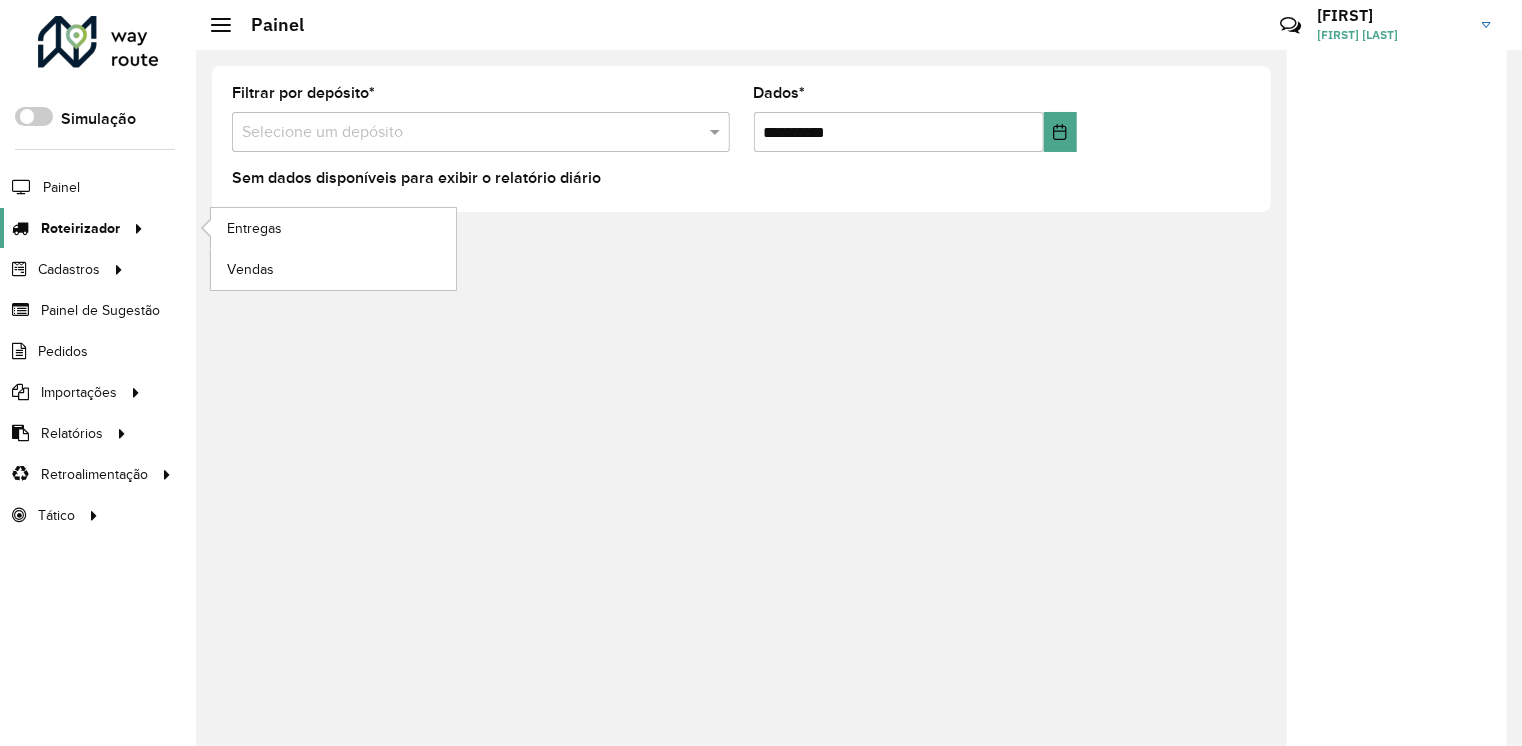 drag, startPoint x: 83, startPoint y: 219, endPoint x: 120, endPoint y: 219, distance: 37 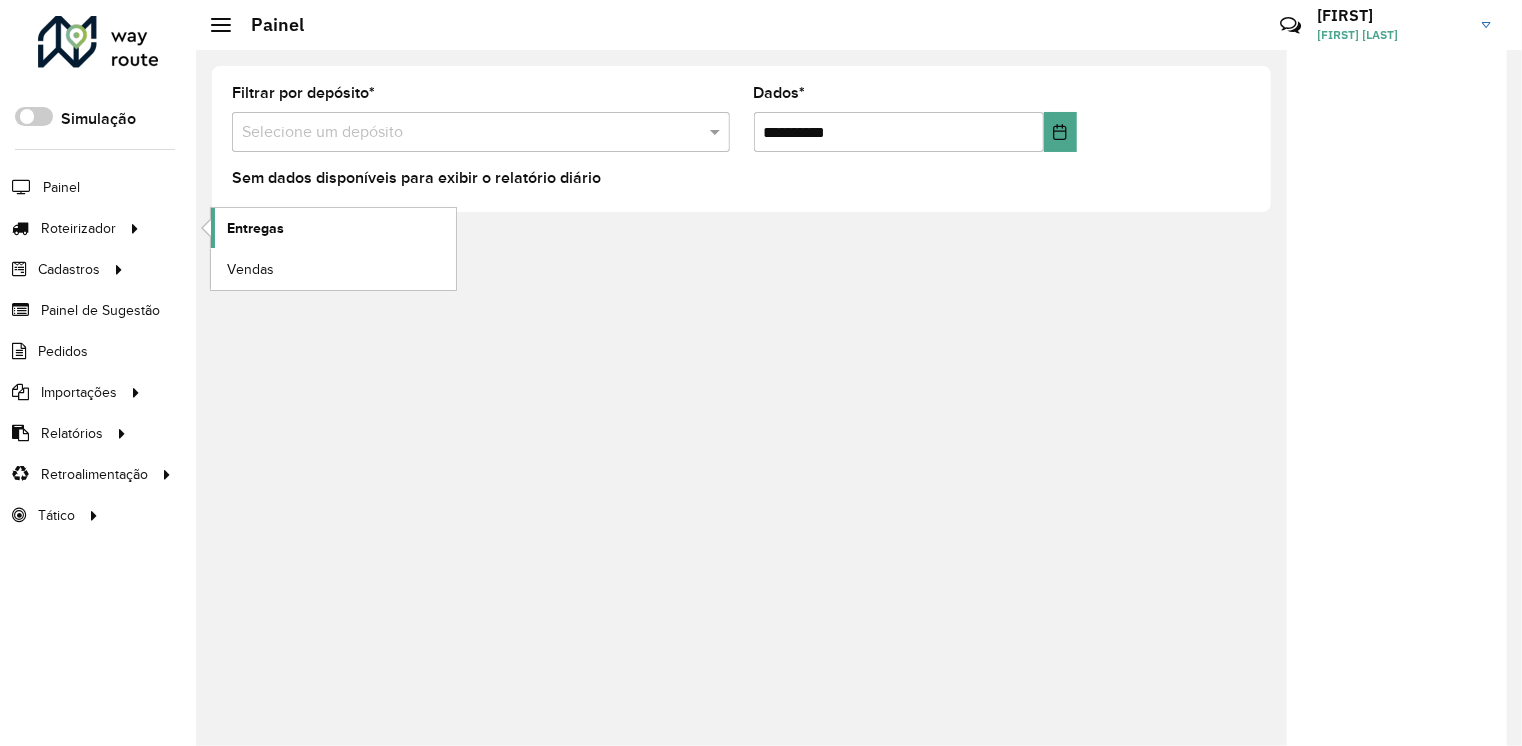 click on "Entregas" 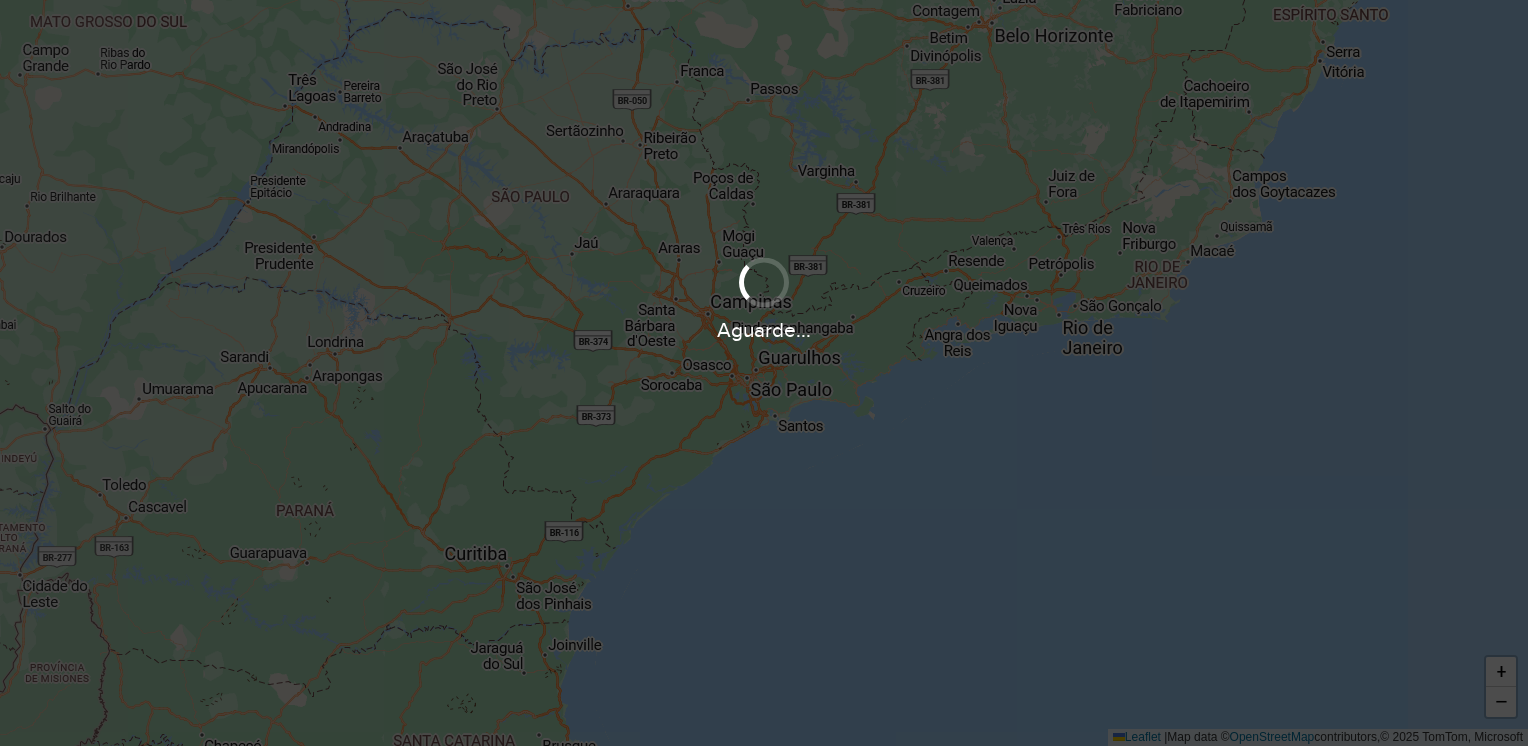scroll, scrollTop: 0, scrollLeft: 0, axis: both 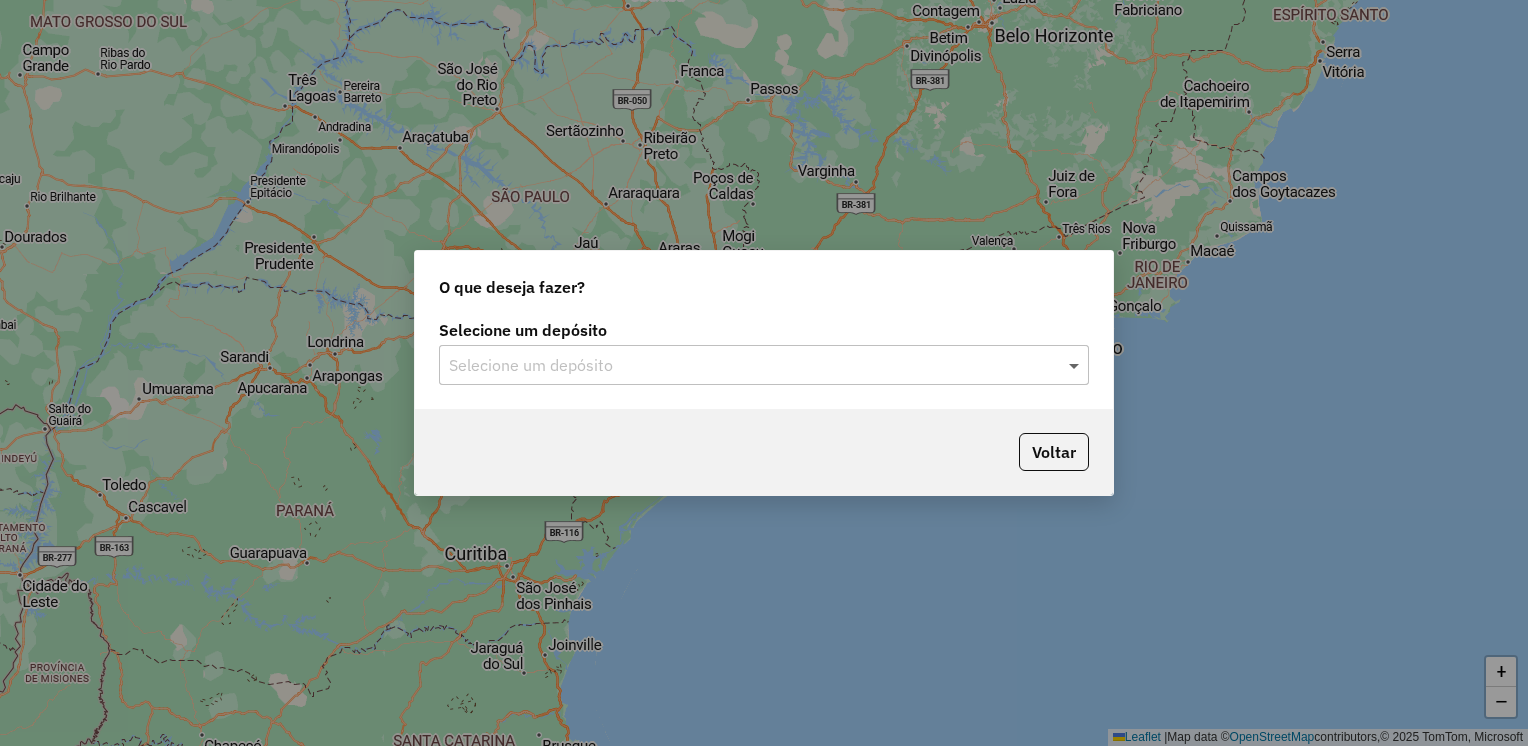 click 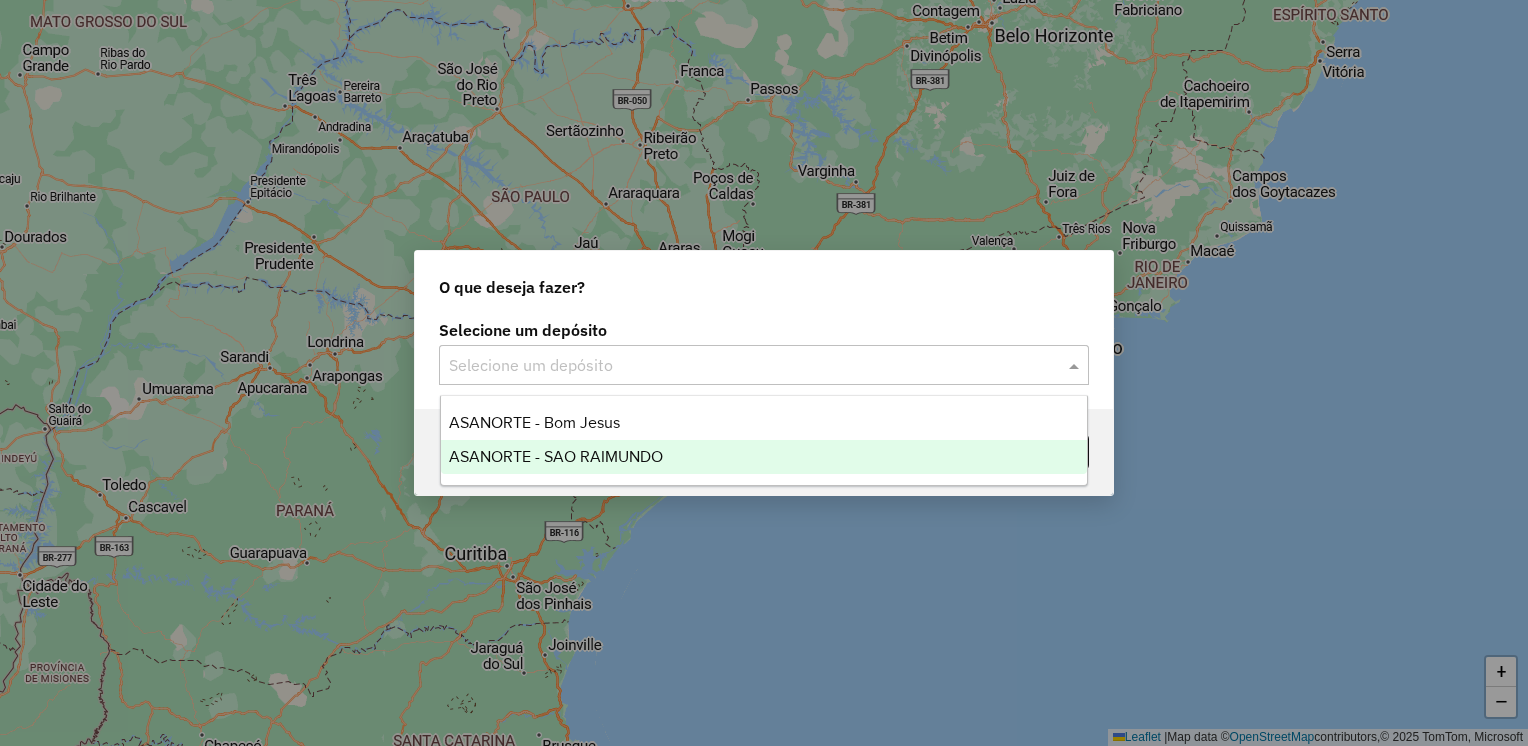 click on "ASANORTE - SAO RAIMUNDO" at bounding box center [764, 457] 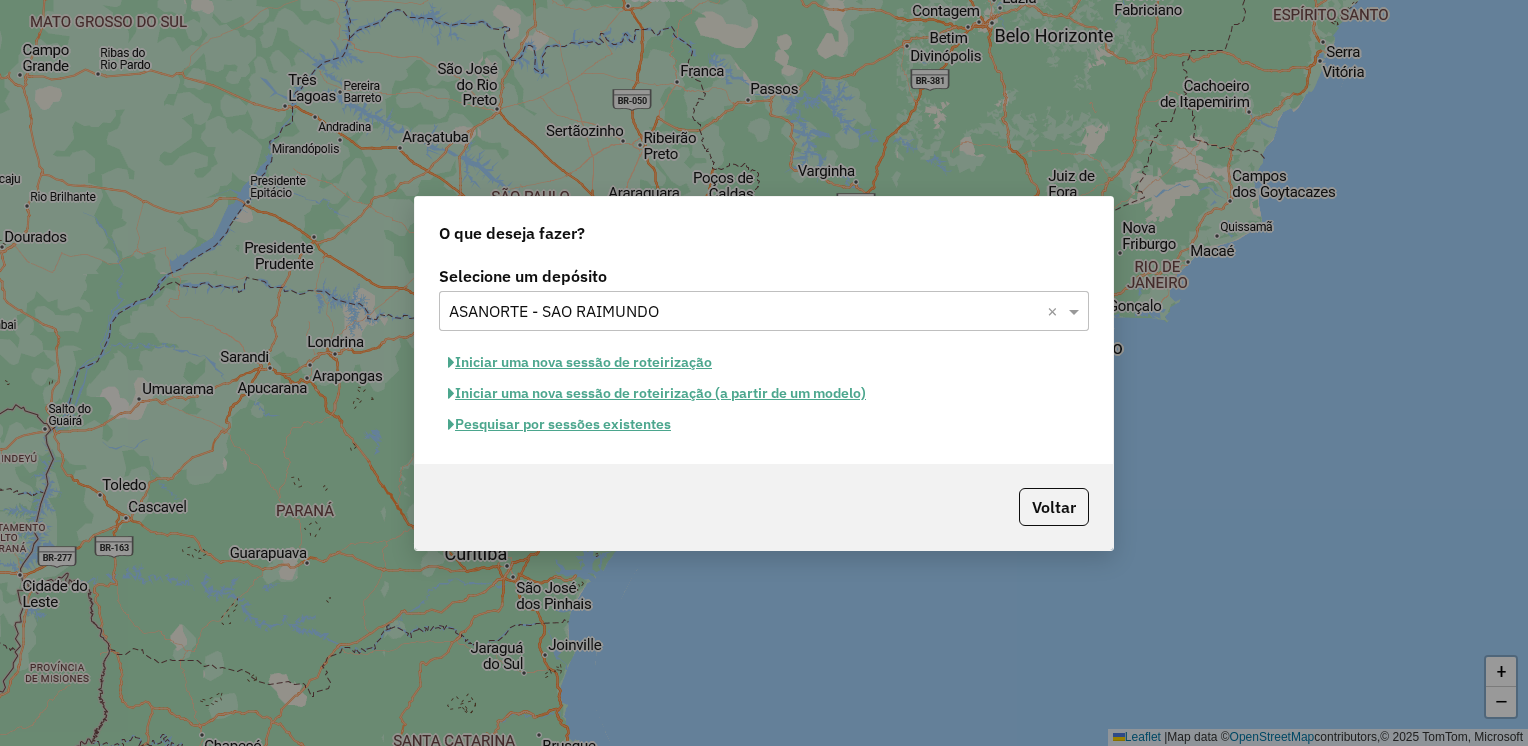 click on "Iniciar uma nova sessão de roteirização" 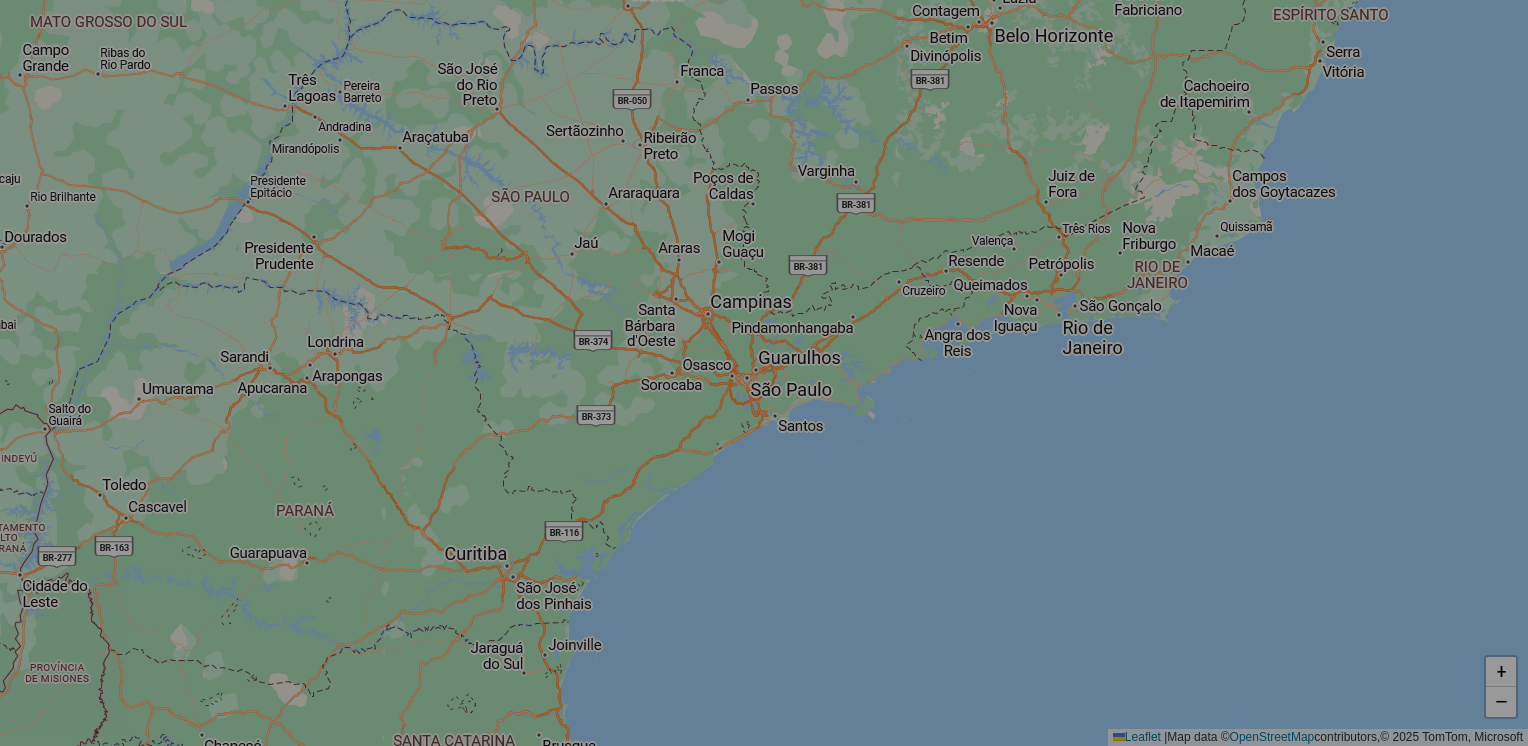 select on "*" 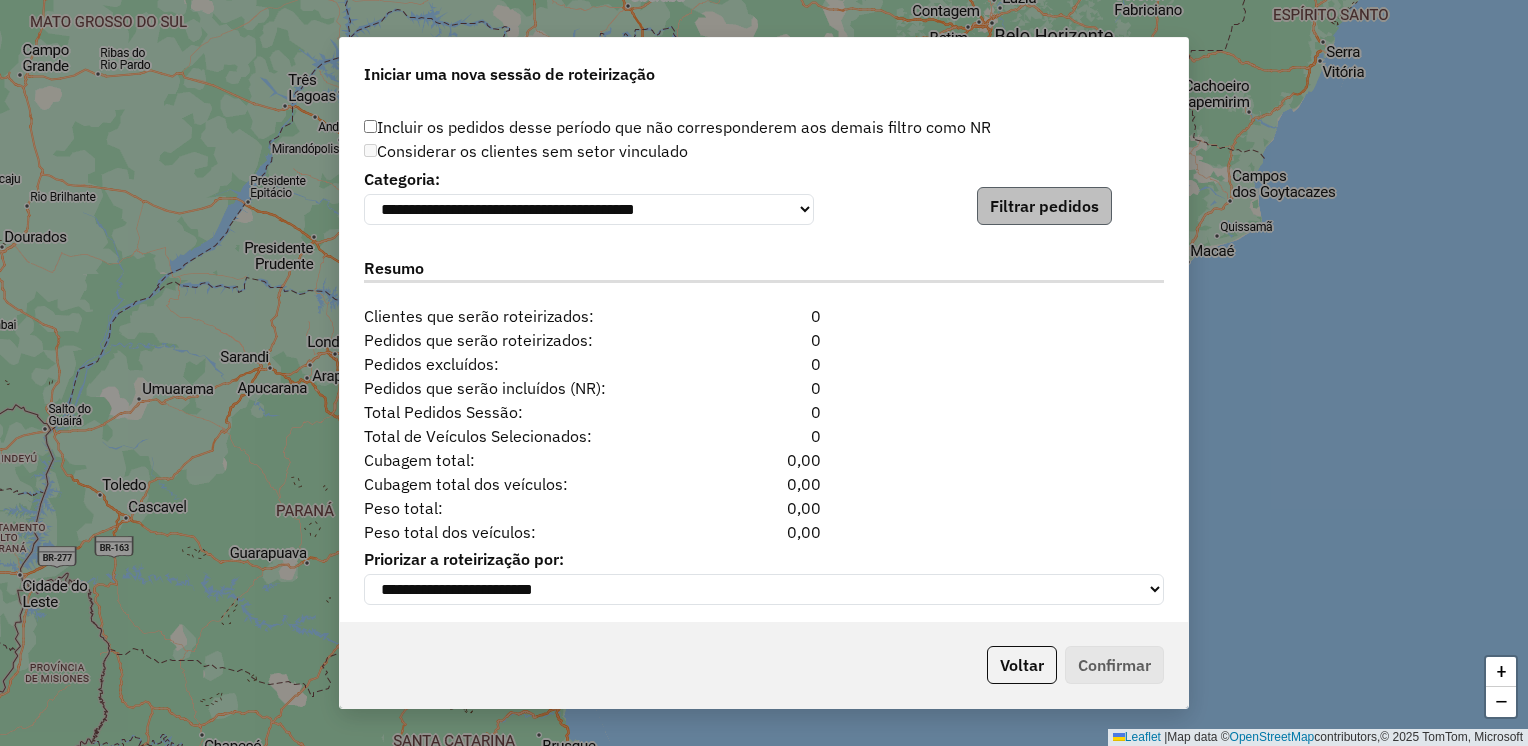 scroll, scrollTop: 2000, scrollLeft: 0, axis: vertical 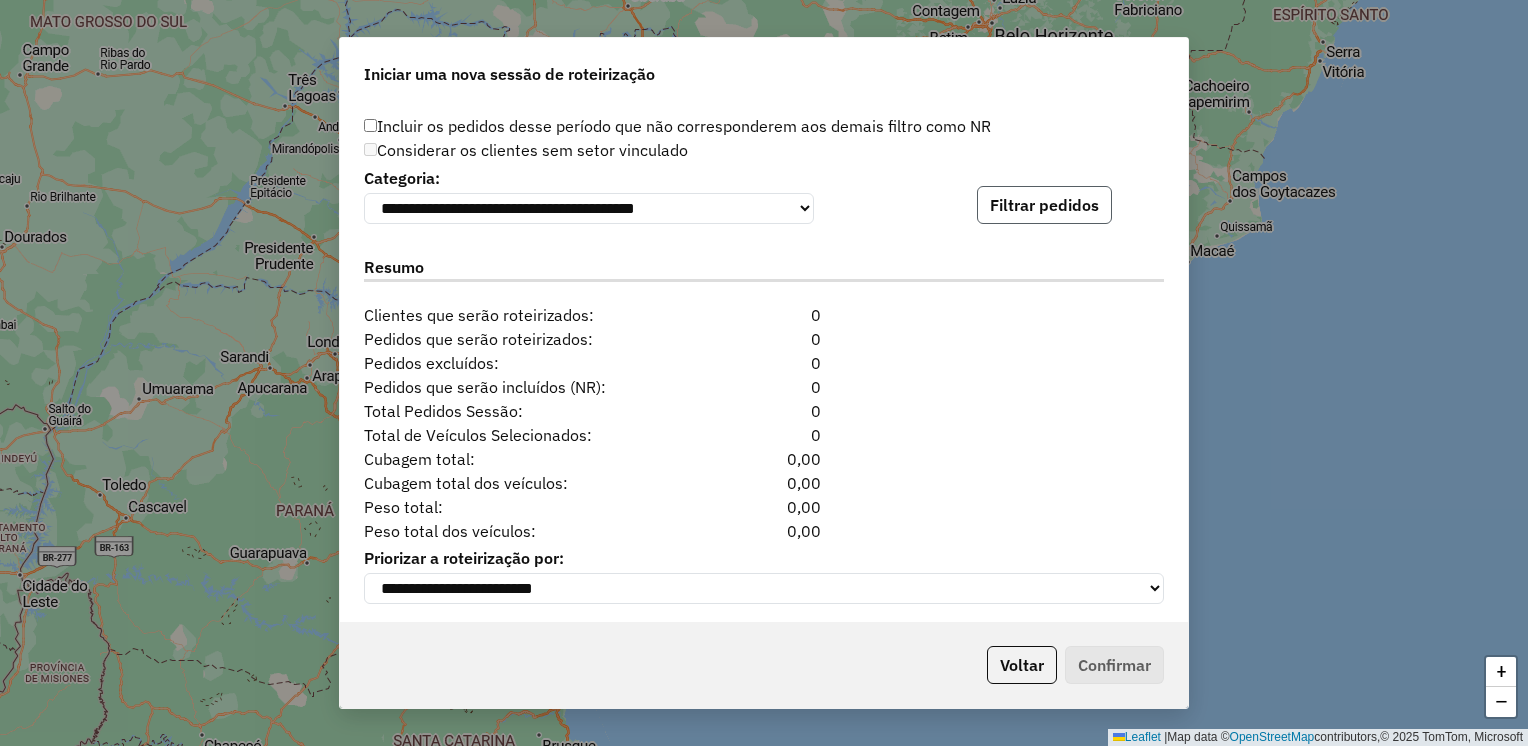 click on "Filtrar pedidos" 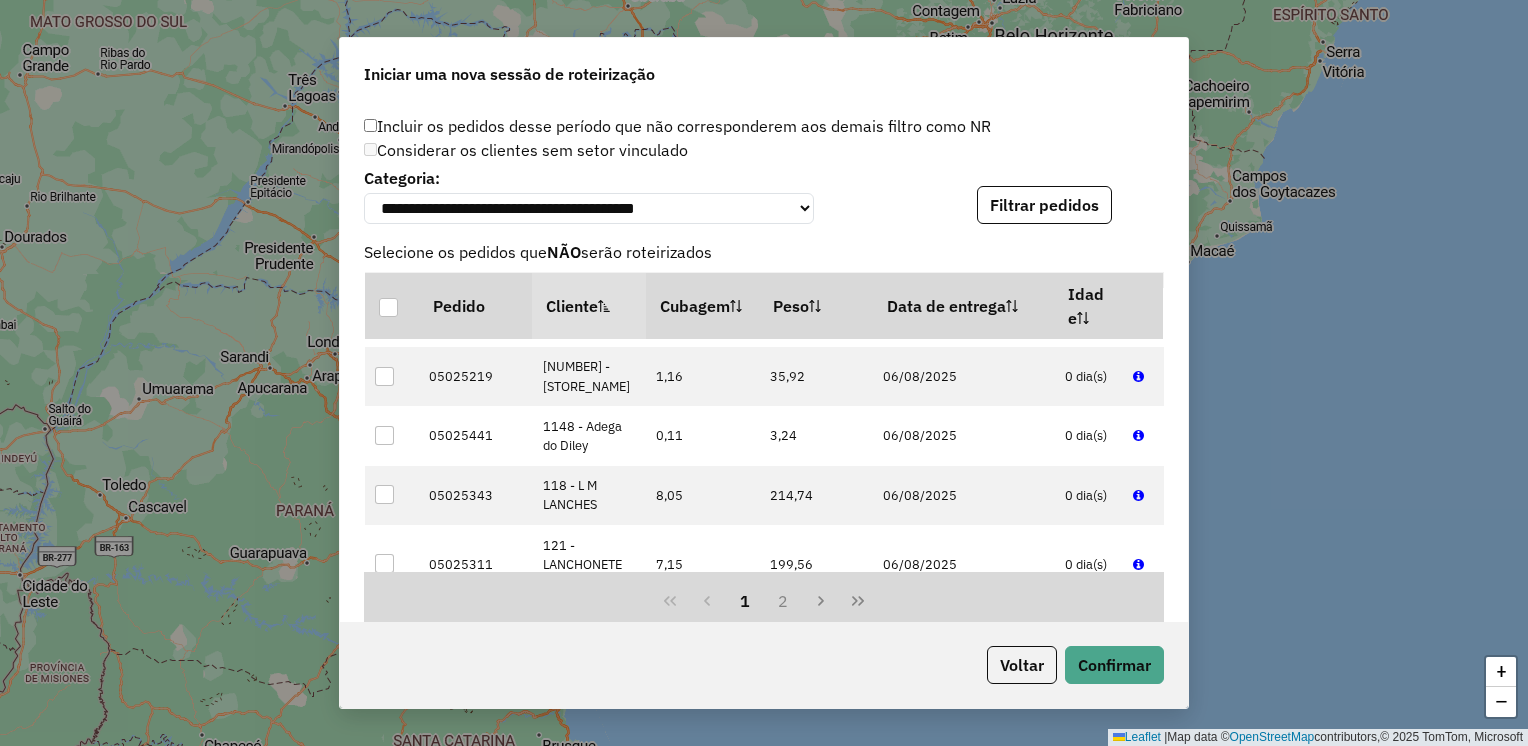 scroll, scrollTop: 500, scrollLeft: 0, axis: vertical 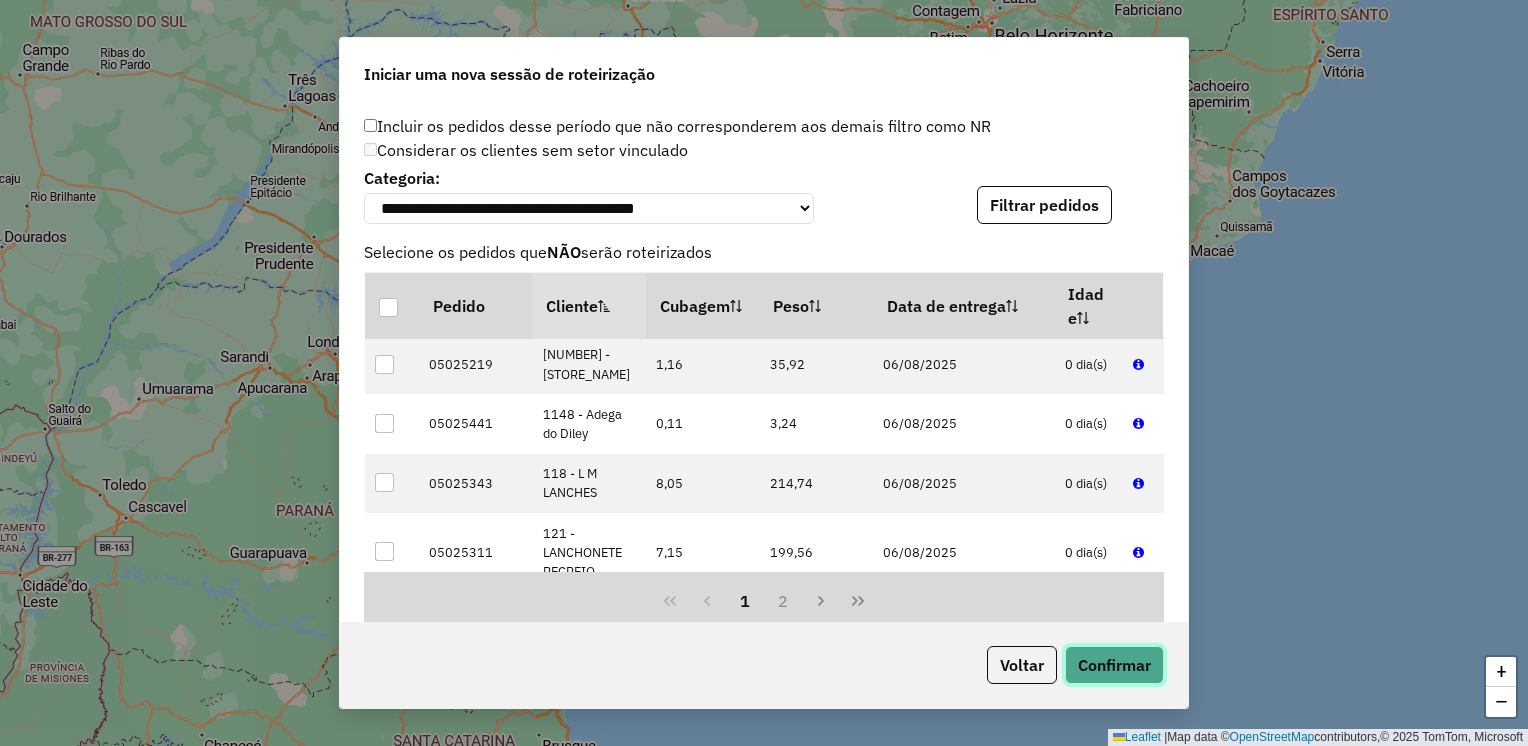 click on "Confirmar" 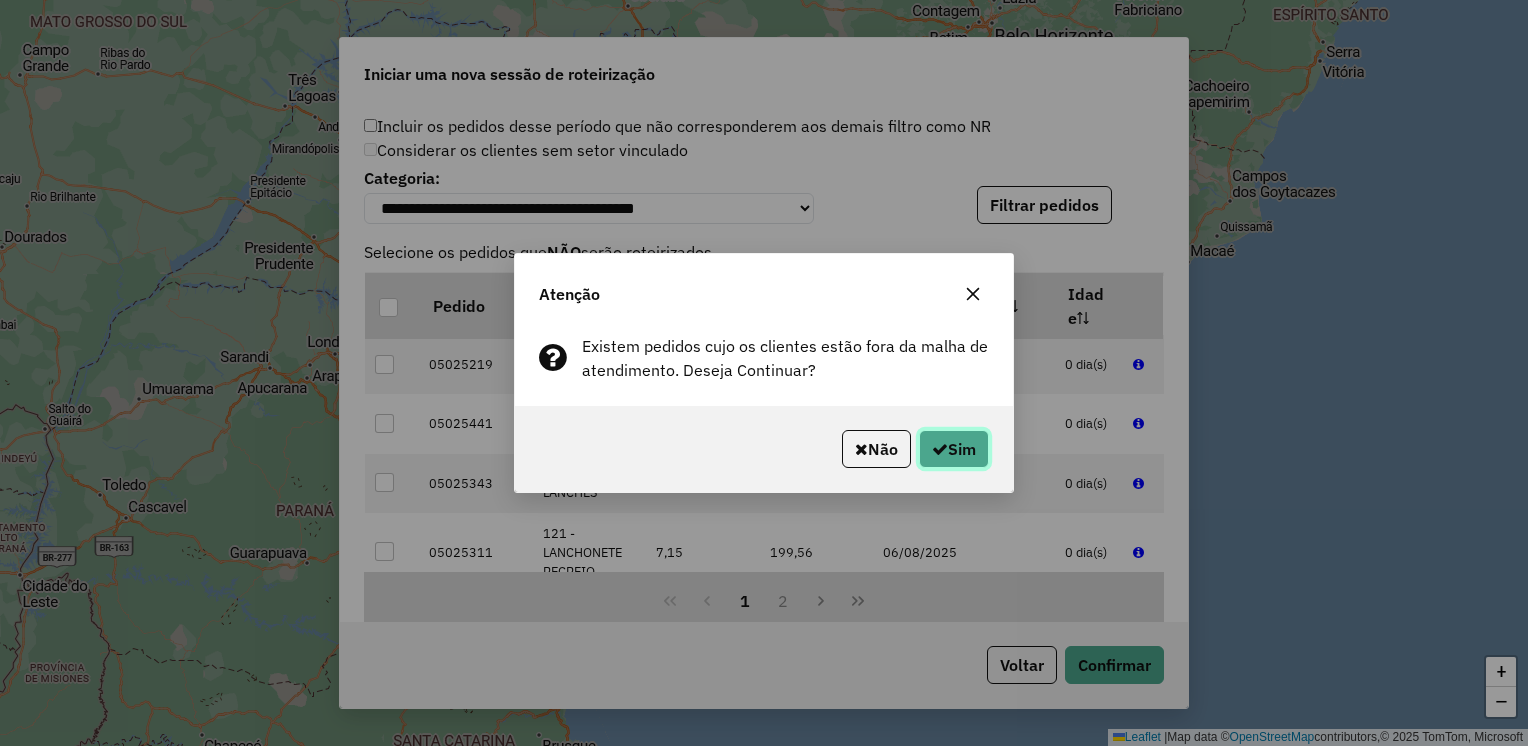 click on "Sim" 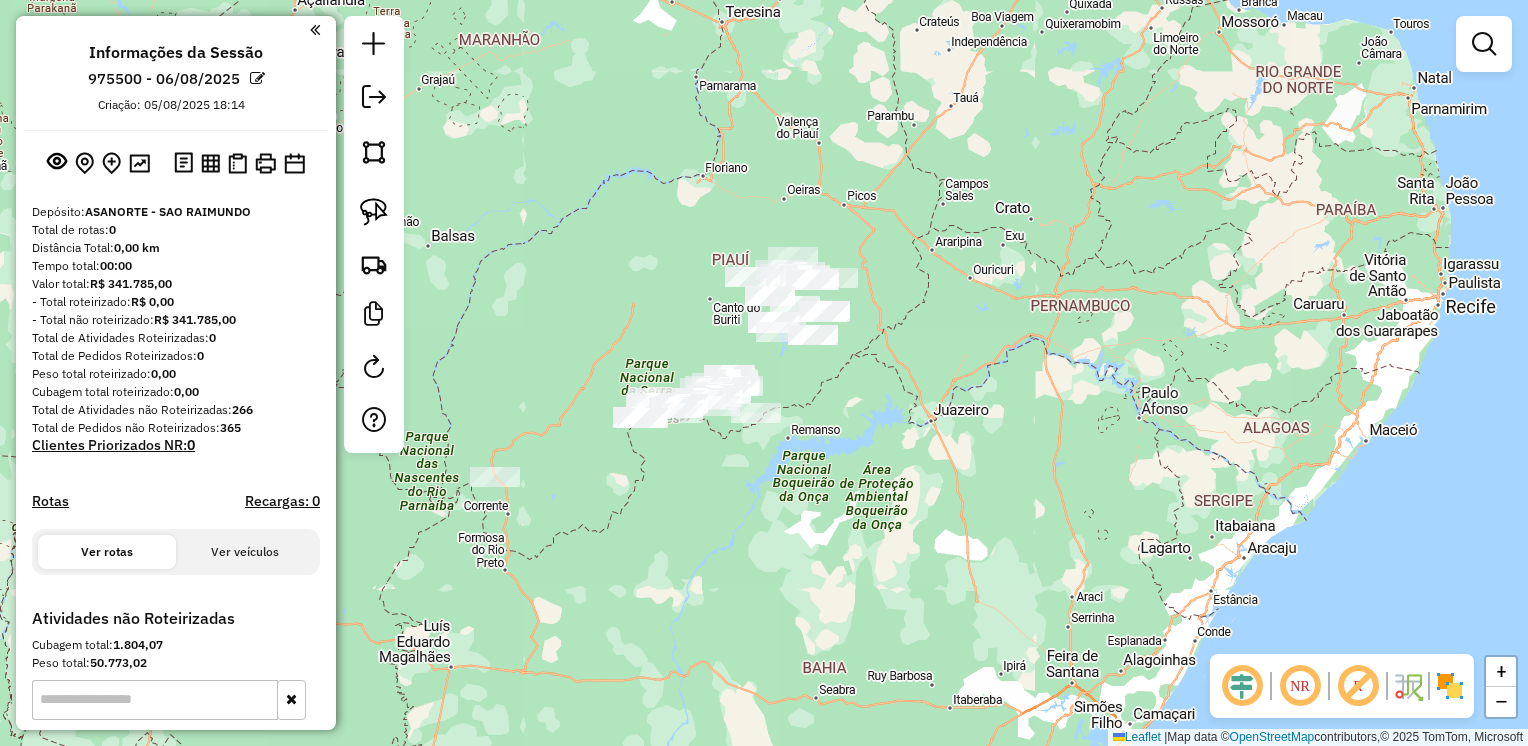 drag, startPoint x: 847, startPoint y: 445, endPoint x: 808, endPoint y: 456, distance: 40.5216 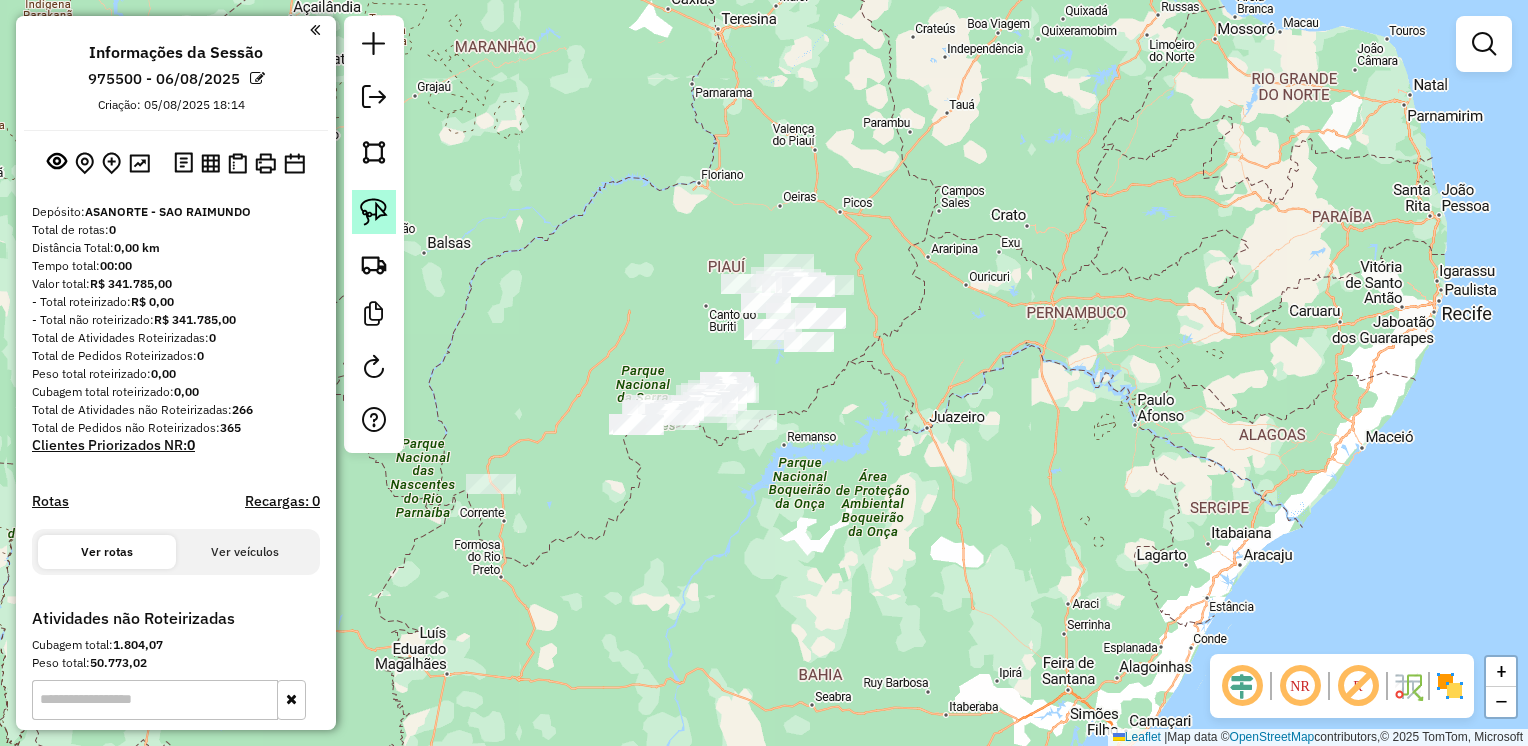 click 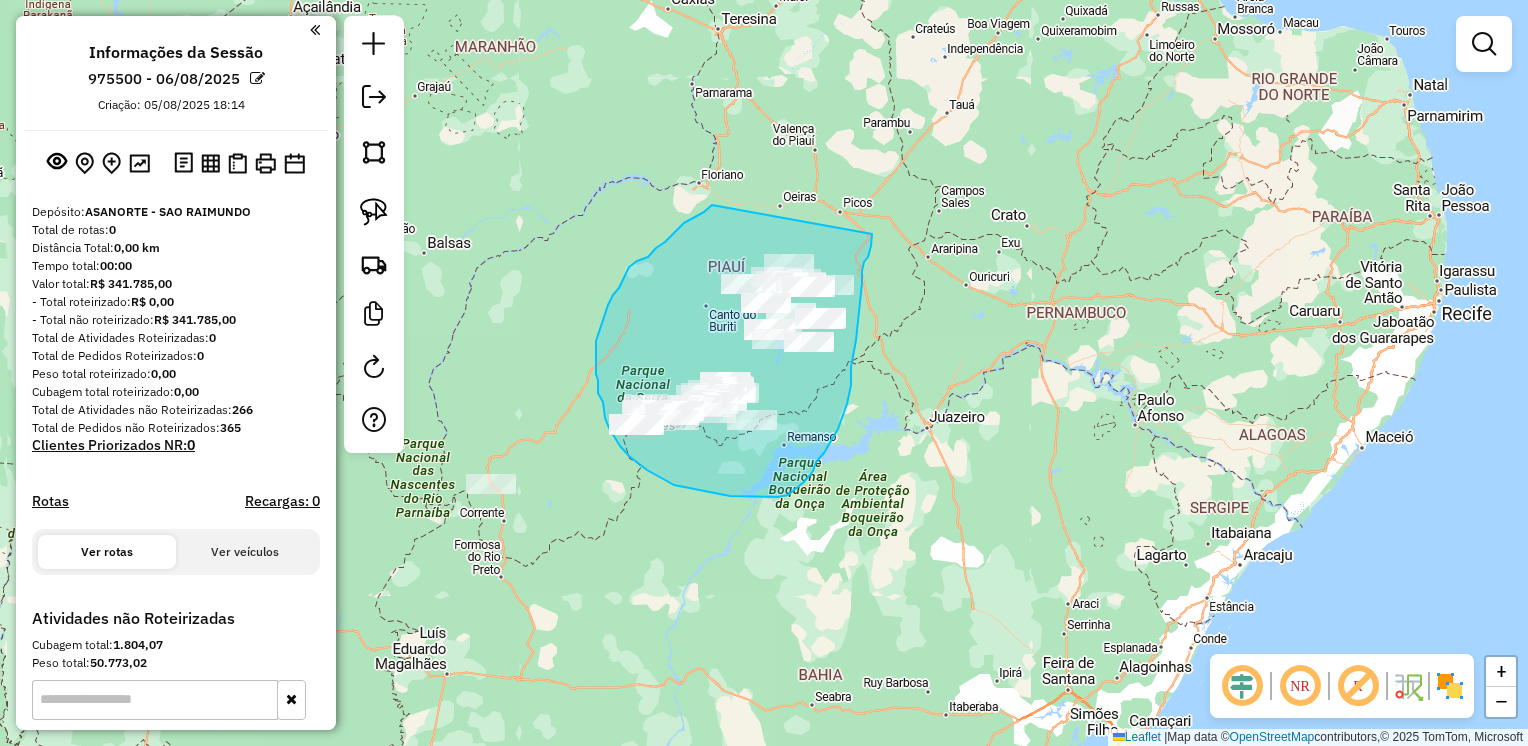 drag, startPoint x: 712, startPoint y: 205, endPoint x: 872, endPoint y: 234, distance: 162.60689 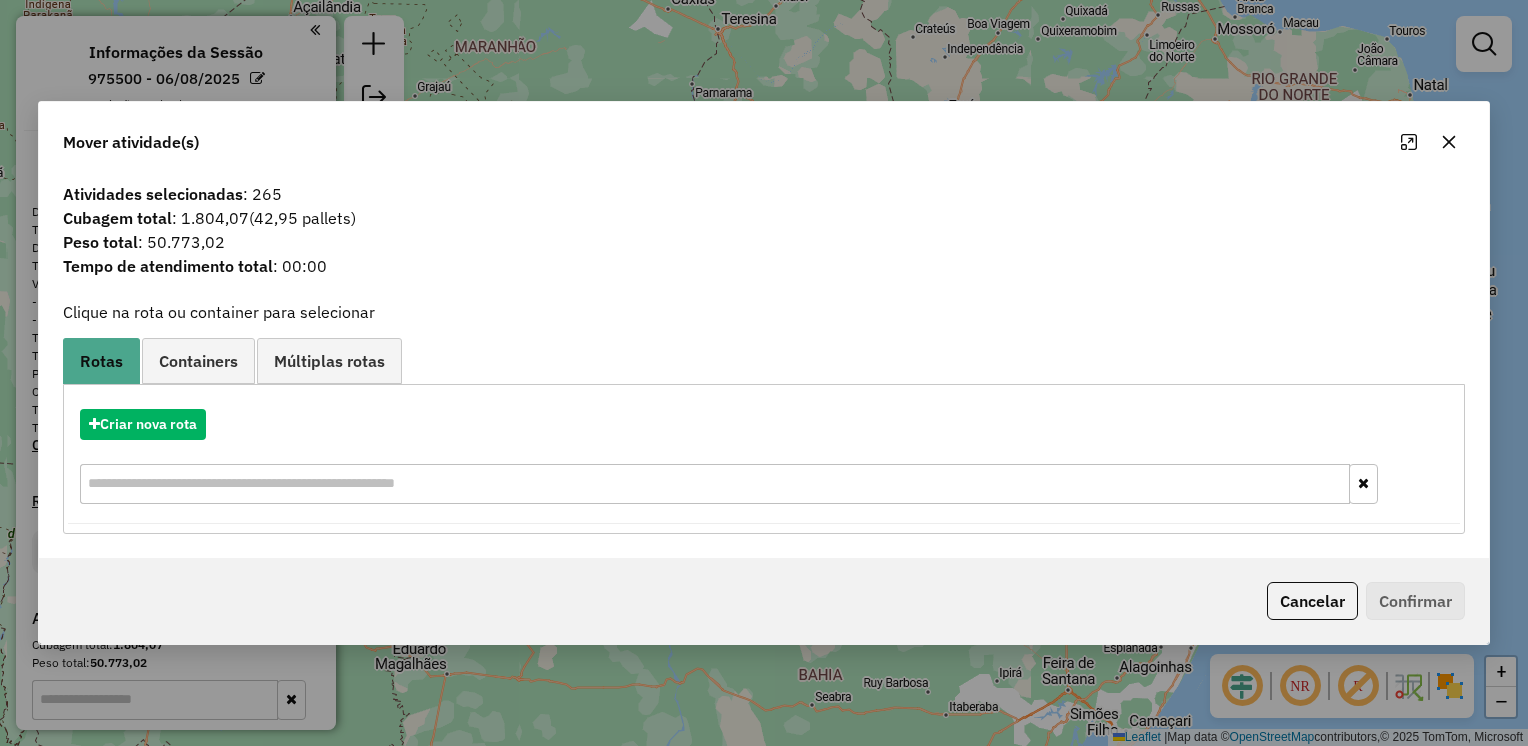 click 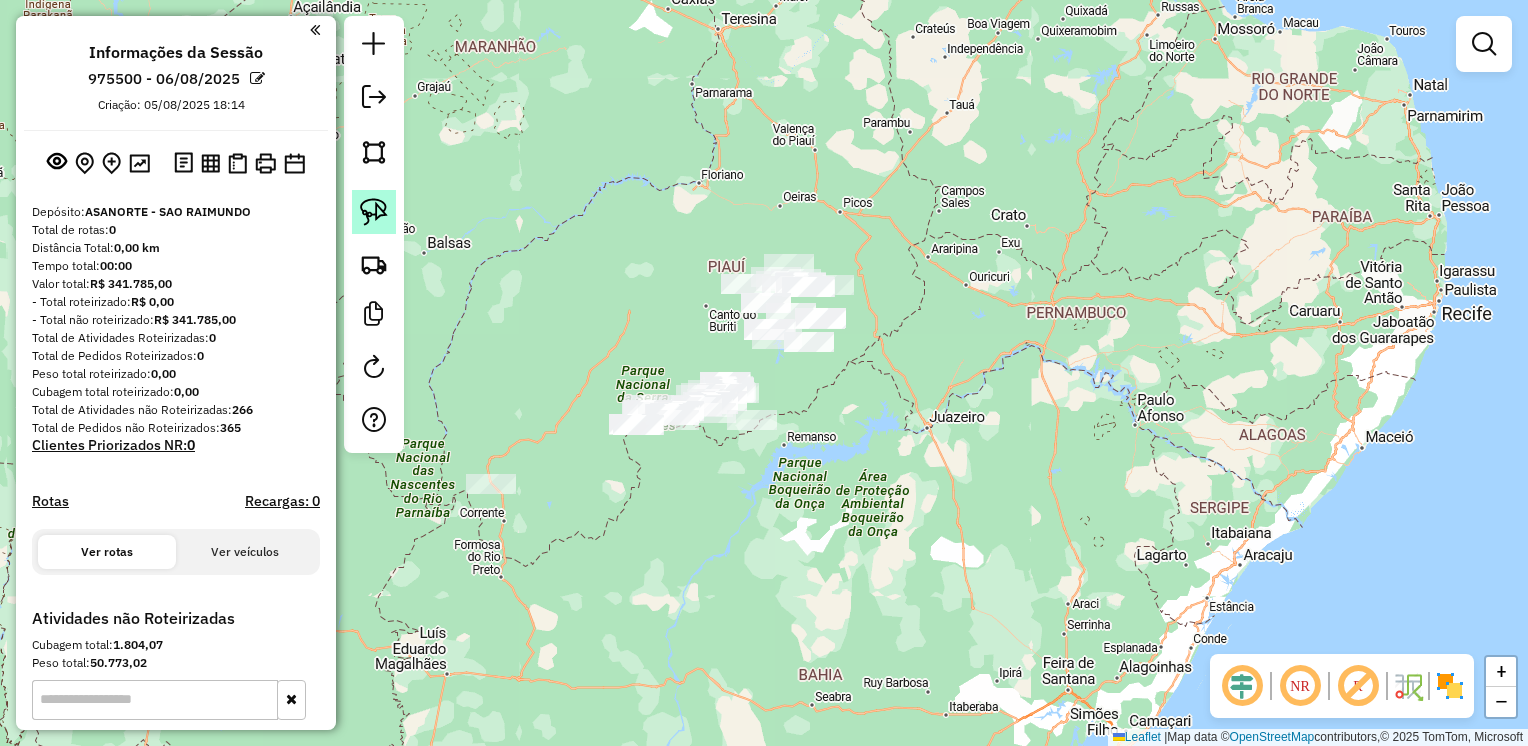 click 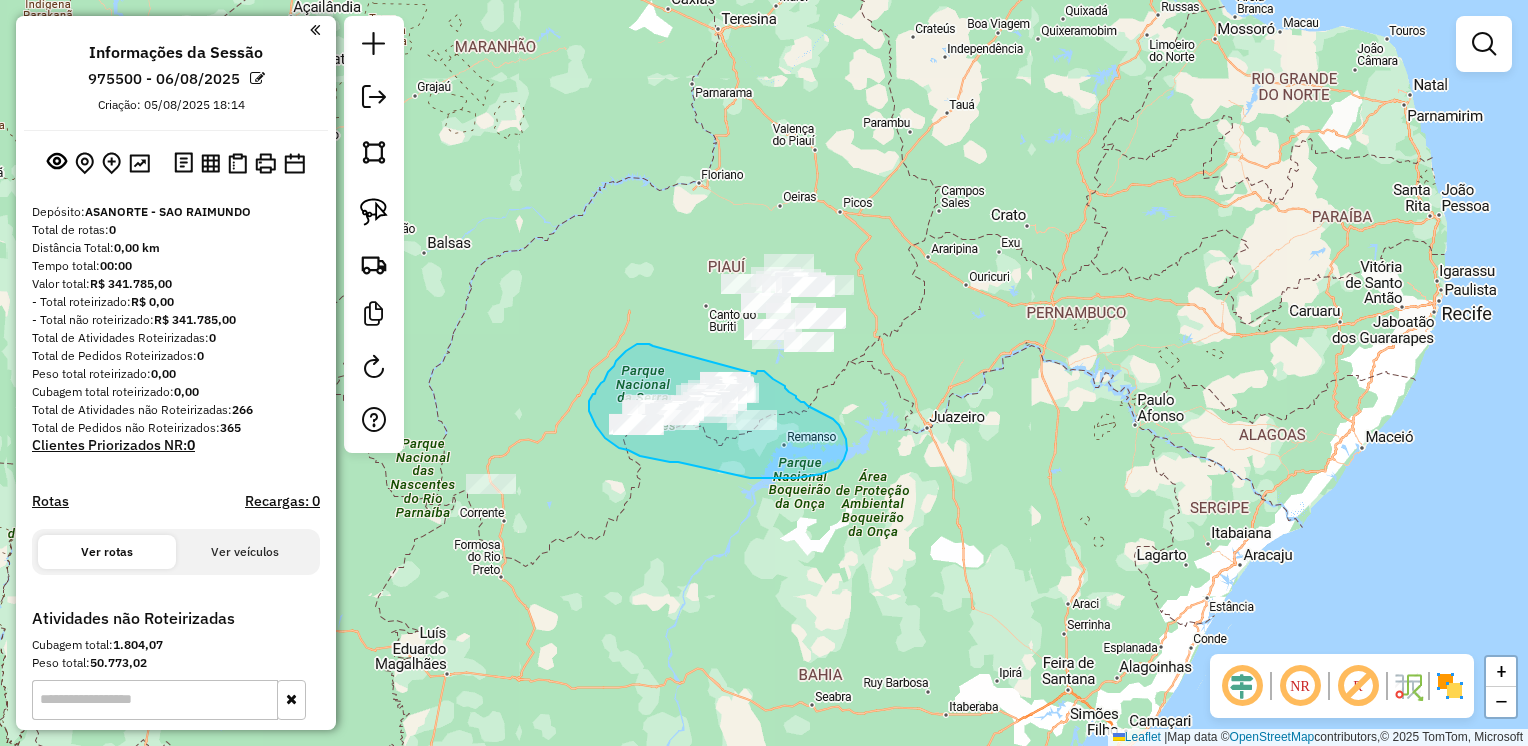 drag, startPoint x: 649, startPoint y: 344, endPoint x: 753, endPoint y: 377, distance: 109.11004 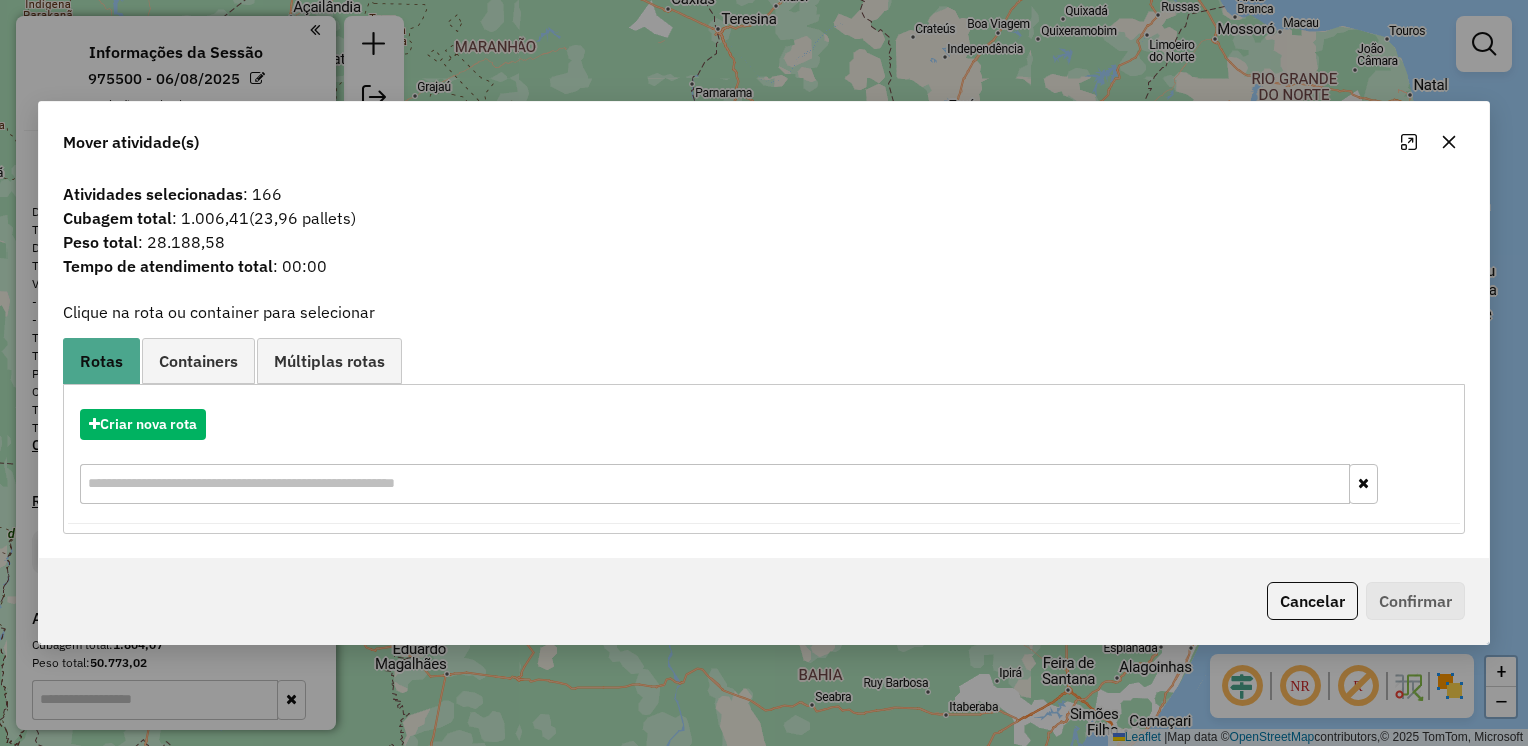 click 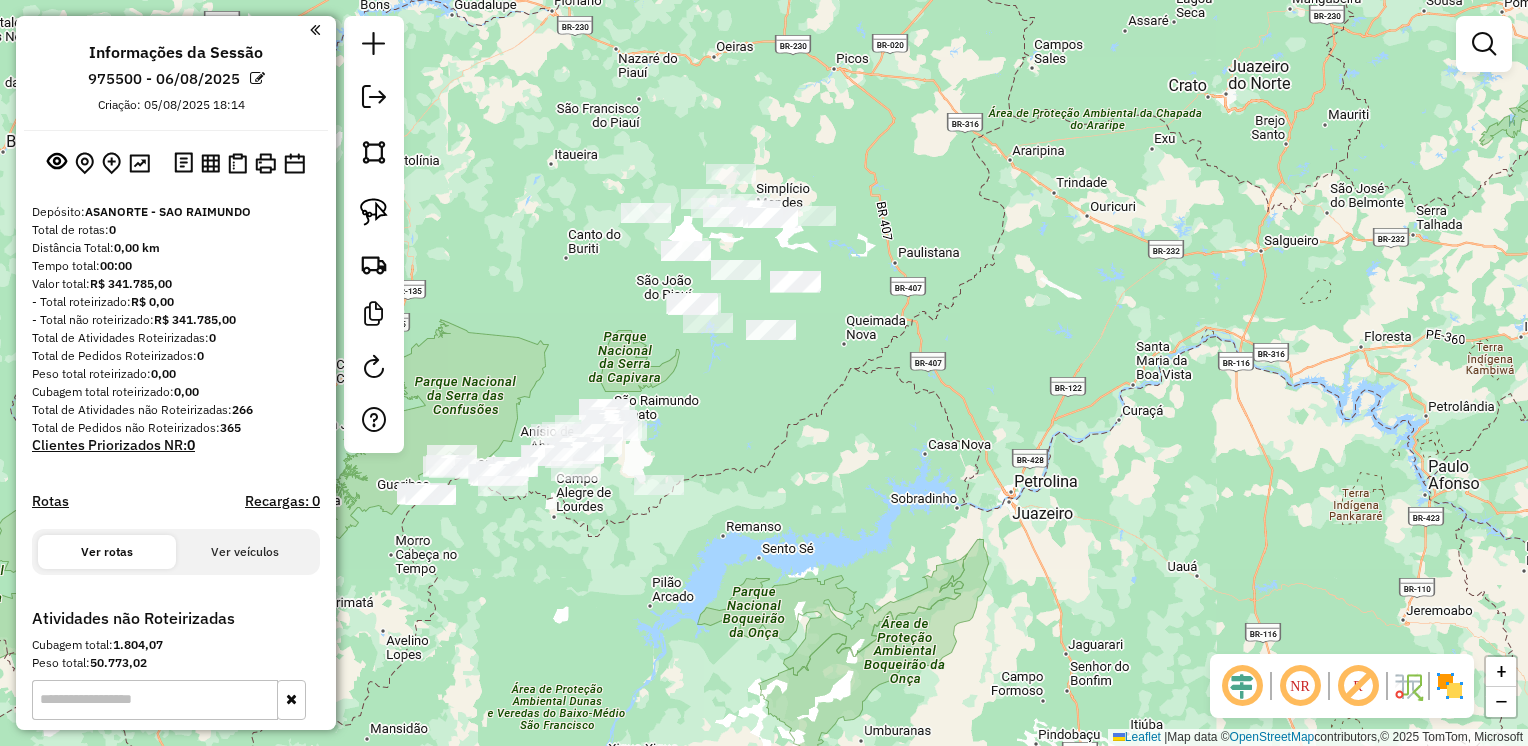 drag, startPoint x: 818, startPoint y: 420, endPoint x: 877, endPoint y: 406, distance: 60.63827 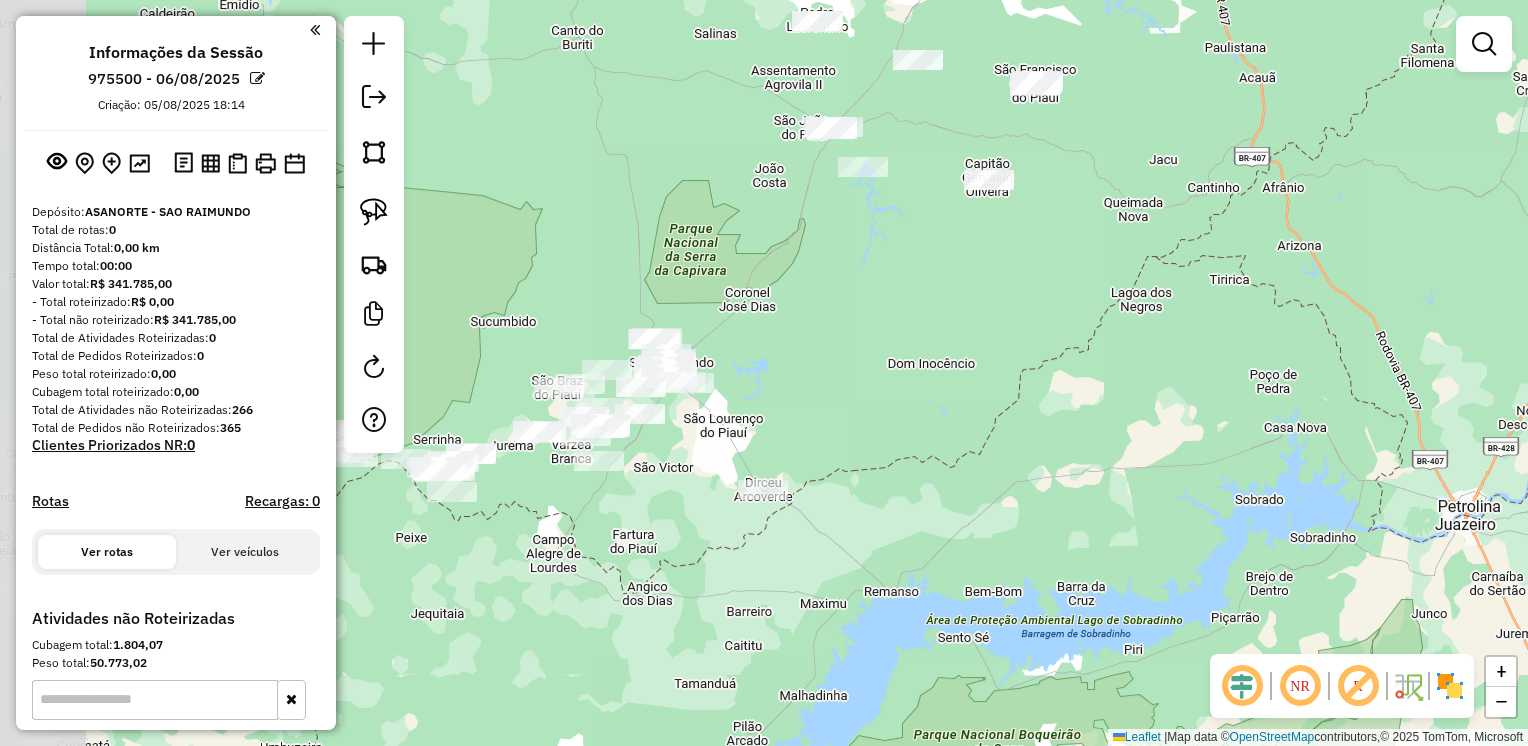 drag, startPoint x: 848, startPoint y: 410, endPoint x: 908, endPoint y: 386, distance: 64.62198 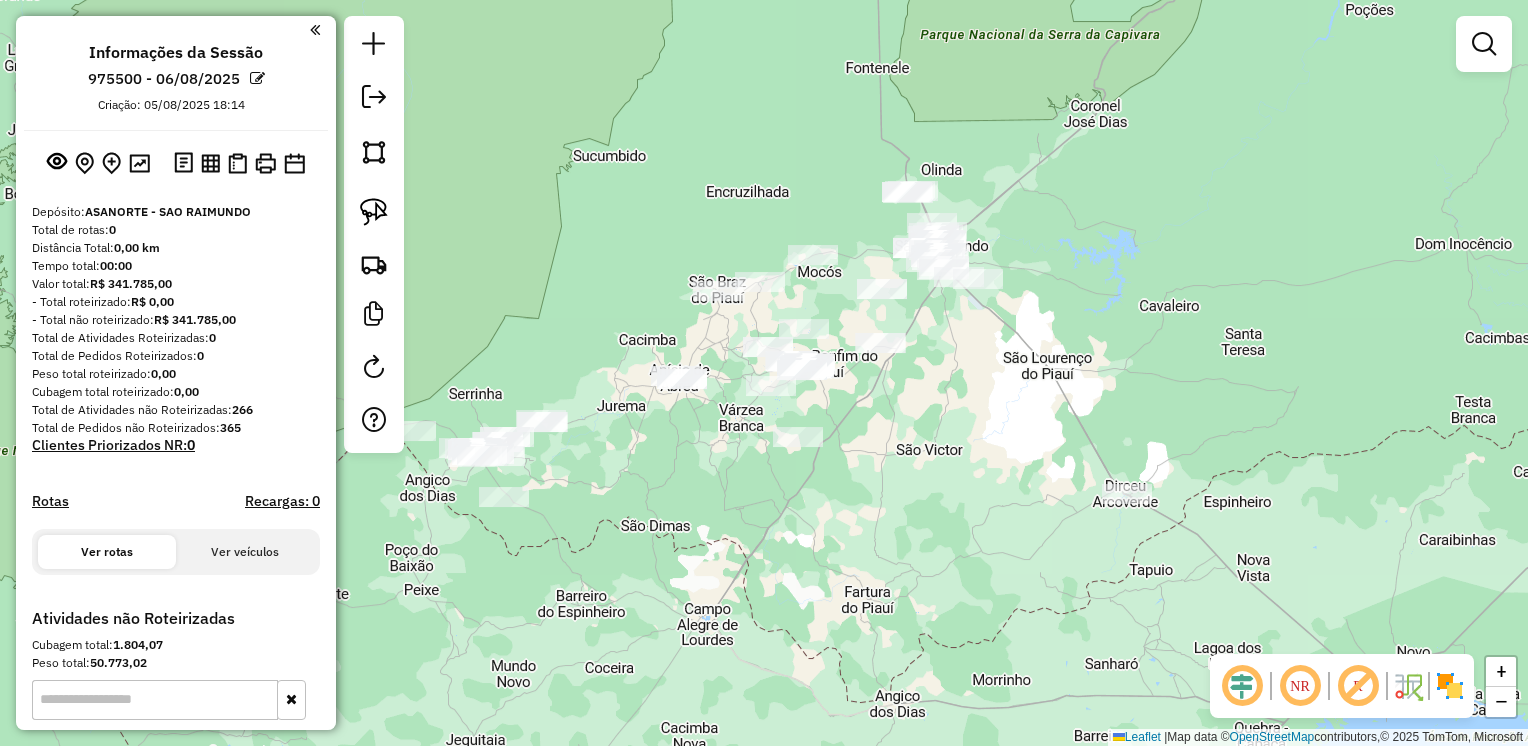 drag, startPoint x: 823, startPoint y: 460, endPoint x: 1016, endPoint y: 410, distance: 199.3715 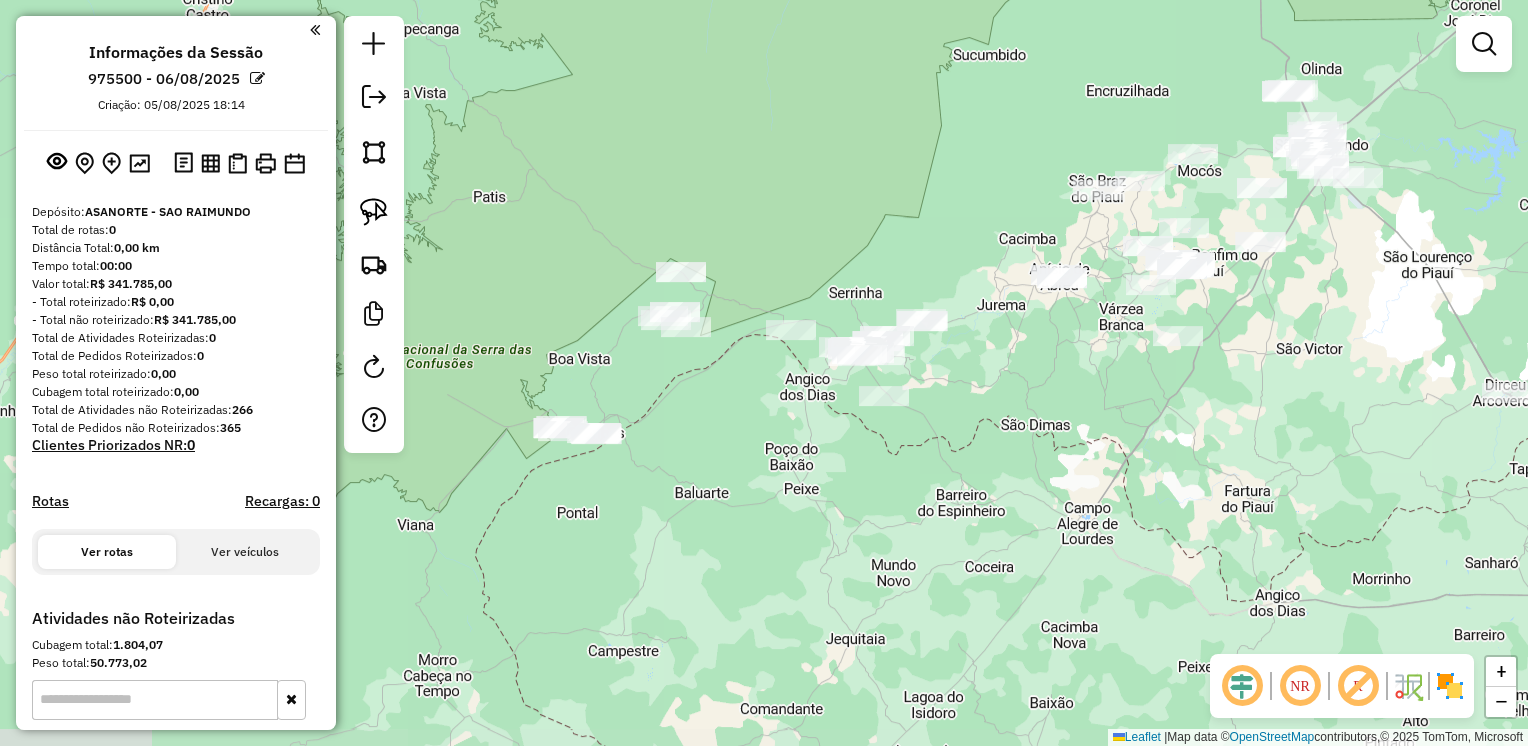 drag, startPoint x: 639, startPoint y: 470, endPoint x: 1008, endPoint y: 369, distance: 382.57288 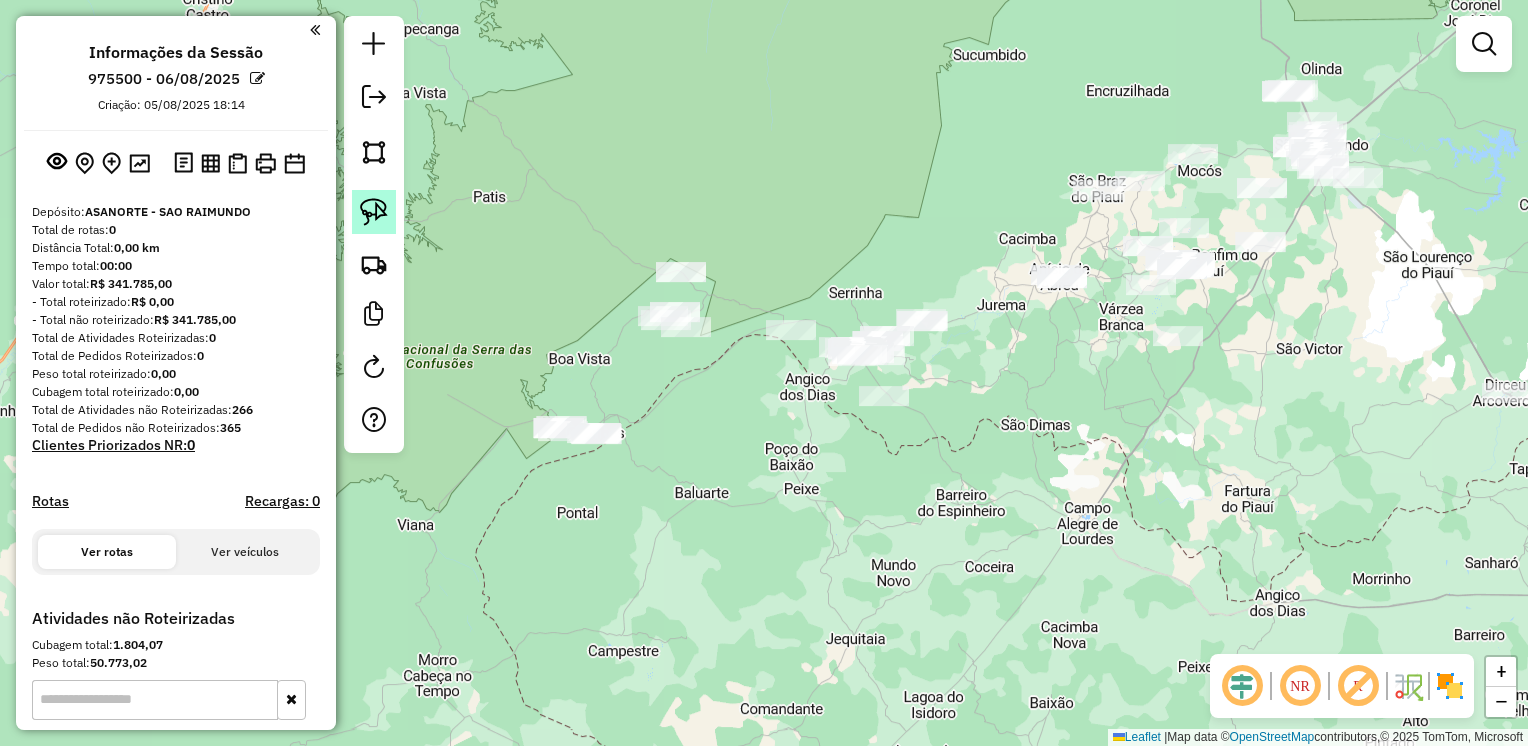 click 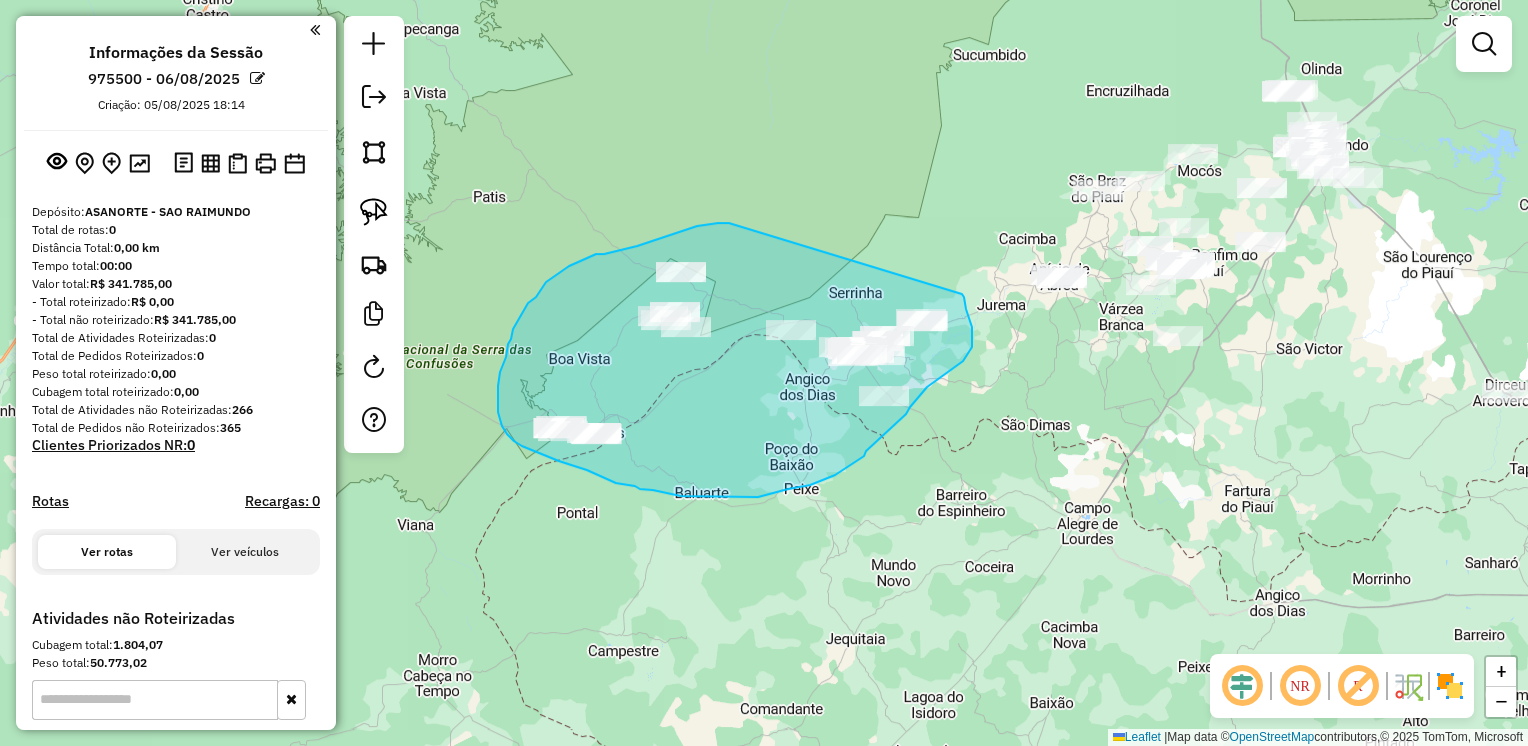drag, startPoint x: 729, startPoint y: 223, endPoint x: 960, endPoint y: 294, distance: 241.66505 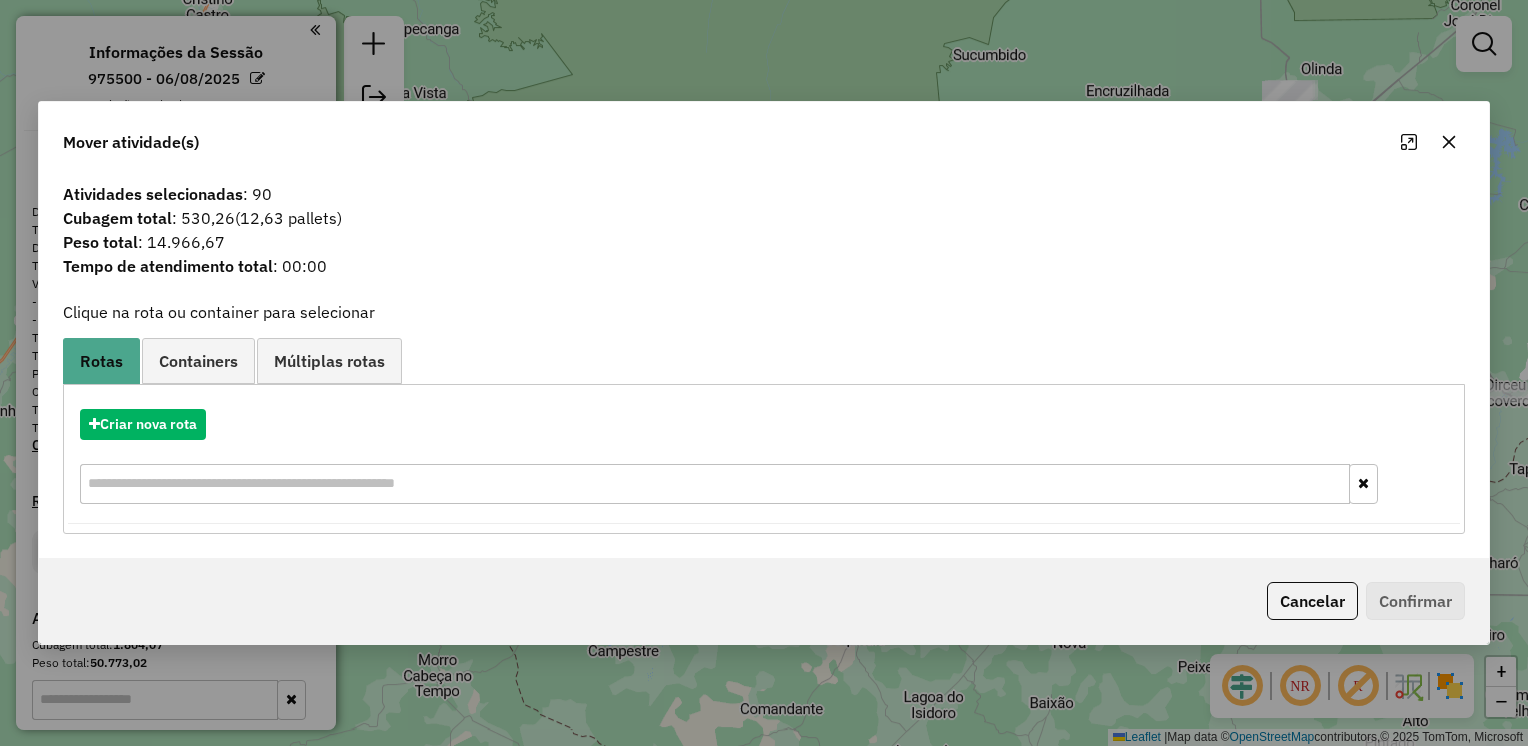 click 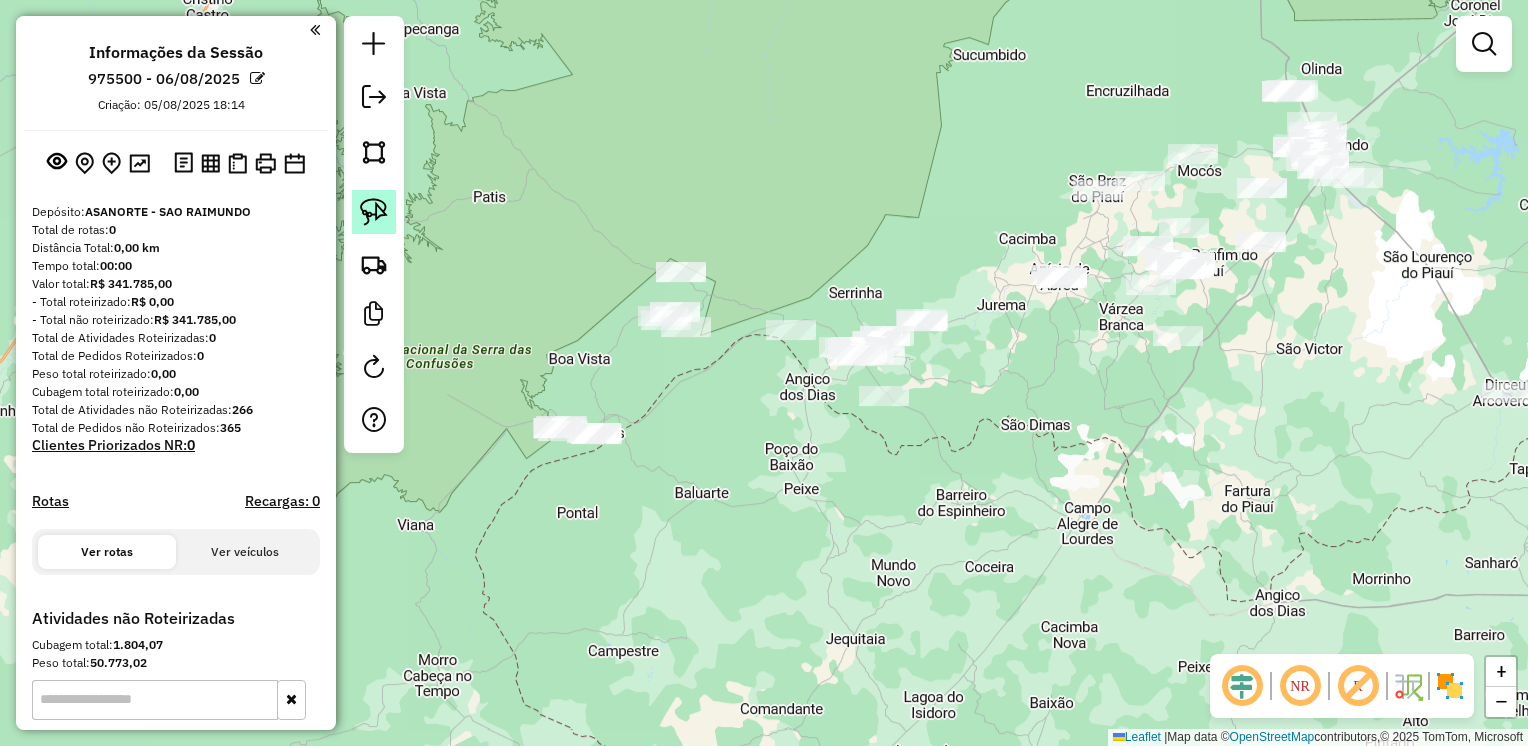 click 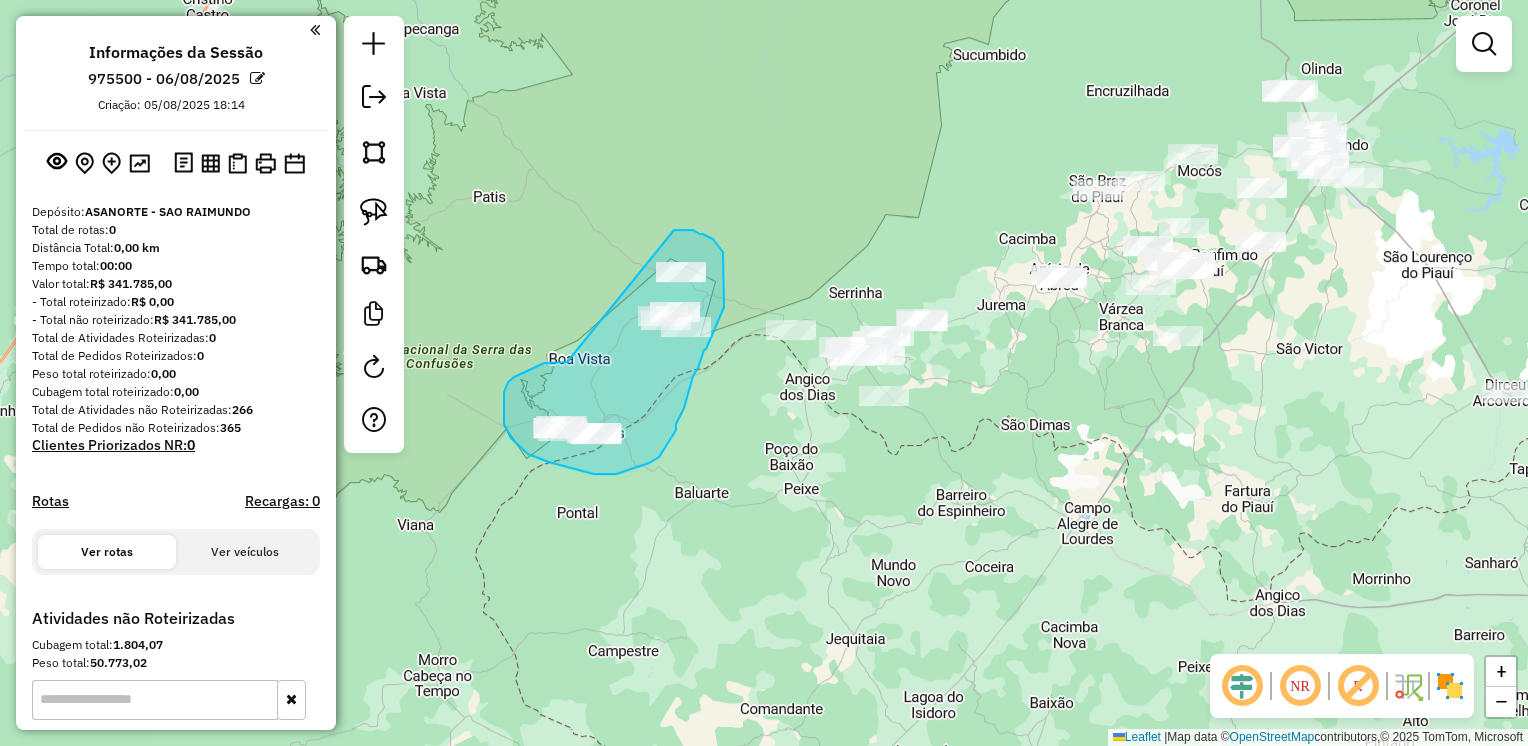 drag, startPoint x: 562, startPoint y: 362, endPoint x: 673, endPoint y: 231, distance: 171.70323 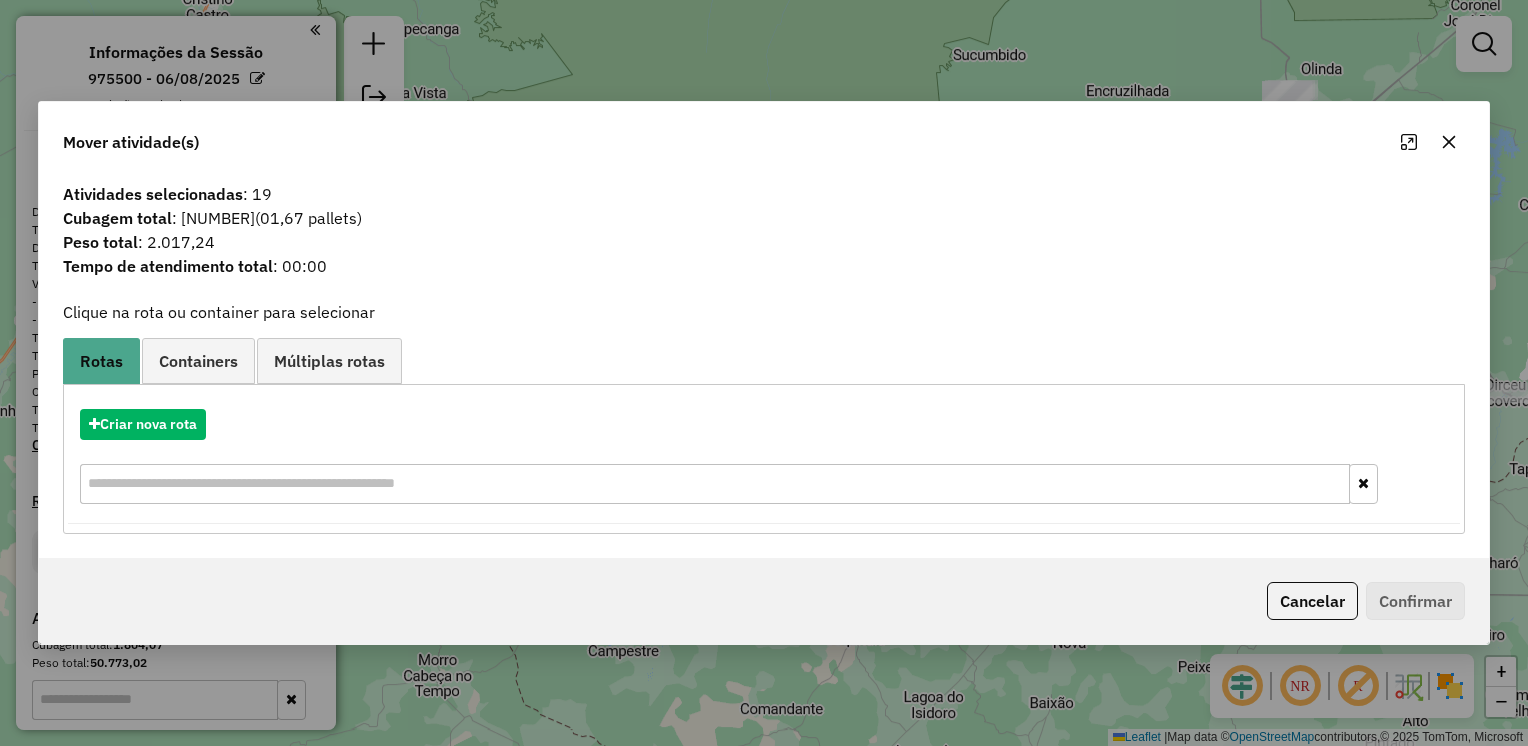 click 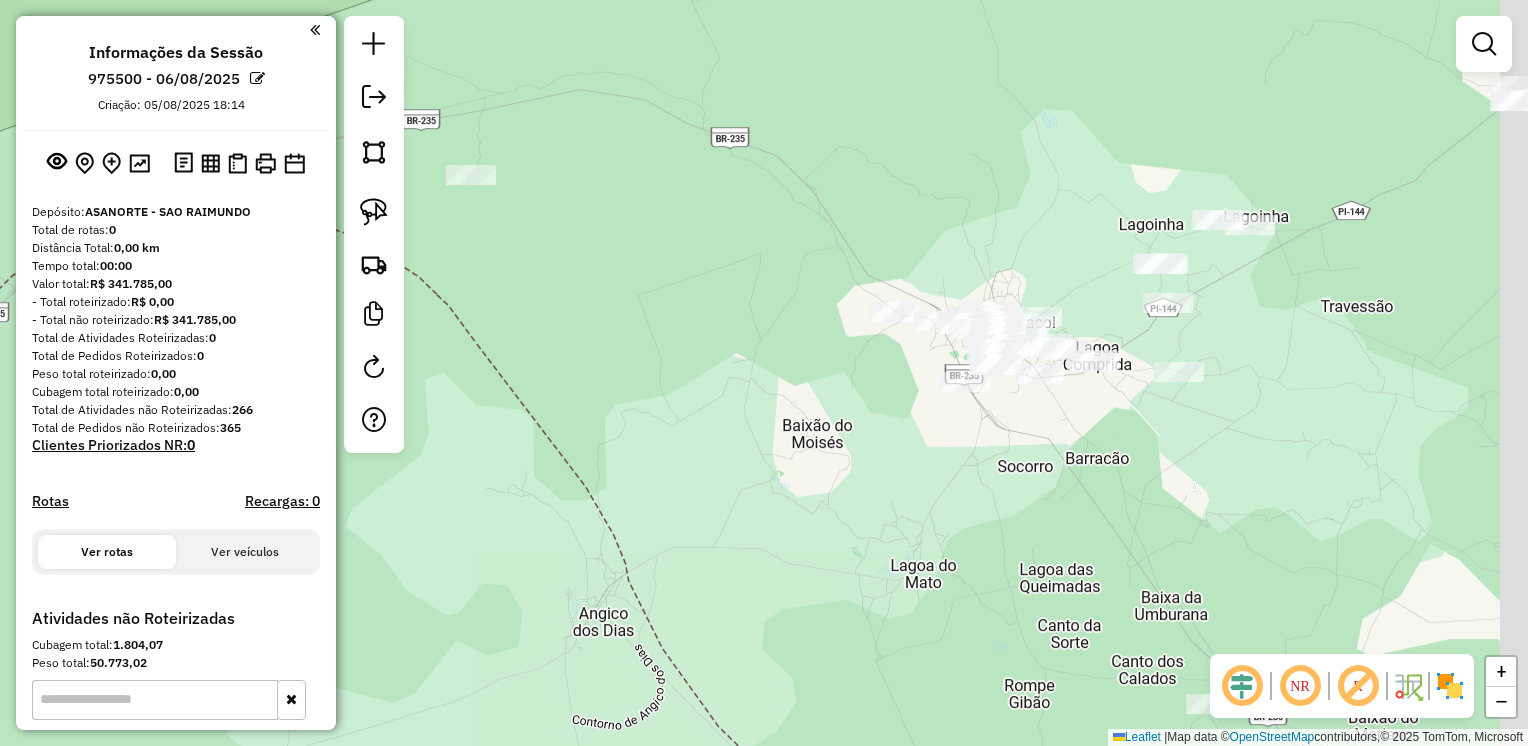 drag, startPoint x: 731, startPoint y: 386, endPoint x: 713, endPoint y: 390, distance: 18.439089 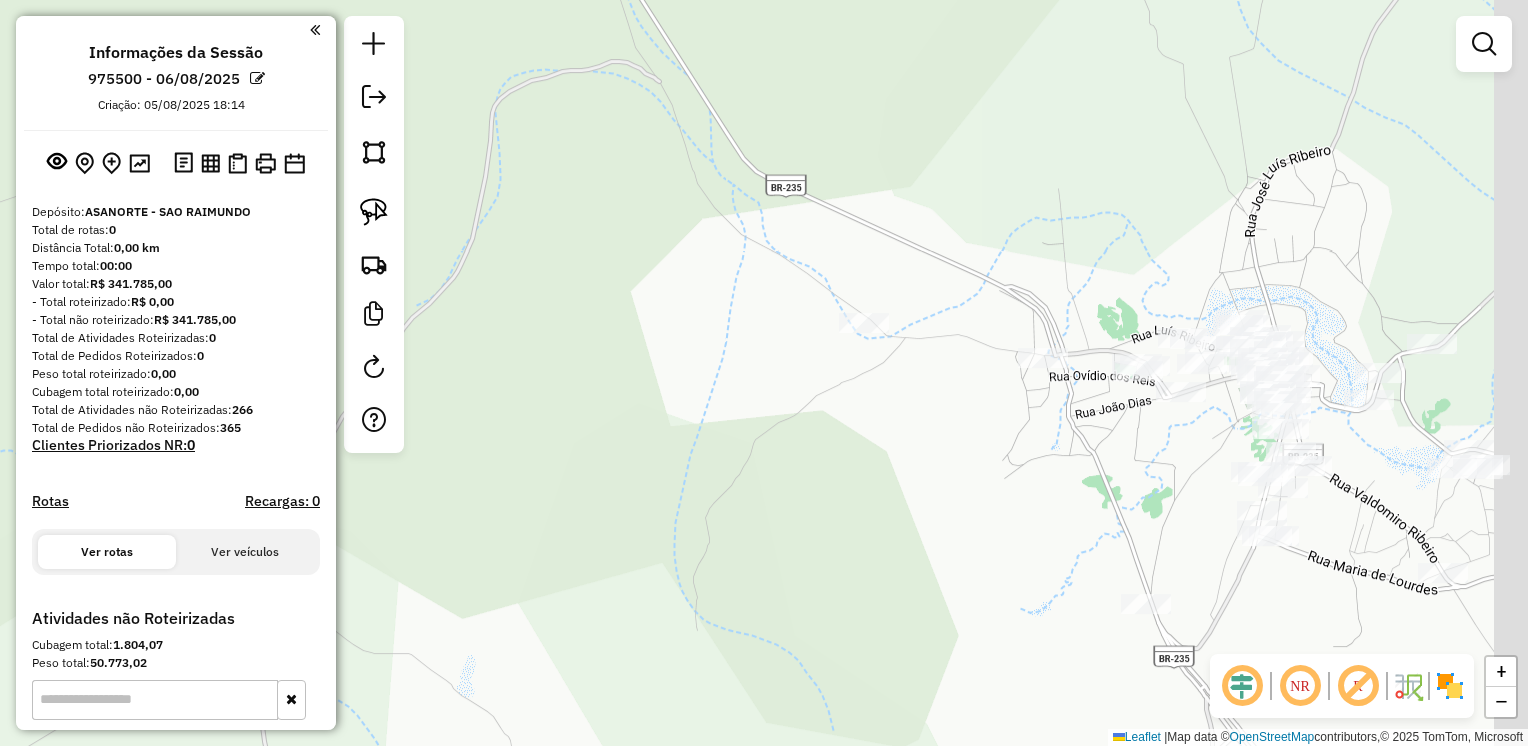 drag, startPoint x: 1000, startPoint y: 411, endPoint x: 828, endPoint y: 398, distance: 172.49059 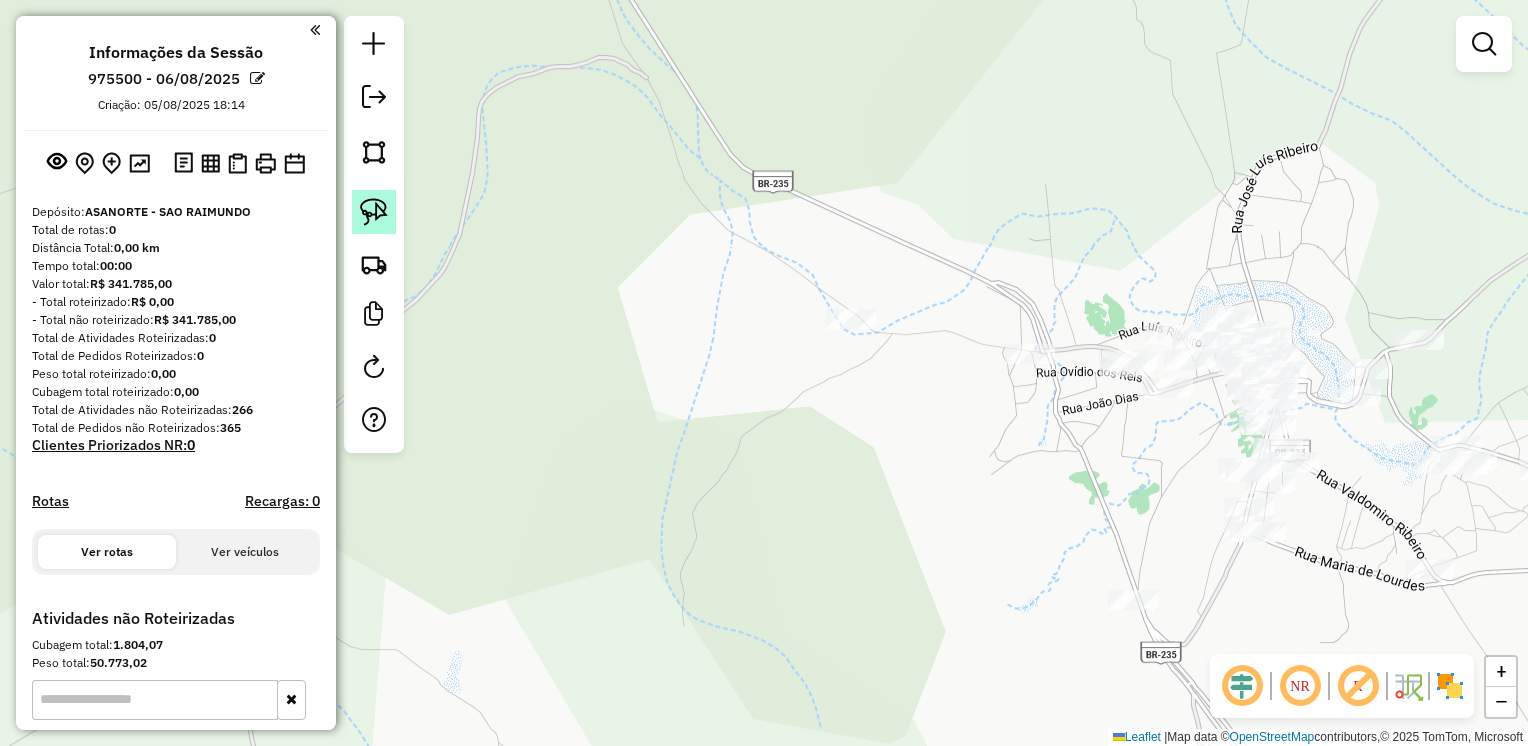 click 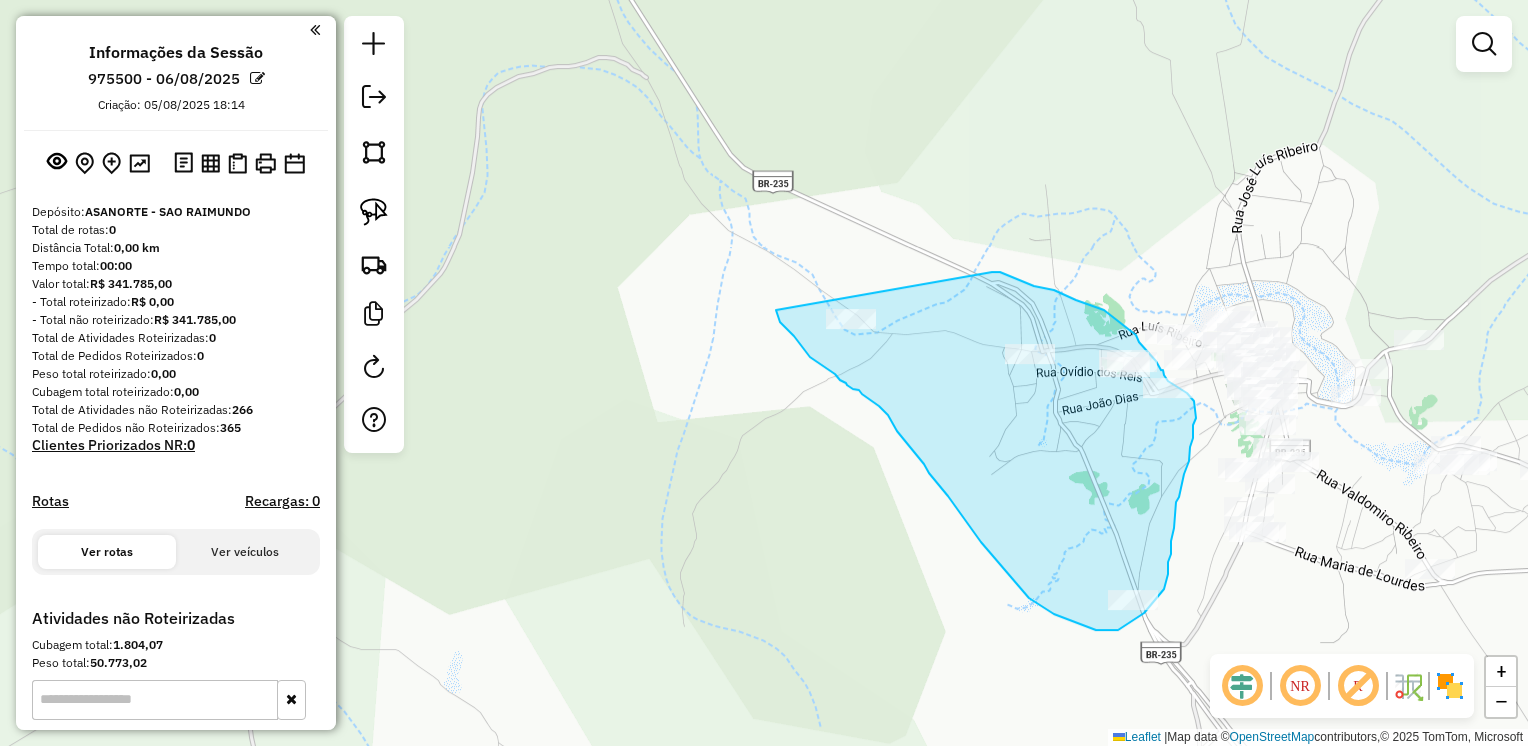 drag, startPoint x: 992, startPoint y: 272, endPoint x: 774, endPoint y: 298, distance: 219.54498 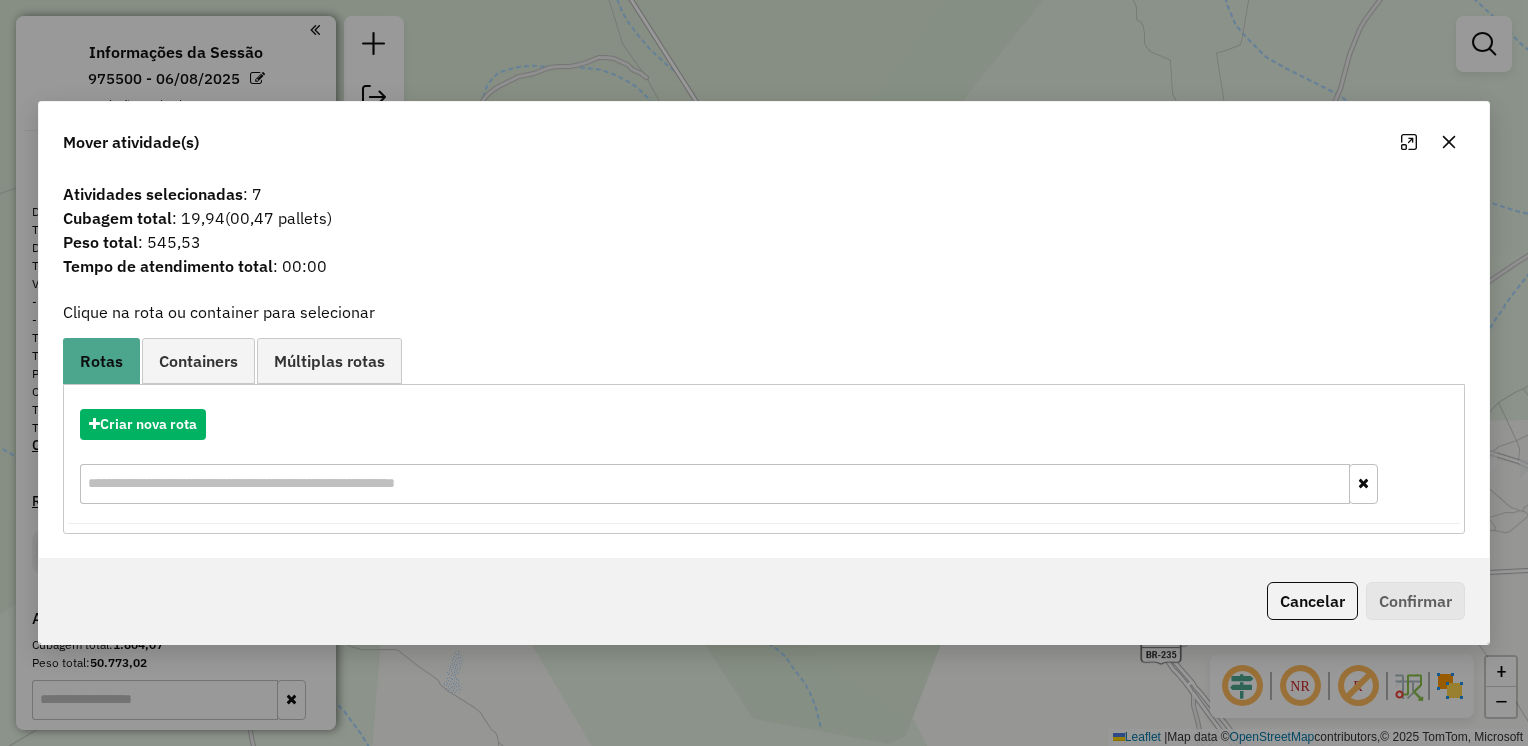 click 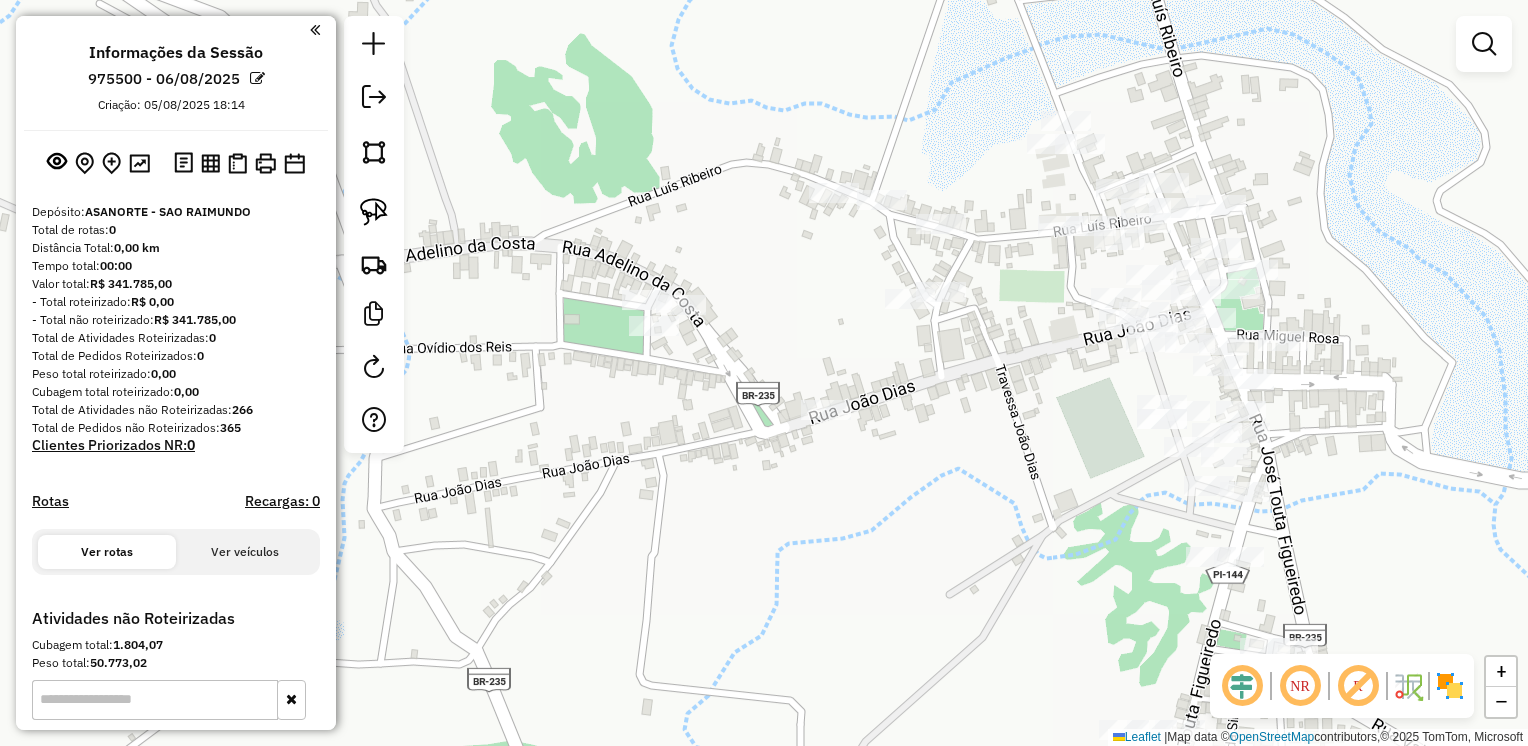 drag, startPoint x: 1086, startPoint y: 469, endPoint x: 715, endPoint y: 310, distance: 403.636 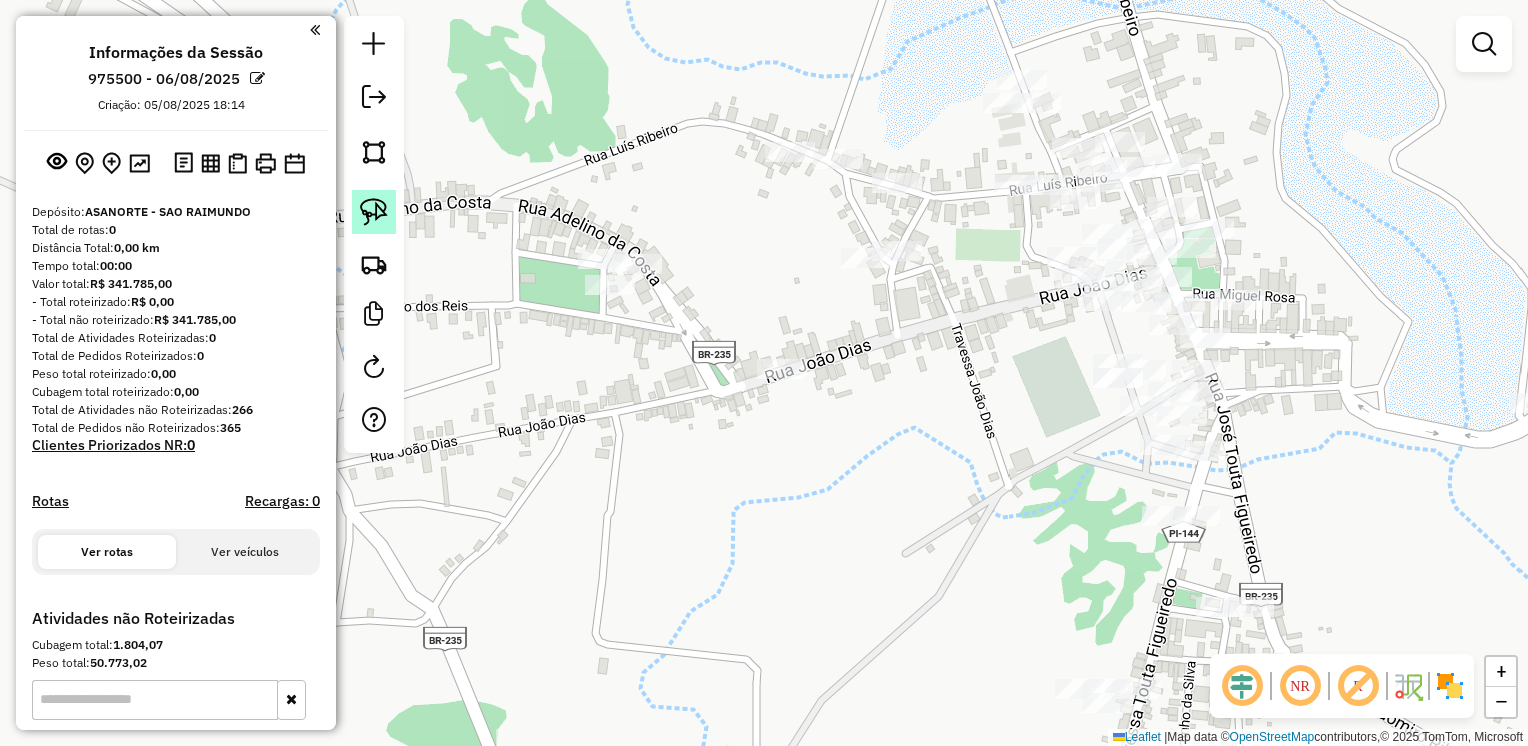 click 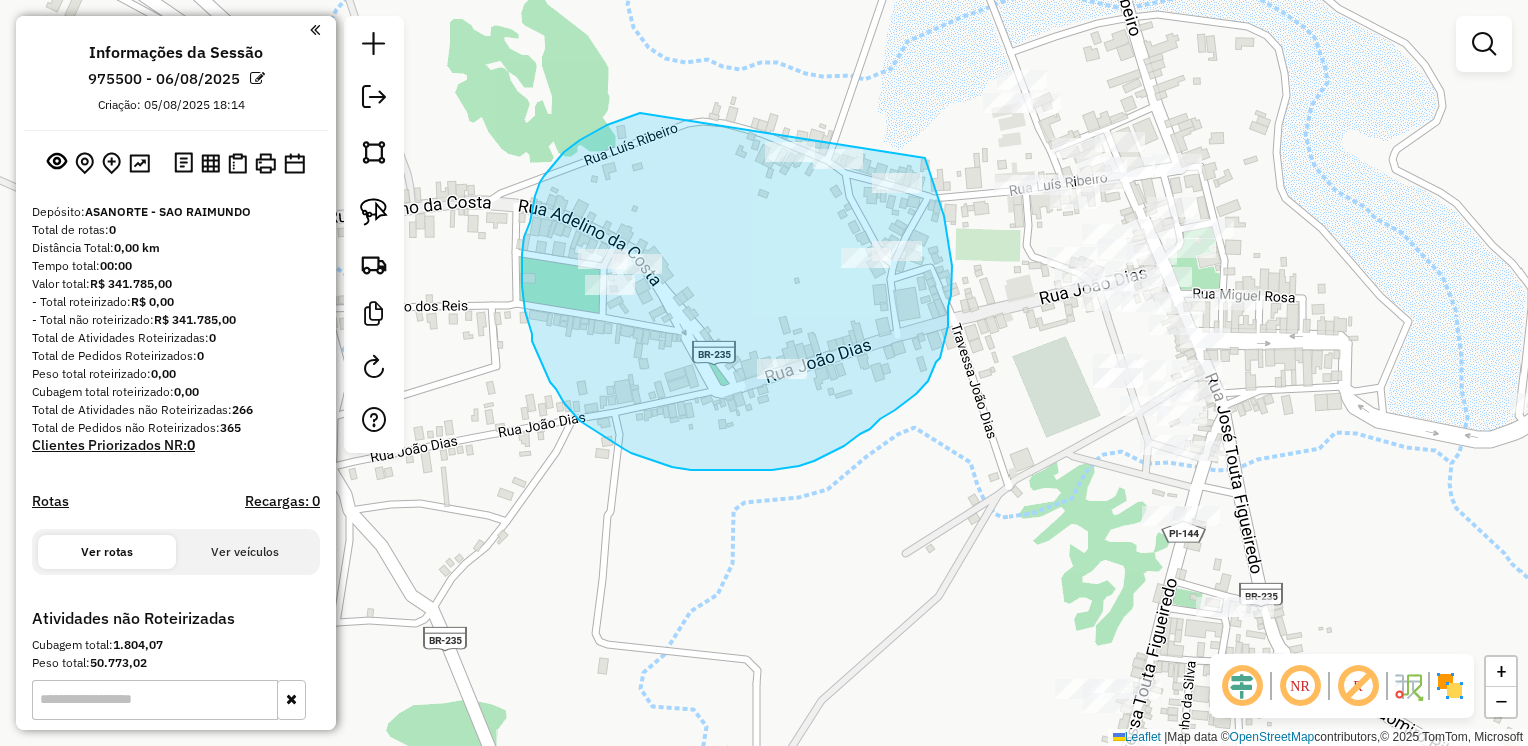 drag, startPoint x: 559, startPoint y: 157, endPoint x: 870, endPoint y: 118, distance: 313.4358 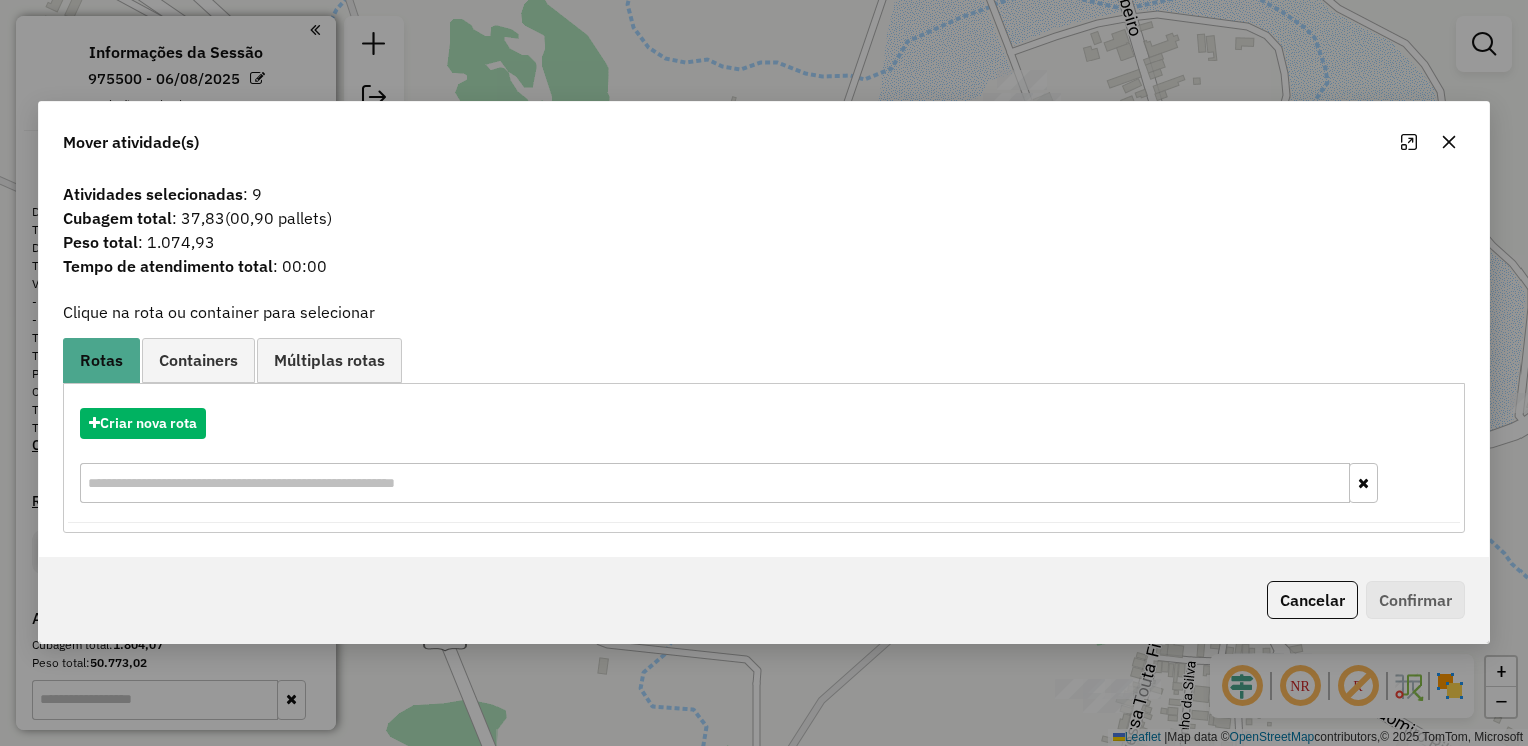 click 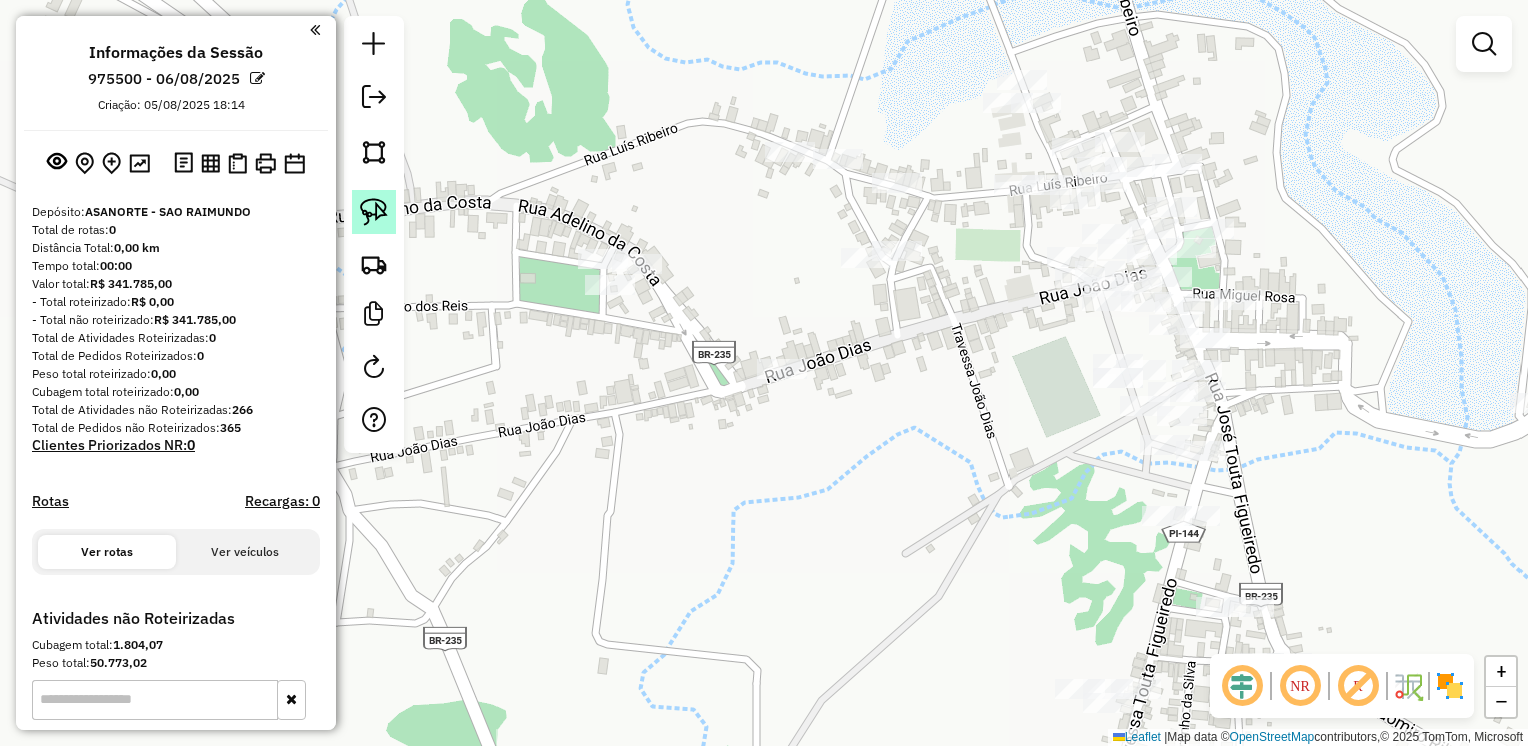 click 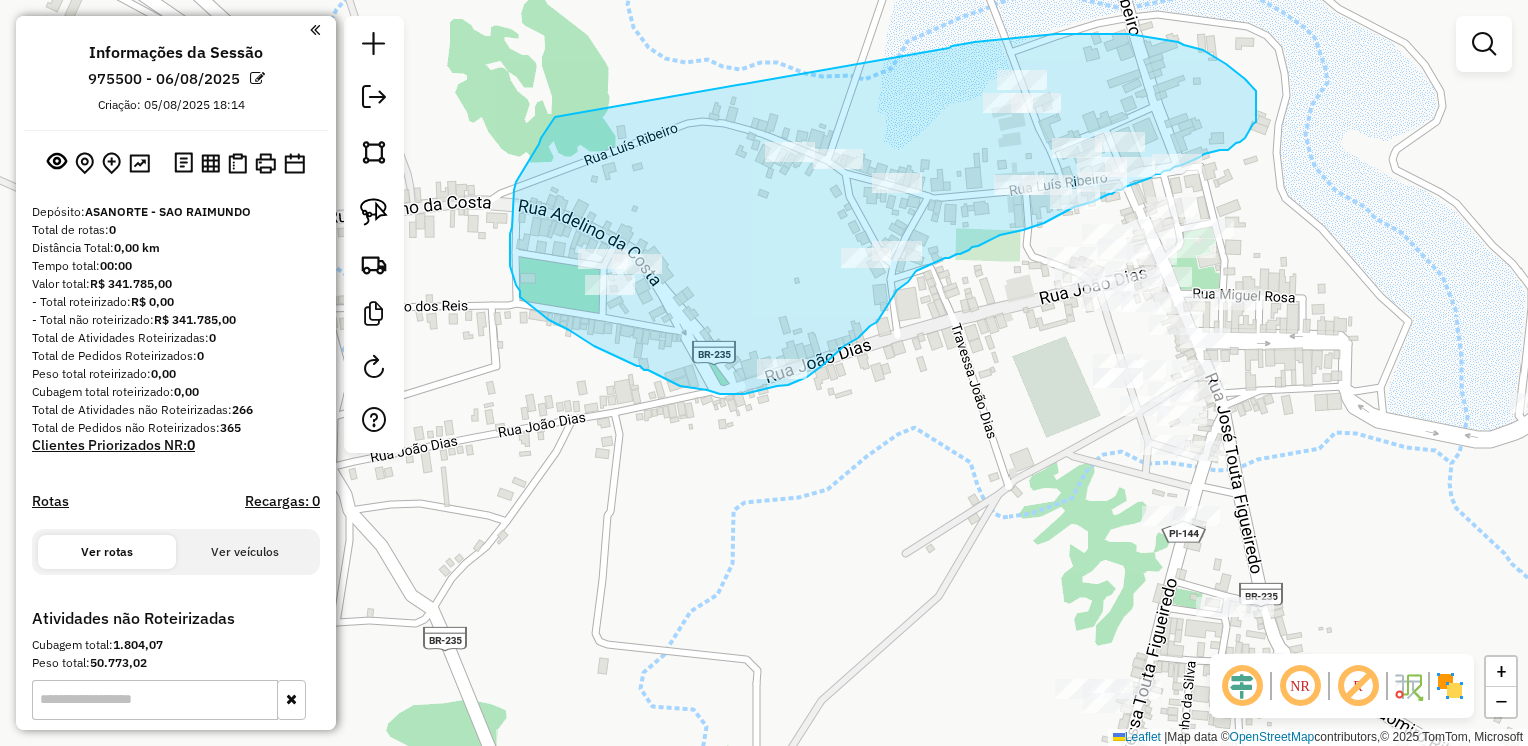 drag, startPoint x: 949, startPoint y: 48, endPoint x: 568, endPoint y: 98, distance: 384.26685 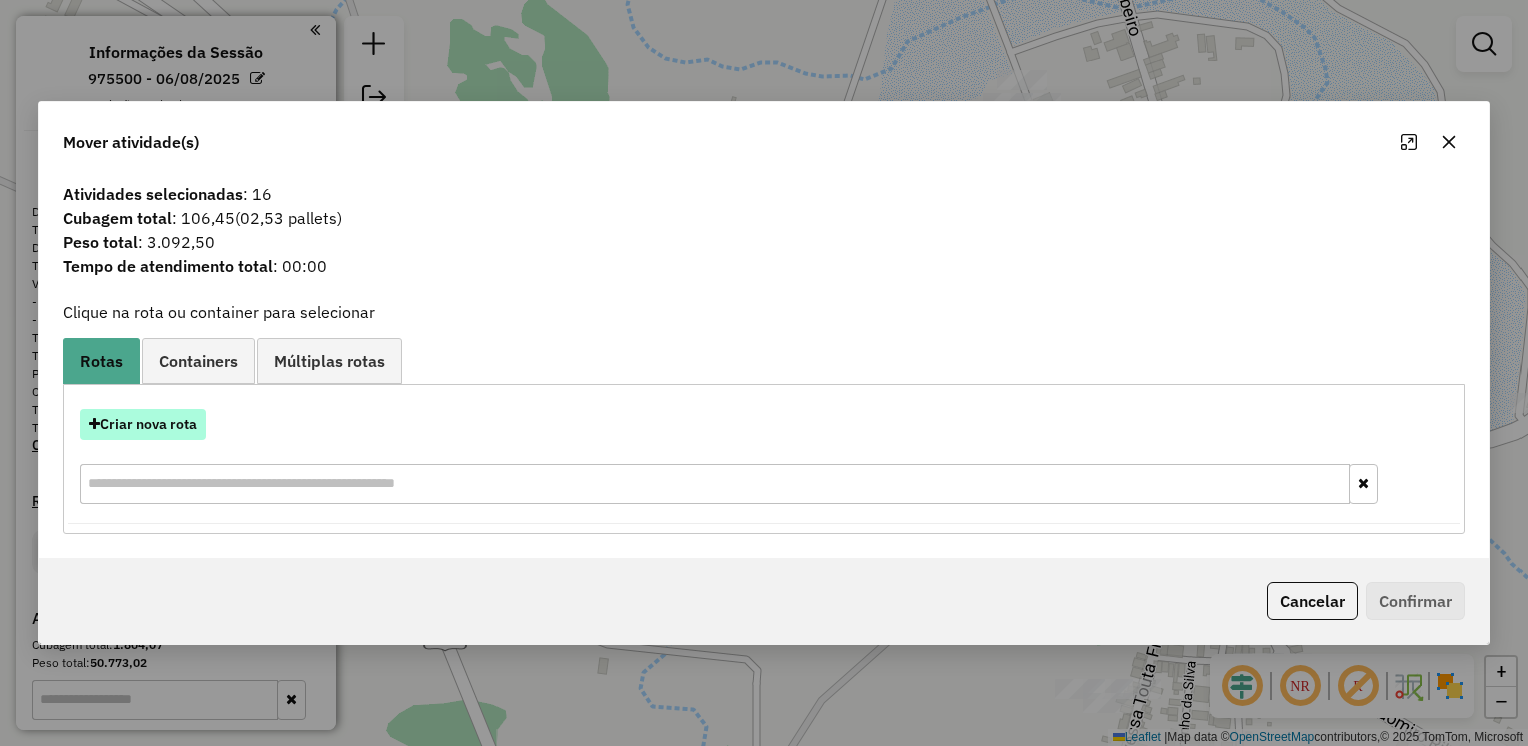 click on "Criar nova rota" at bounding box center [143, 424] 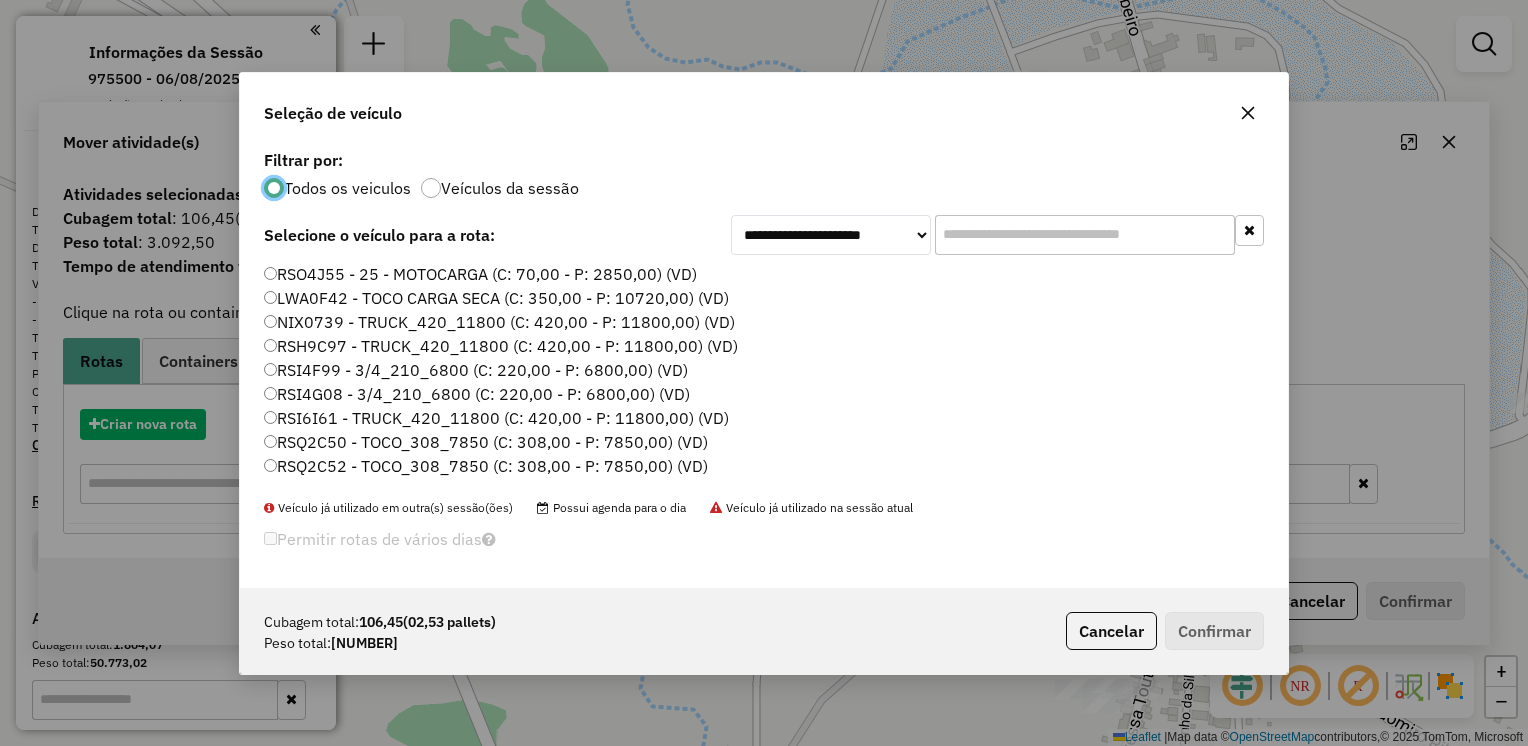 scroll, scrollTop: 10, scrollLeft: 6, axis: both 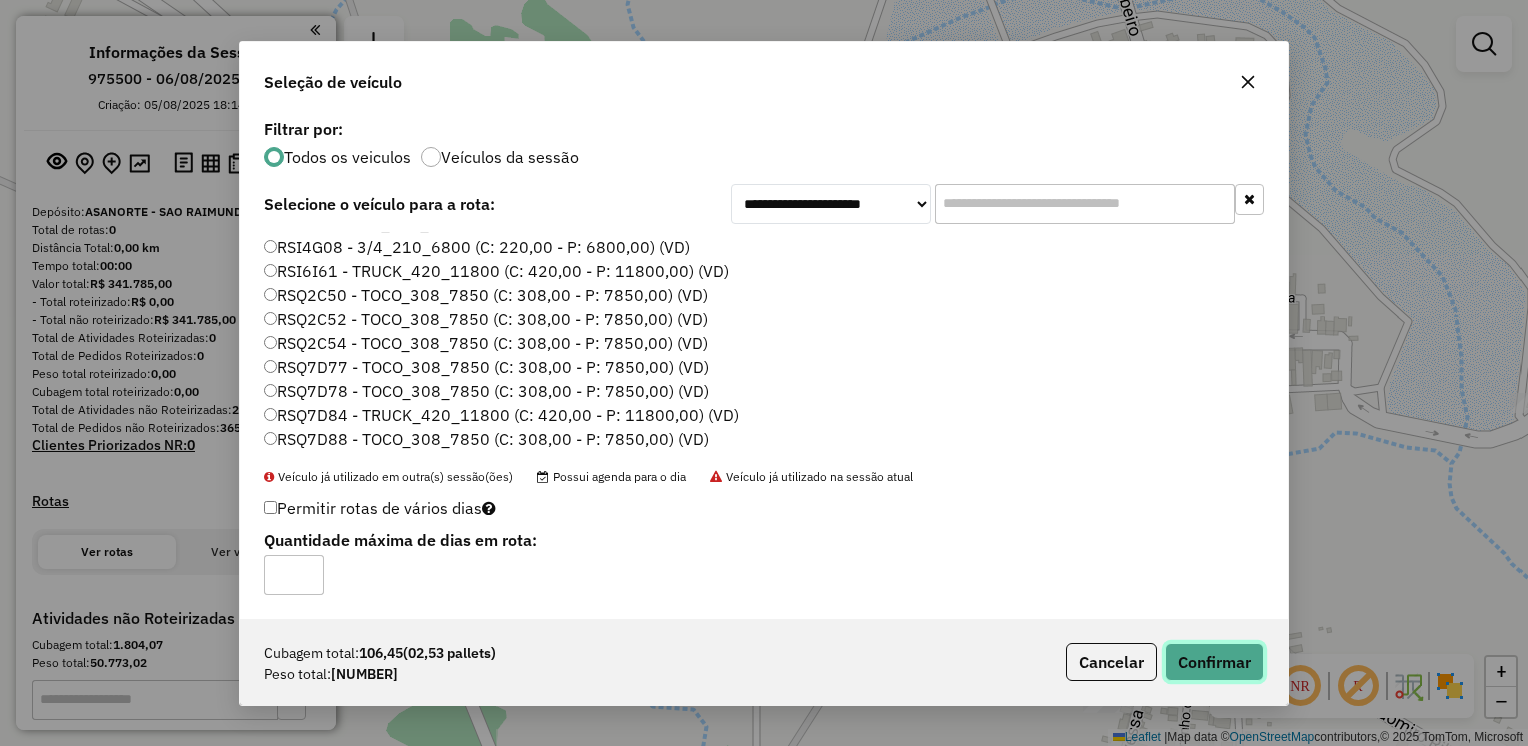 click on "Confirmar" 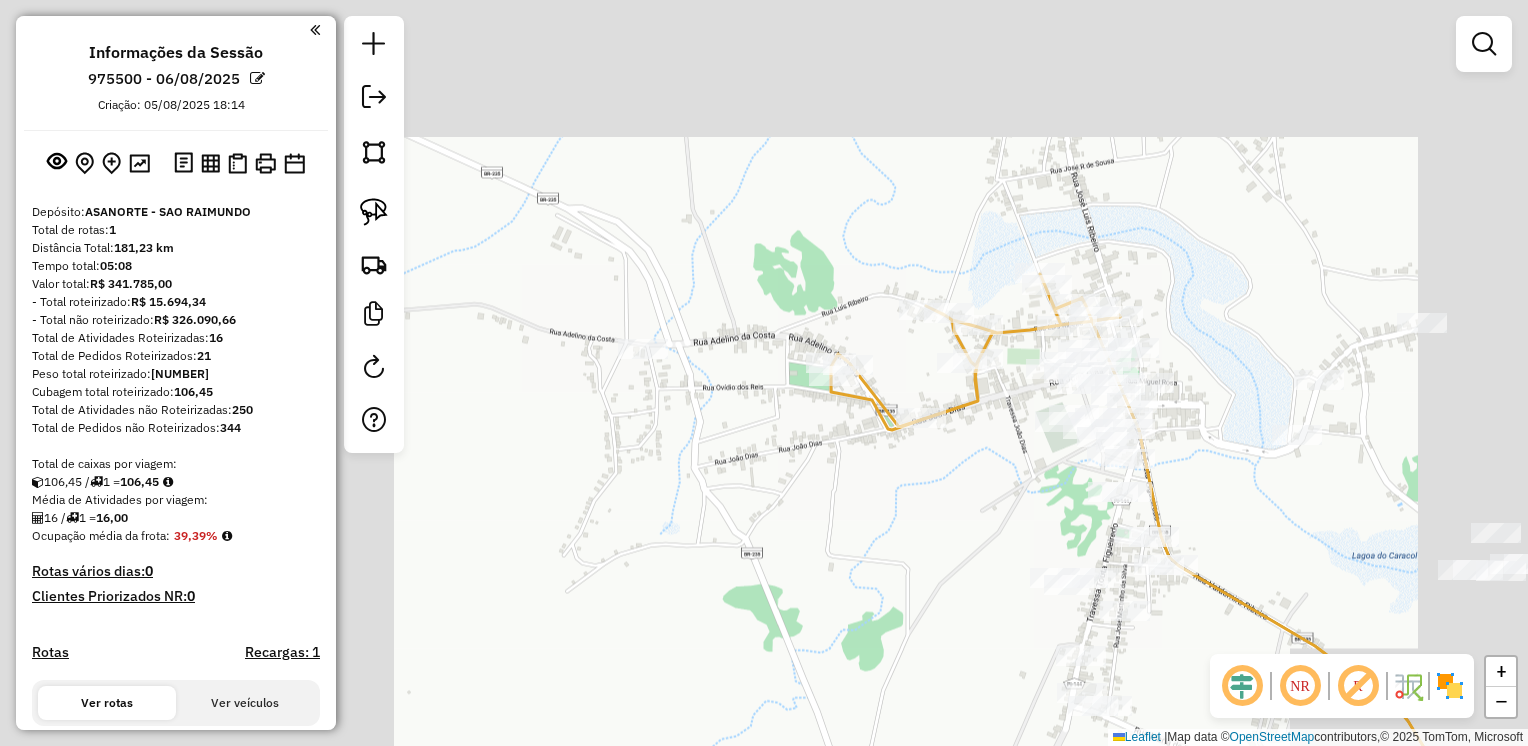 drag, startPoint x: 704, startPoint y: 521, endPoint x: 1229, endPoint y: 518, distance: 525.00854 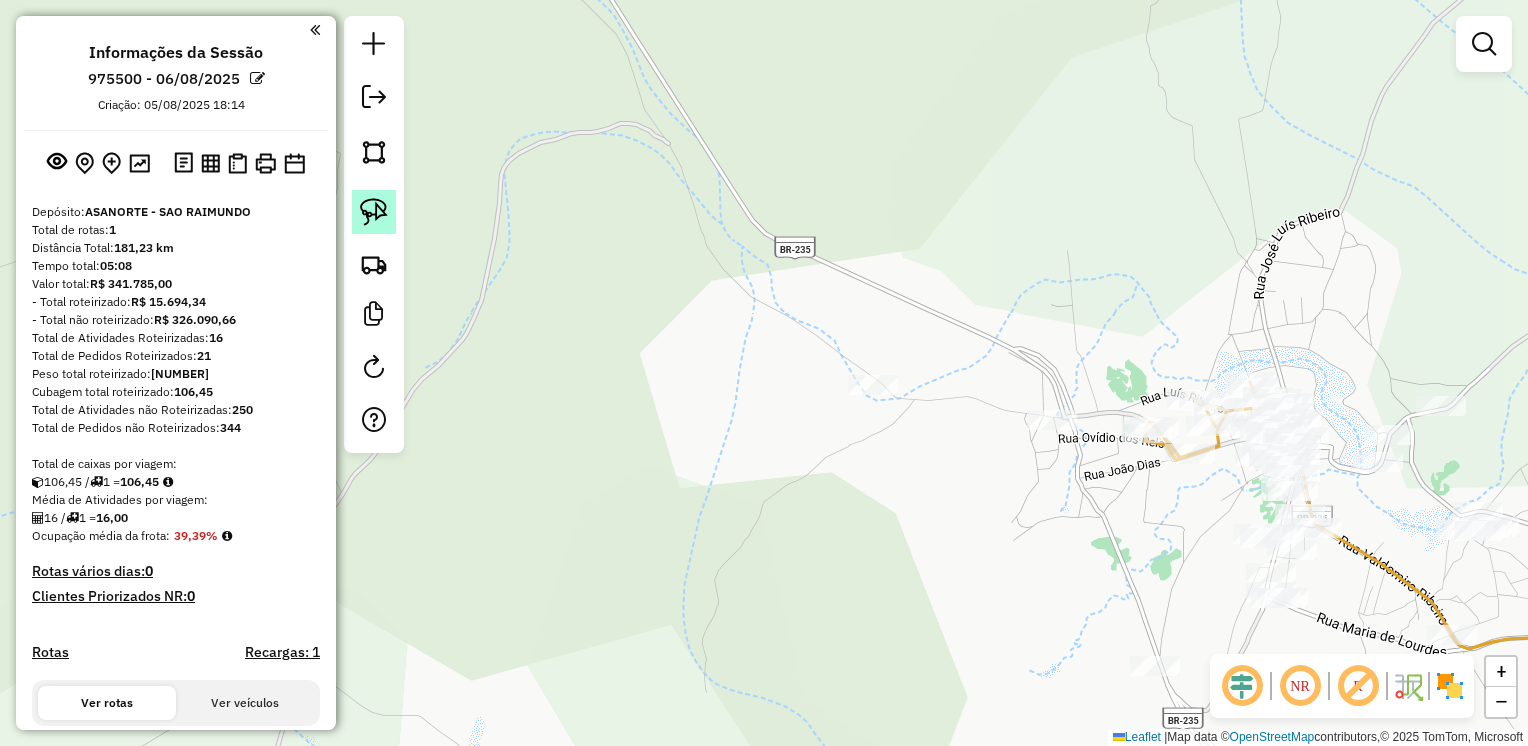 click 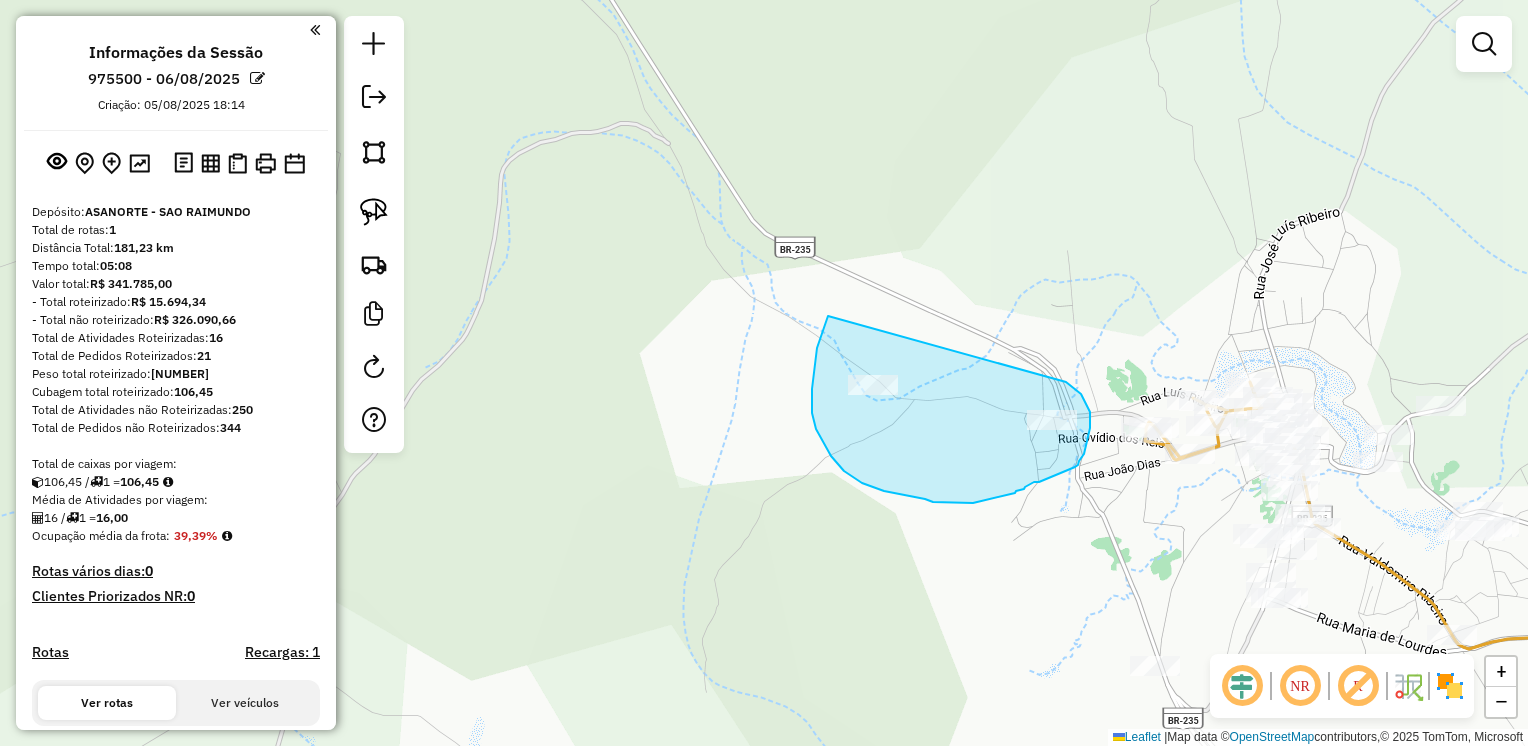 drag, startPoint x: 828, startPoint y: 316, endPoint x: 1048, endPoint y: 373, distance: 227.26416 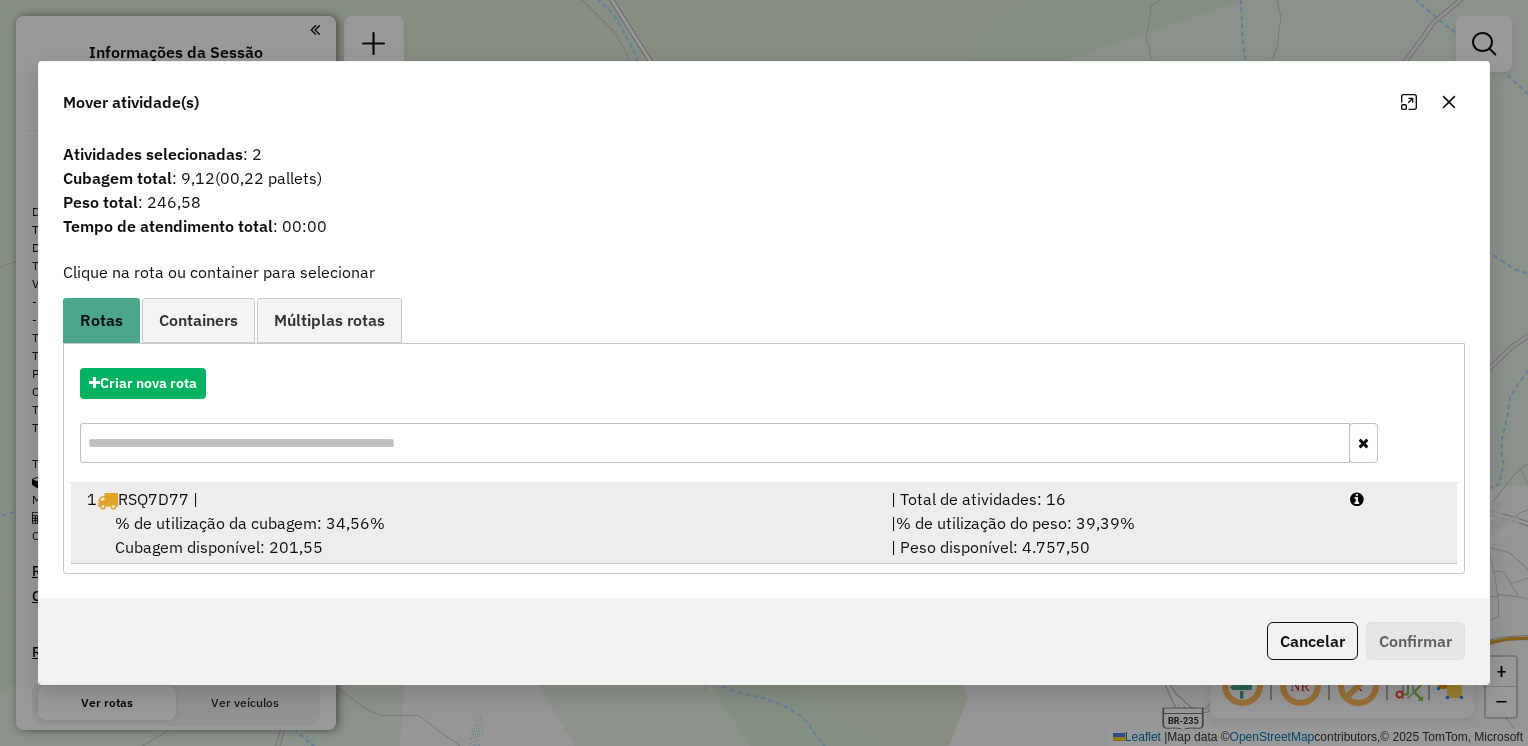 click on "% de utilização da cubagem: 34,56%" at bounding box center [250, 523] 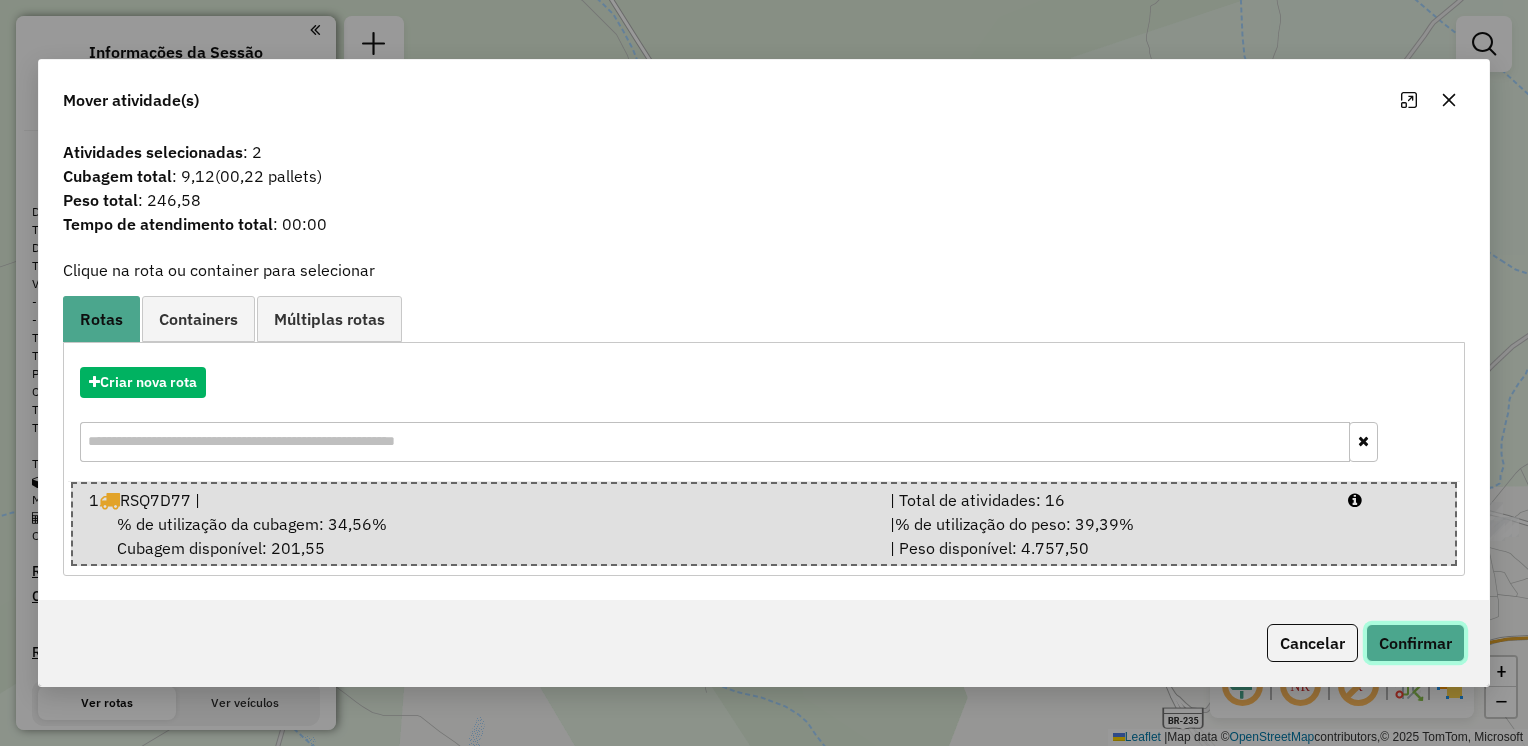 click on "Confirmar" 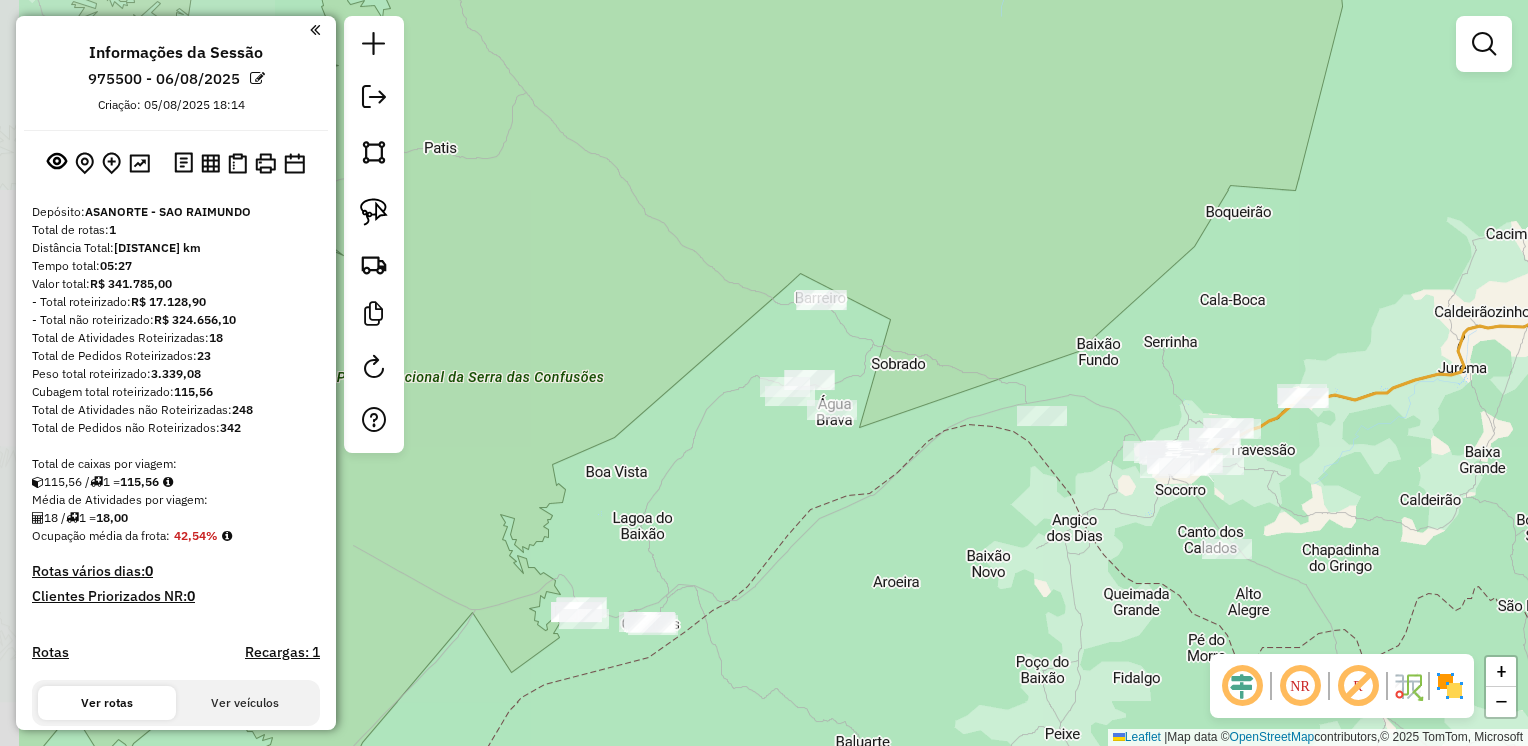 drag, startPoint x: 584, startPoint y: 506, endPoint x: 1028, endPoint y: 495, distance: 444.13623 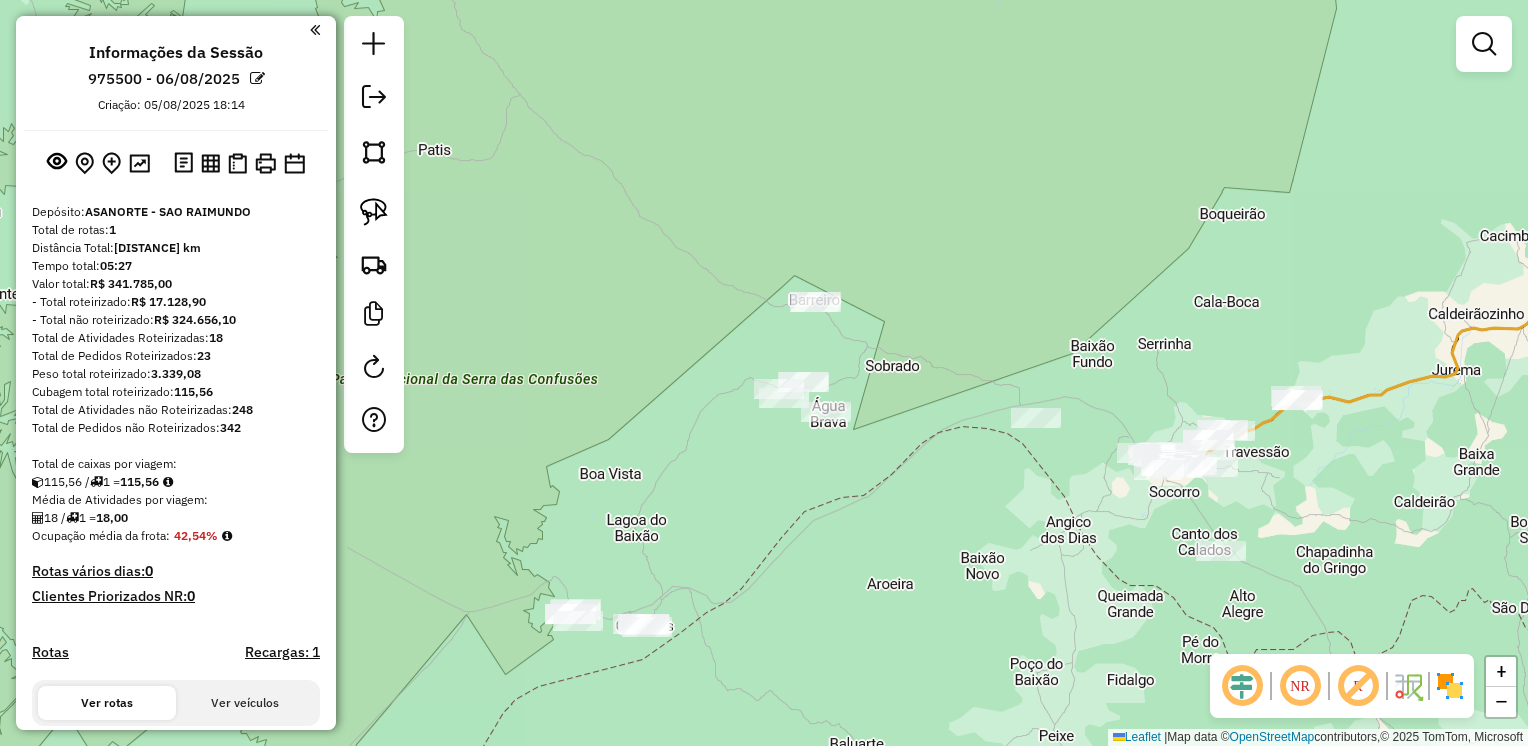 drag, startPoint x: 869, startPoint y: 218, endPoint x: 840, endPoint y: 230, distance: 31.38471 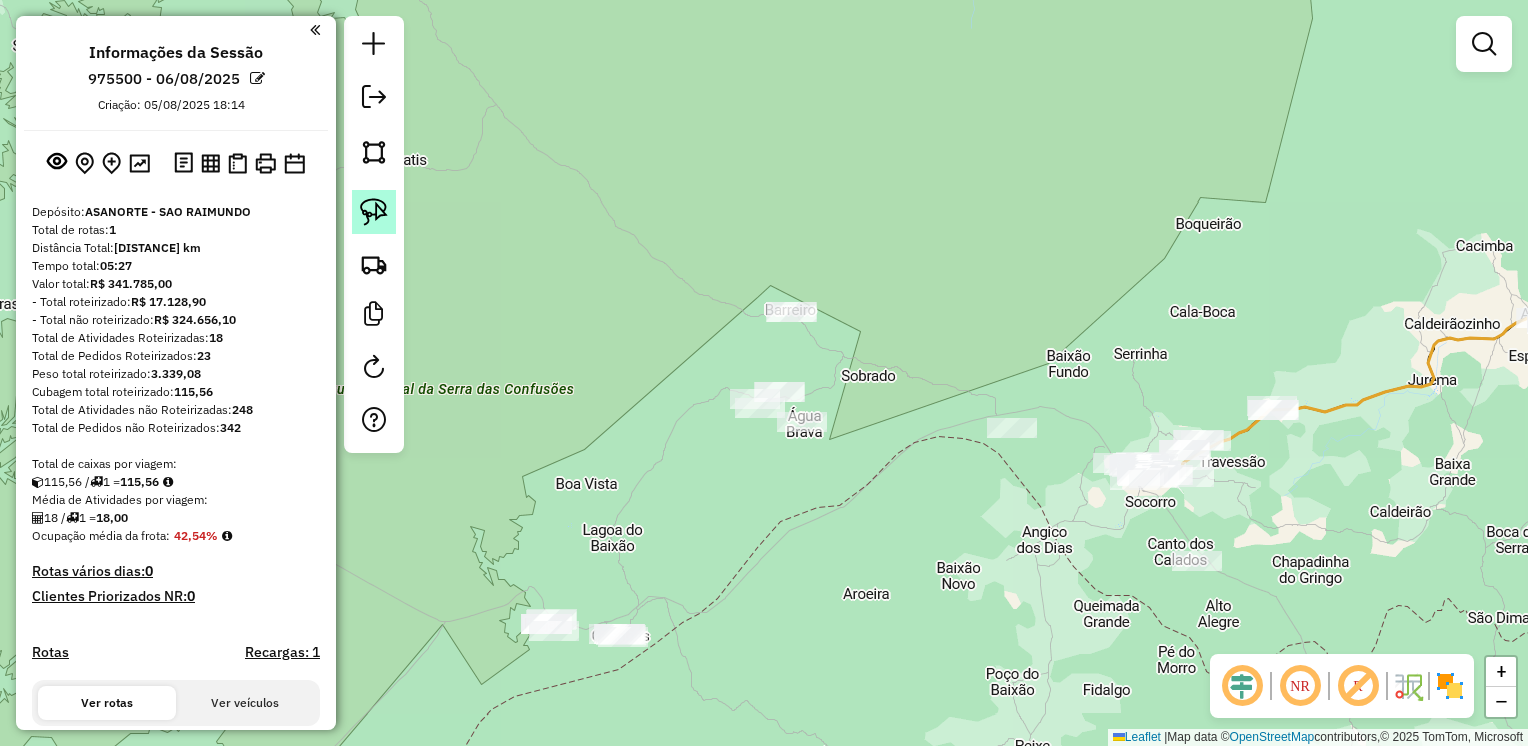 click 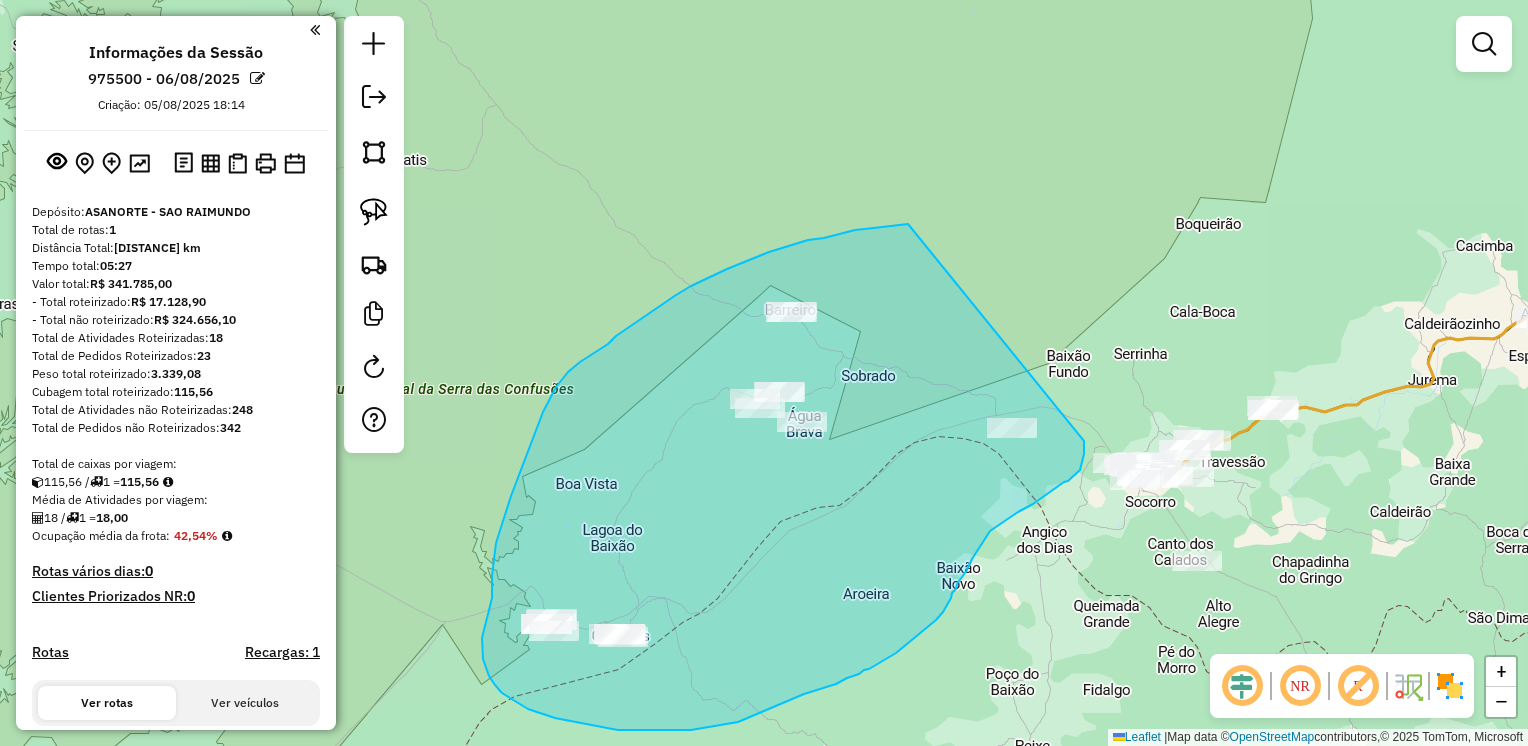 drag, startPoint x: 878, startPoint y: 228, endPoint x: 1073, endPoint y: 420, distance: 273.65854 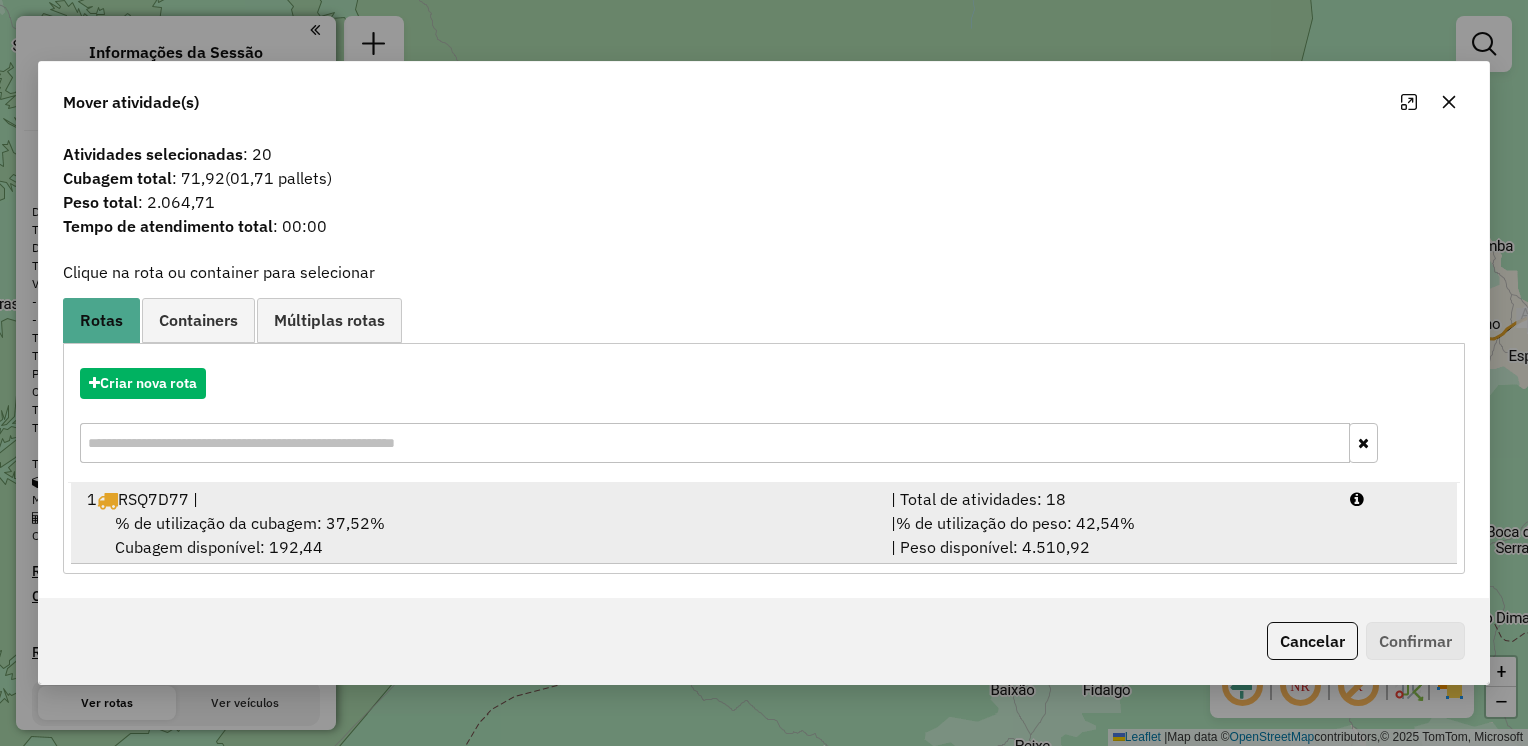 click on "% de utilização da cubagem: 37,52%" at bounding box center (250, 523) 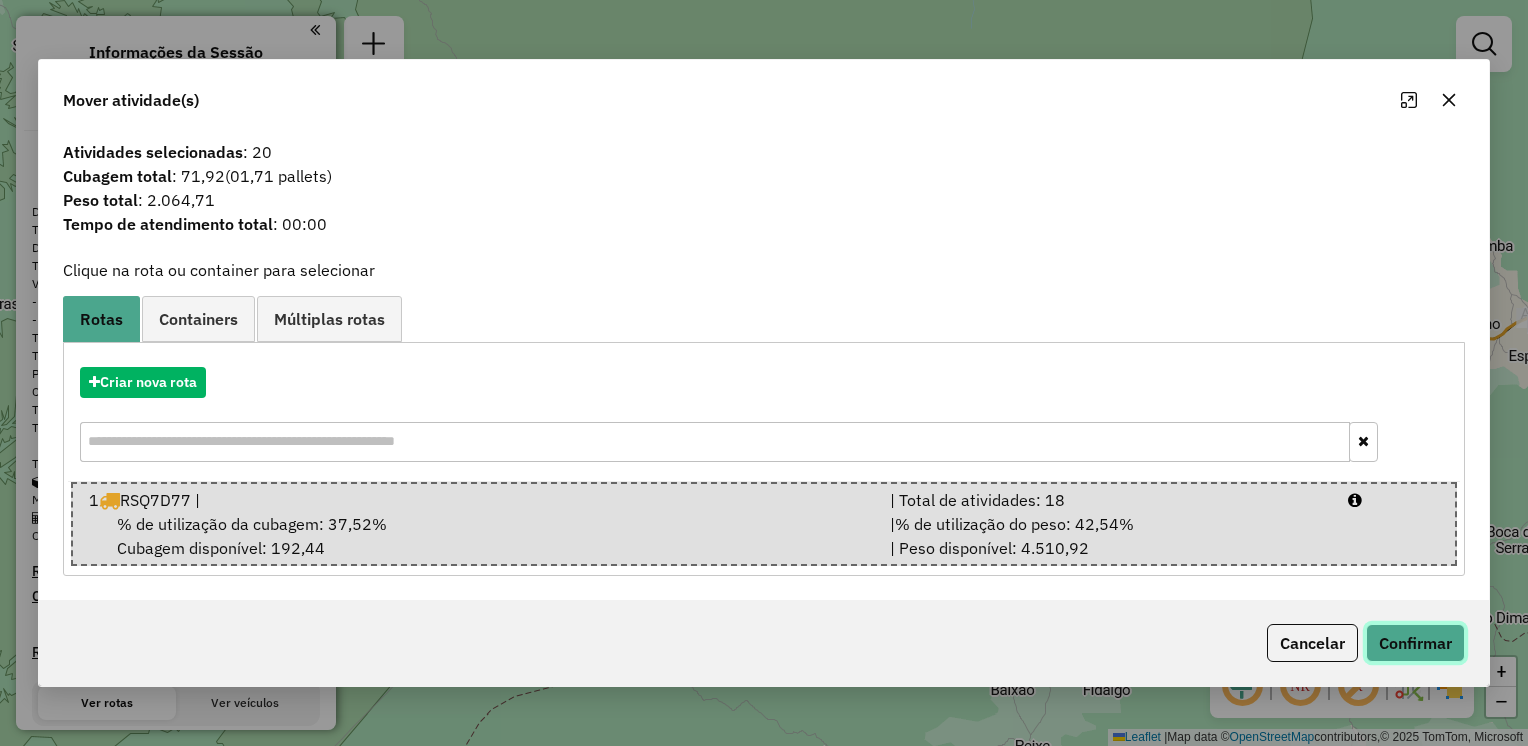 click on "Confirmar" 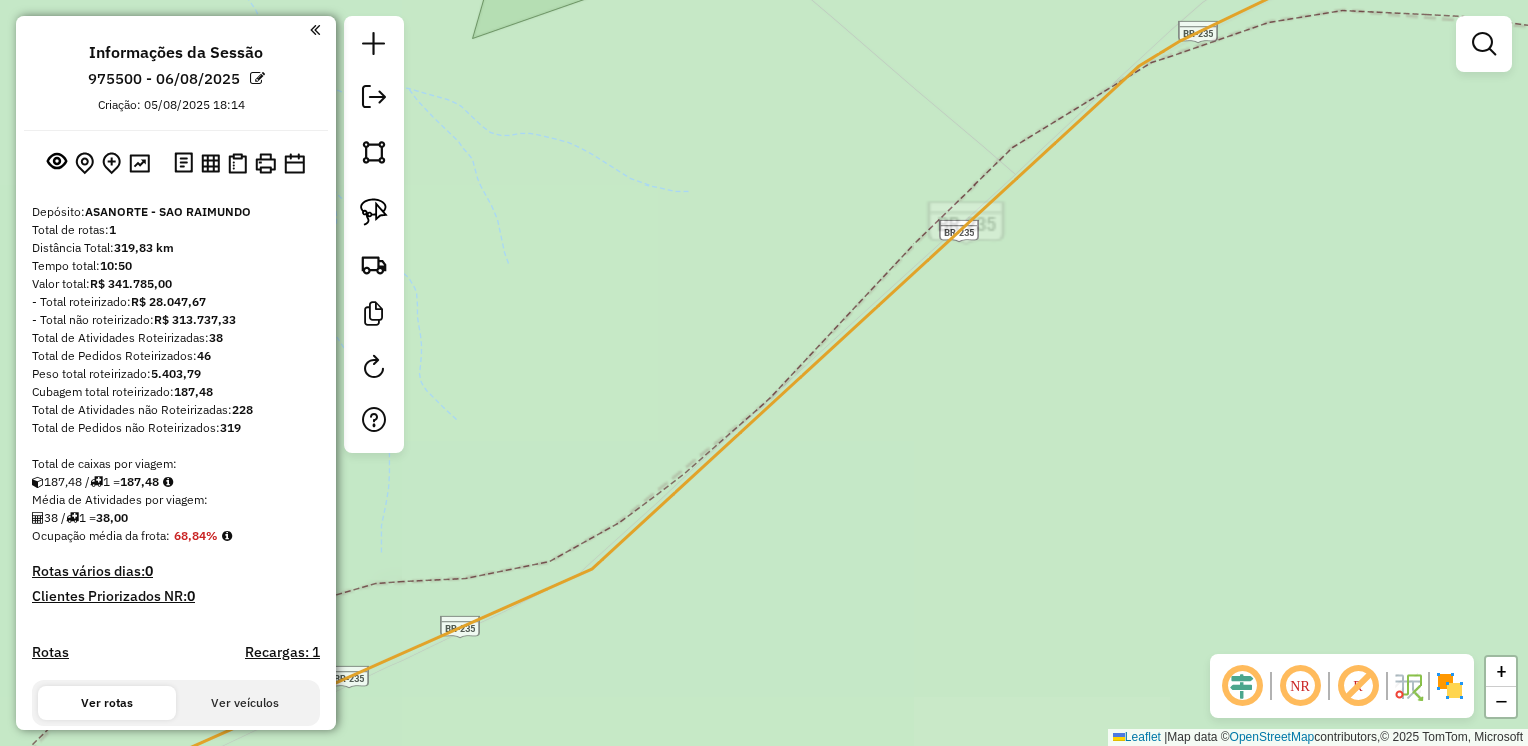 drag, startPoint x: 1329, startPoint y: 518, endPoint x: 880, endPoint y: 318, distance: 491.52924 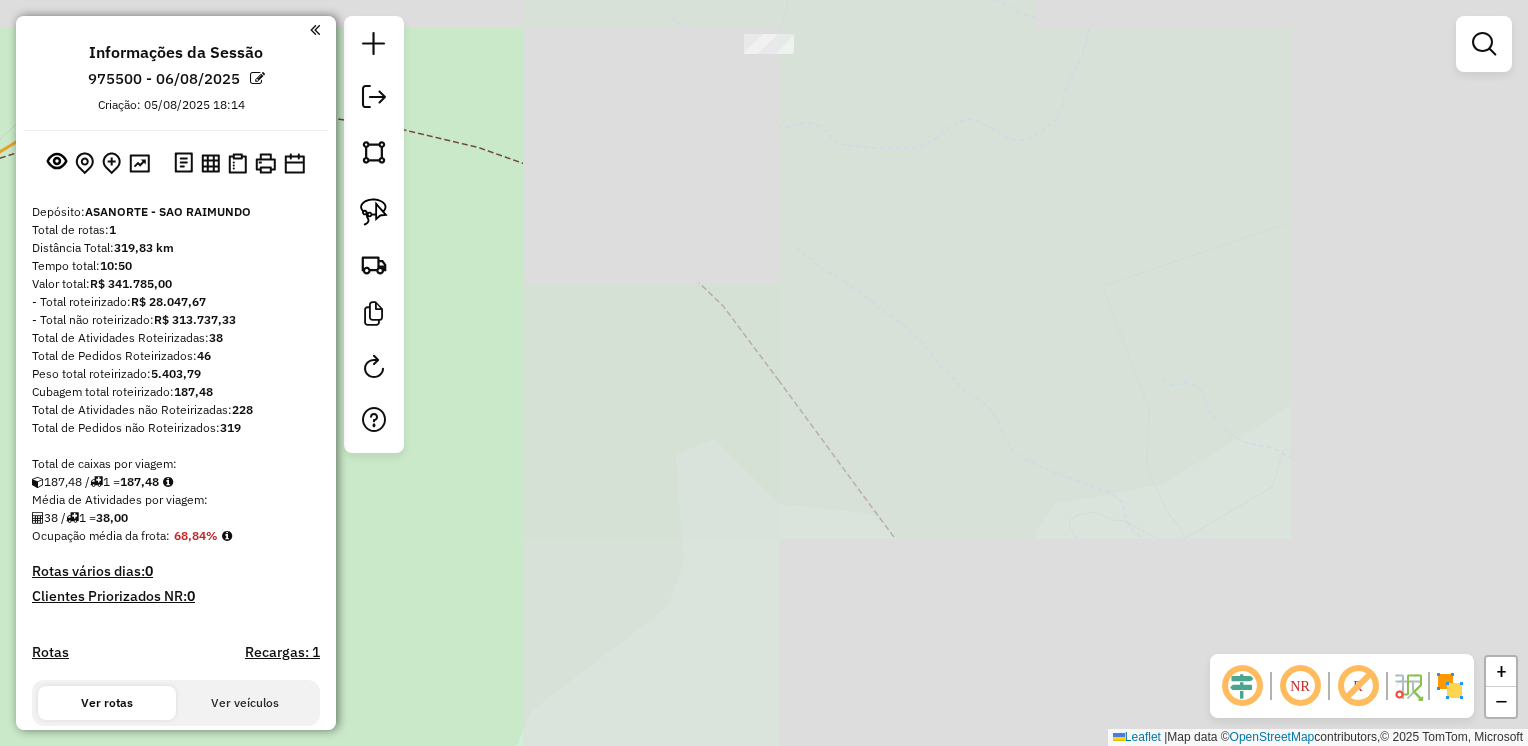 drag, startPoint x: 1247, startPoint y: 293, endPoint x: 92, endPoint y: 381, distance: 1158.3475 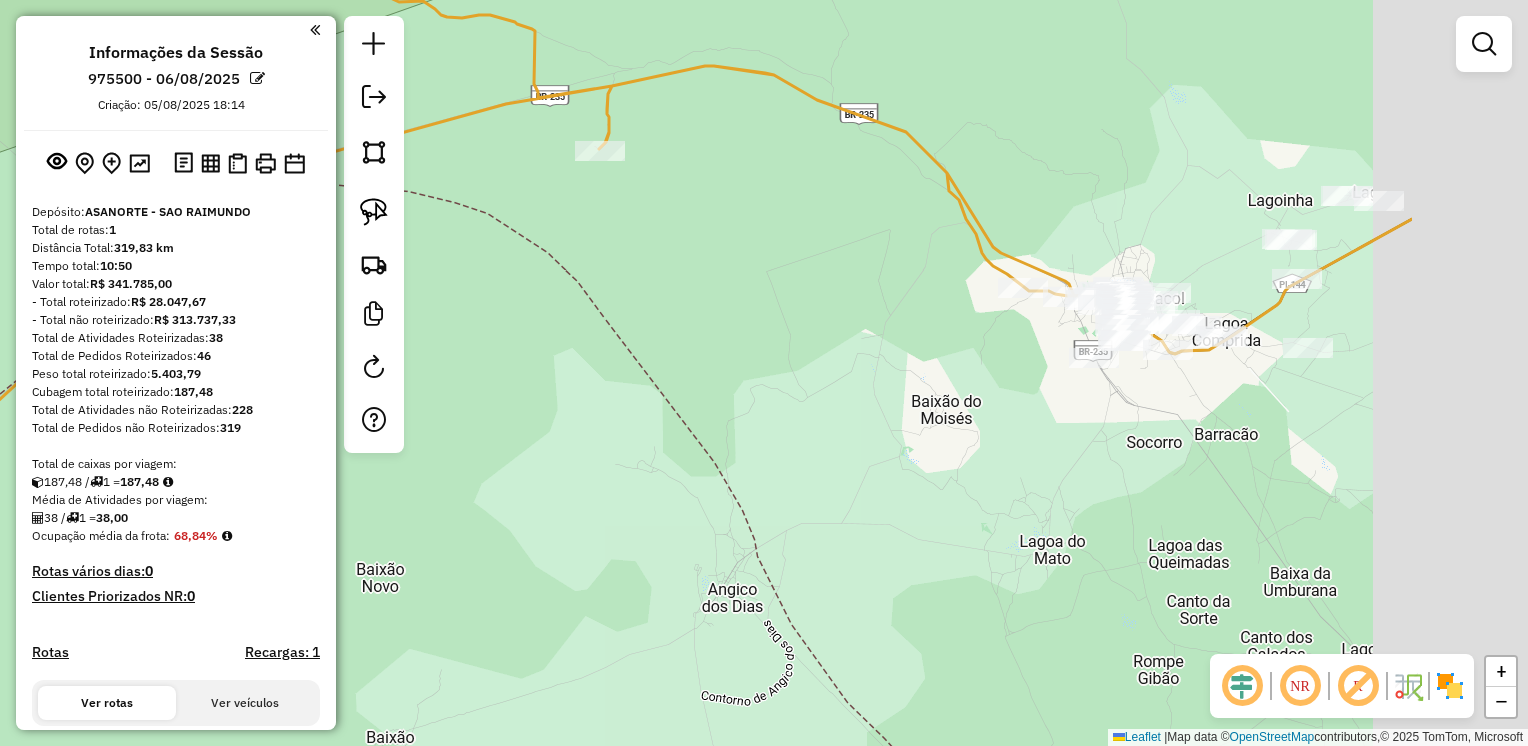 drag, startPoint x: 1098, startPoint y: 282, endPoint x: 944, endPoint y: 289, distance: 154.15901 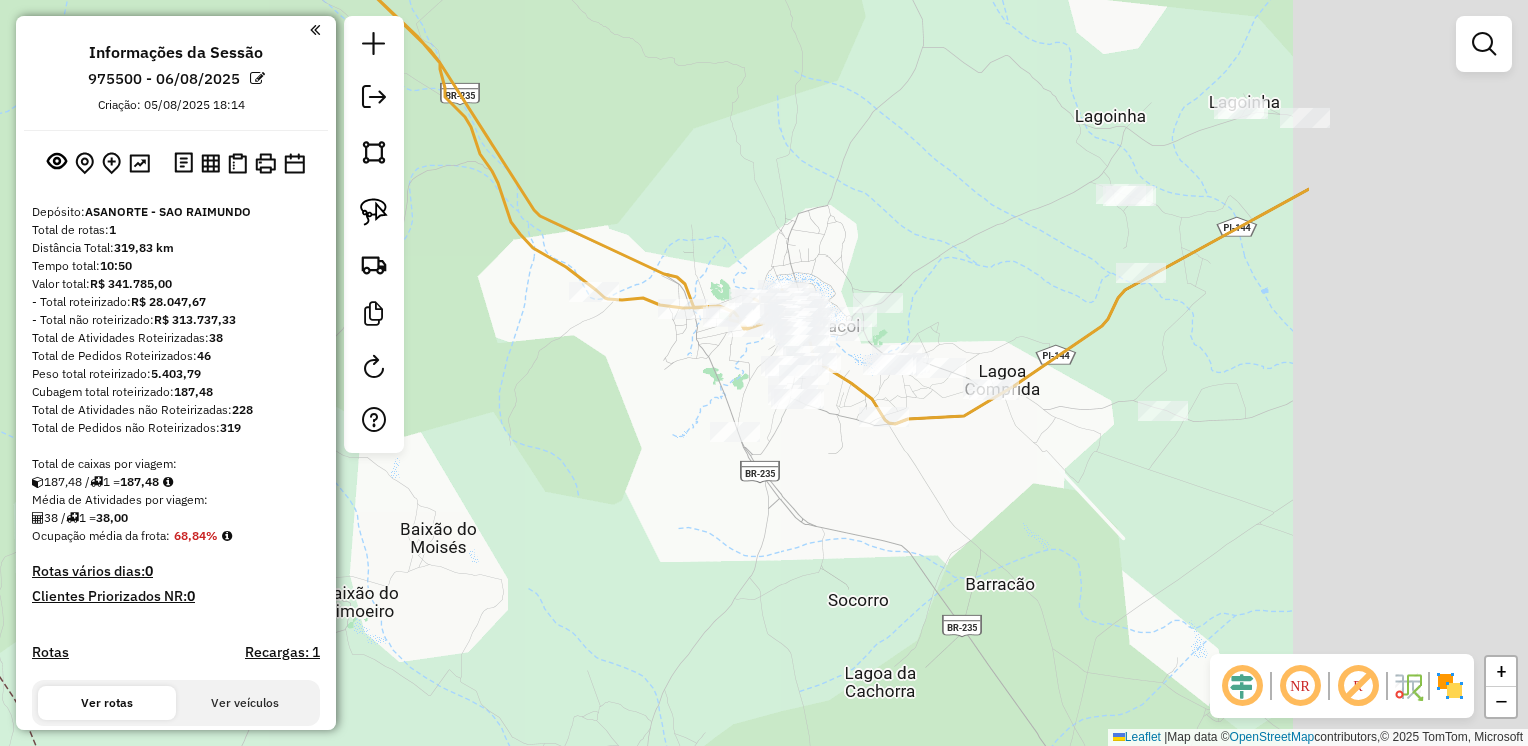 drag, startPoint x: 1028, startPoint y: 392, endPoint x: 736, endPoint y: 340, distance: 296.594 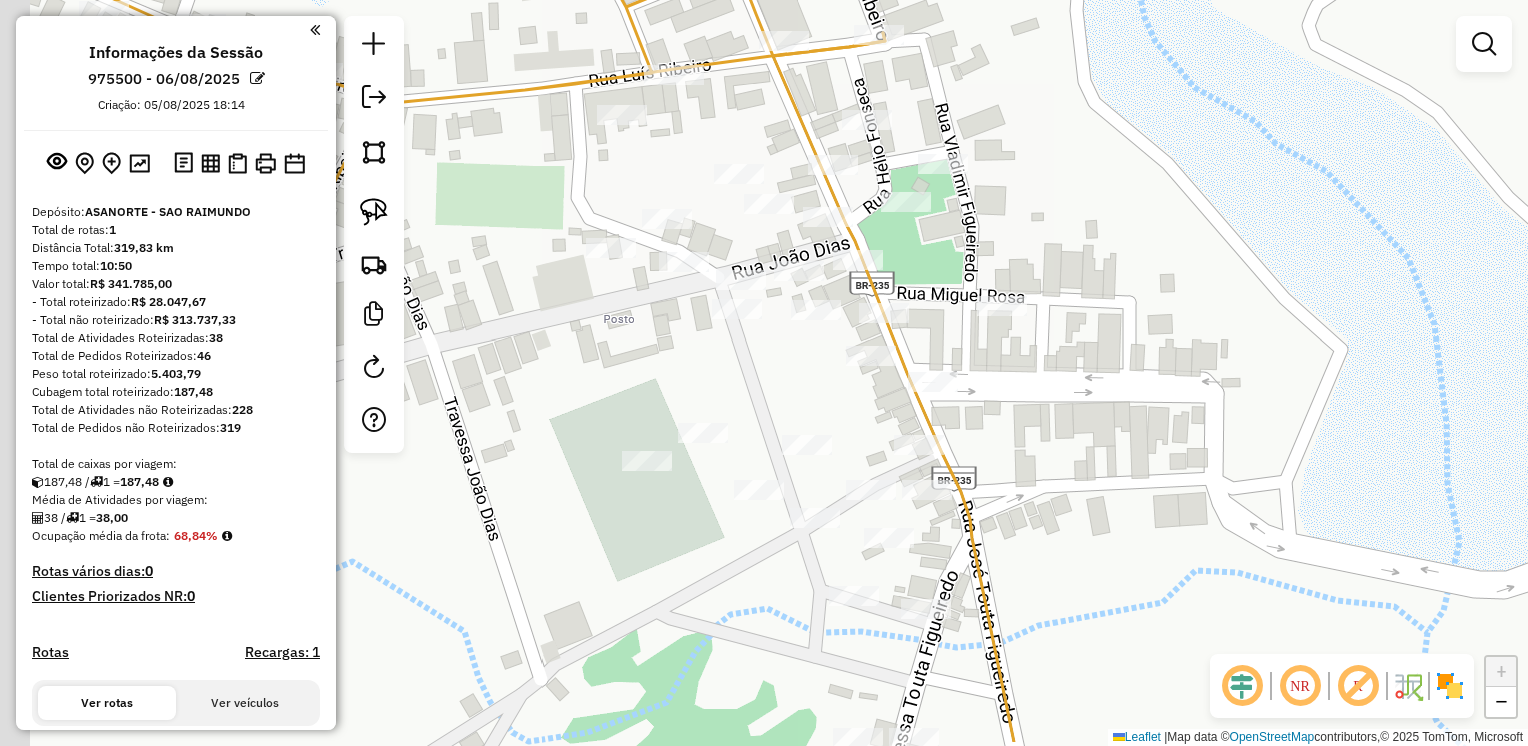 drag, startPoint x: 852, startPoint y: 282, endPoint x: 1087, endPoint y: 204, distance: 247.60654 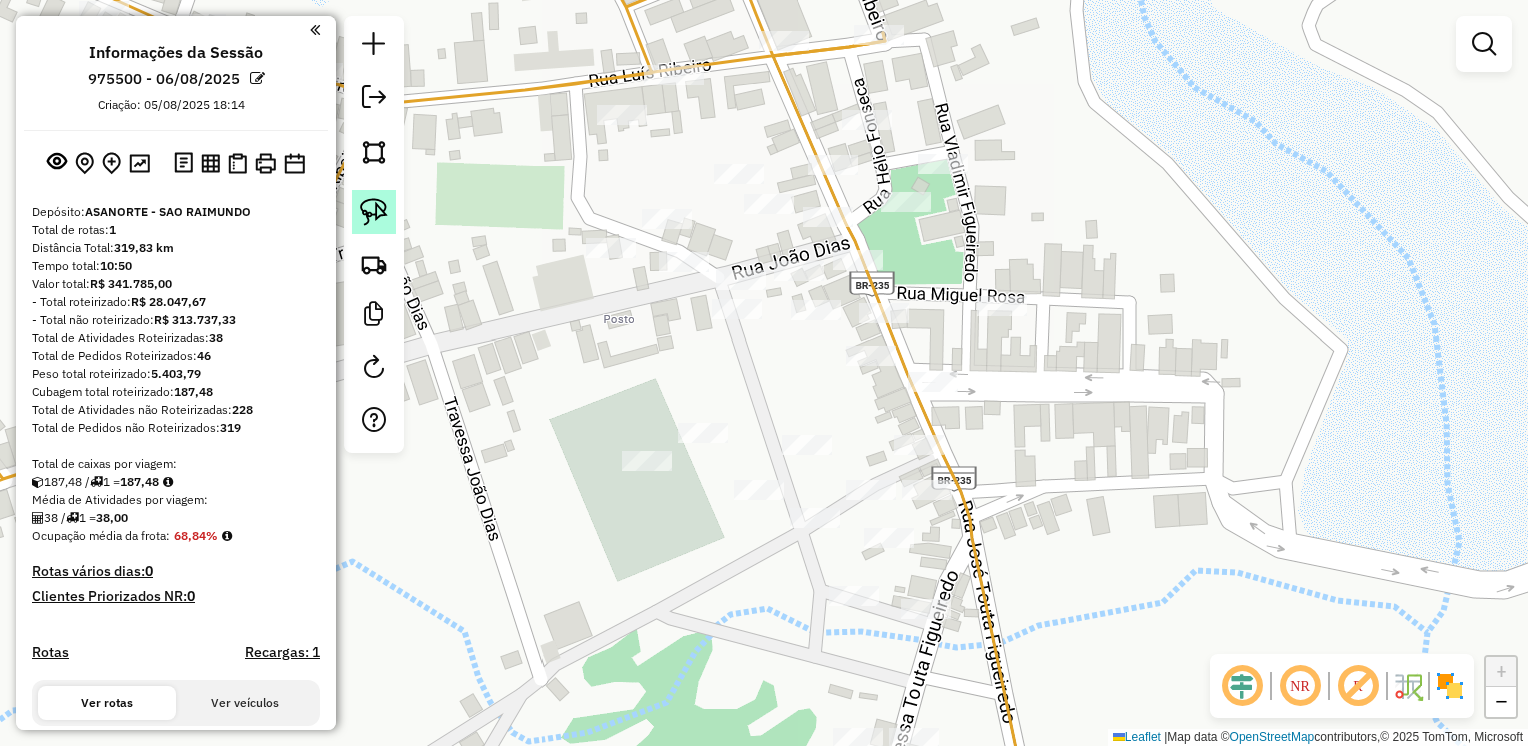 click 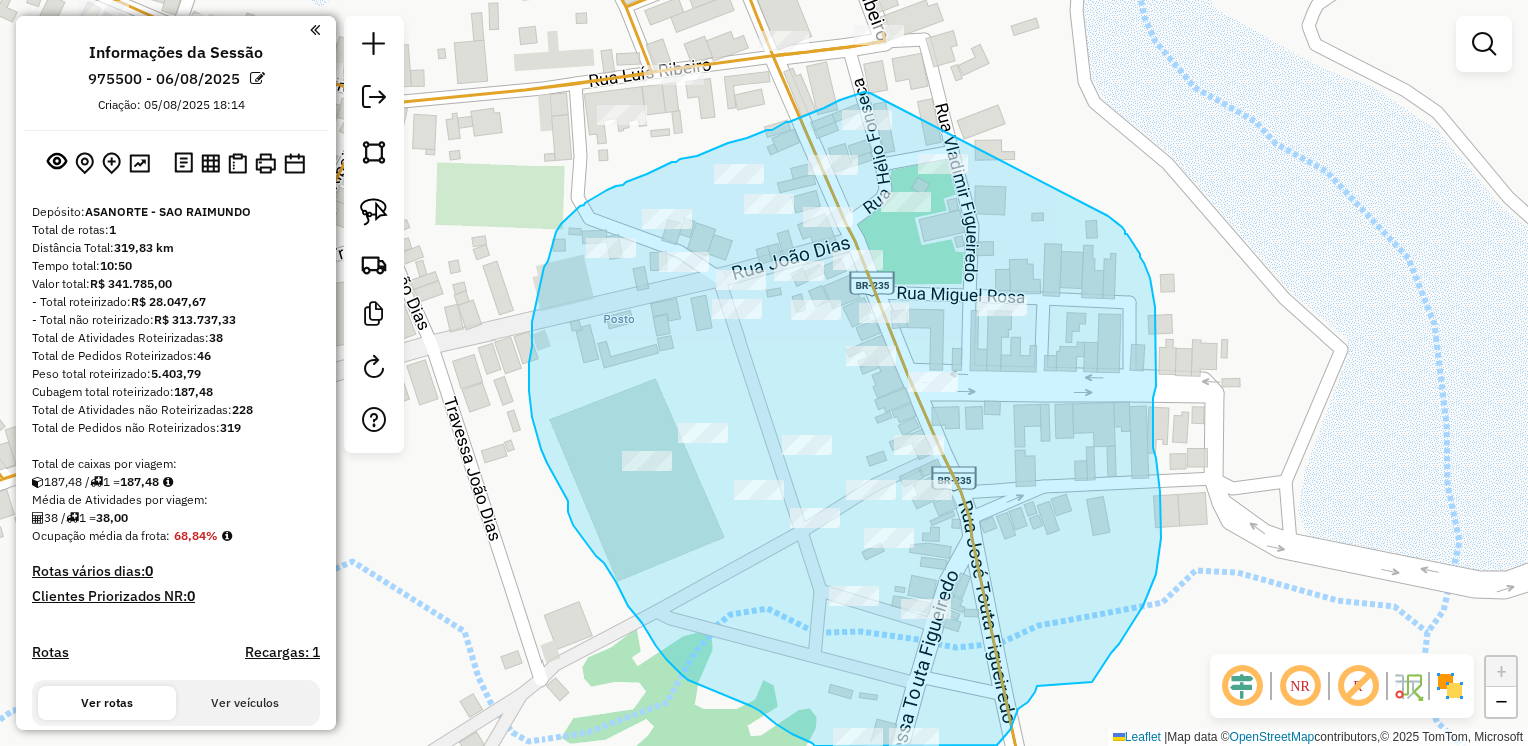 drag, startPoint x: 870, startPoint y: 93, endPoint x: 1102, endPoint y: 215, distance: 262.1221 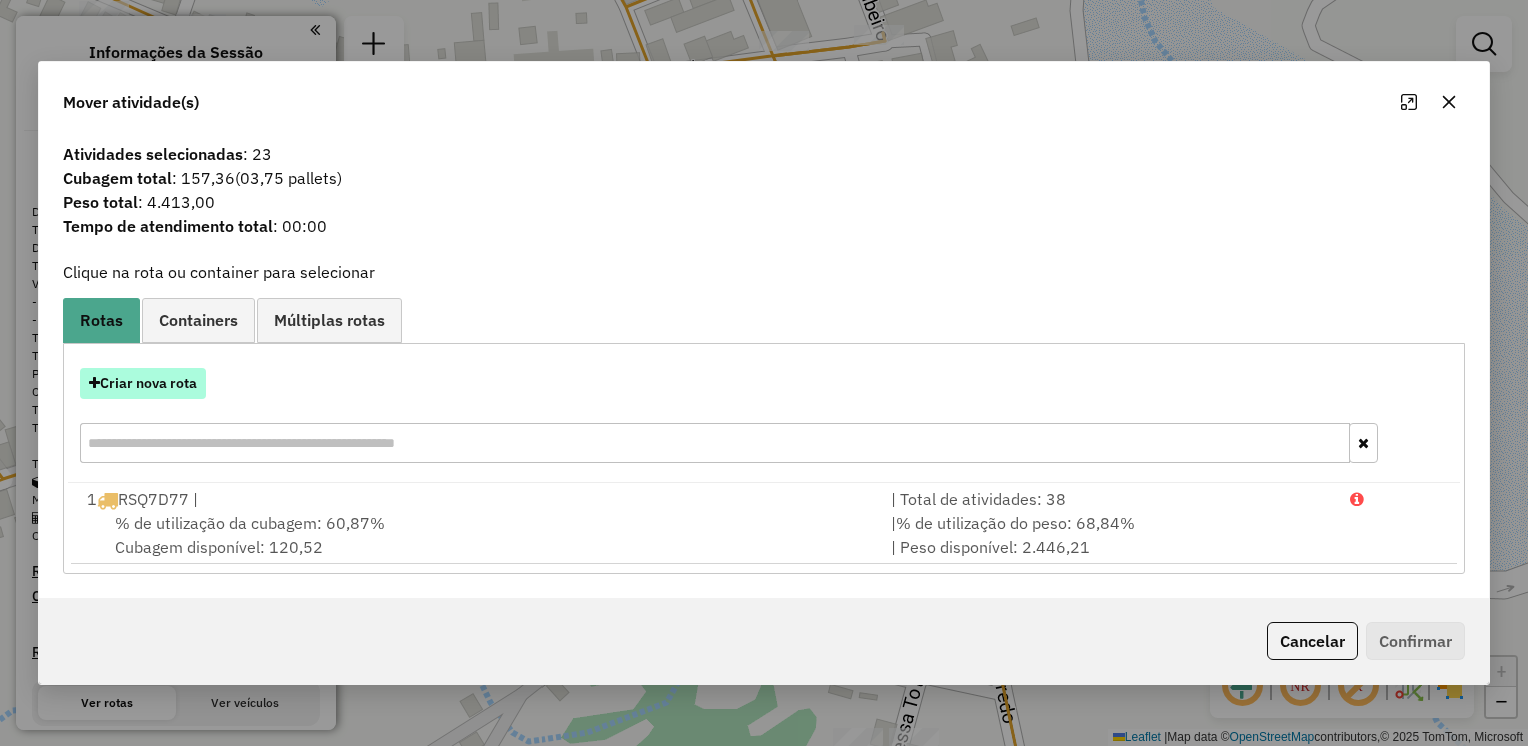 click on "Criar nova rota" at bounding box center (143, 383) 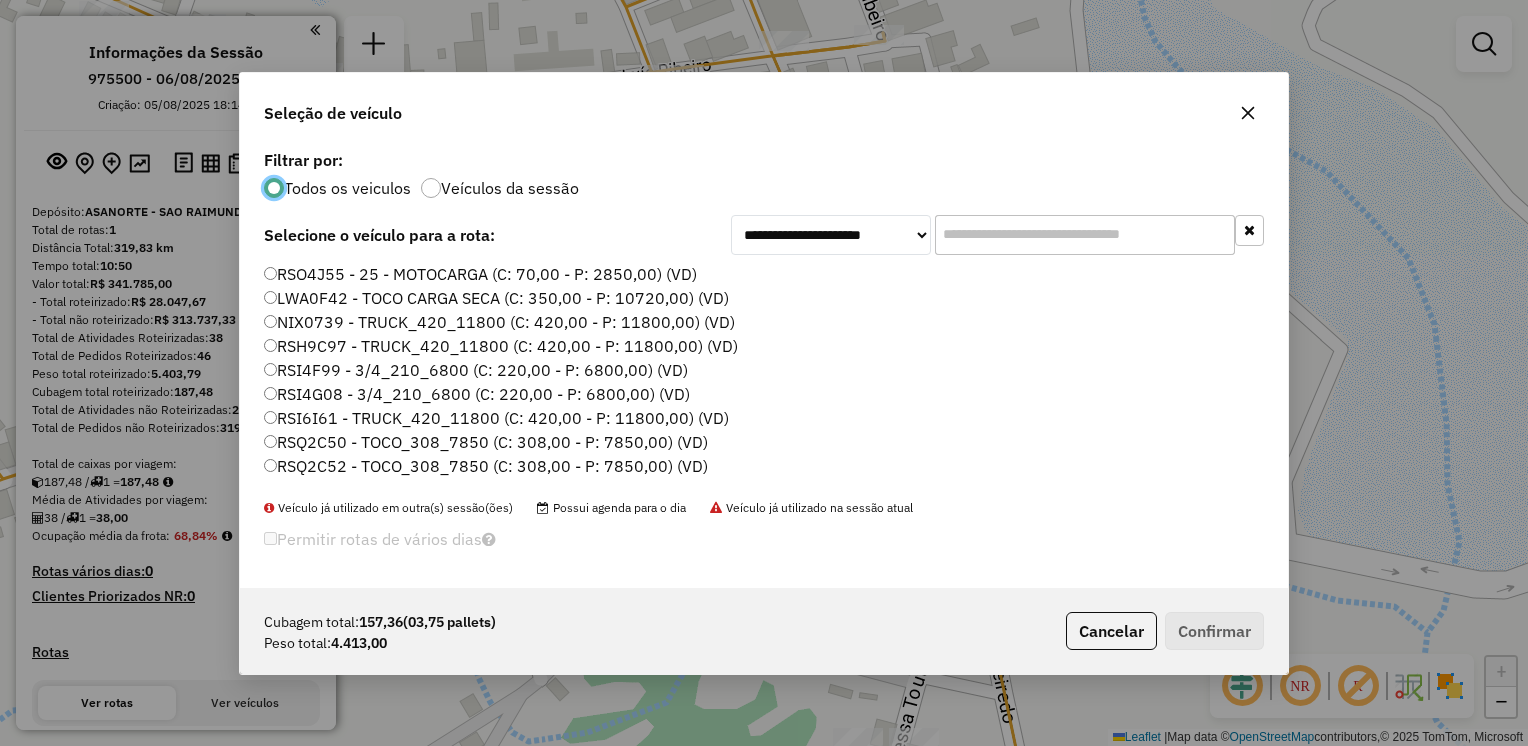 scroll, scrollTop: 10, scrollLeft: 6, axis: both 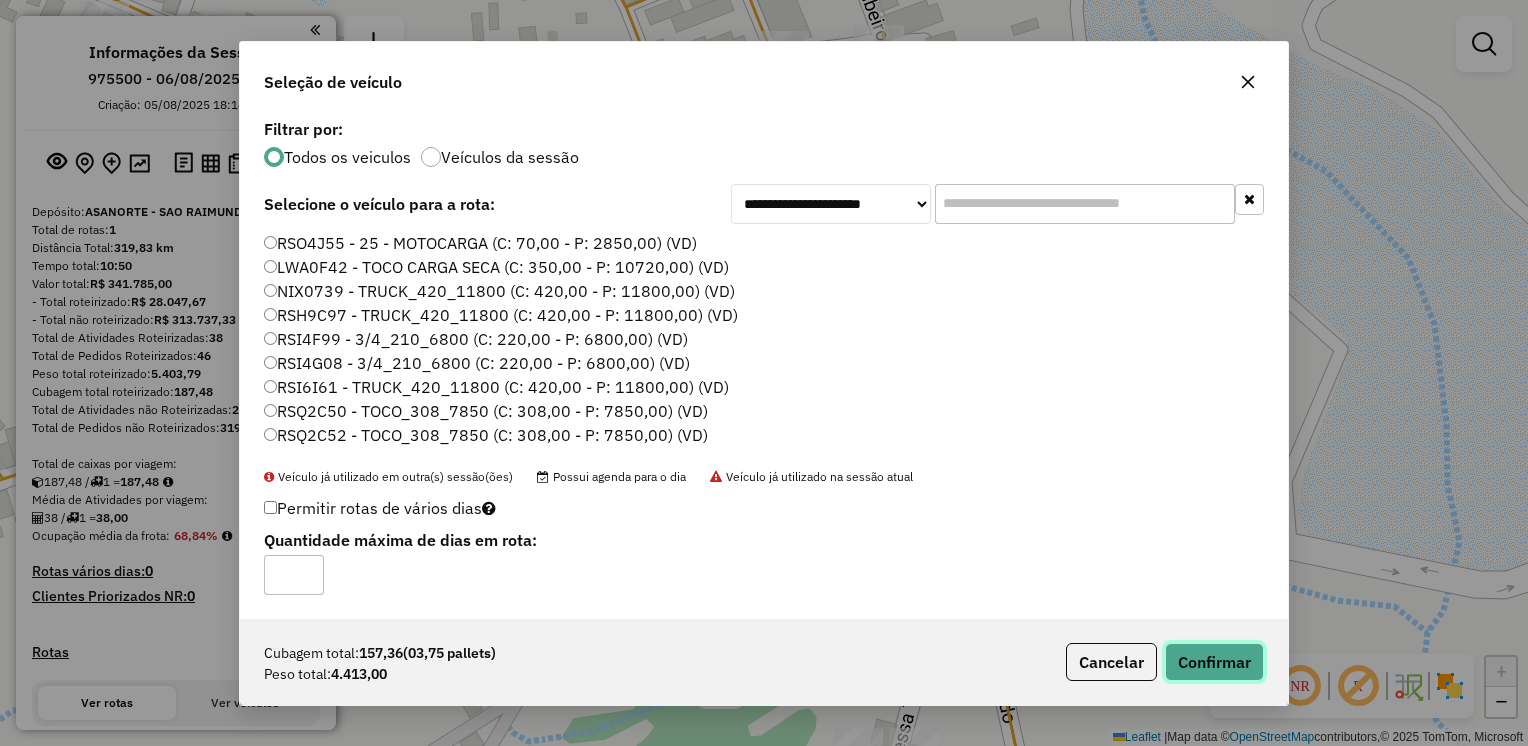 click on "Confirmar" 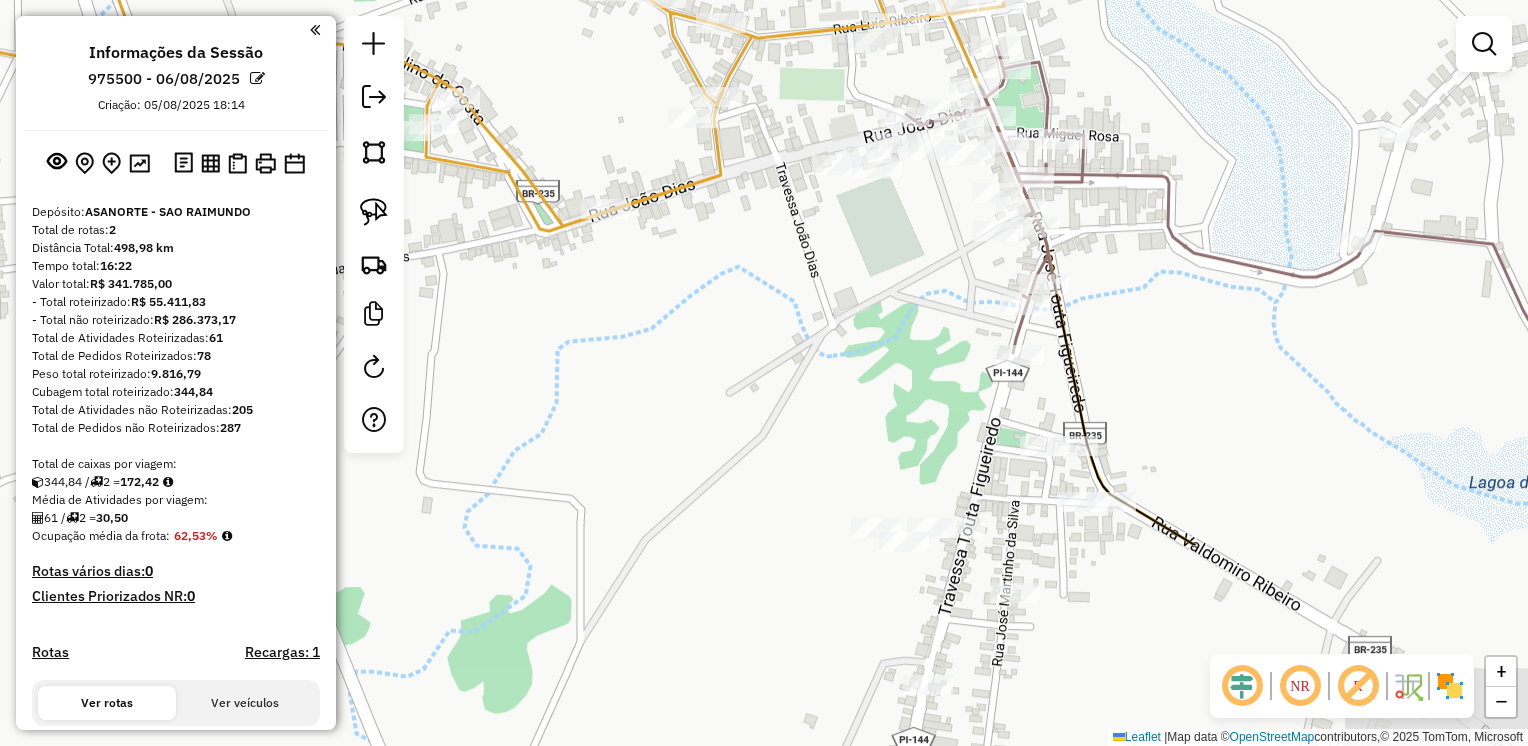 drag, startPoint x: 1303, startPoint y: 639, endPoint x: 1307, endPoint y: 364, distance: 275.02908 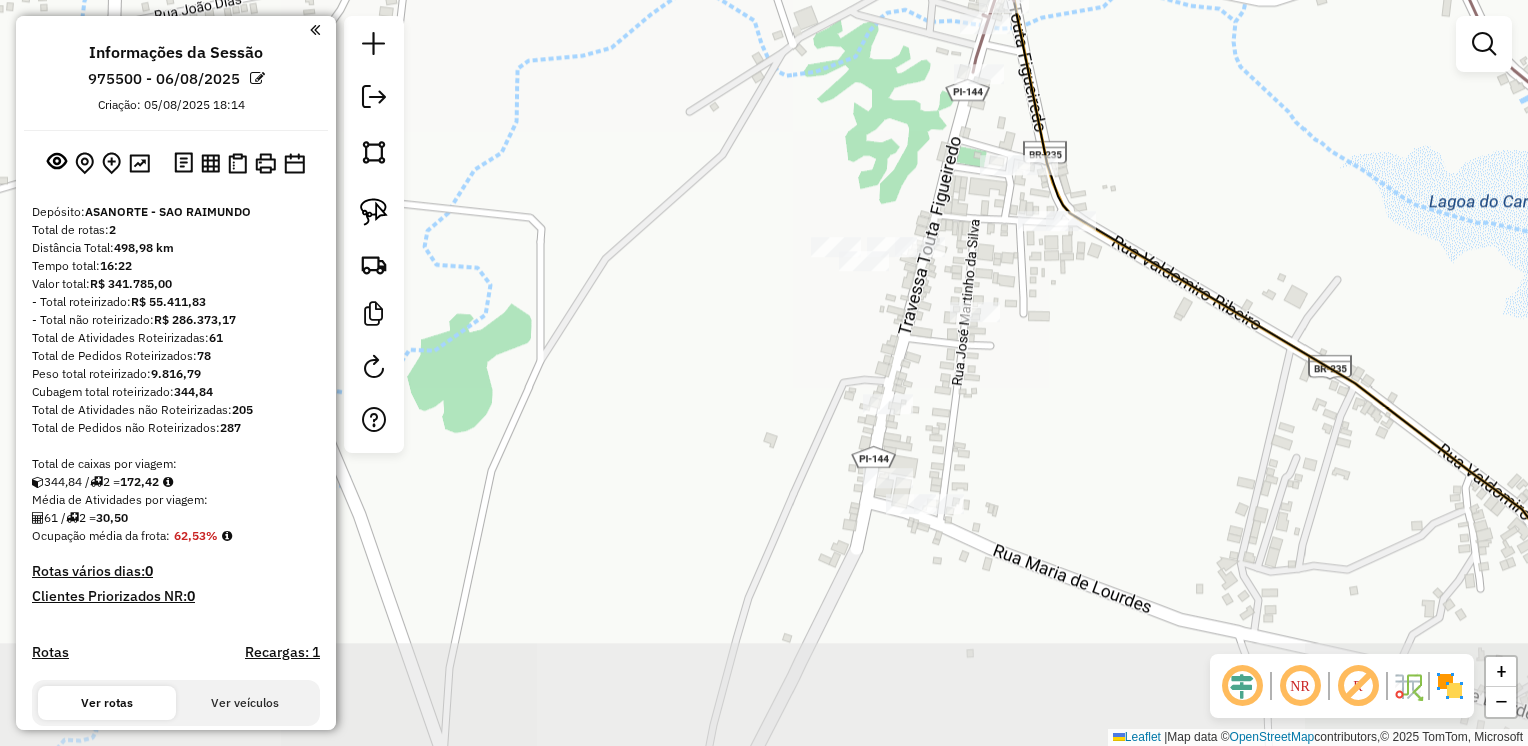 drag, startPoint x: 1229, startPoint y: 535, endPoint x: 1180, endPoint y: 285, distance: 254.75674 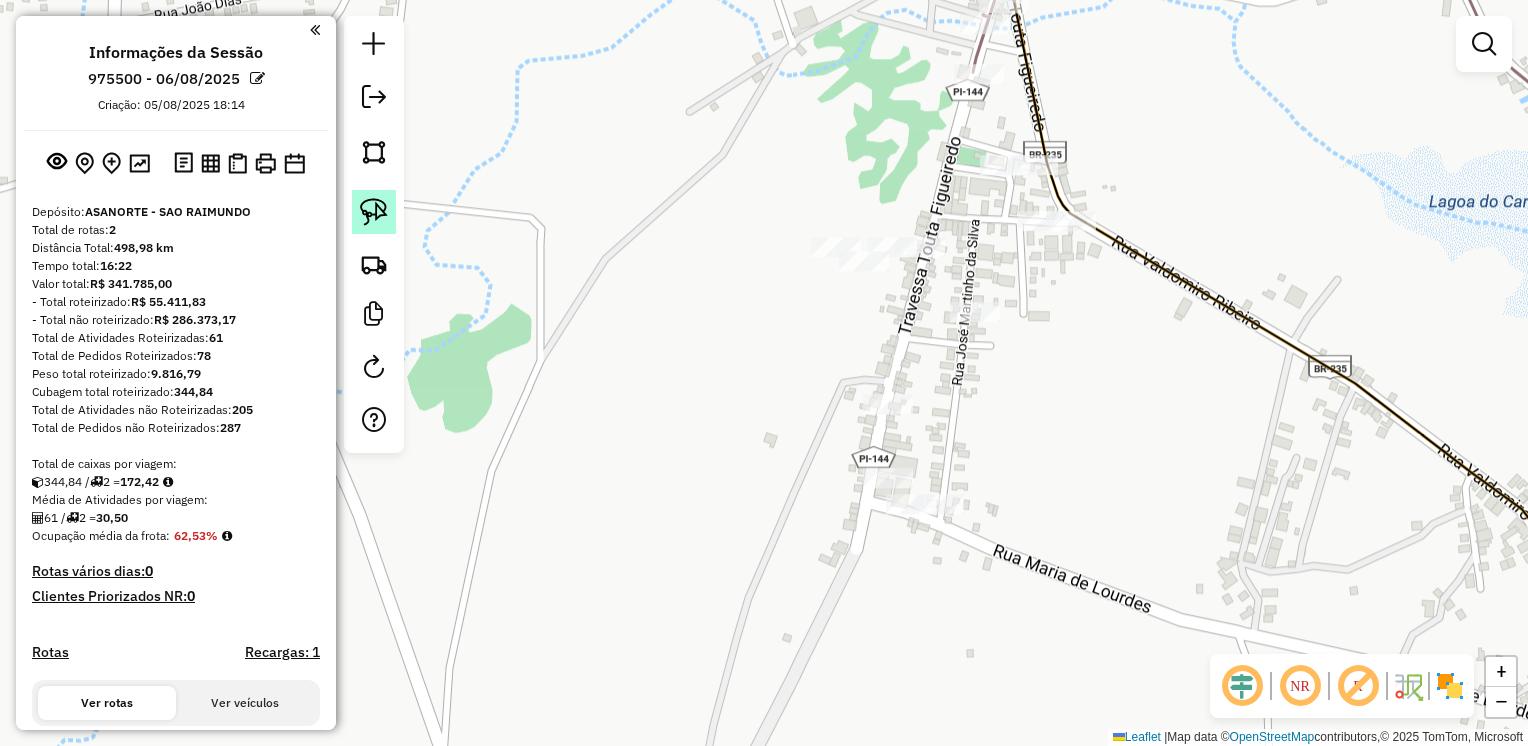 click 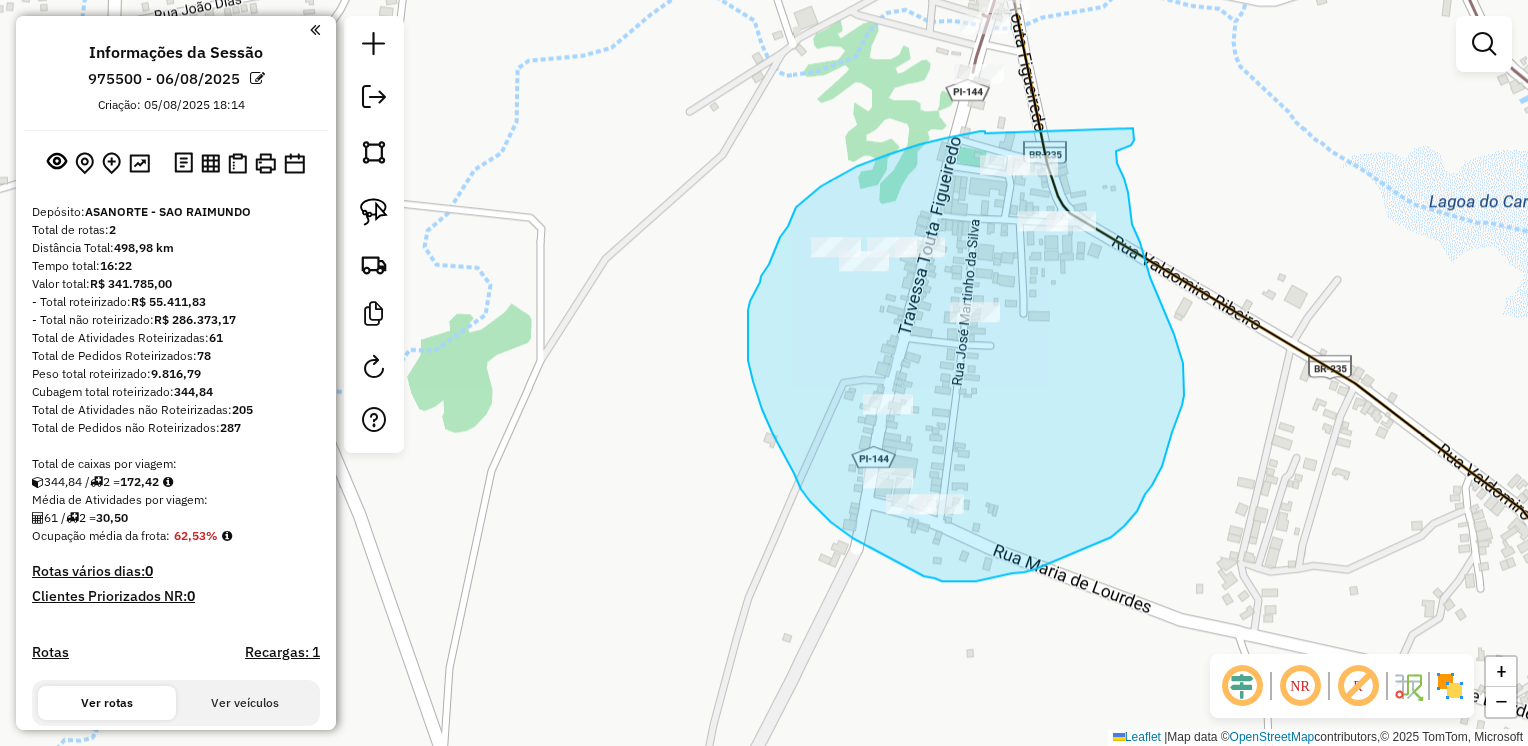 drag, startPoint x: 985, startPoint y: 133, endPoint x: 1133, endPoint y: 128, distance: 148.08444 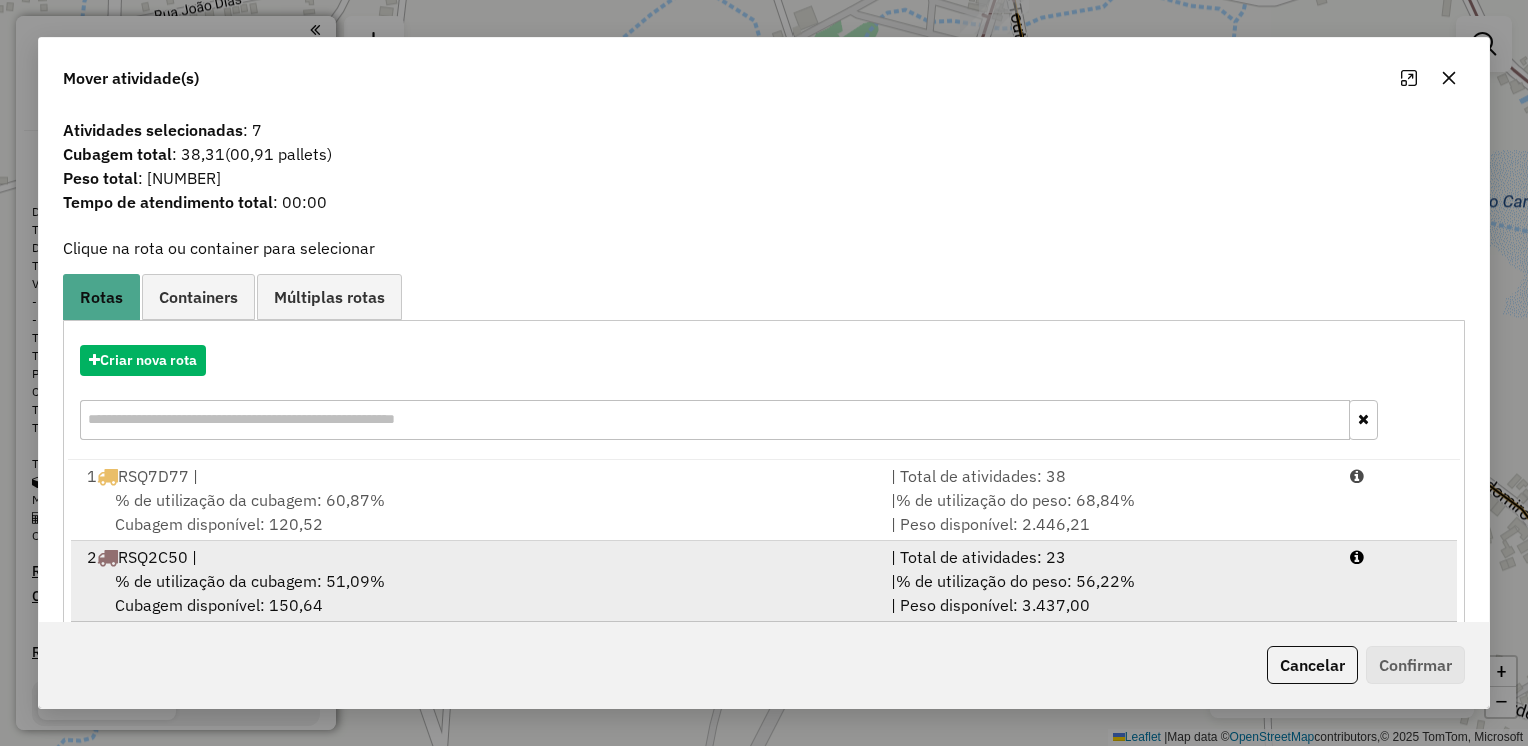 click on "2 [PLATE_NUMBER] |" at bounding box center [477, 557] 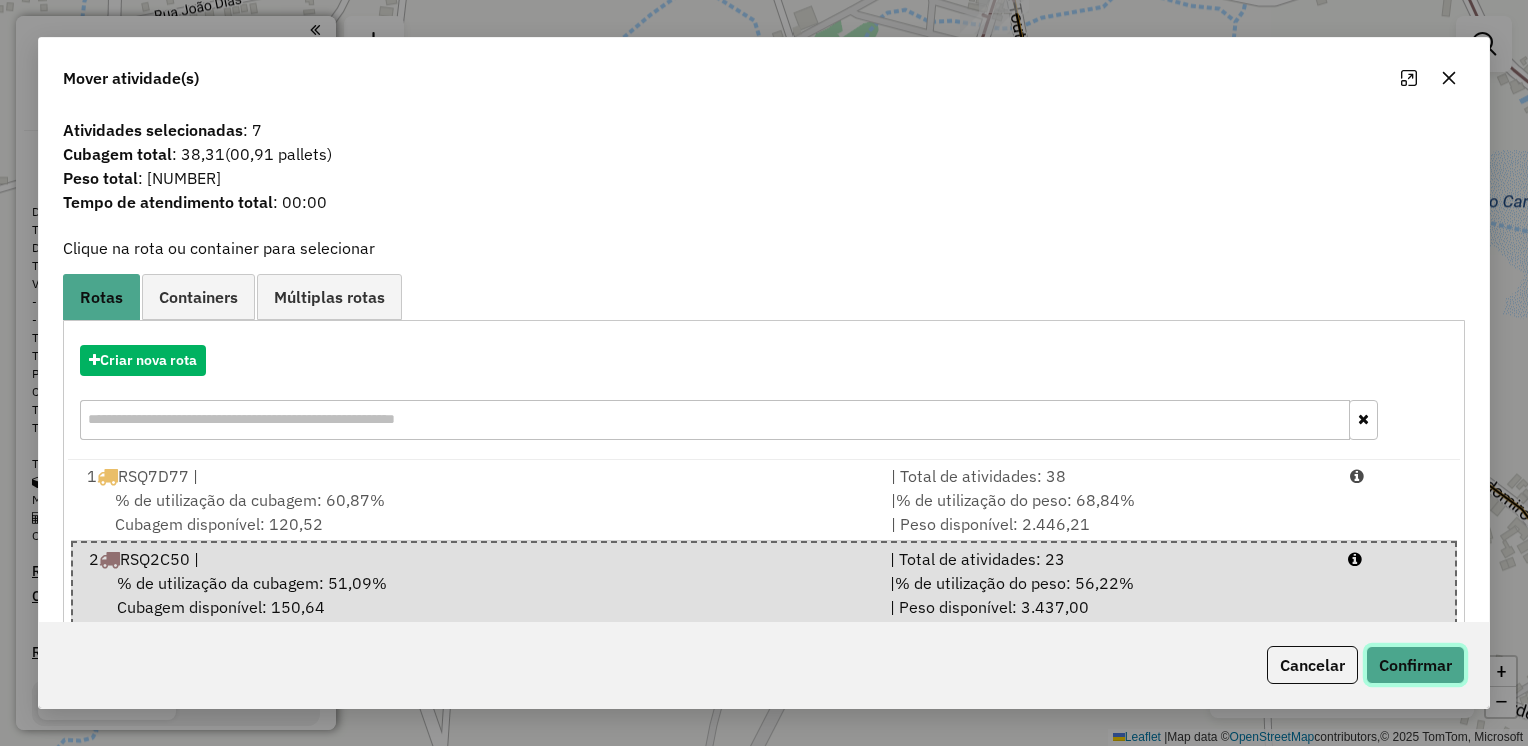 click on "Confirmar" 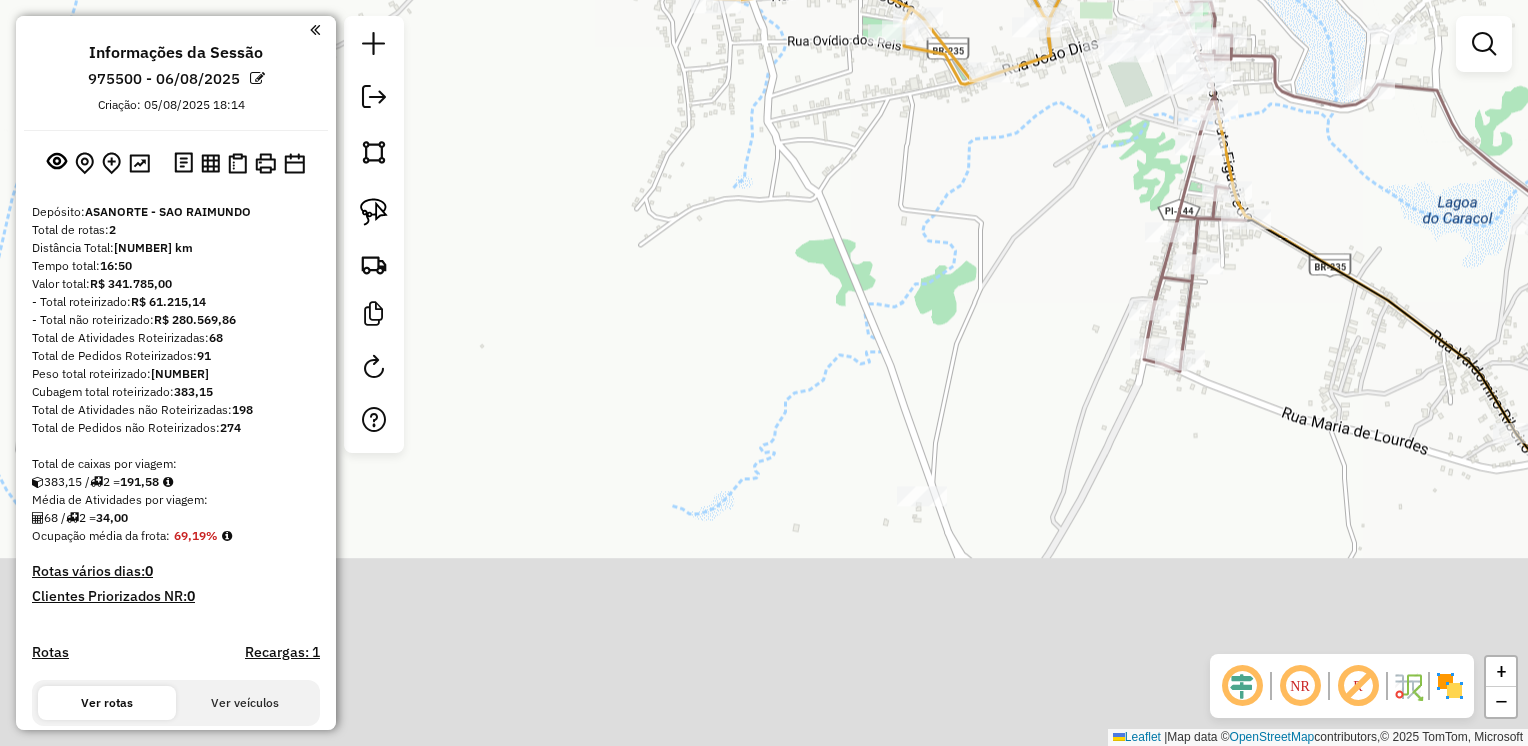 drag, startPoint x: 1132, startPoint y: 648, endPoint x: 1151, endPoint y: 438, distance: 210.85777 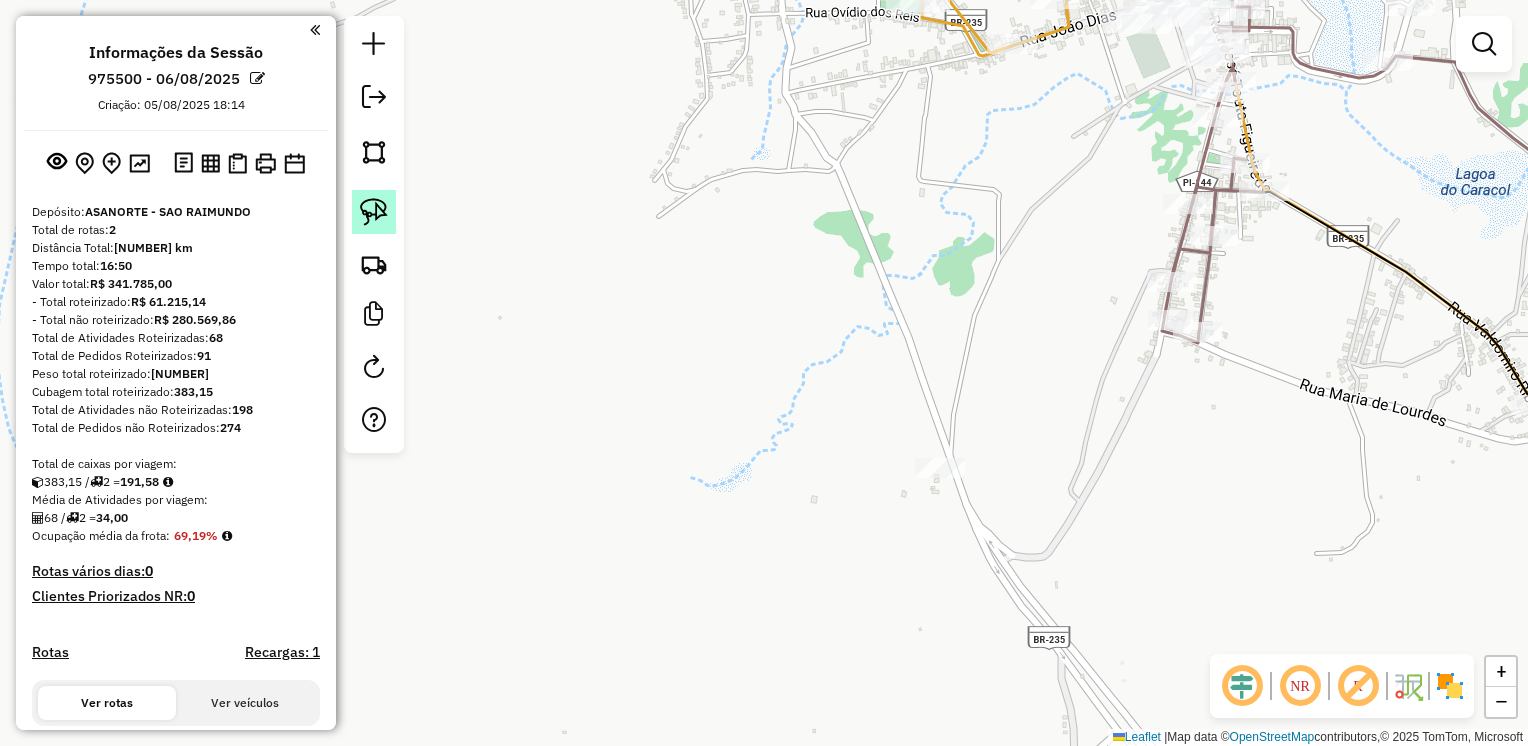 click 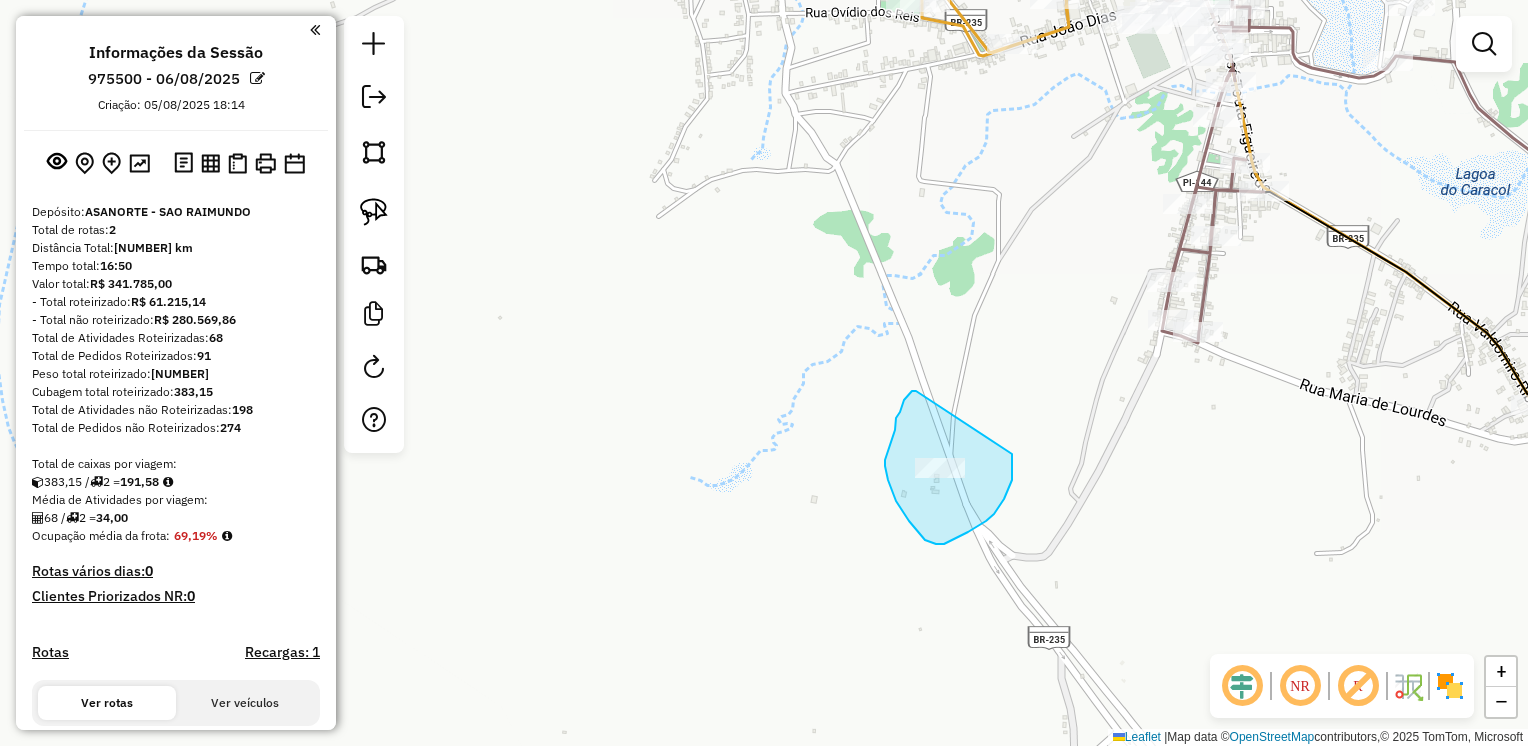 drag, startPoint x: 910, startPoint y: 394, endPoint x: 1012, endPoint y: 454, distance: 118.3385 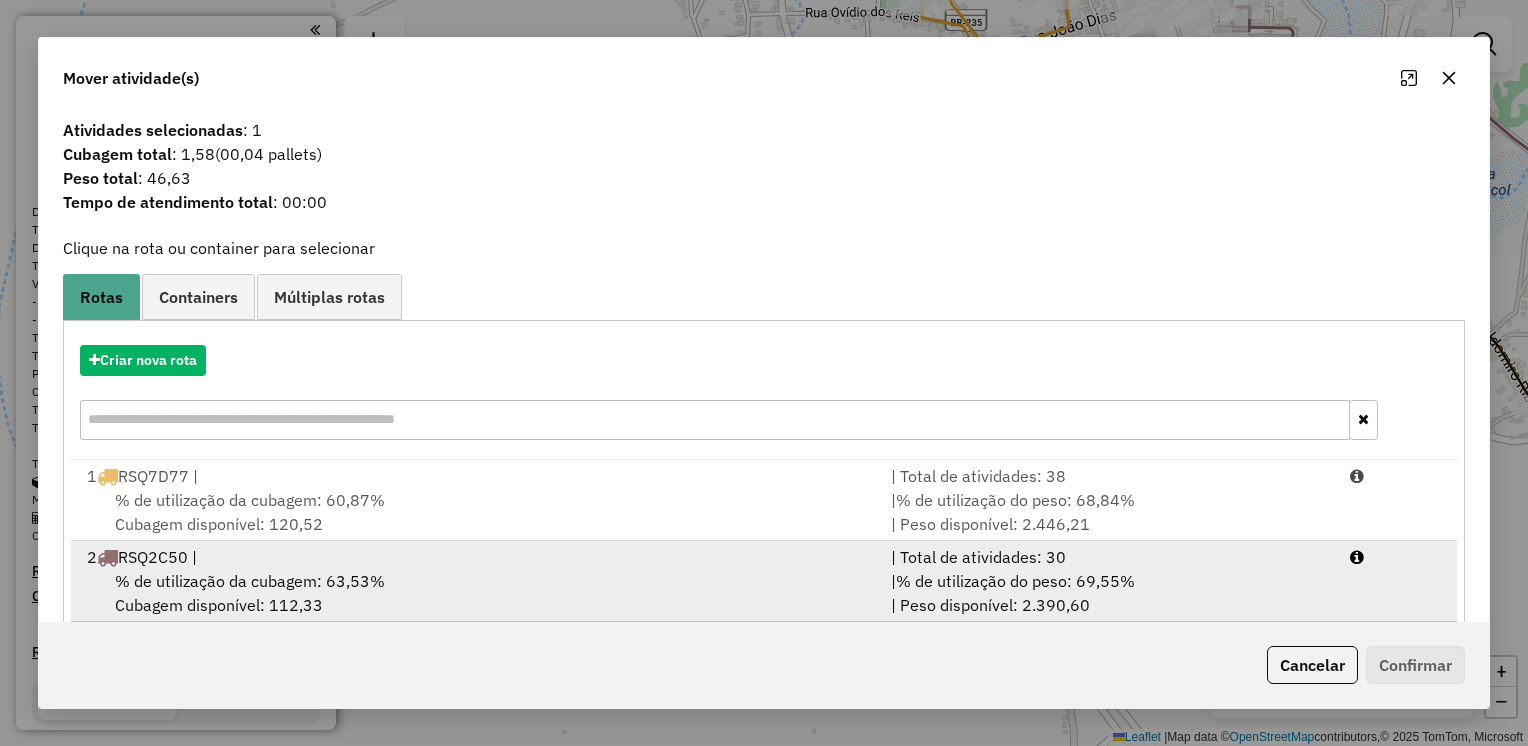 click on "2 [PLATE_NUMBER] |" at bounding box center [477, 557] 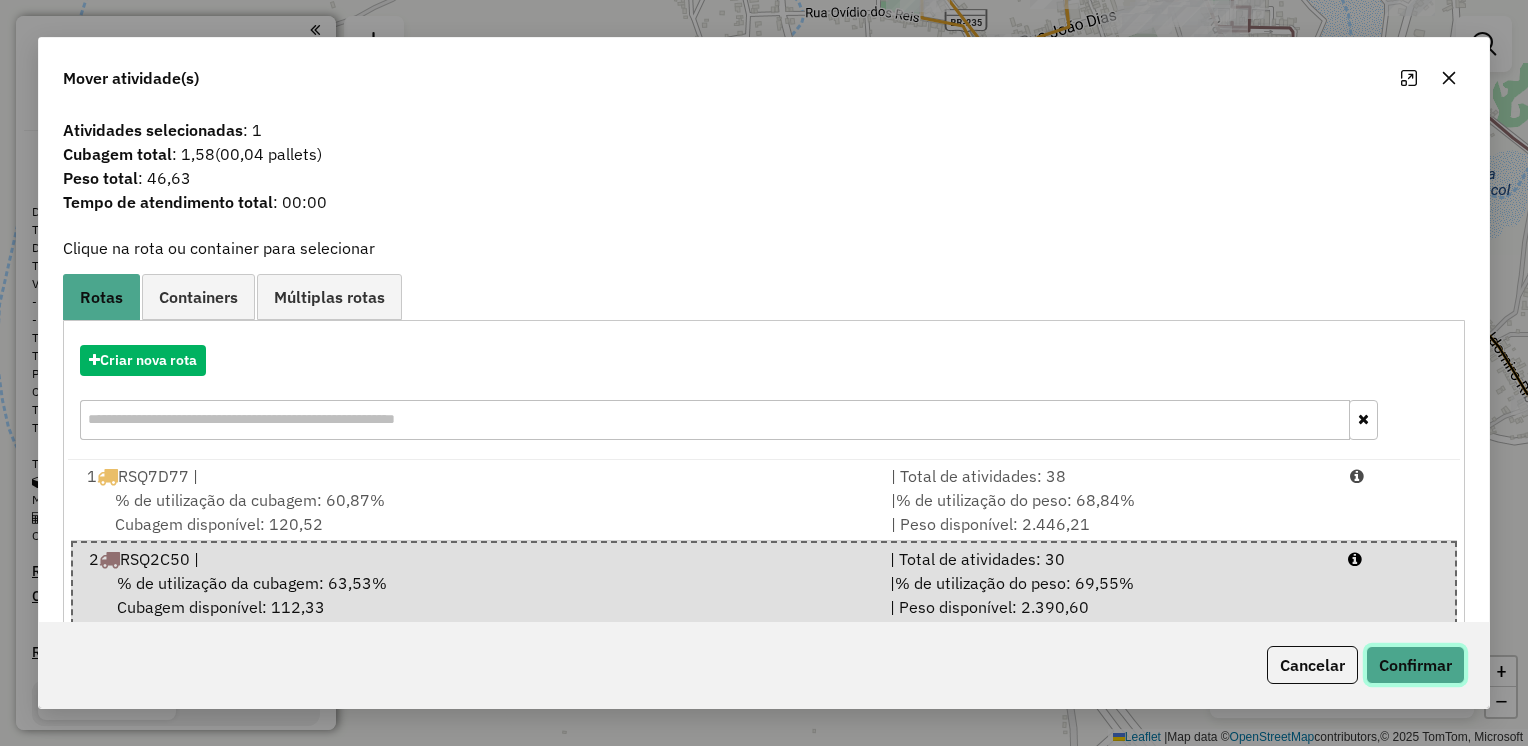 click on "Confirmar" 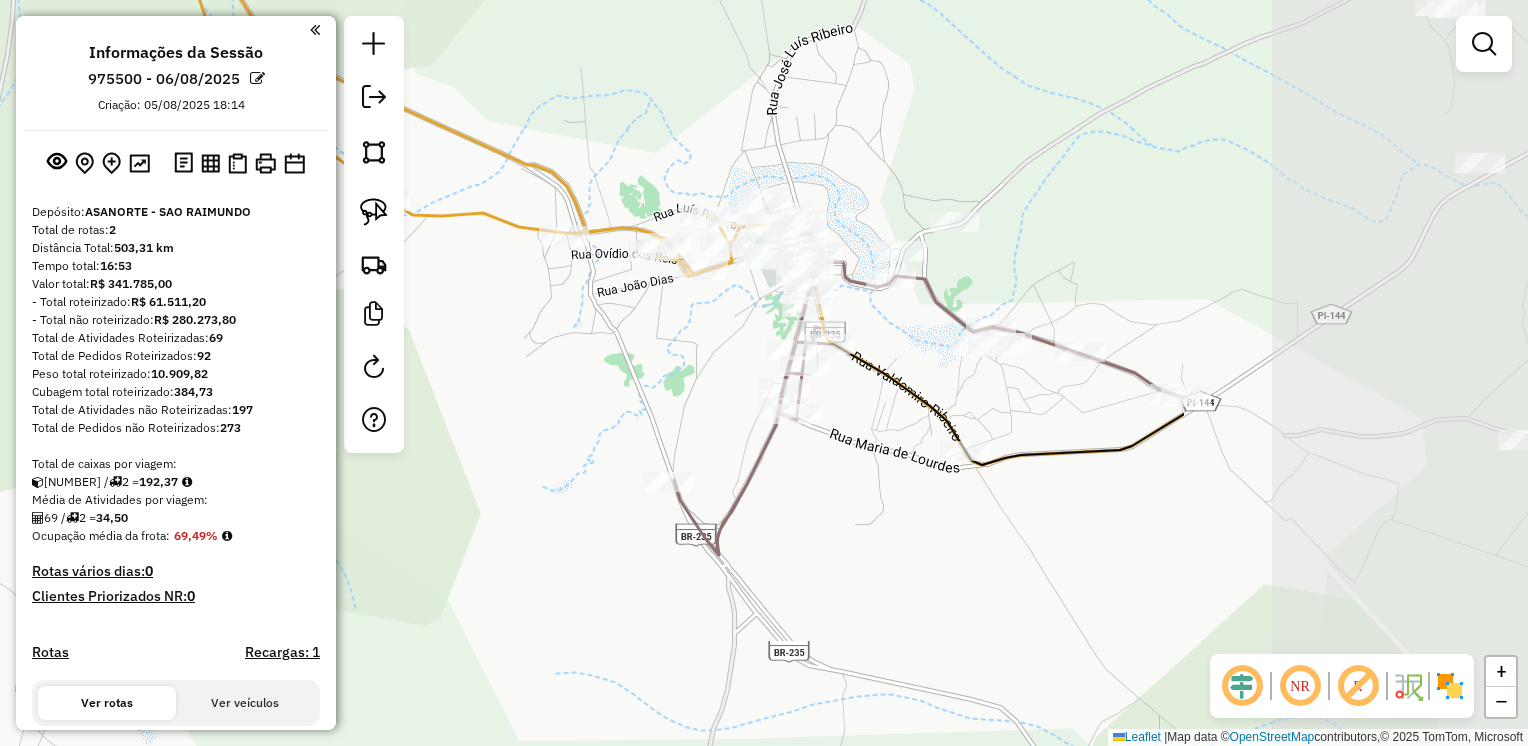 drag, startPoint x: 1396, startPoint y: 539, endPoint x: 670, endPoint y: 296, distance: 765.588 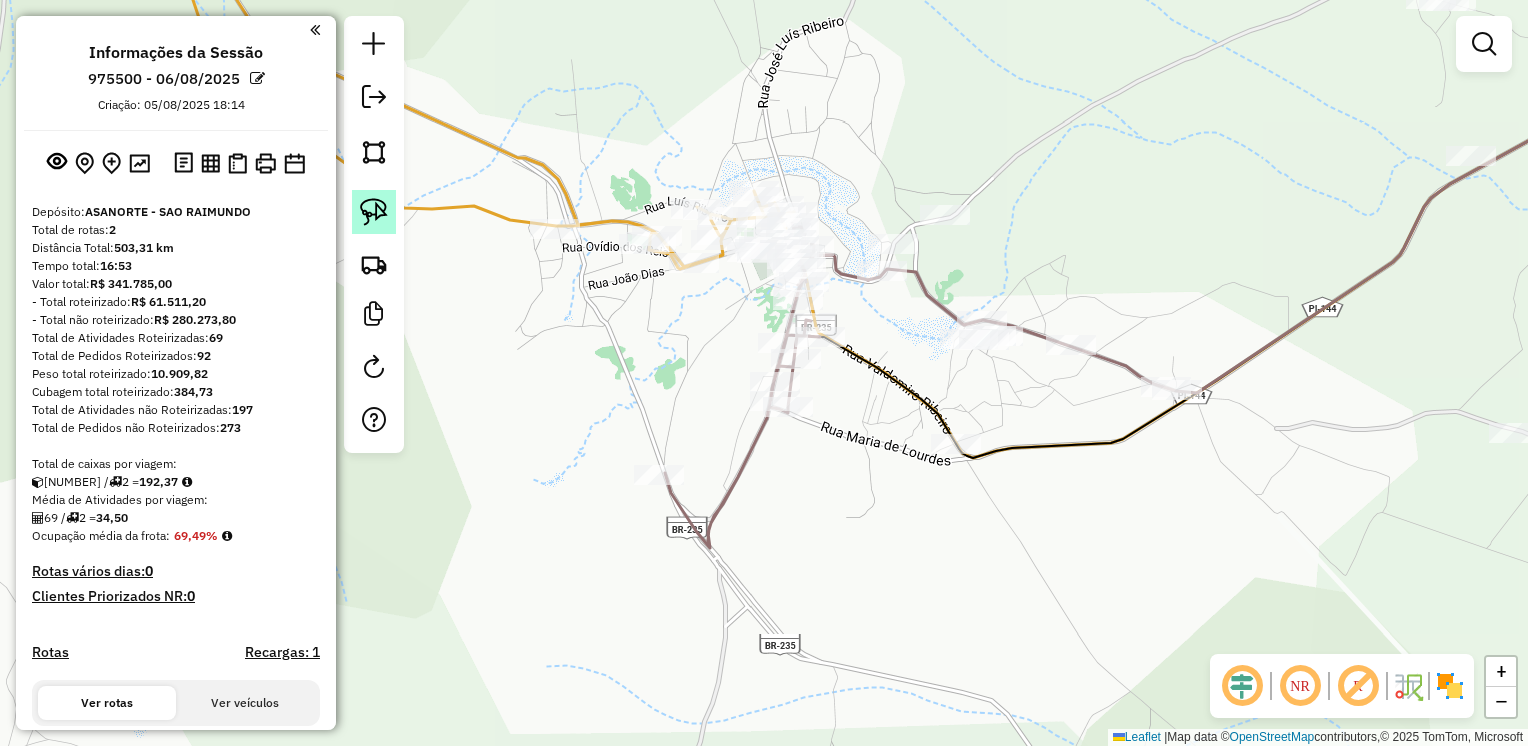 click 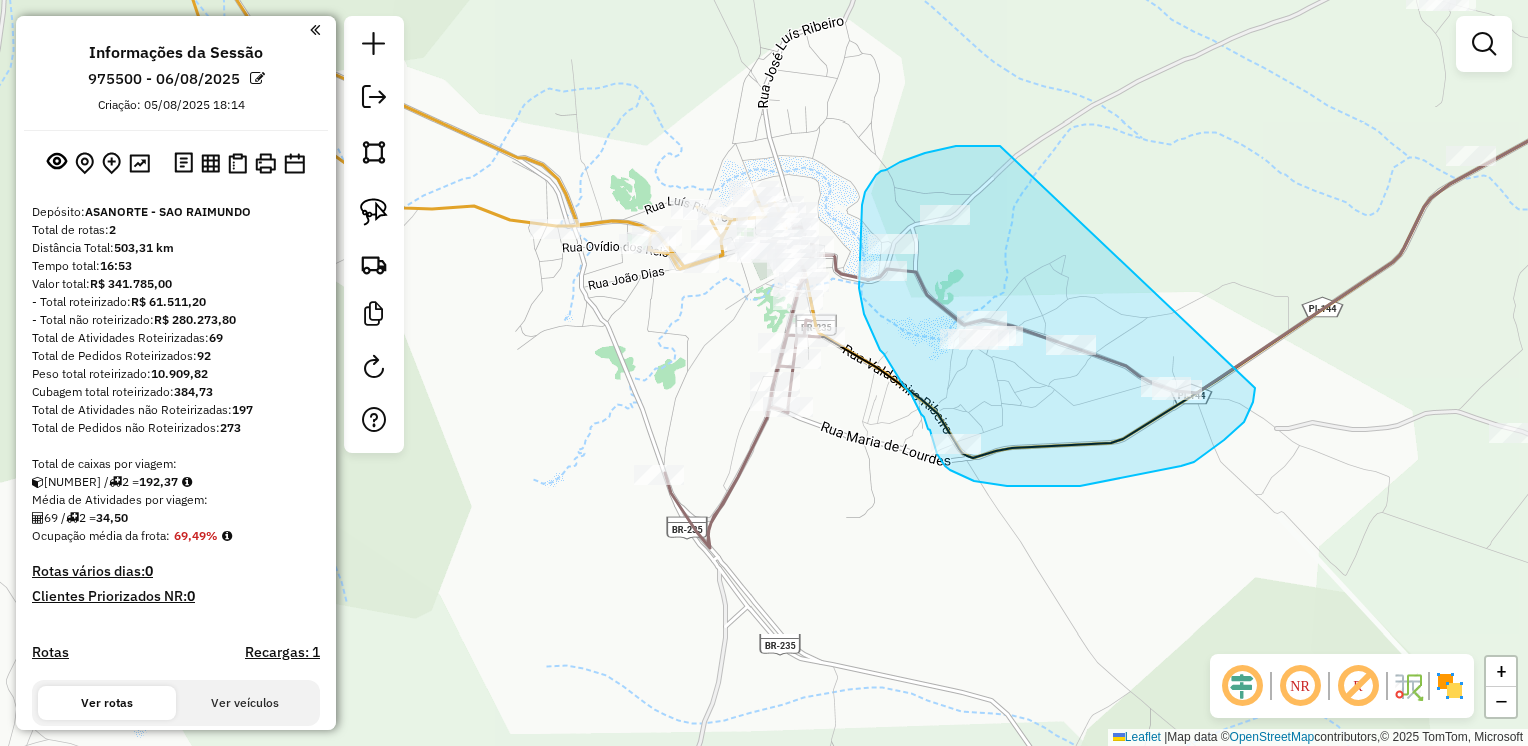 drag, startPoint x: 1000, startPoint y: 146, endPoint x: 1255, endPoint y: 386, distance: 350.17853 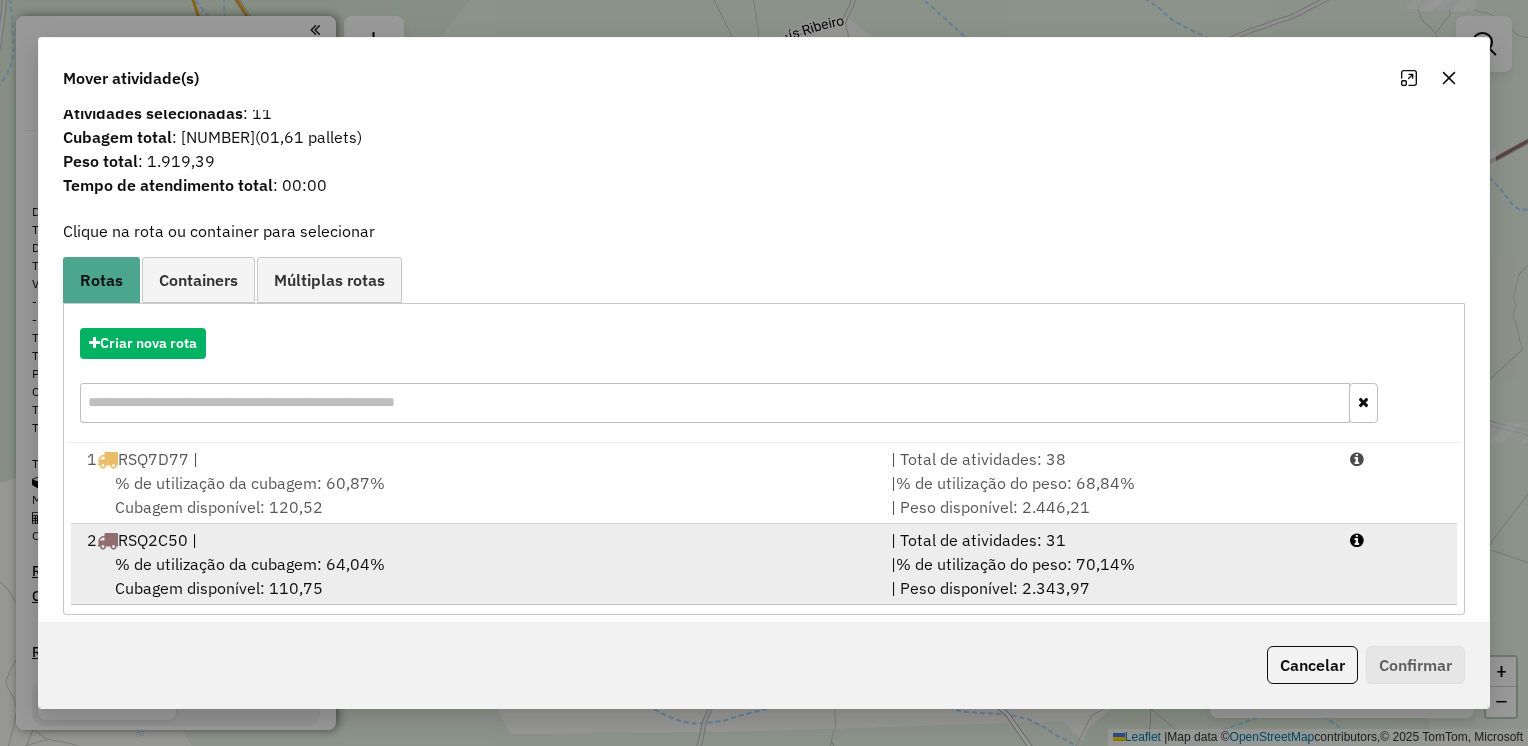 scroll, scrollTop: 32, scrollLeft: 0, axis: vertical 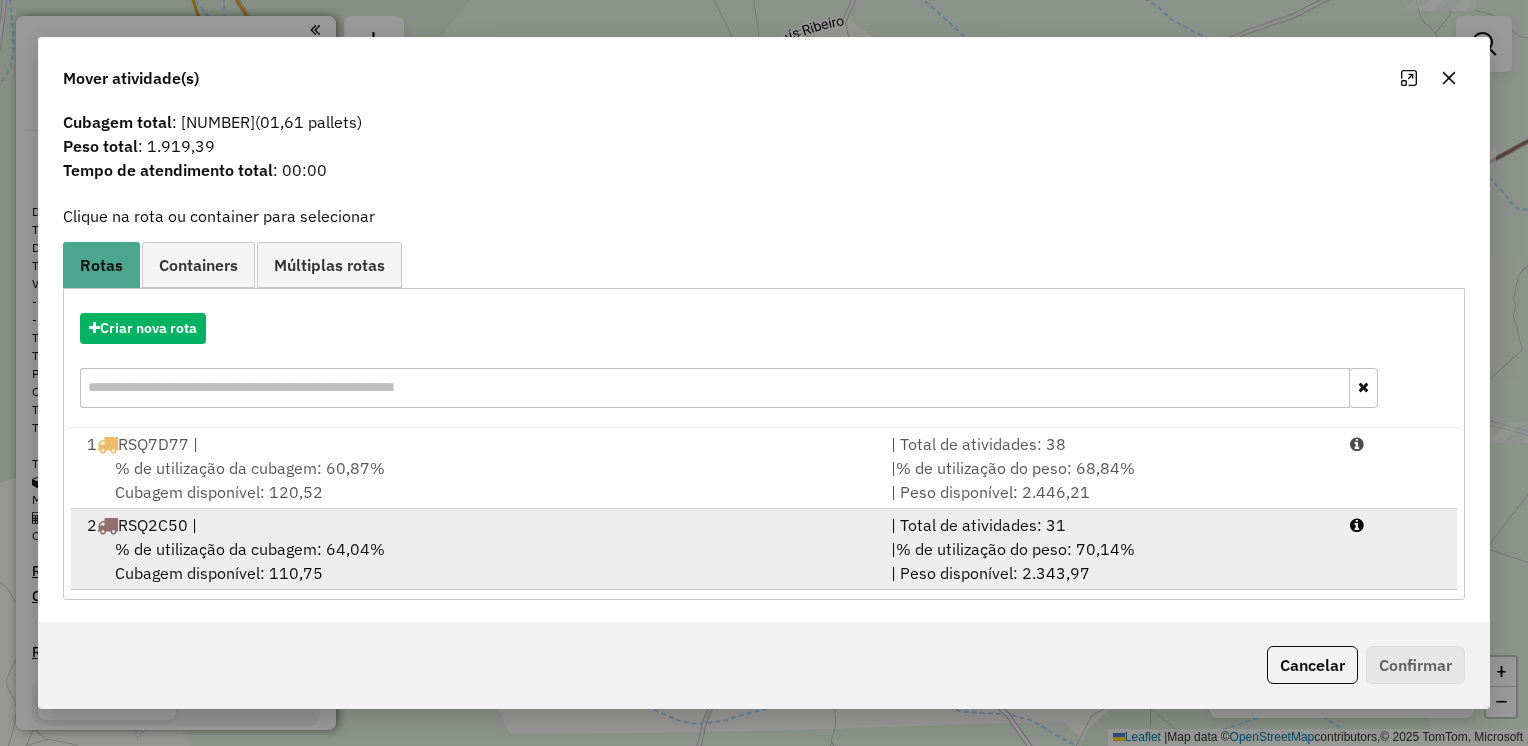 click on "% de utilização da cubagem: [PERCENTAGE]  Cubagem disponível: [CUBAGE]" at bounding box center (477, 561) 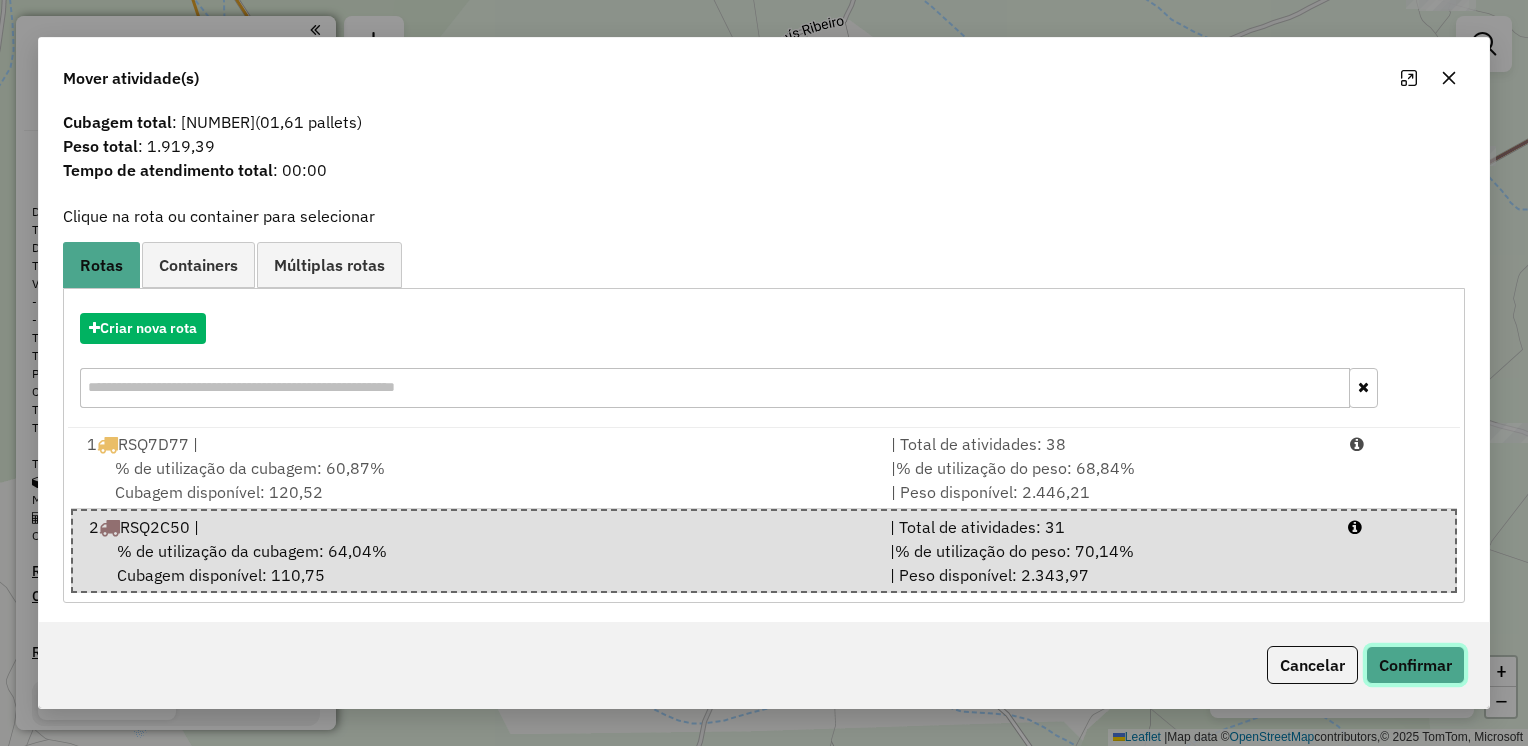 click on "Confirmar" 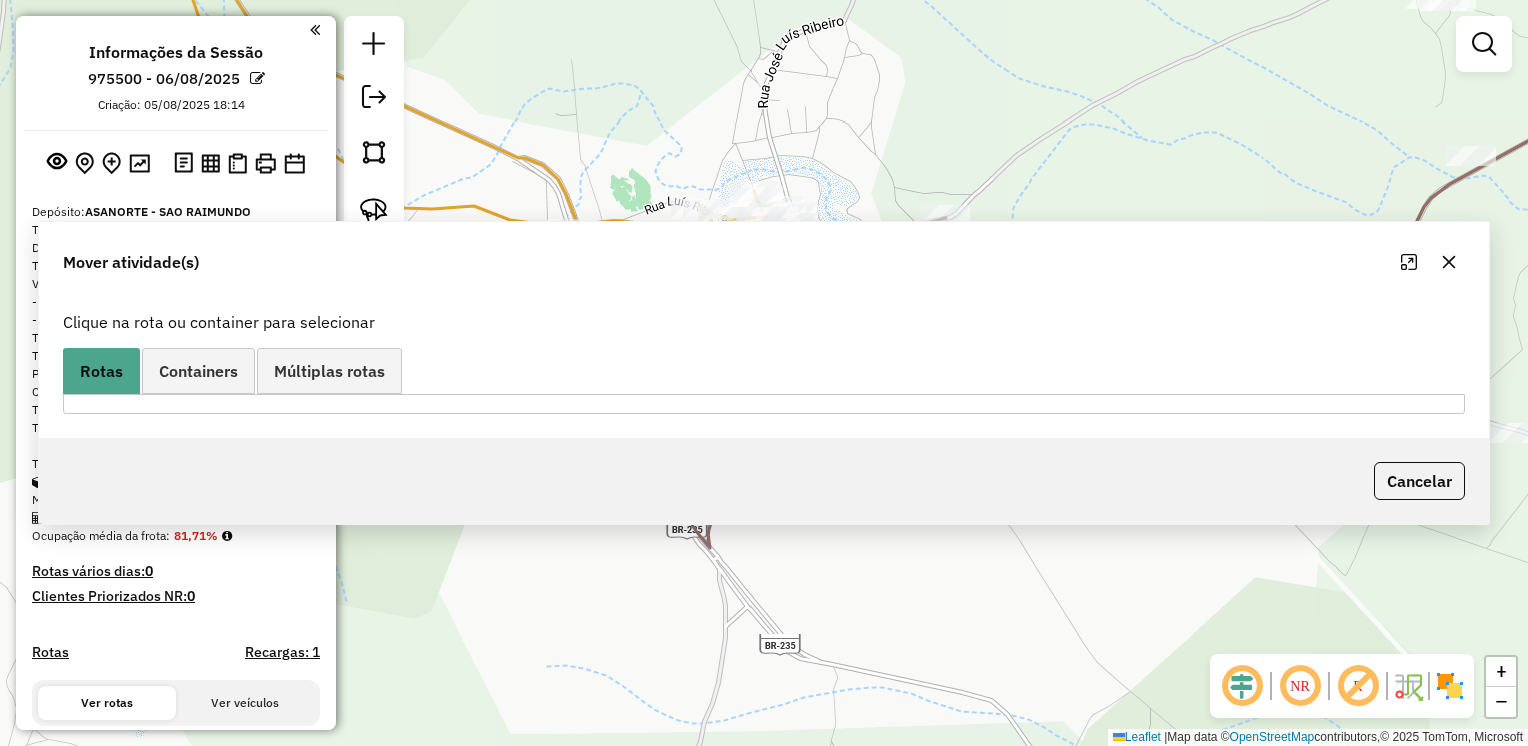 scroll, scrollTop: 0, scrollLeft: 0, axis: both 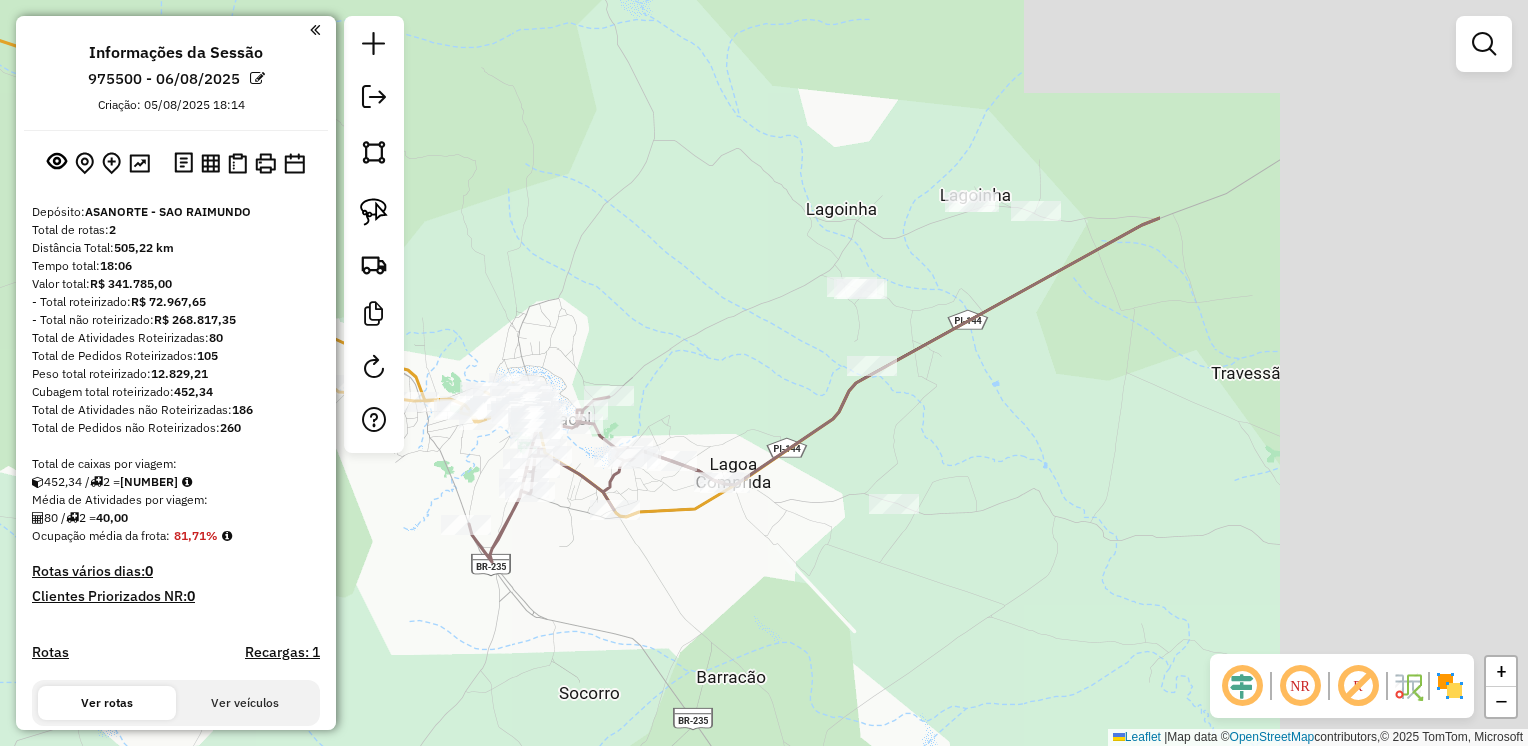 drag, startPoint x: 1500, startPoint y: 444, endPoint x: 988, endPoint y: 440, distance: 512.0156 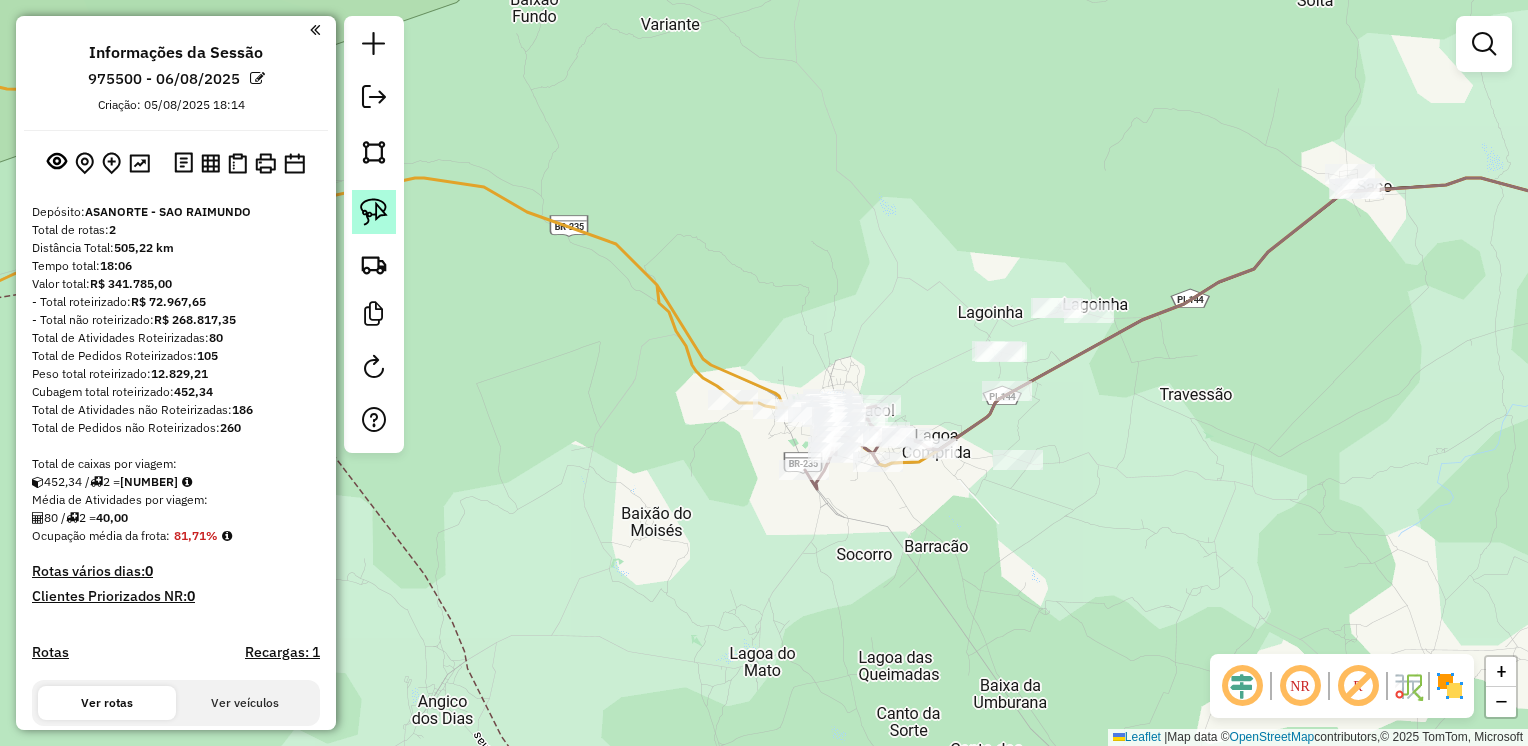 click 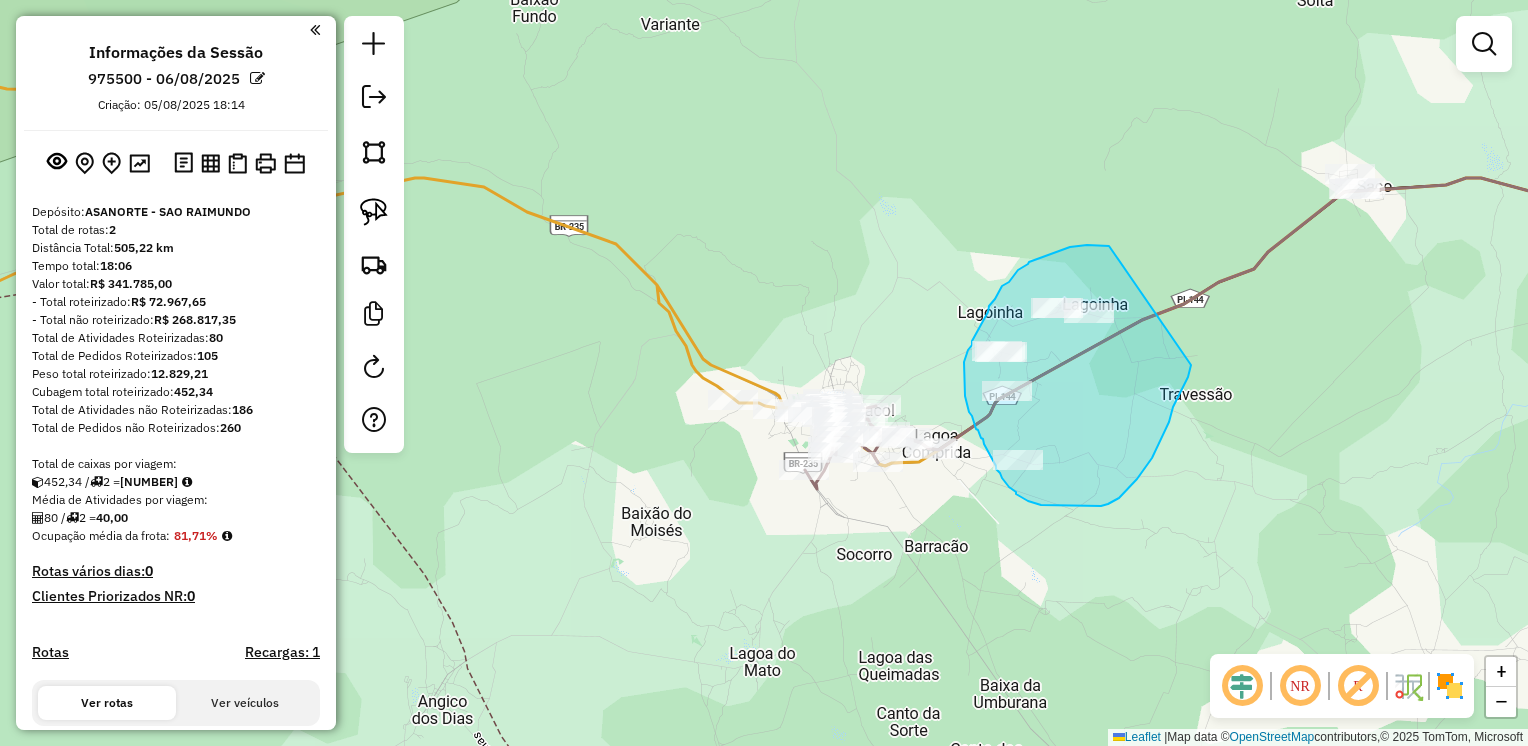 drag, startPoint x: 1045, startPoint y: 256, endPoint x: 1191, endPoint y: 364, distance: 181.60396 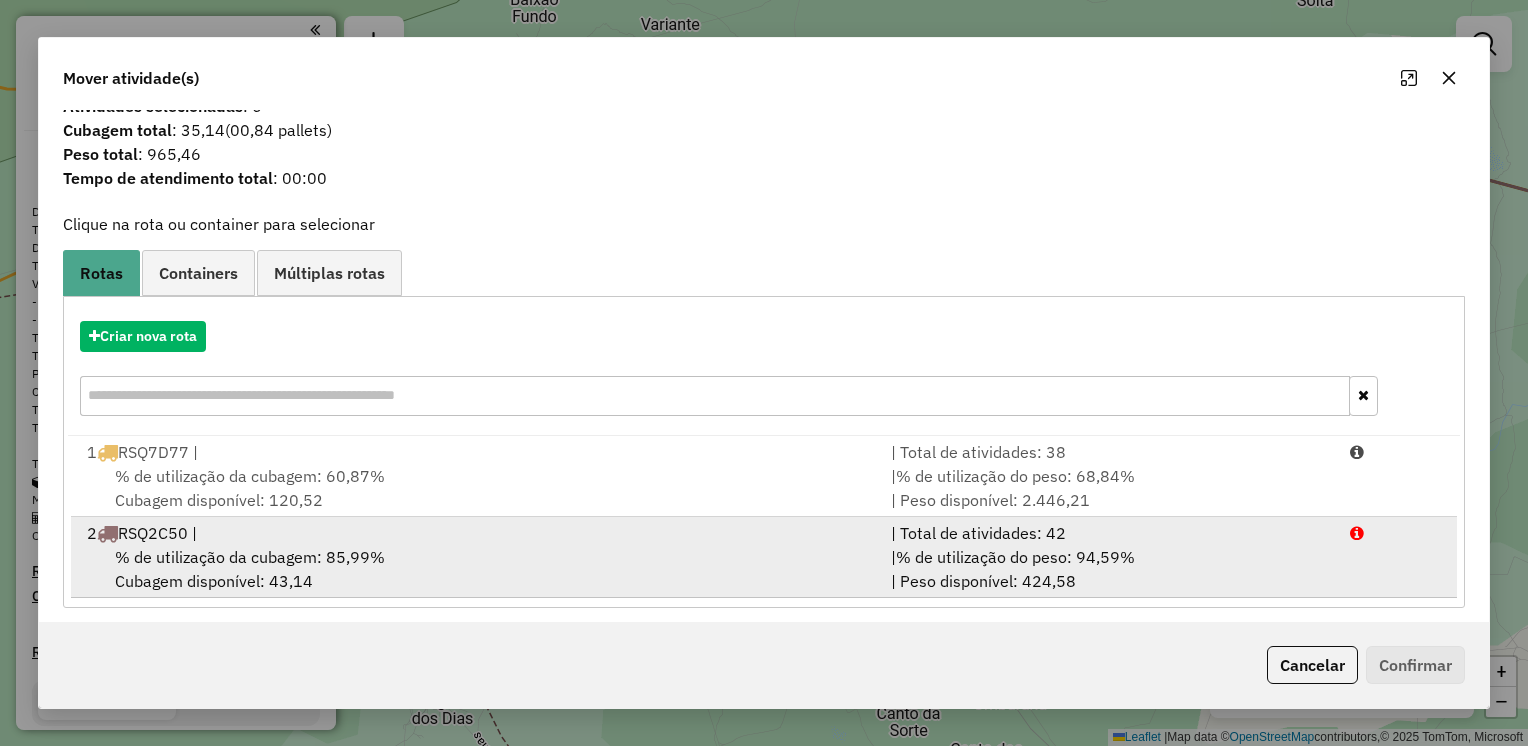 scroll, scrollTop: 32, scrollLeft: 0, axis: vertical 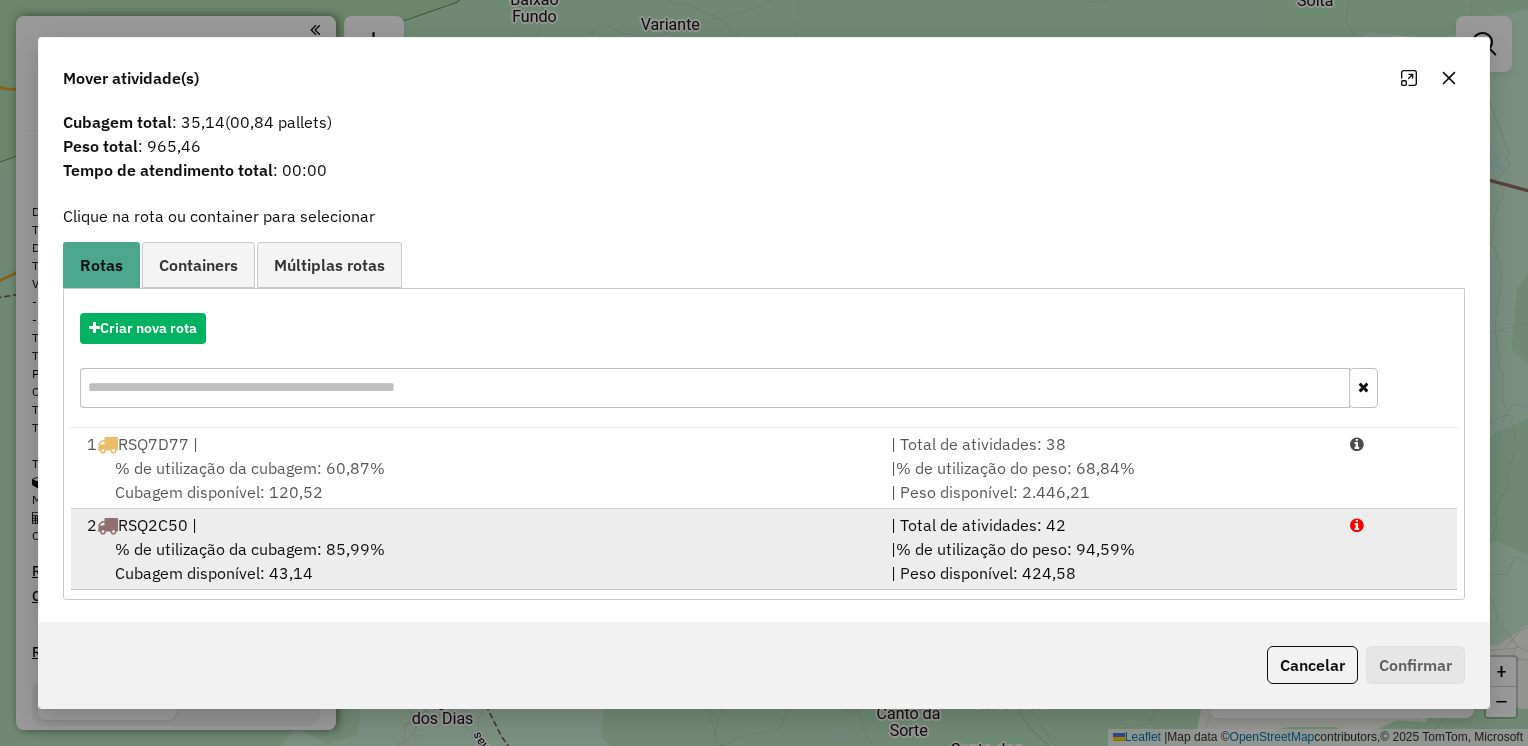 click on "% de utilização da cubagem: 85,99%  Cubagem disponível: 43,14" at bounding box center (477, 561) 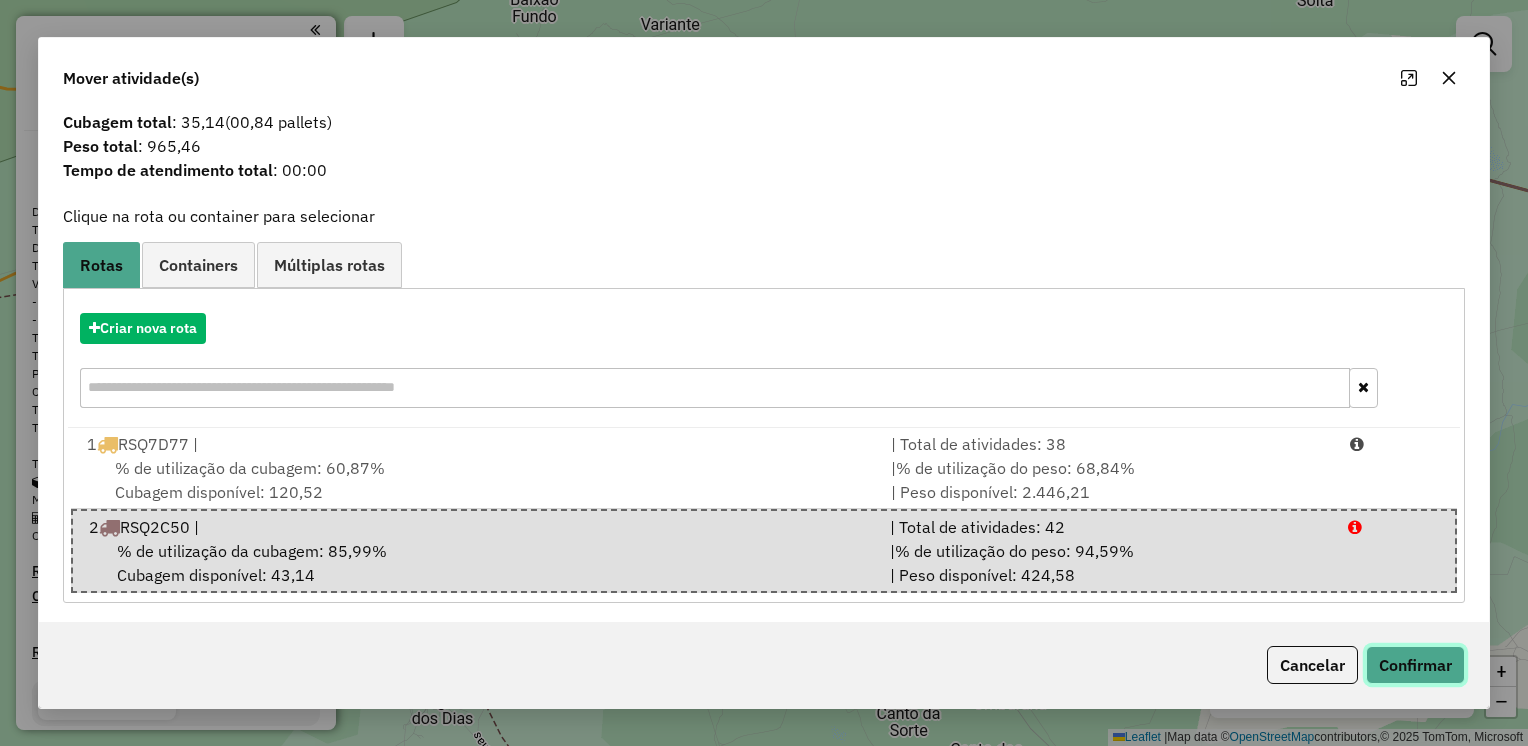 click on "Confirmar" 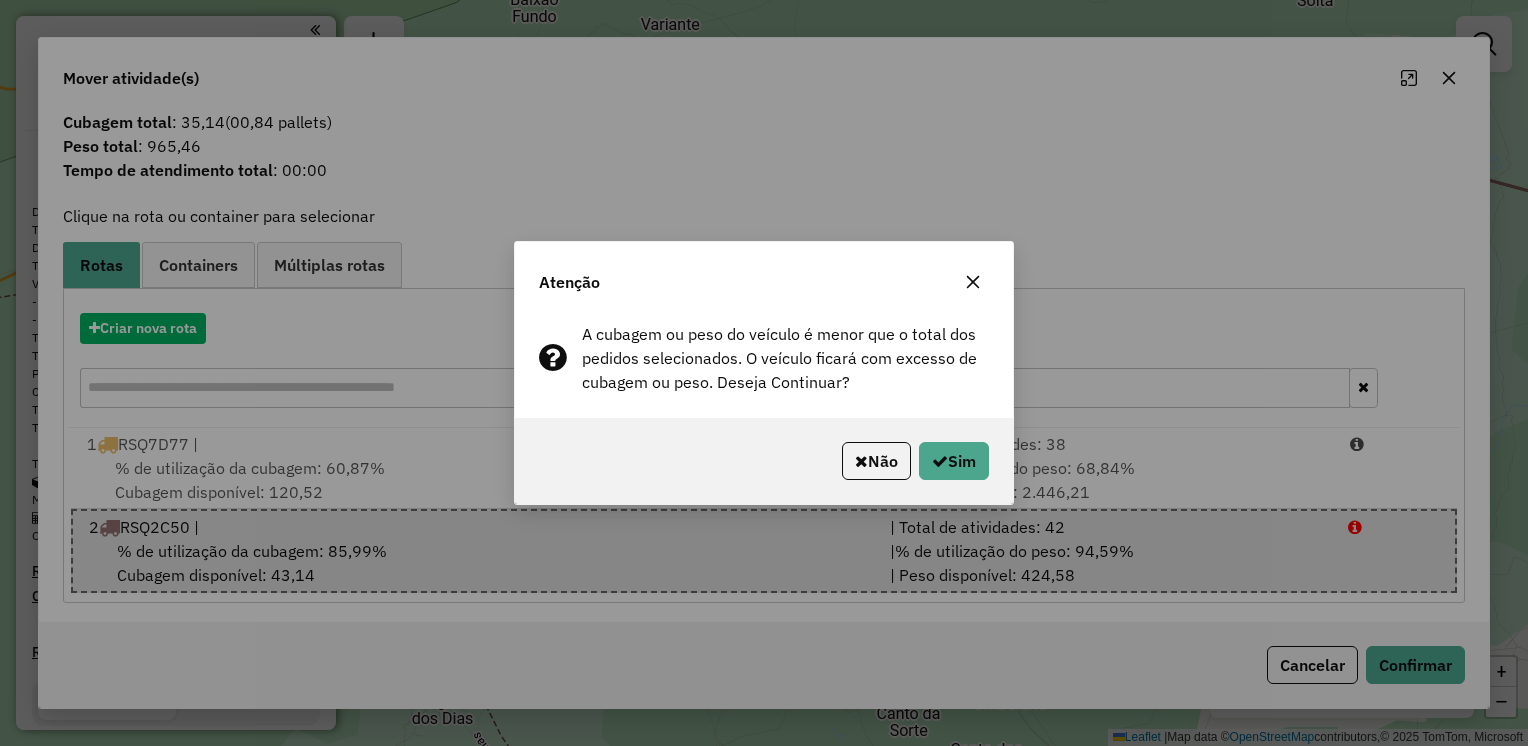 click 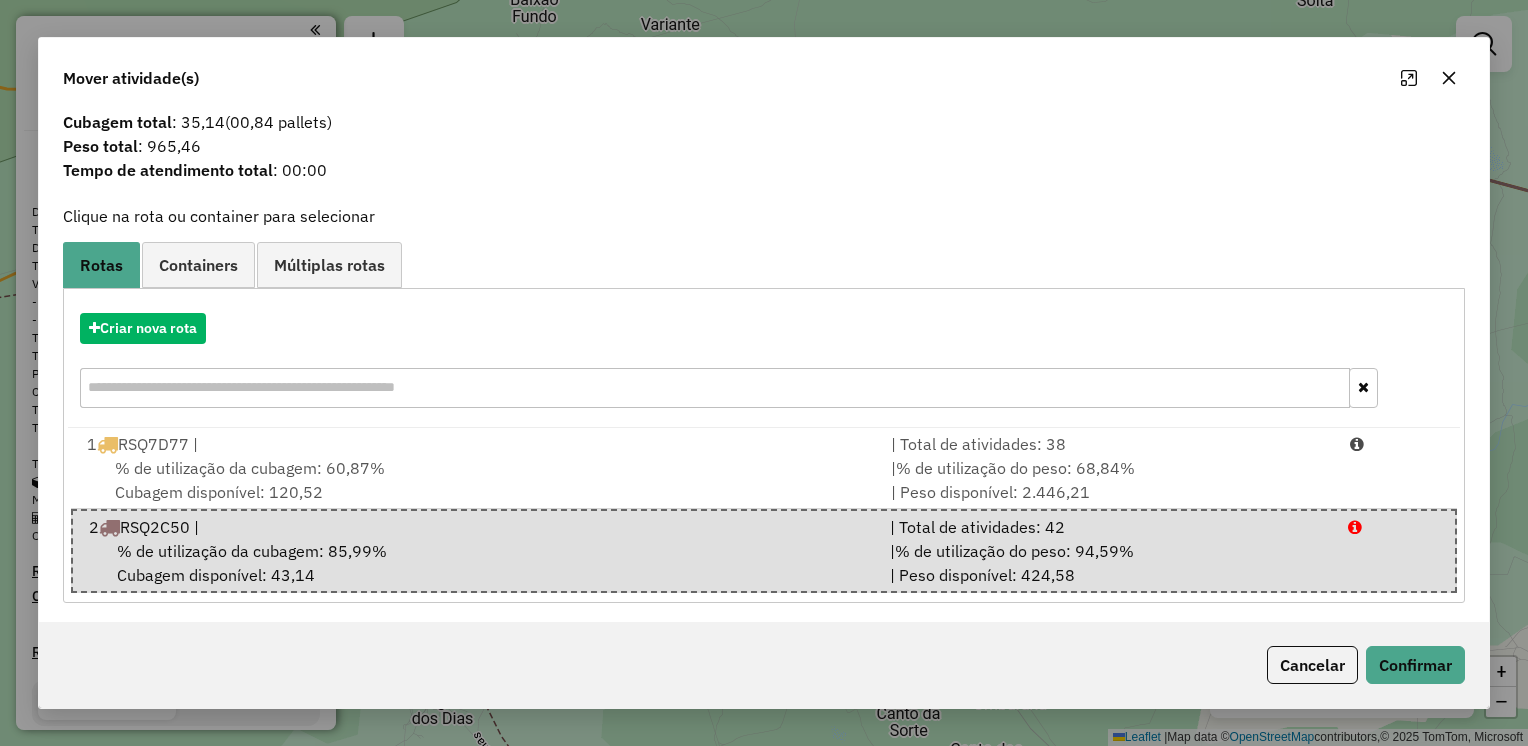 click 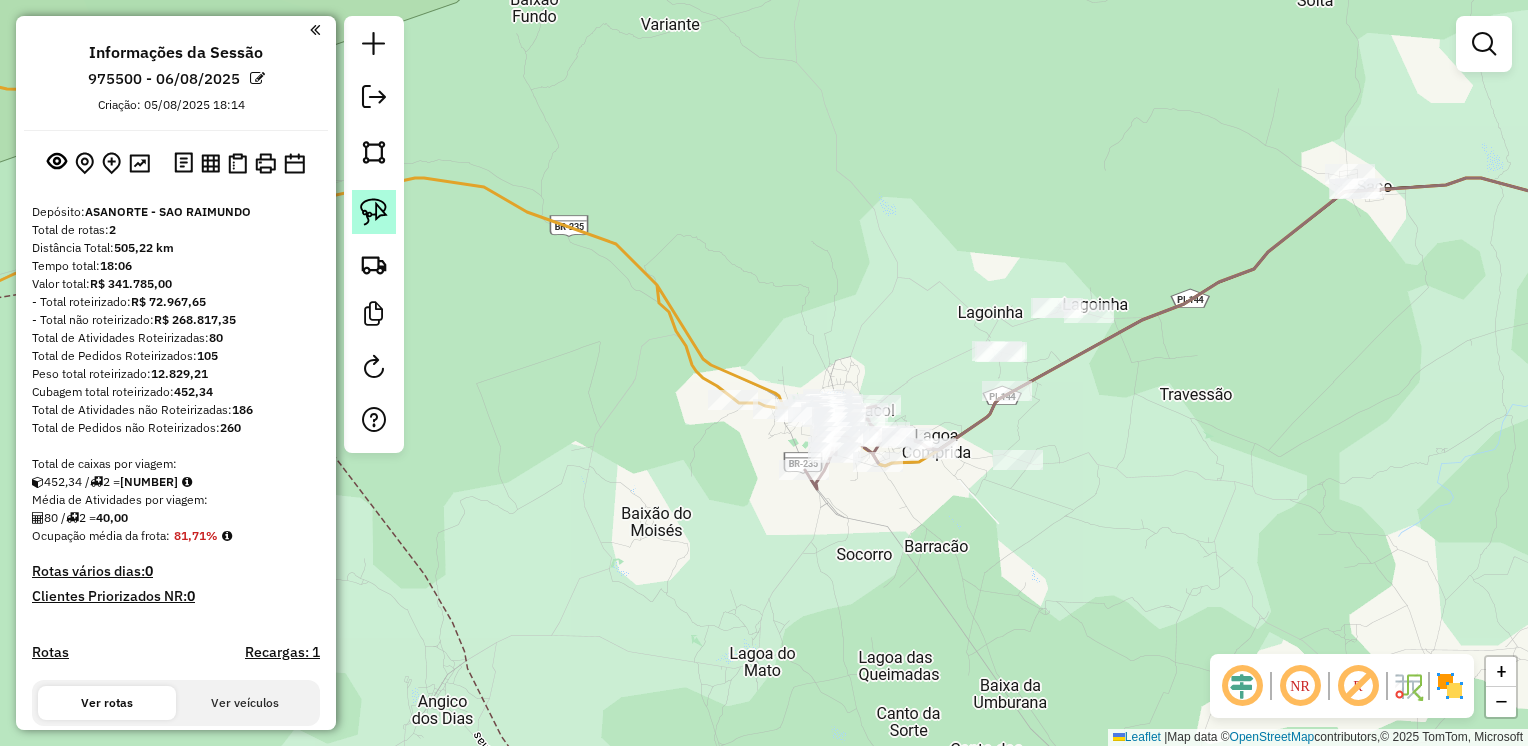 click 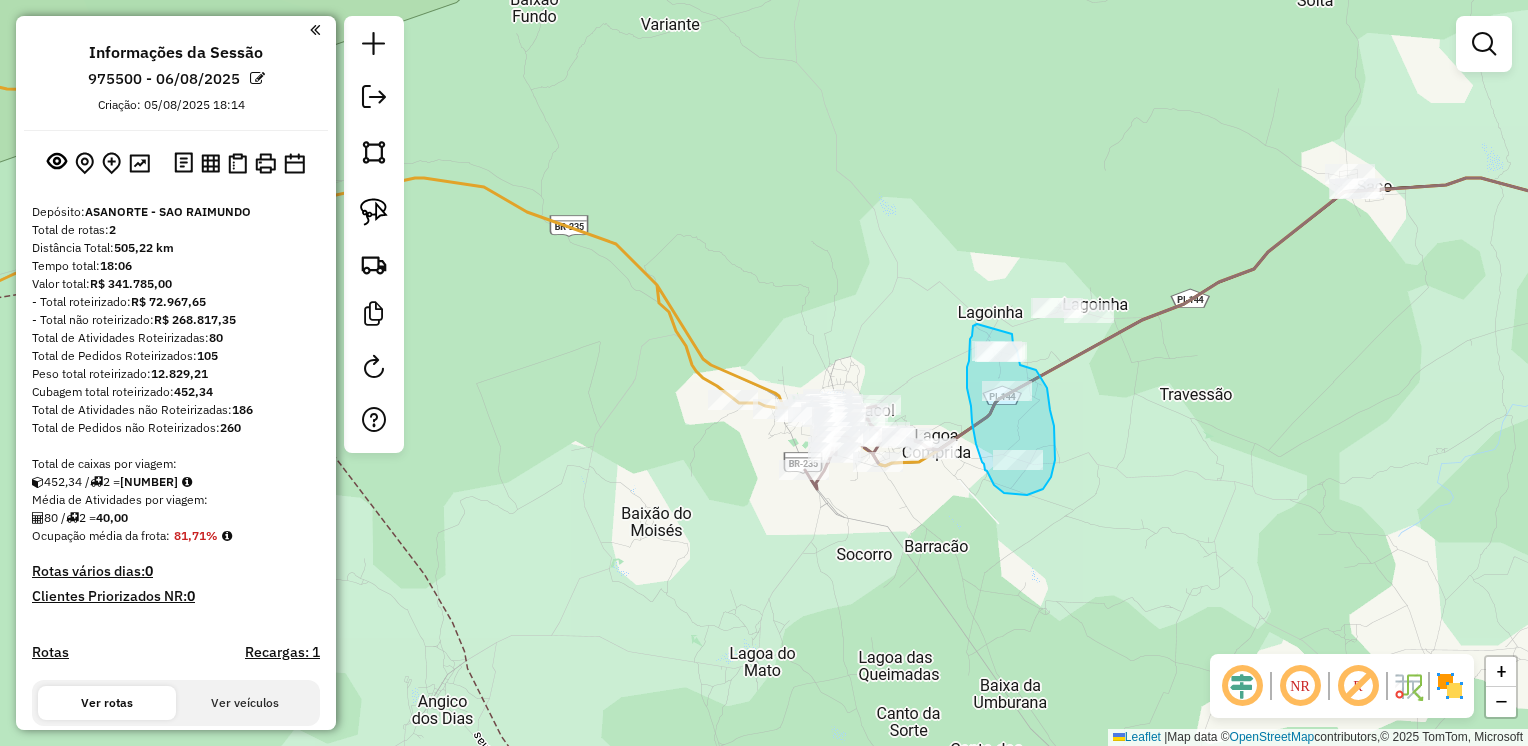 drag, startPoint x: 977, startPoint y: 324, endPoint x: 1012, endPoint y: 334, distance: 36.40055 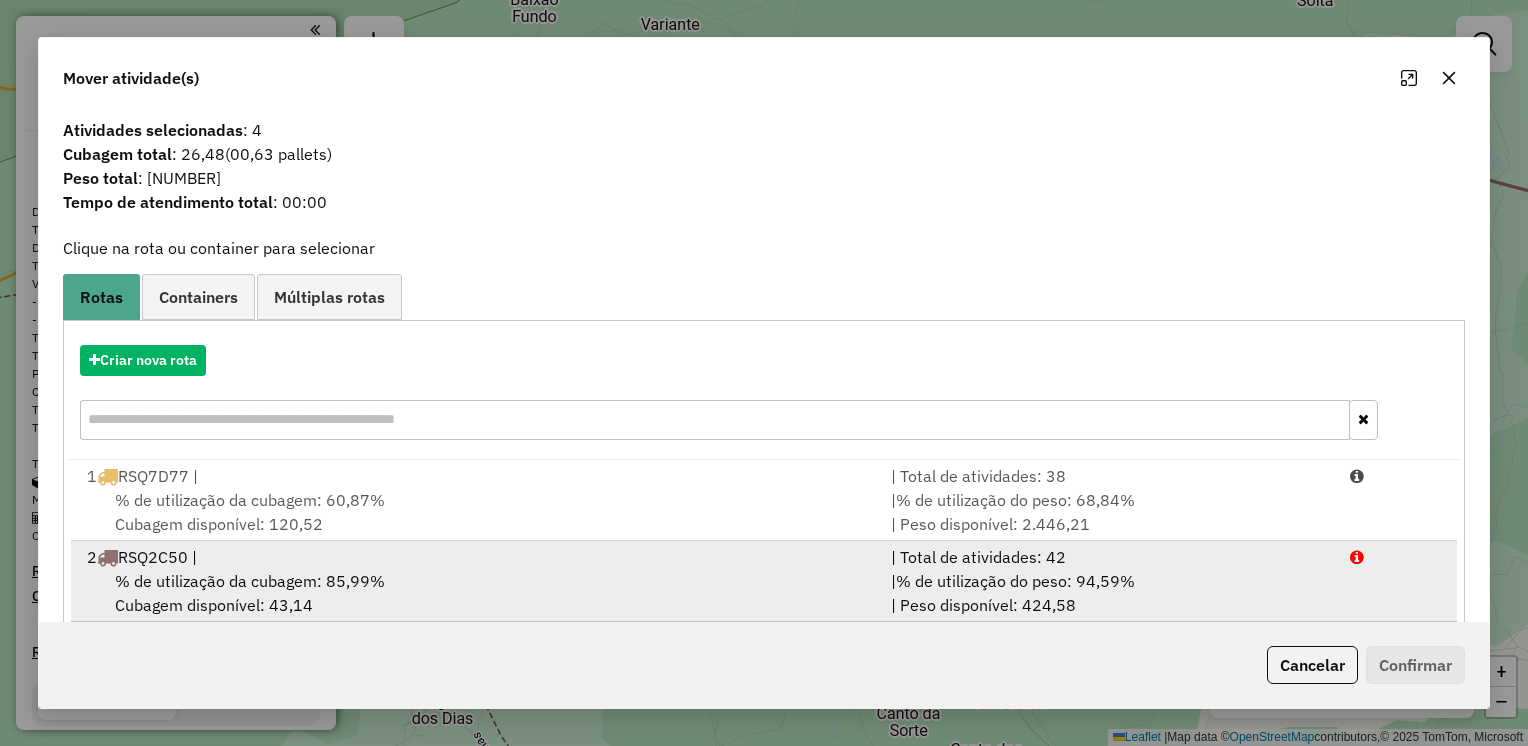 scroll, scrollTop: 32, scrollLeft: 0, axis: vertical 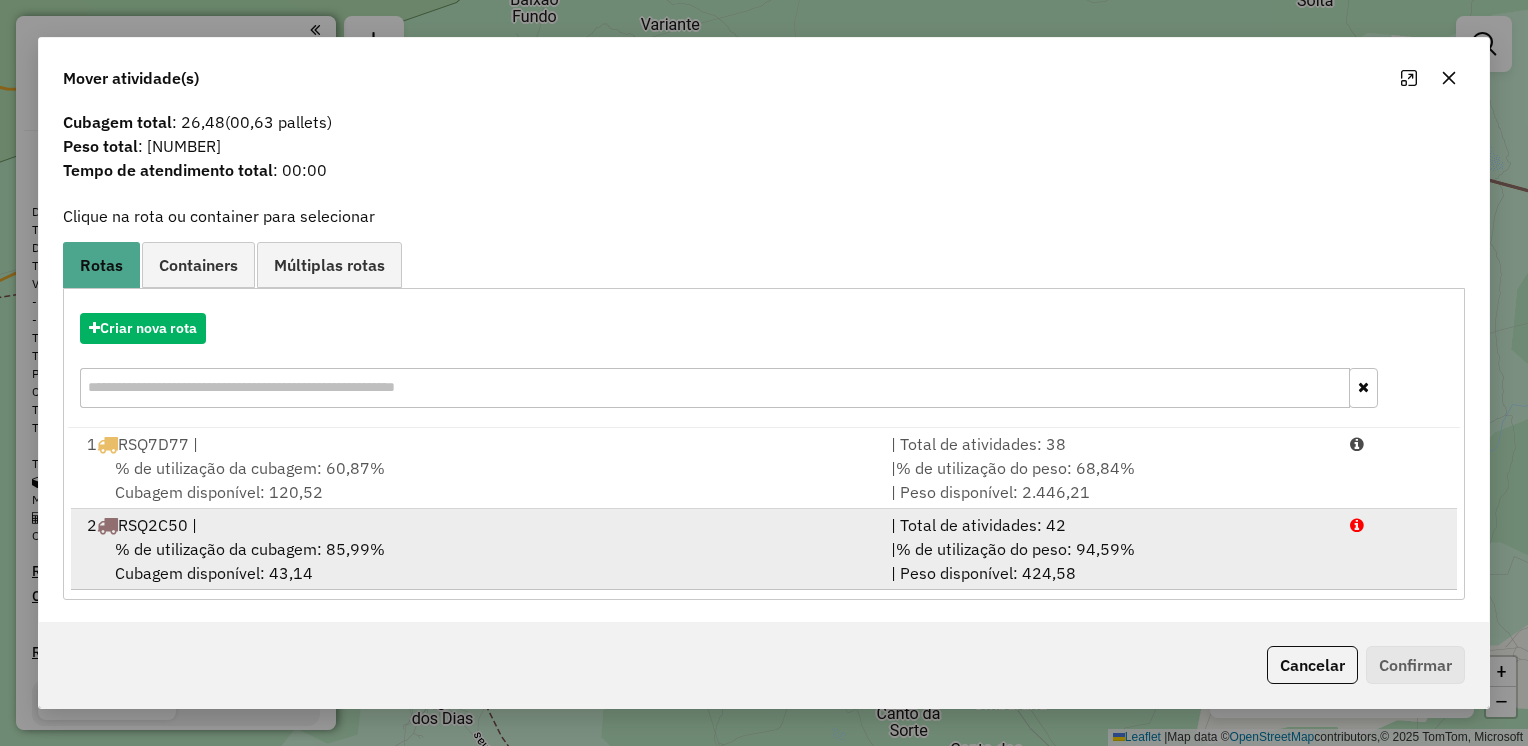 click on "2 [PLATE_NUMBER] |" at bounding box center (477, 525) 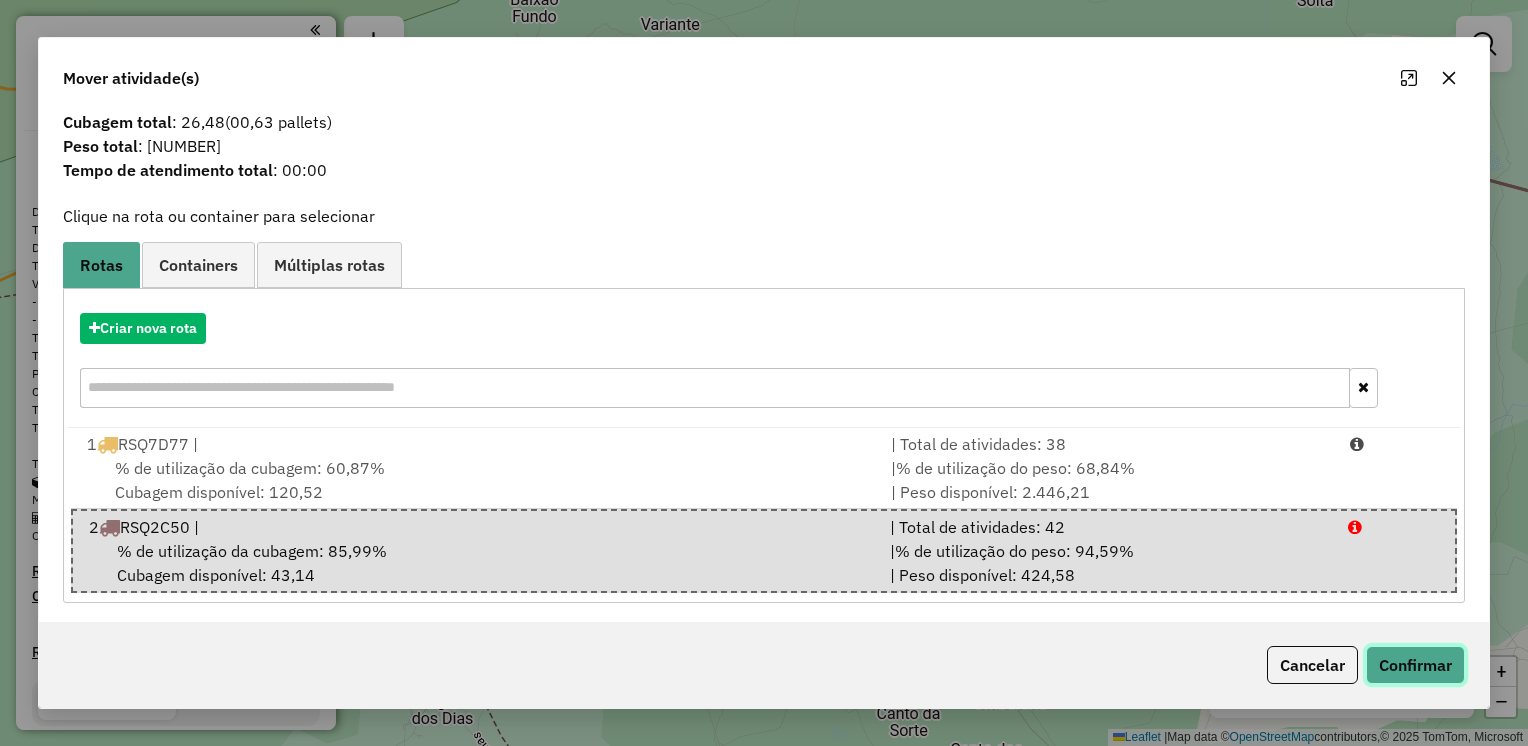 click on "Confirmar" 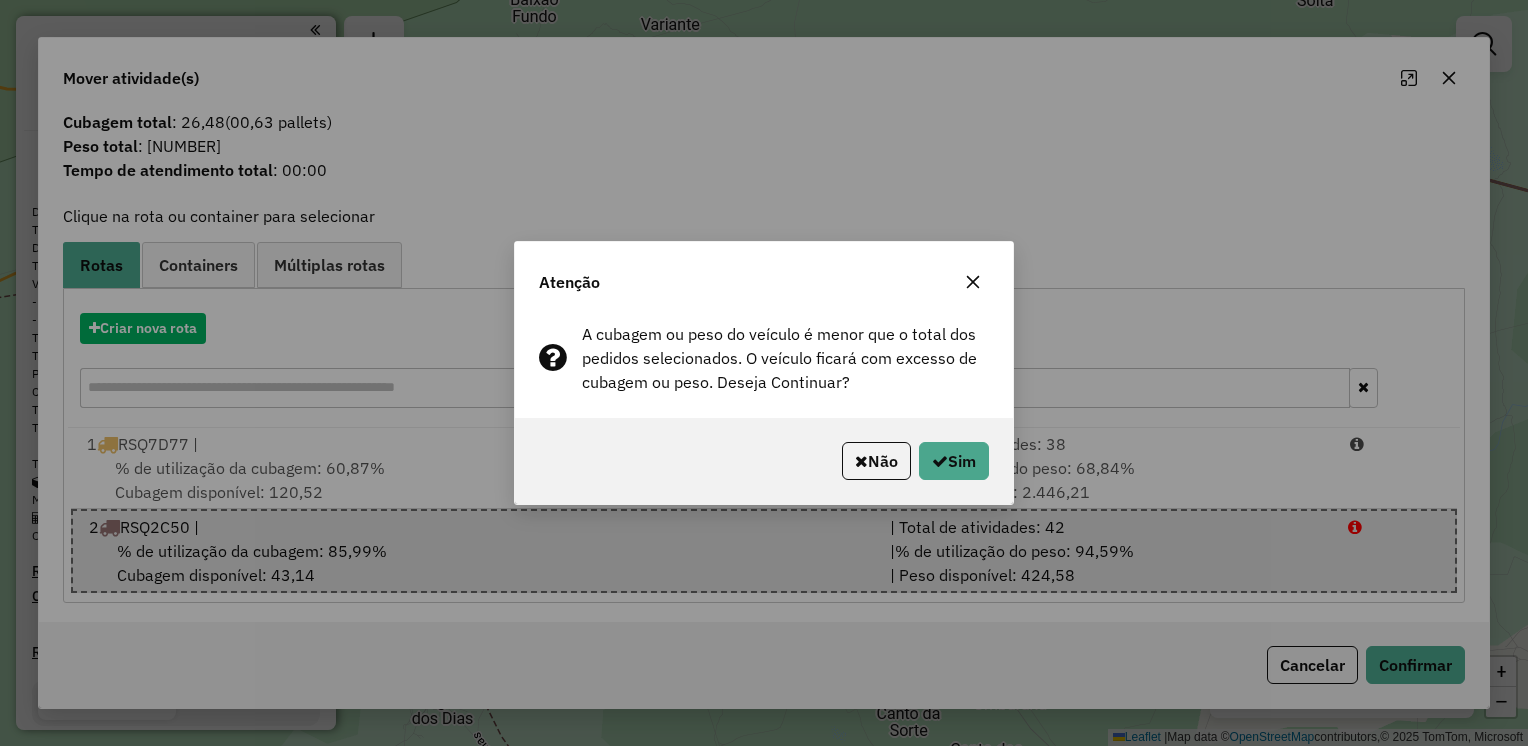 click 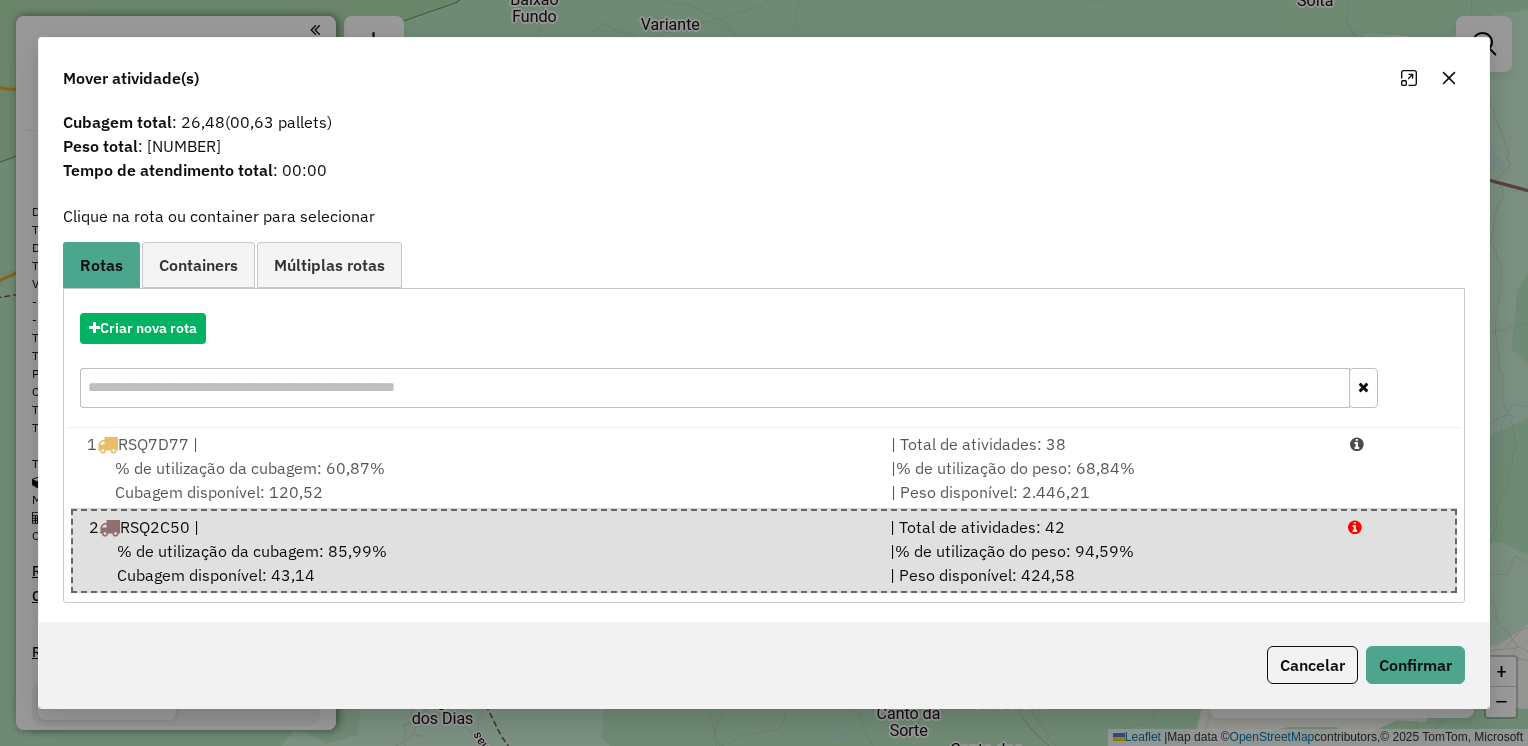 click 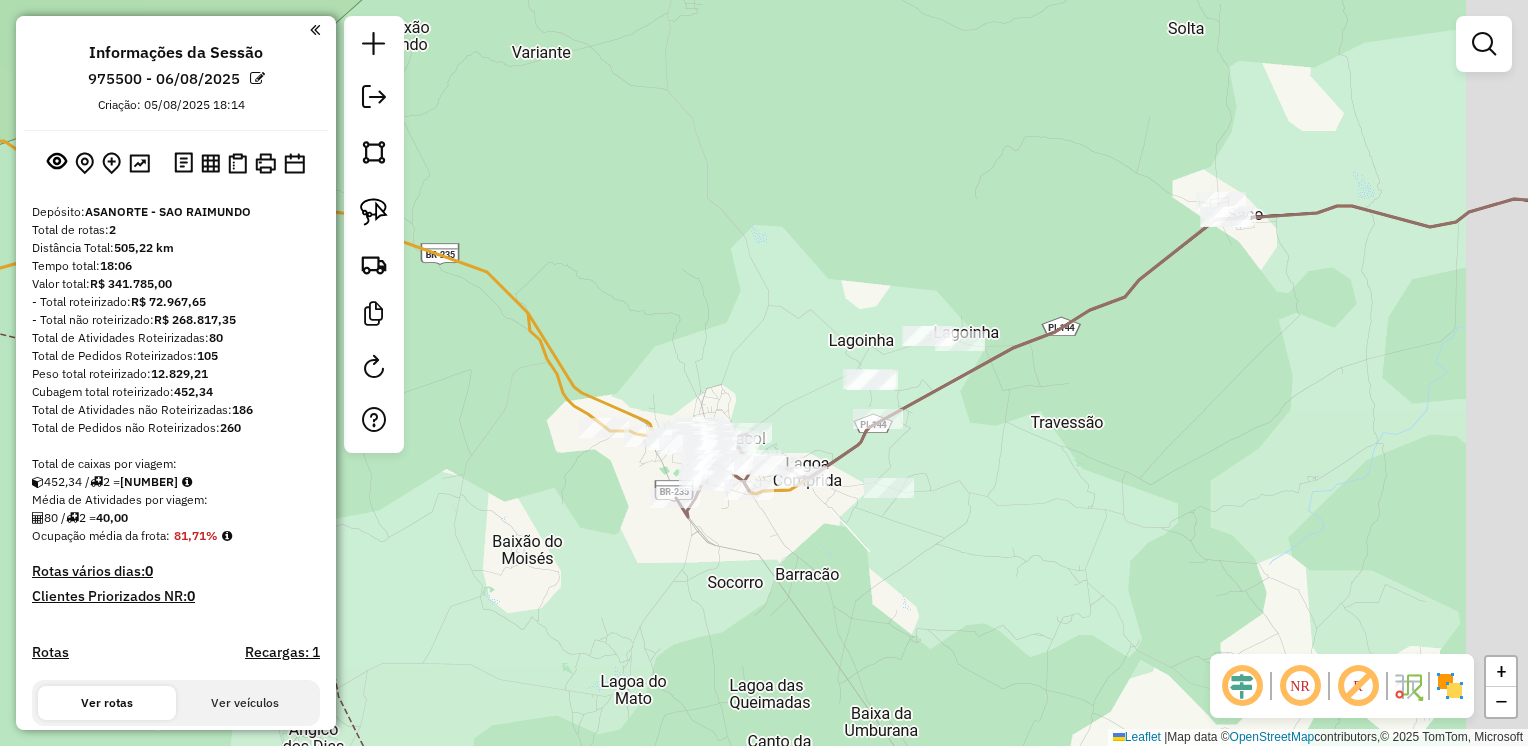 drag, startPoint x: 1304, startPoint y: 340, endPoint x: 1238, endPoint y: 354, distance: 67.46851 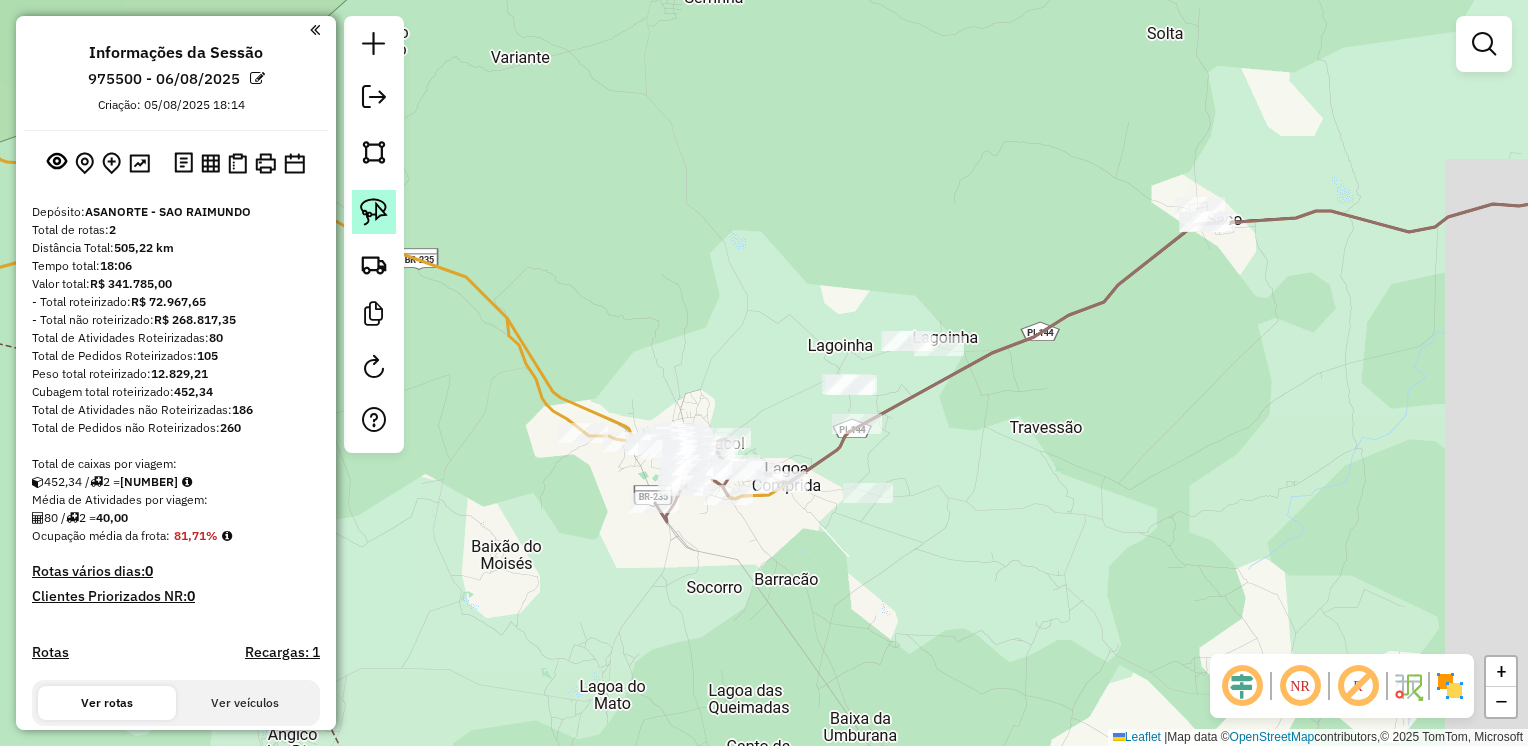 click 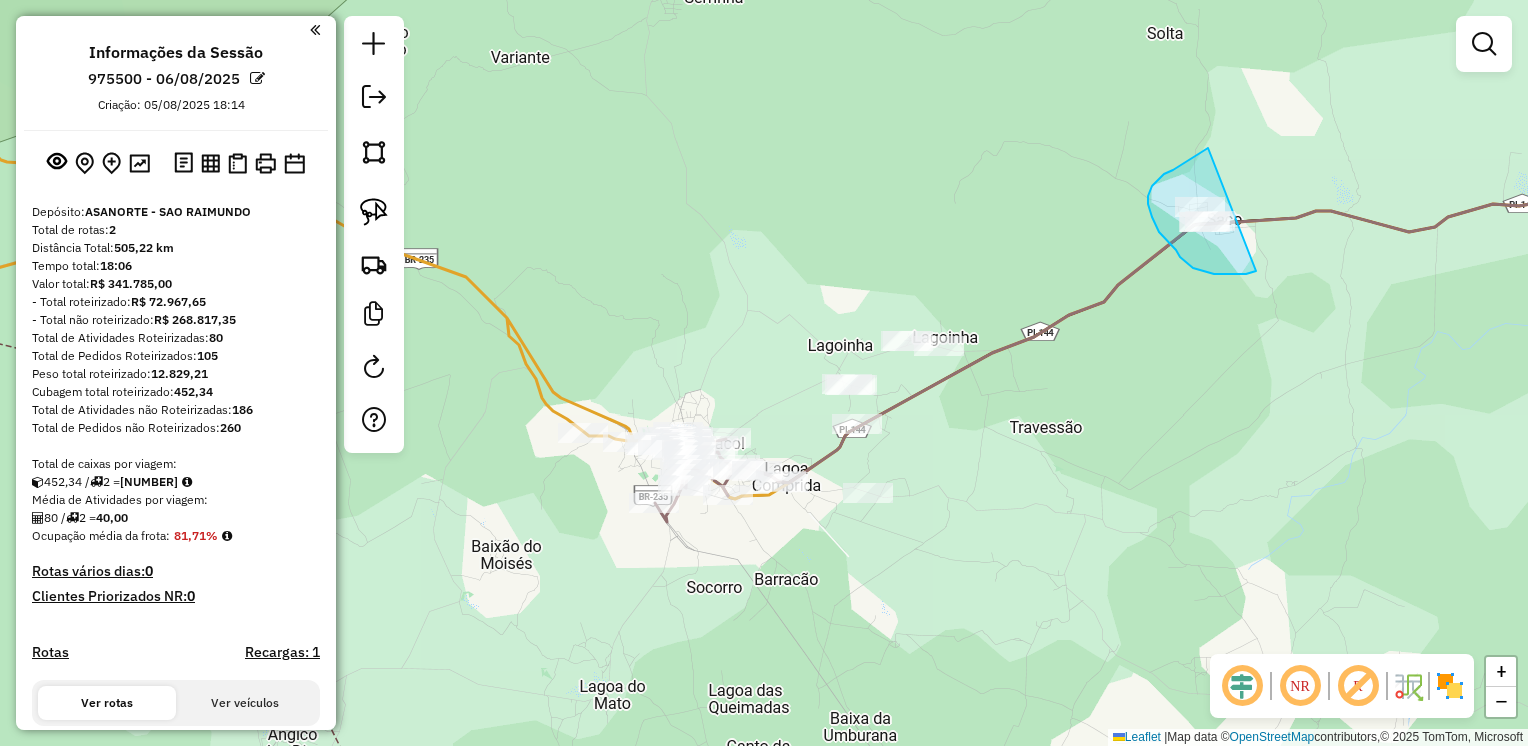drag, startPoint x: 1208, startPoint y: 148, endPoint x: 1280, endPoint y: 242, distance: 118.40608 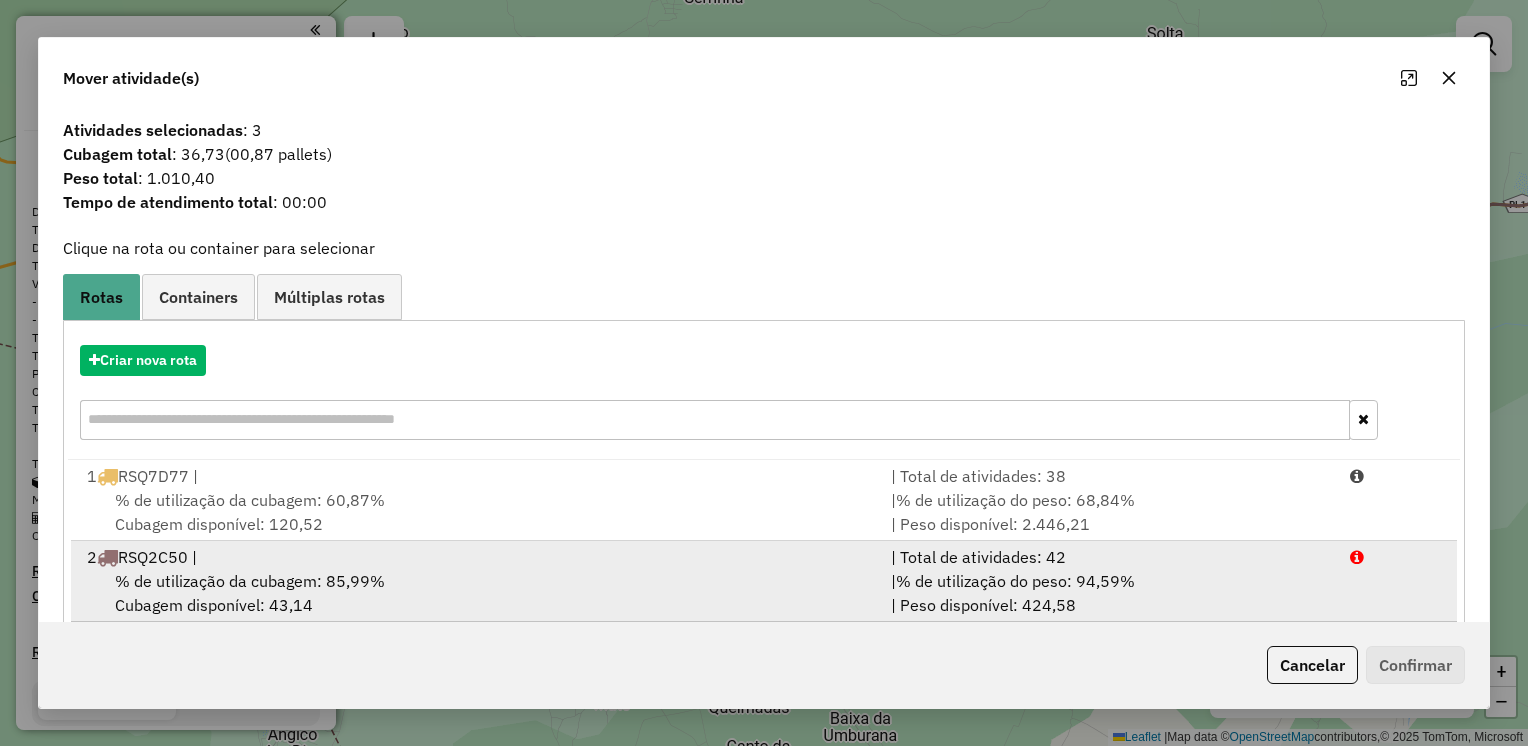 click on "% de utilização do peso: 94,59%" at bounding box center [1015, 581] 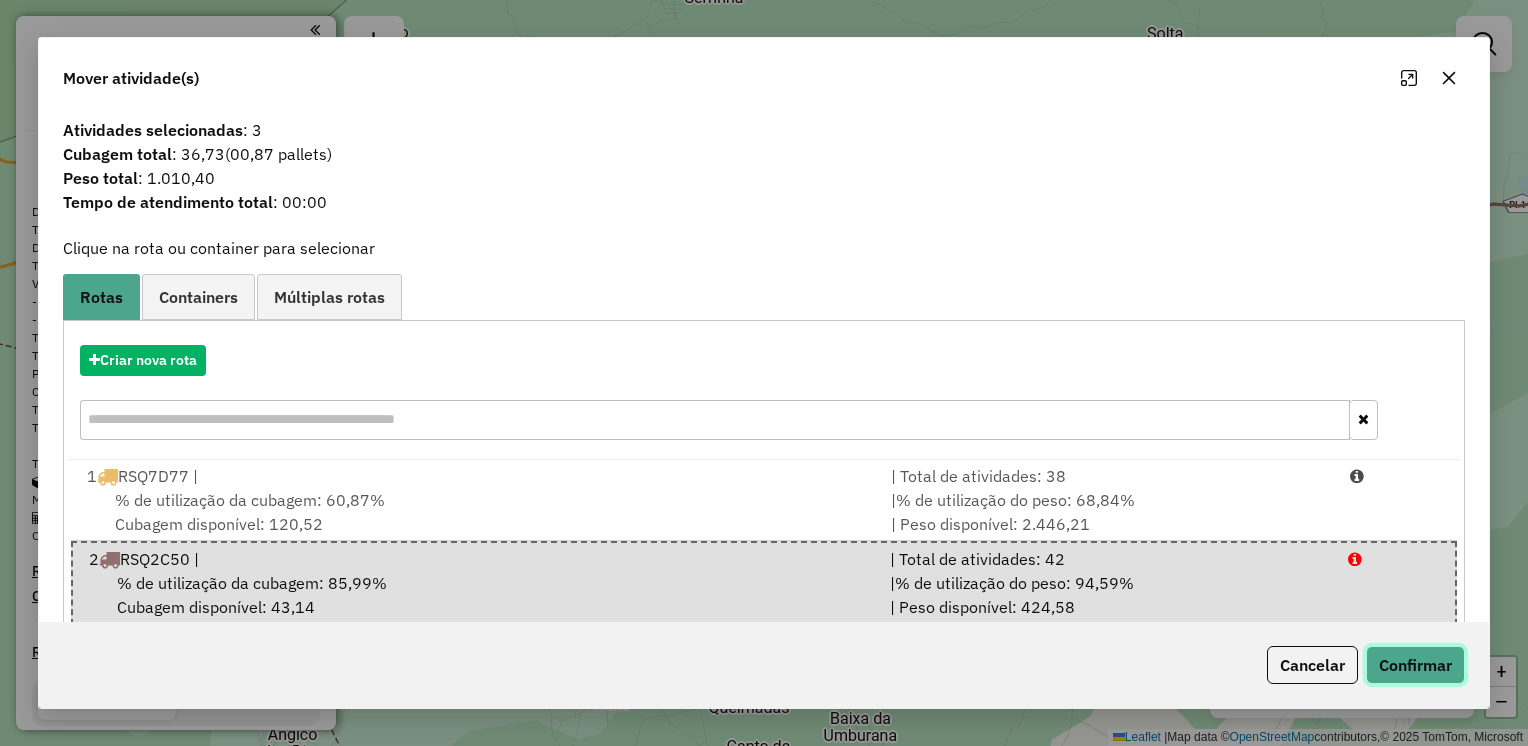 click on "Confirmar" 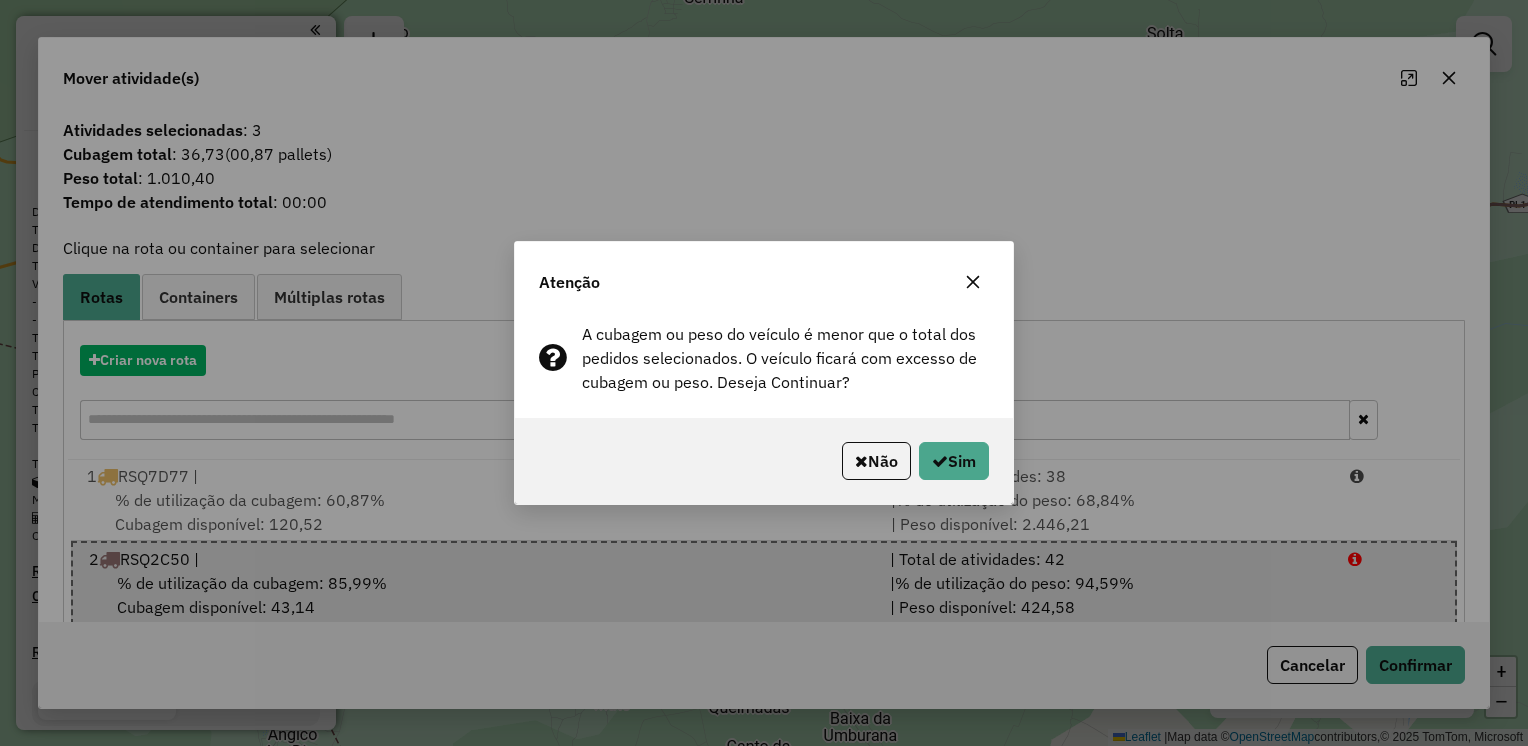 click 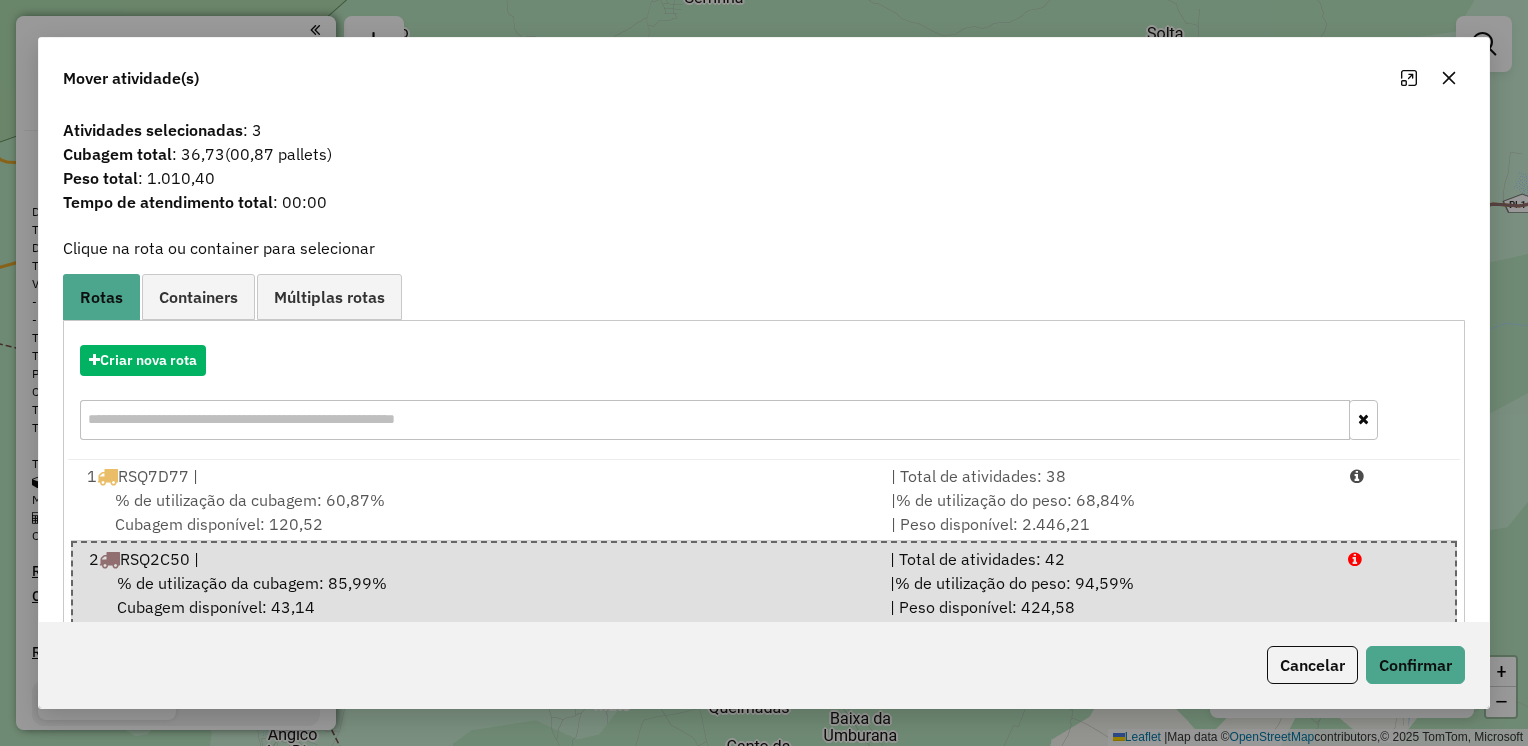 click 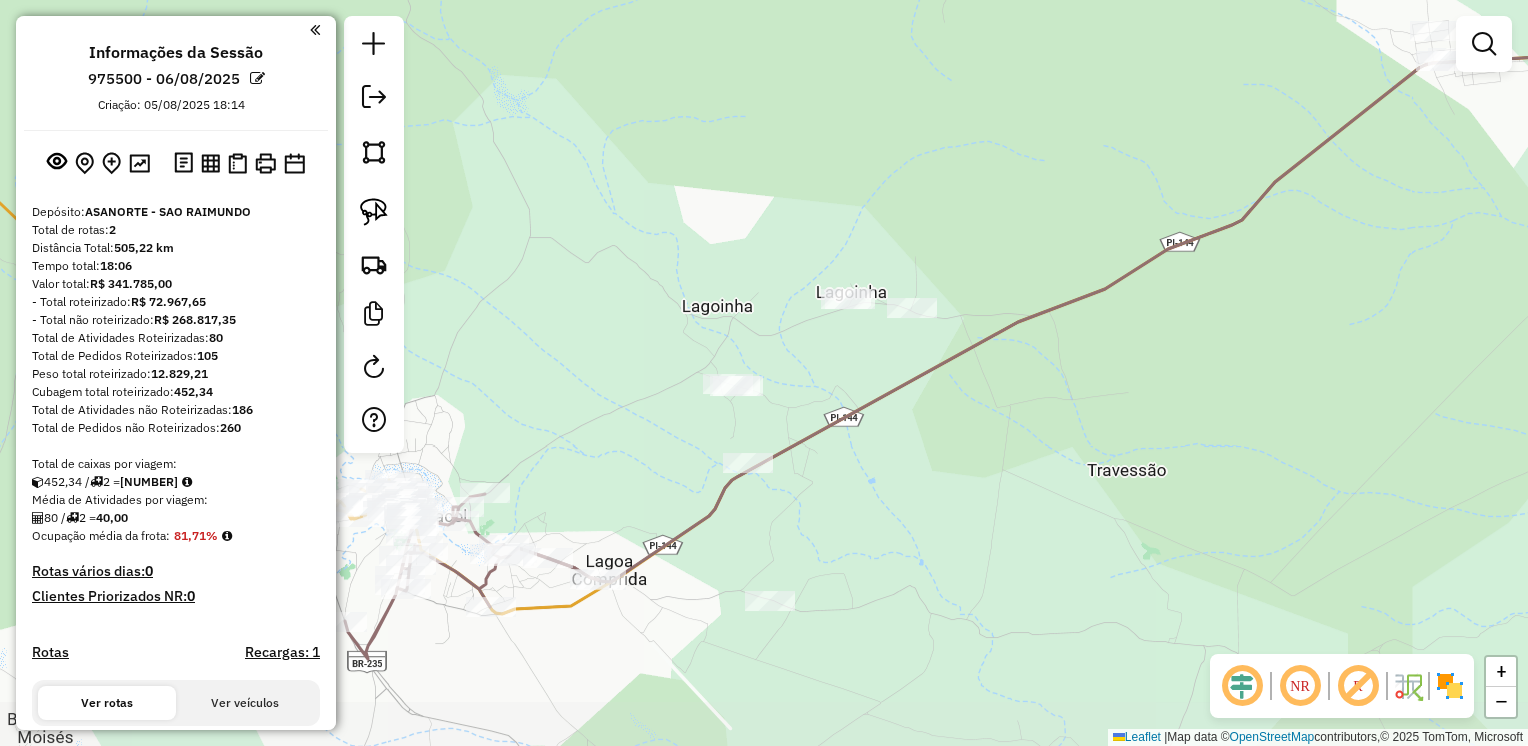drag, startPoint x: 792, startPoint y: 494, endPoint x: 938, endPoint y: 414, distance: 166.48123 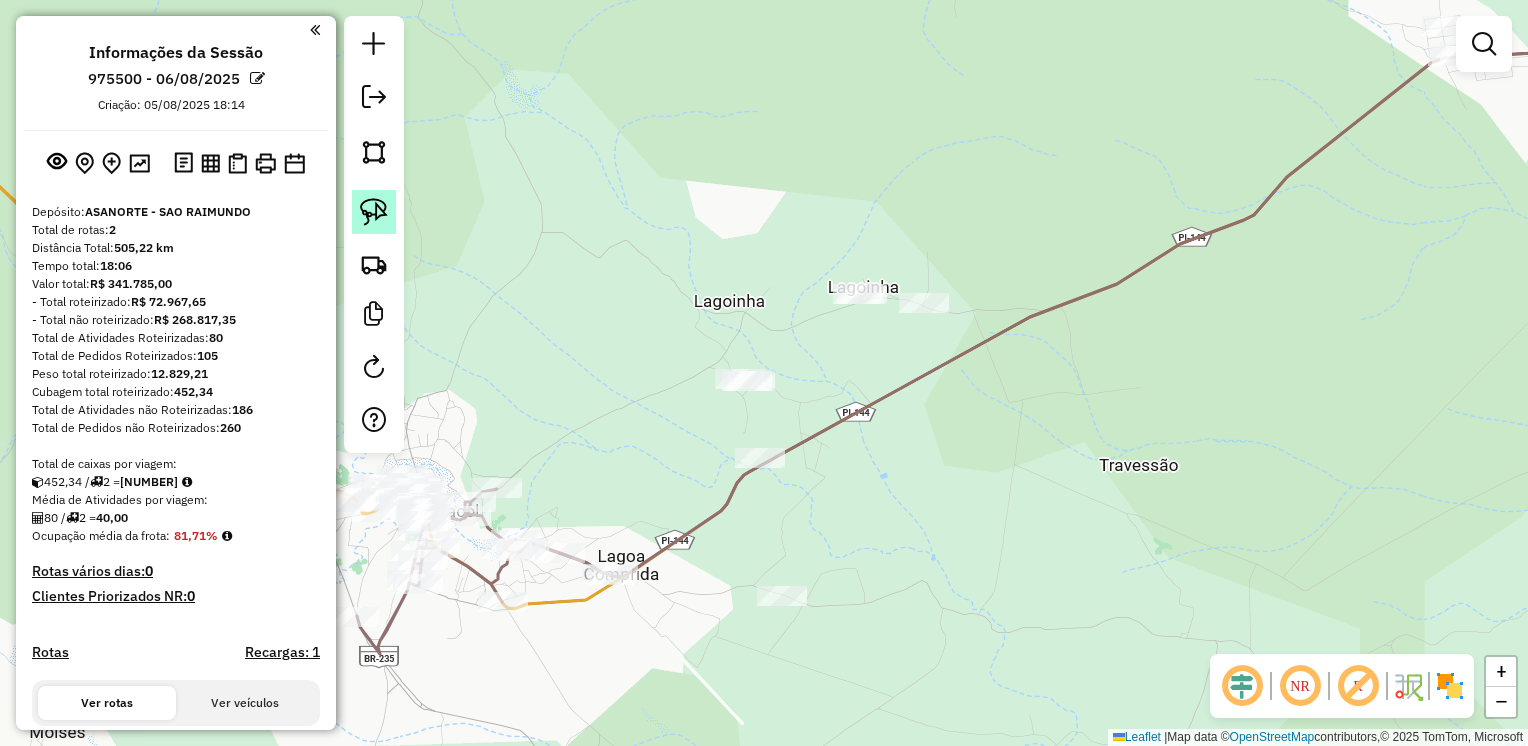 click 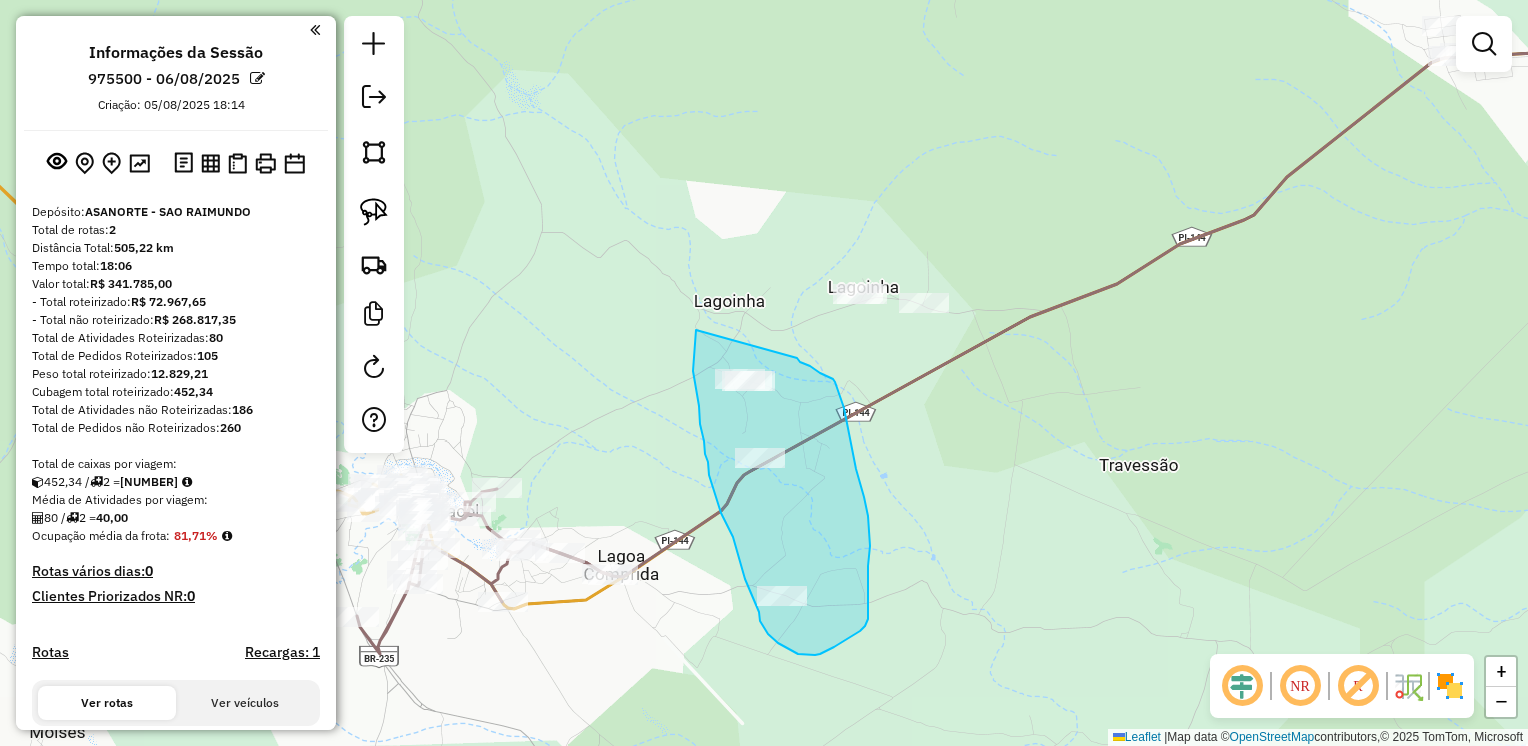 drag, startPoint x: 696, startPoint y: 338, endPoint x: 797, endPoint y: 358, distance: 102.96116 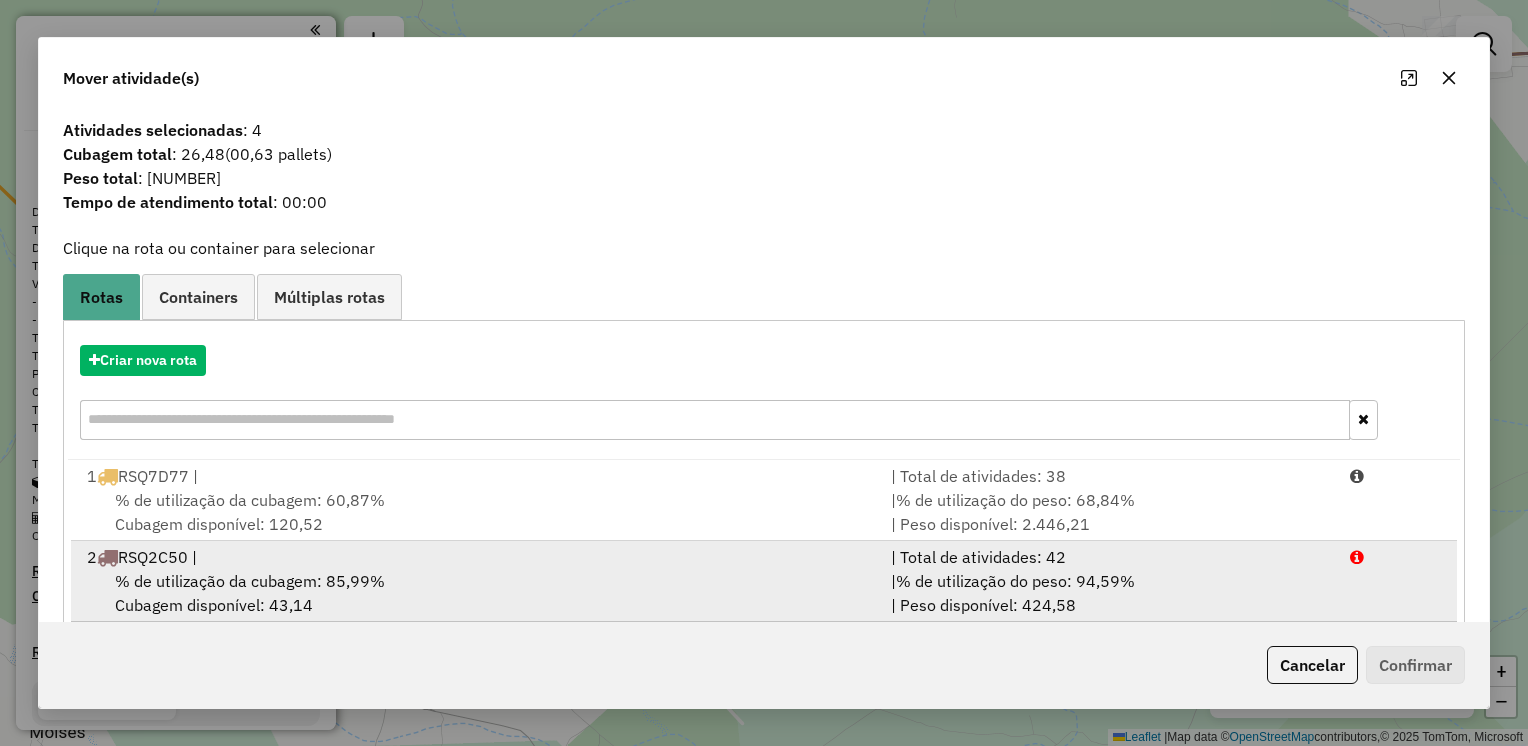 click on "% de utilização da cubagem: 85,99%  Cubagem disponível: 43,14" at bounding box center (477, 593) 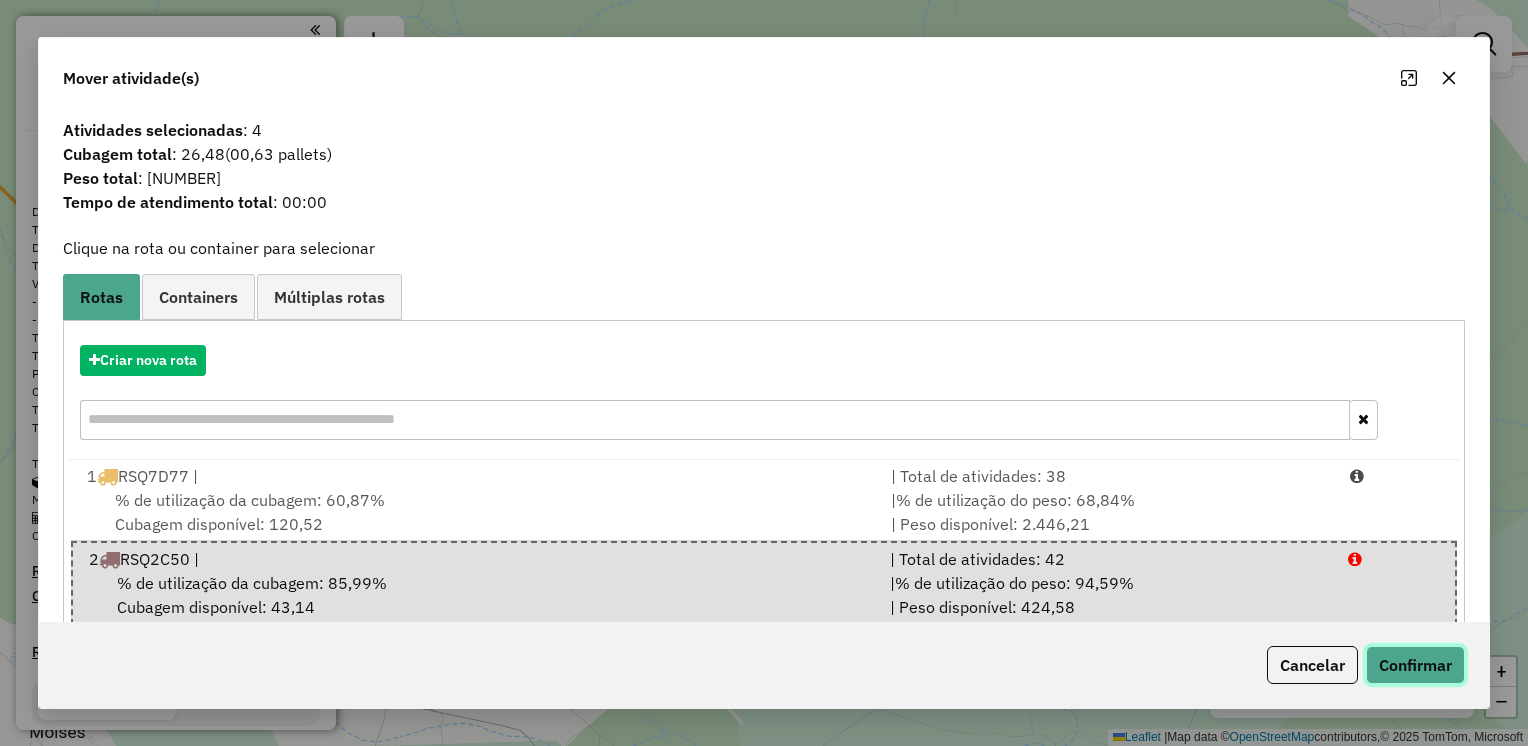 click on "Confirmar" 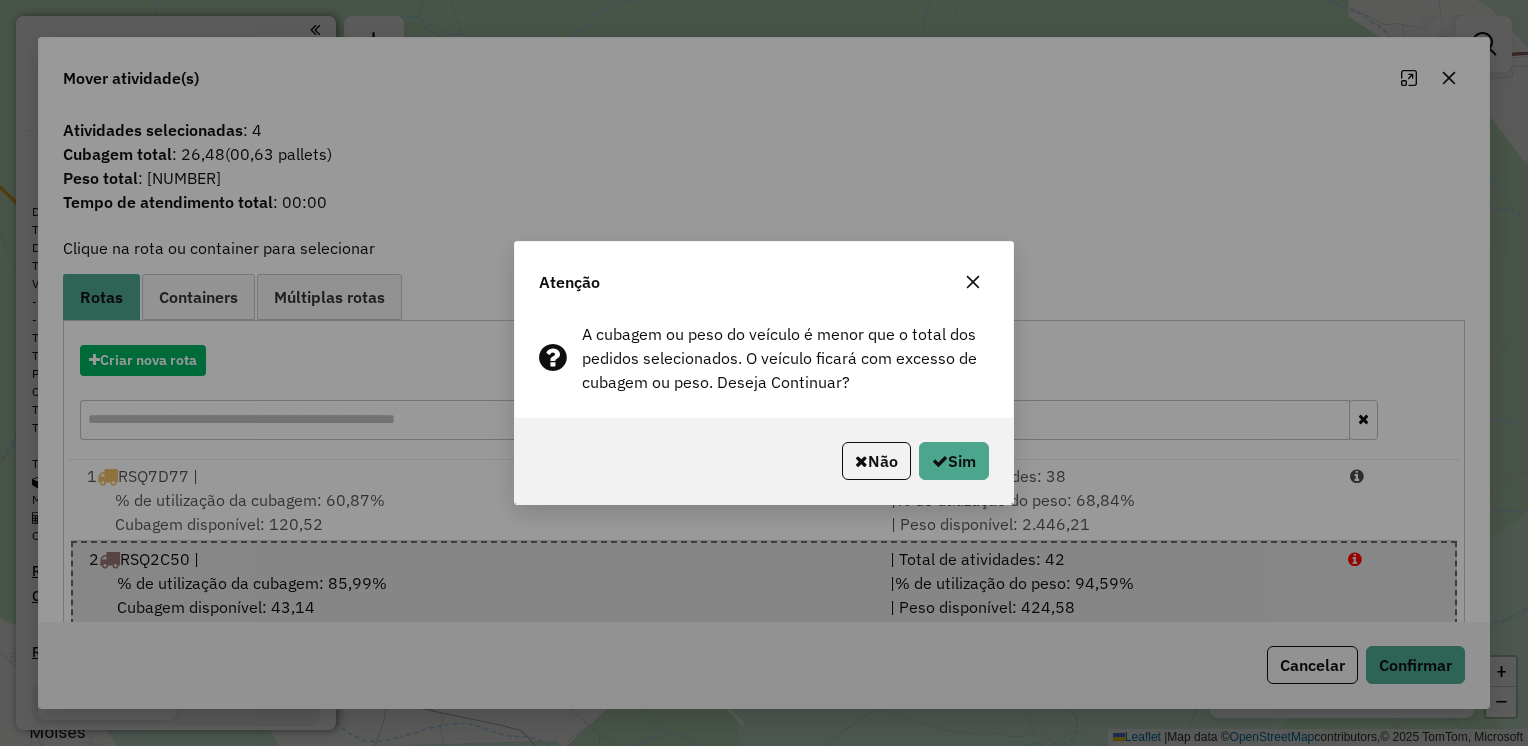 click 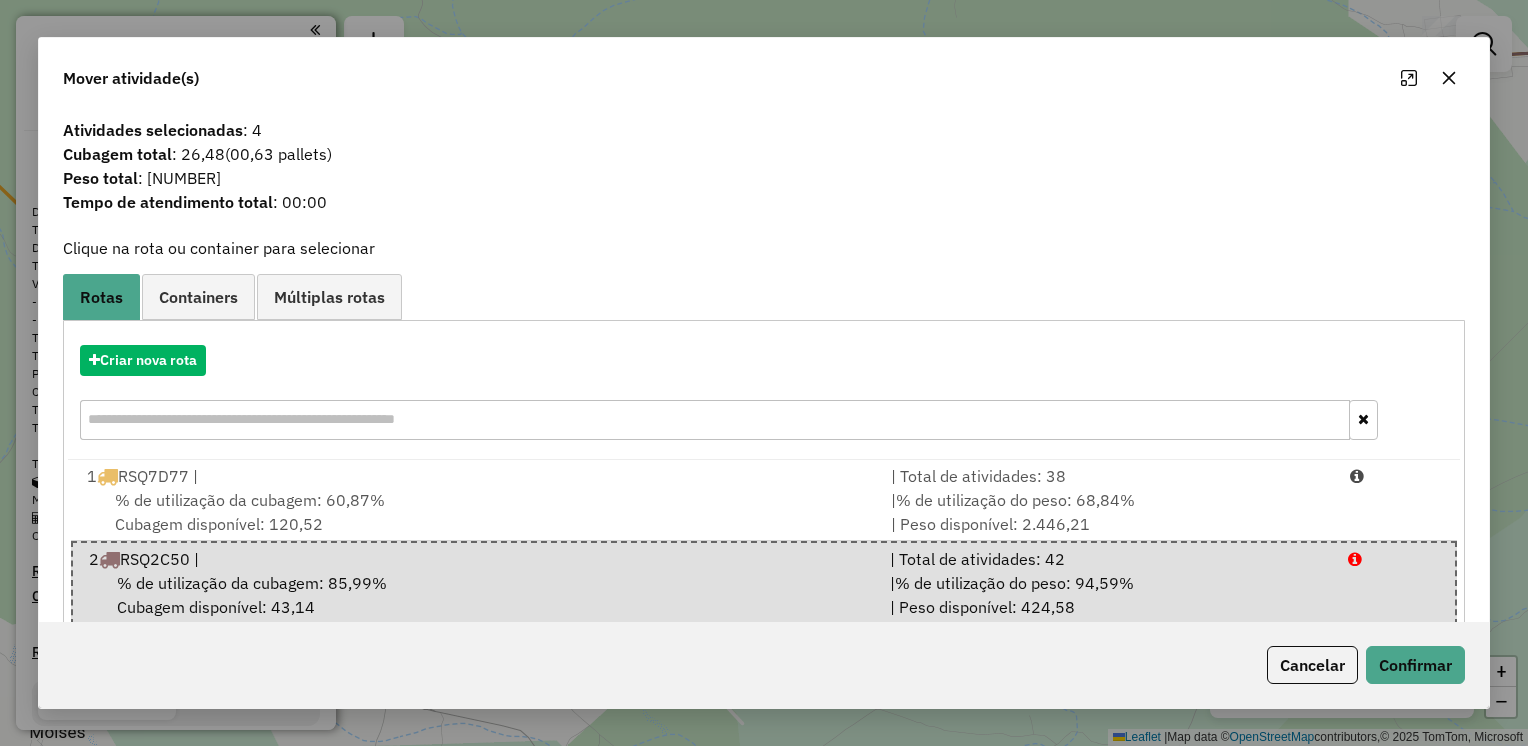 click 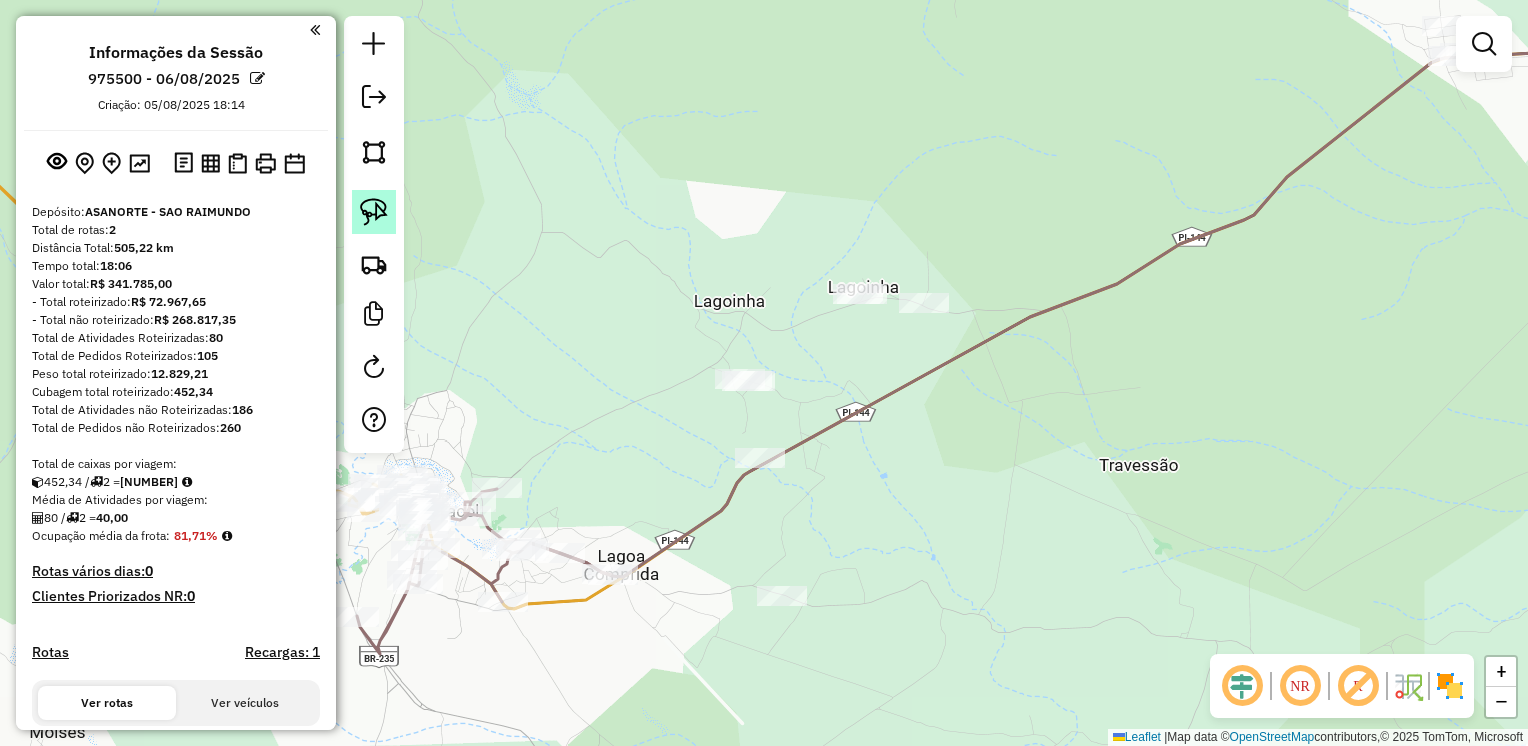 click 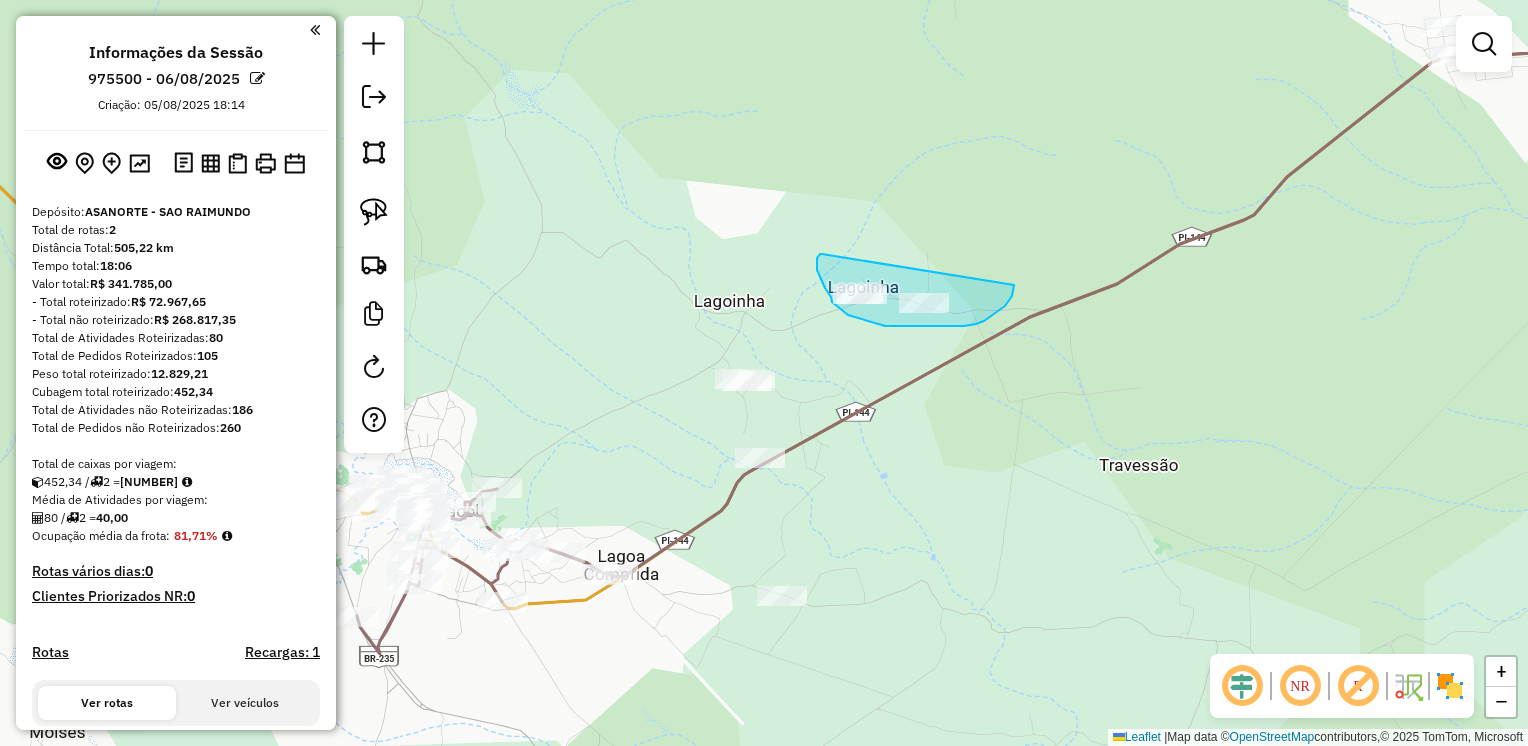 drag, startPoint x: 822, startPoint y: 254, endPoint x: 1004, endPoint y: 278, distance: 183.57559 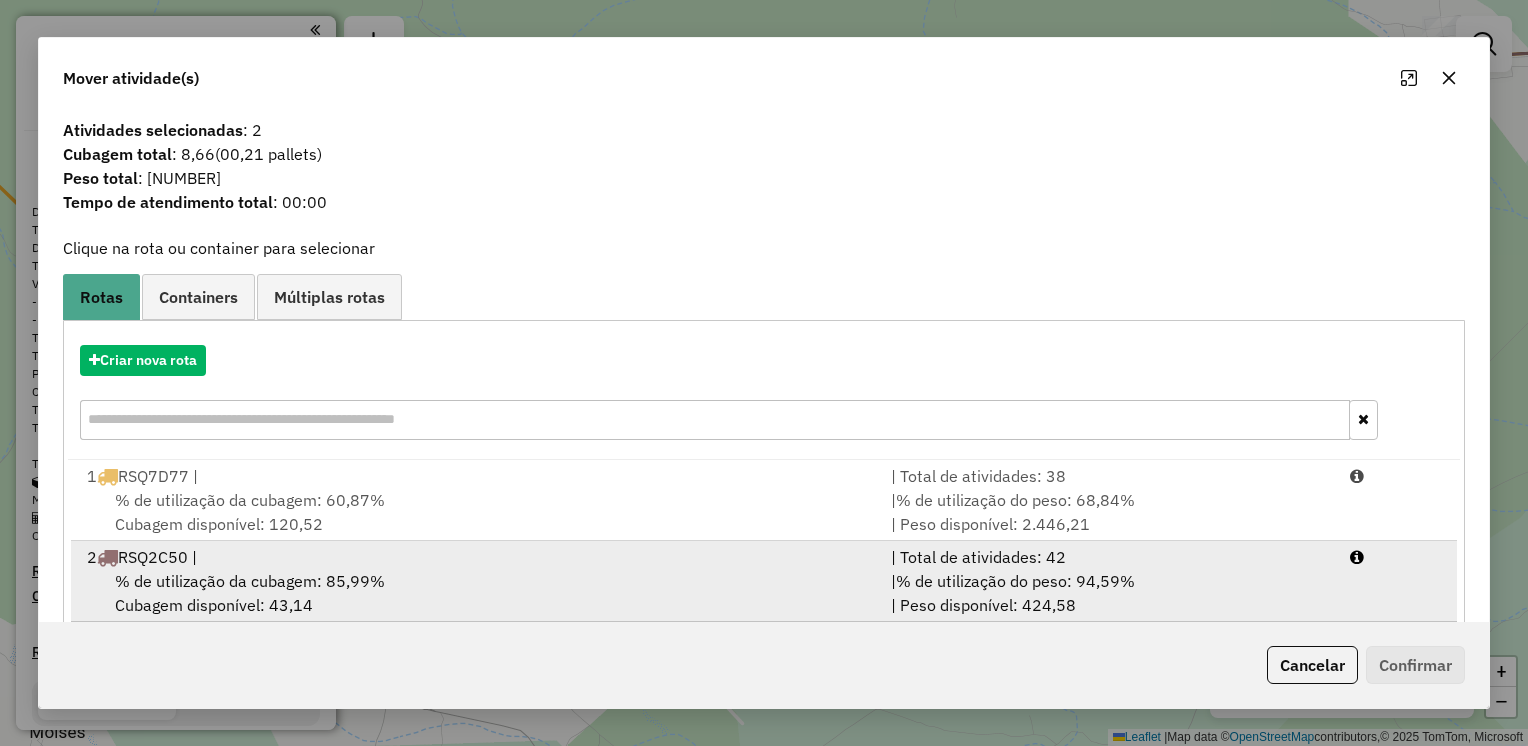 click on "% de utilização da cubagem: 85,99%  Cubagem disponível: 43,14" at bounding box center [477, 593] 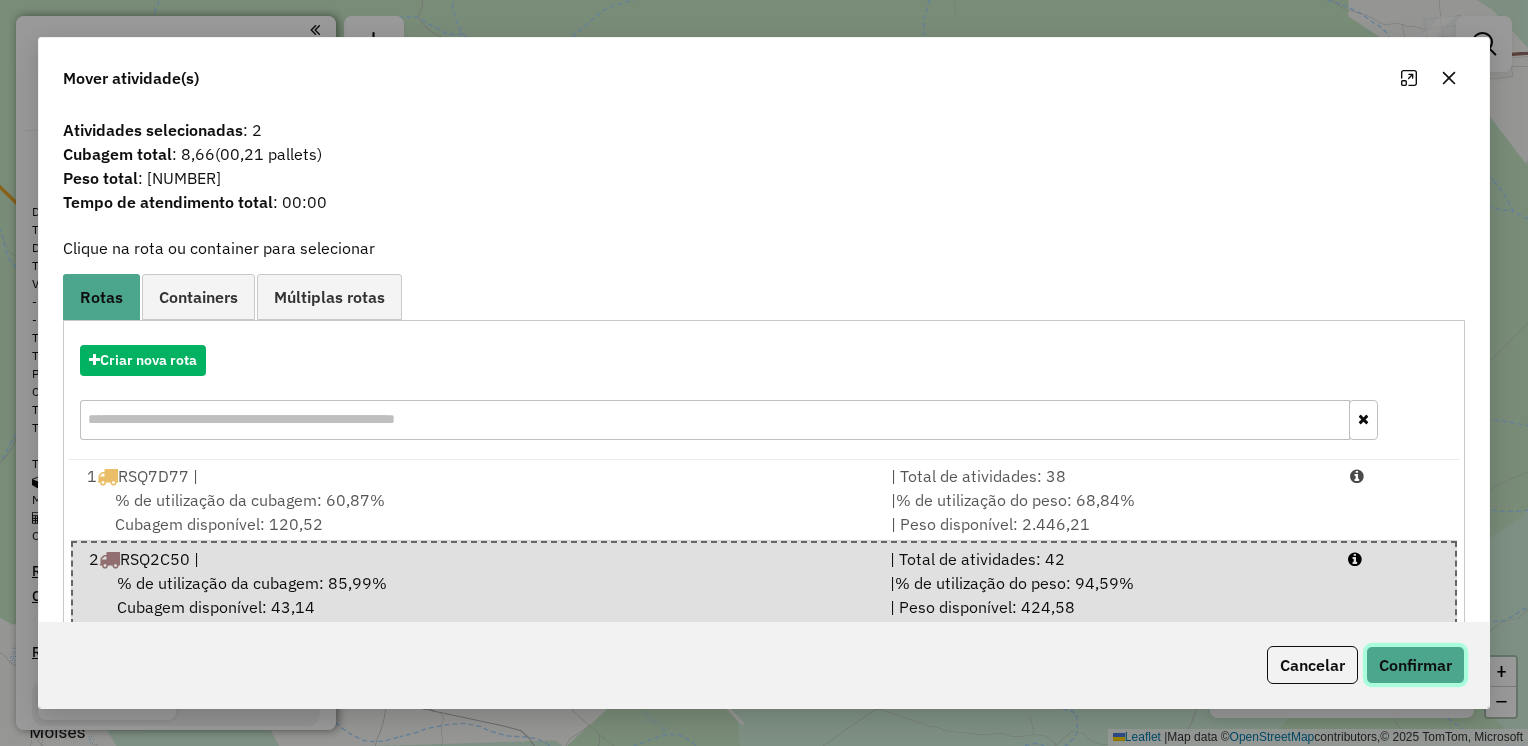click on "Confirmar" 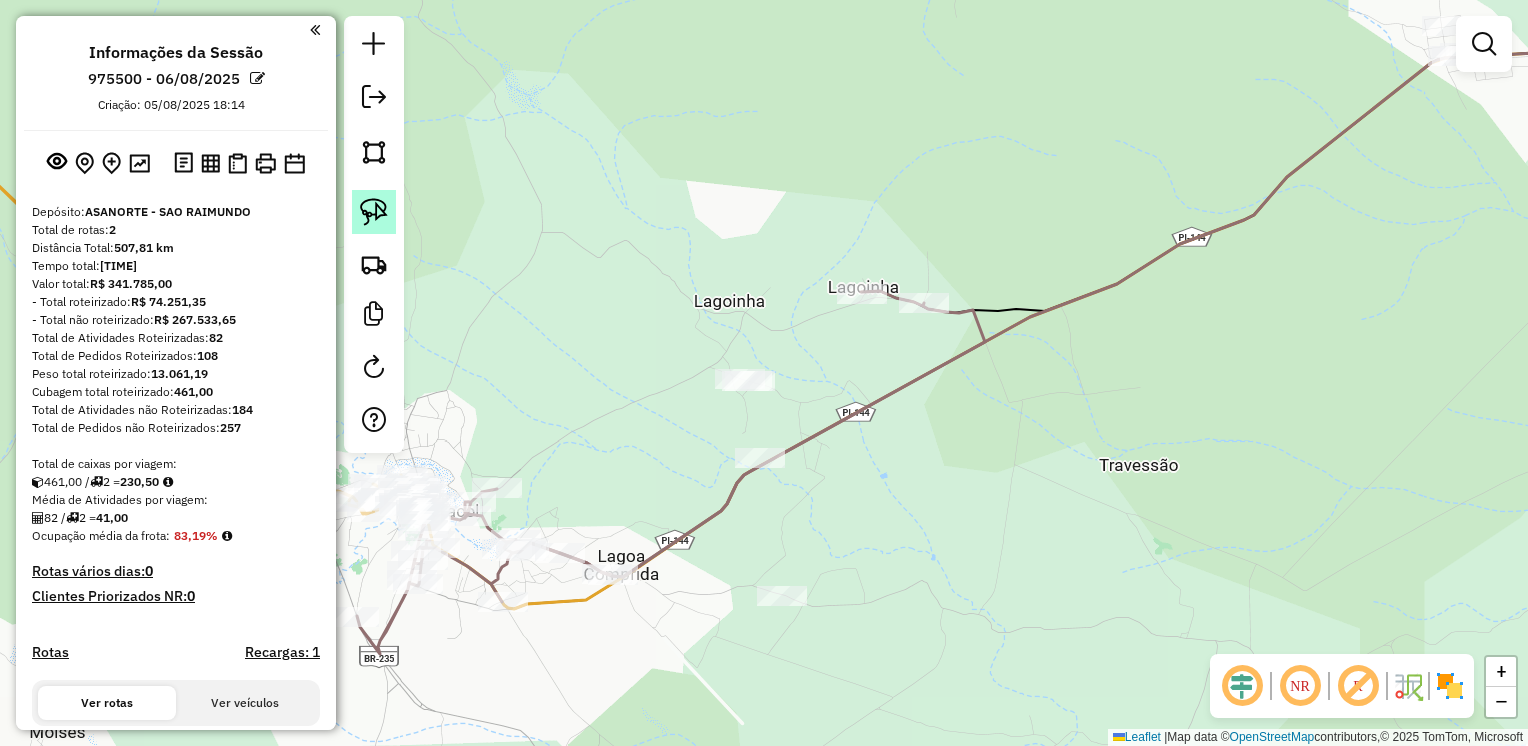 click 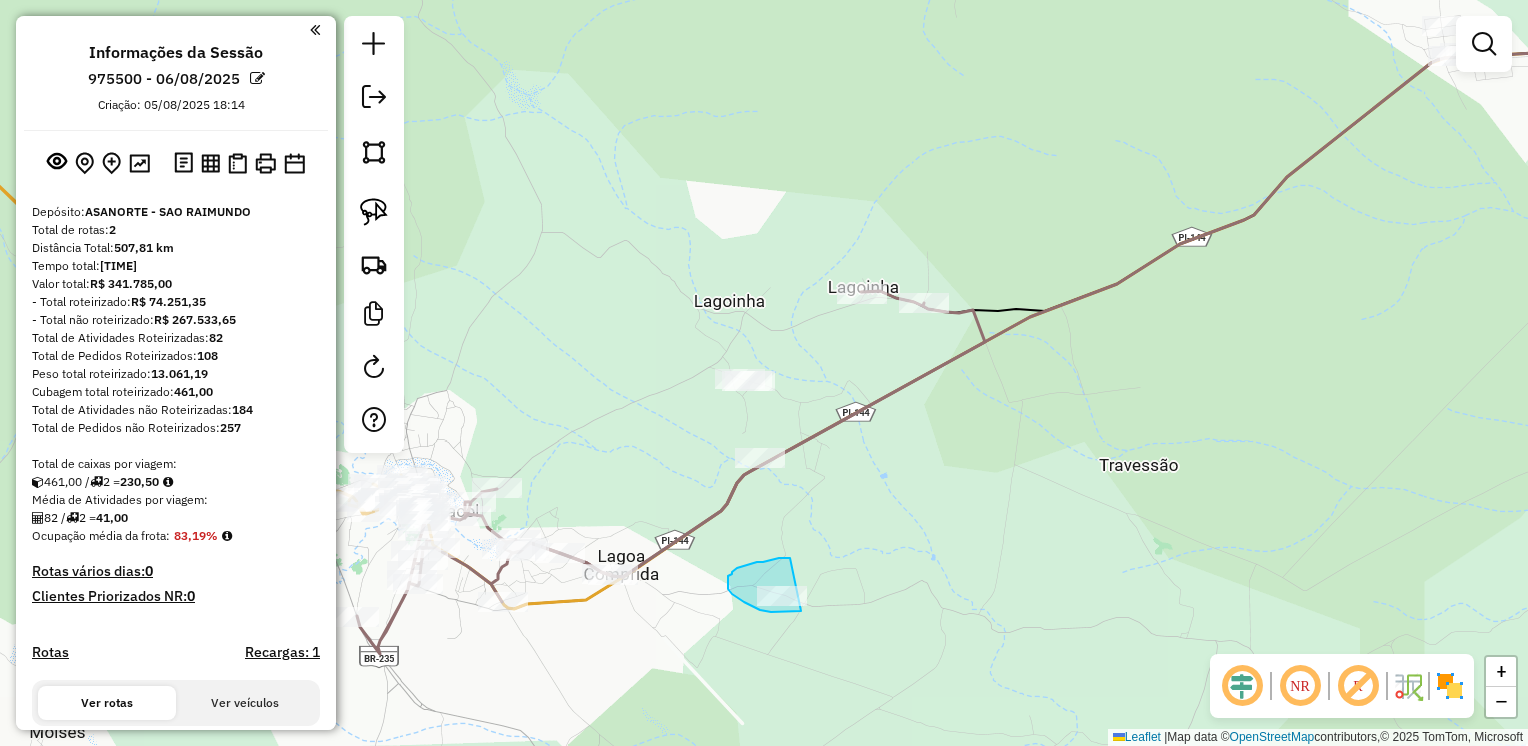 drag, startPoint x: 787, startPoint y: 558, endPoint x: 808, endPoint y: 610, distance: 56.0803 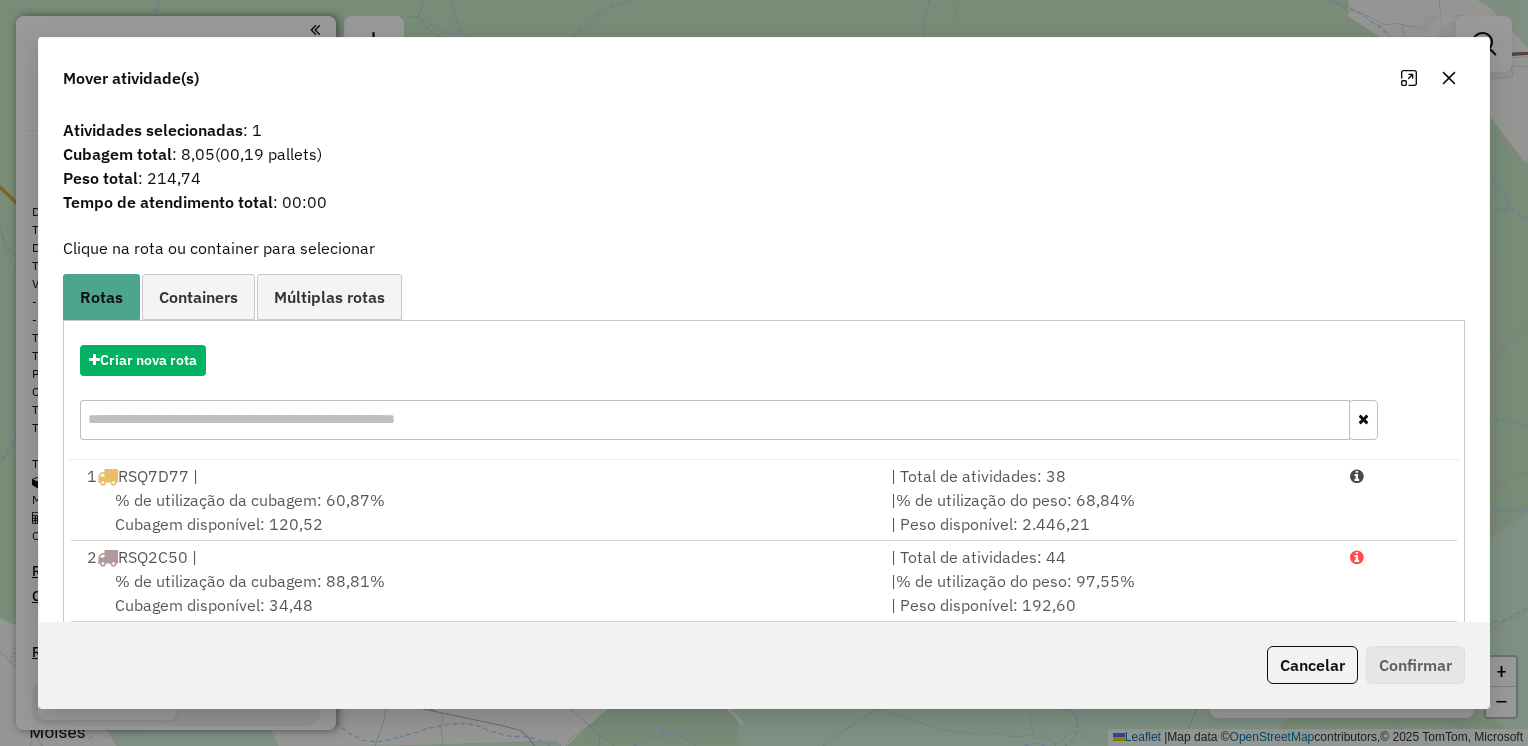 click 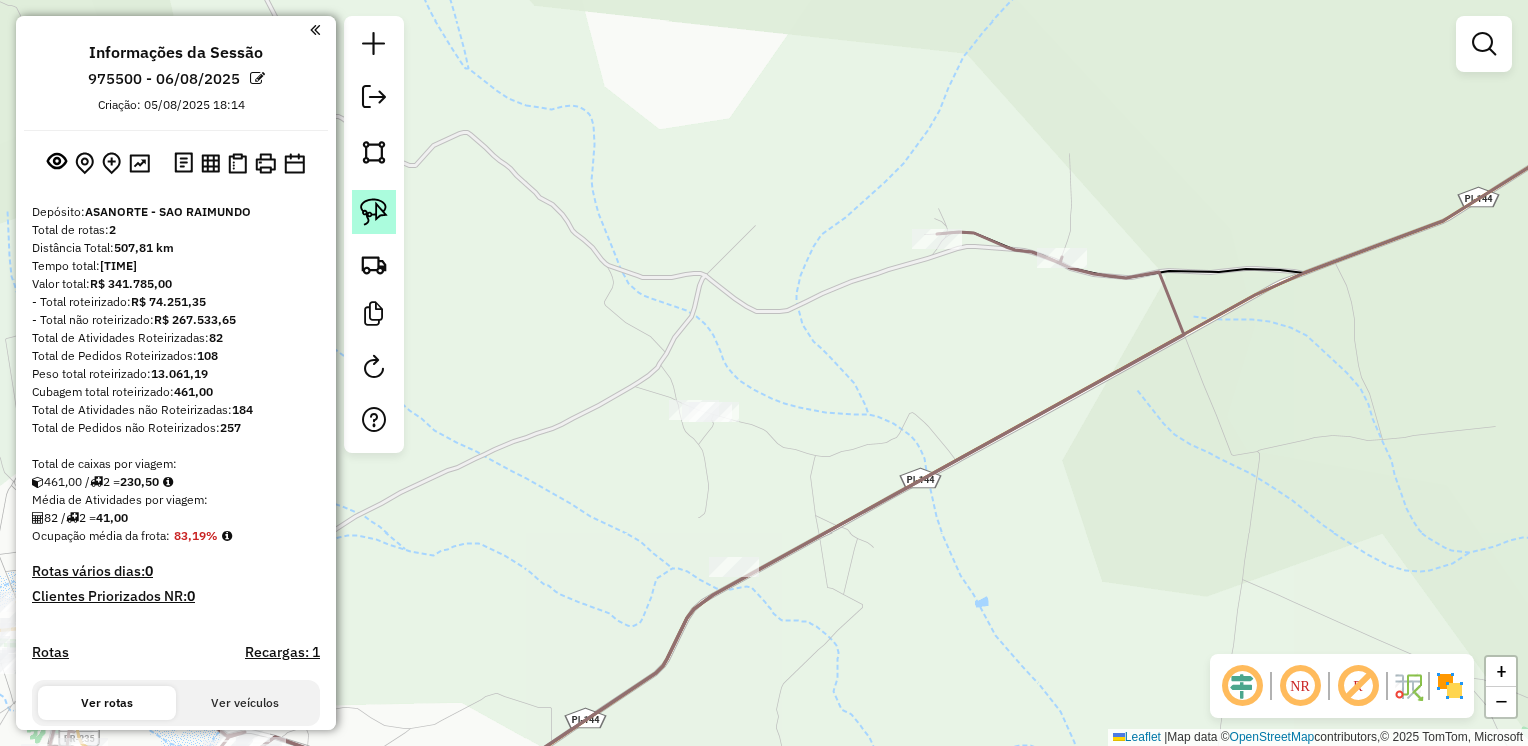 click 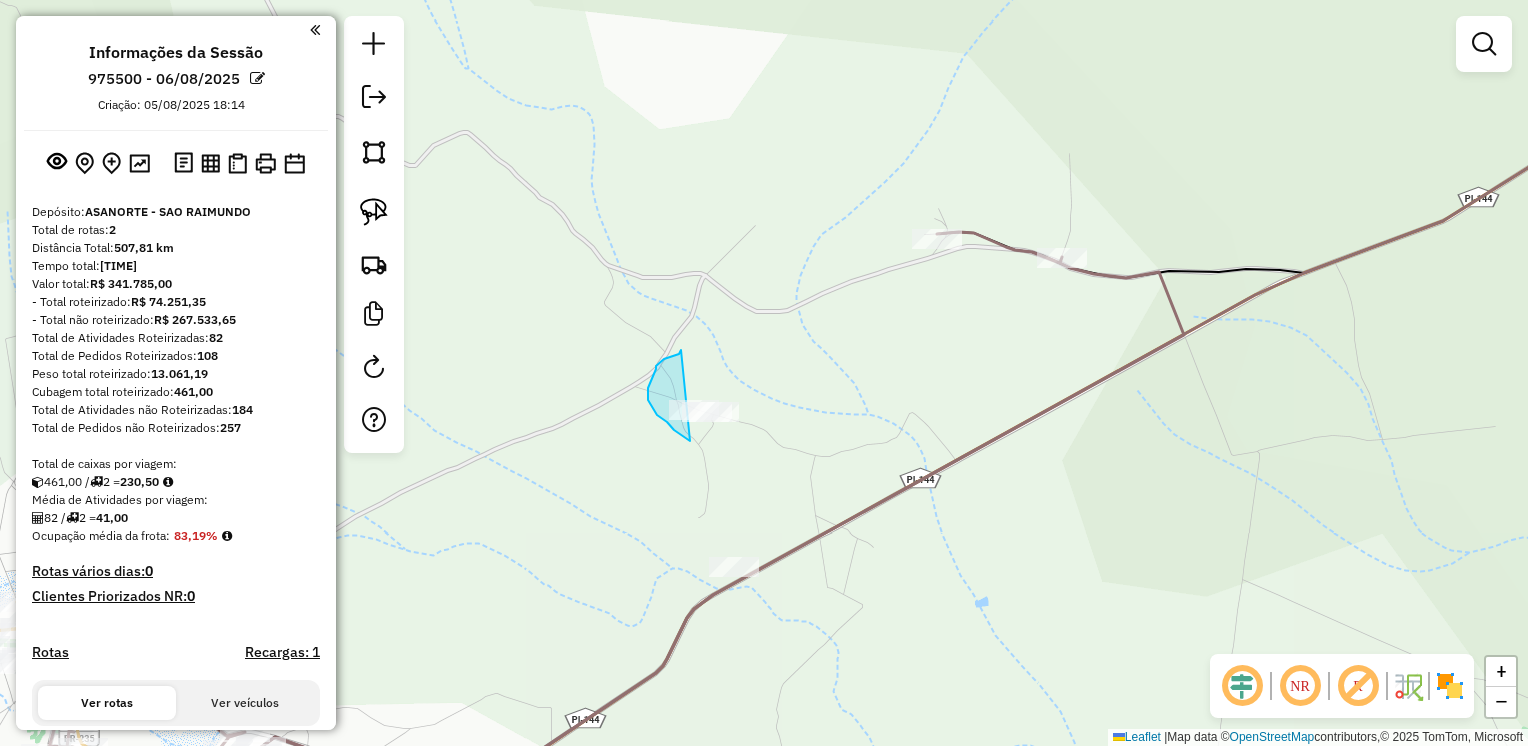 drag, startPoint x: 681, startPoint y: 350, endPoint x: 777, endPoint y: 418, distance: 117.64353 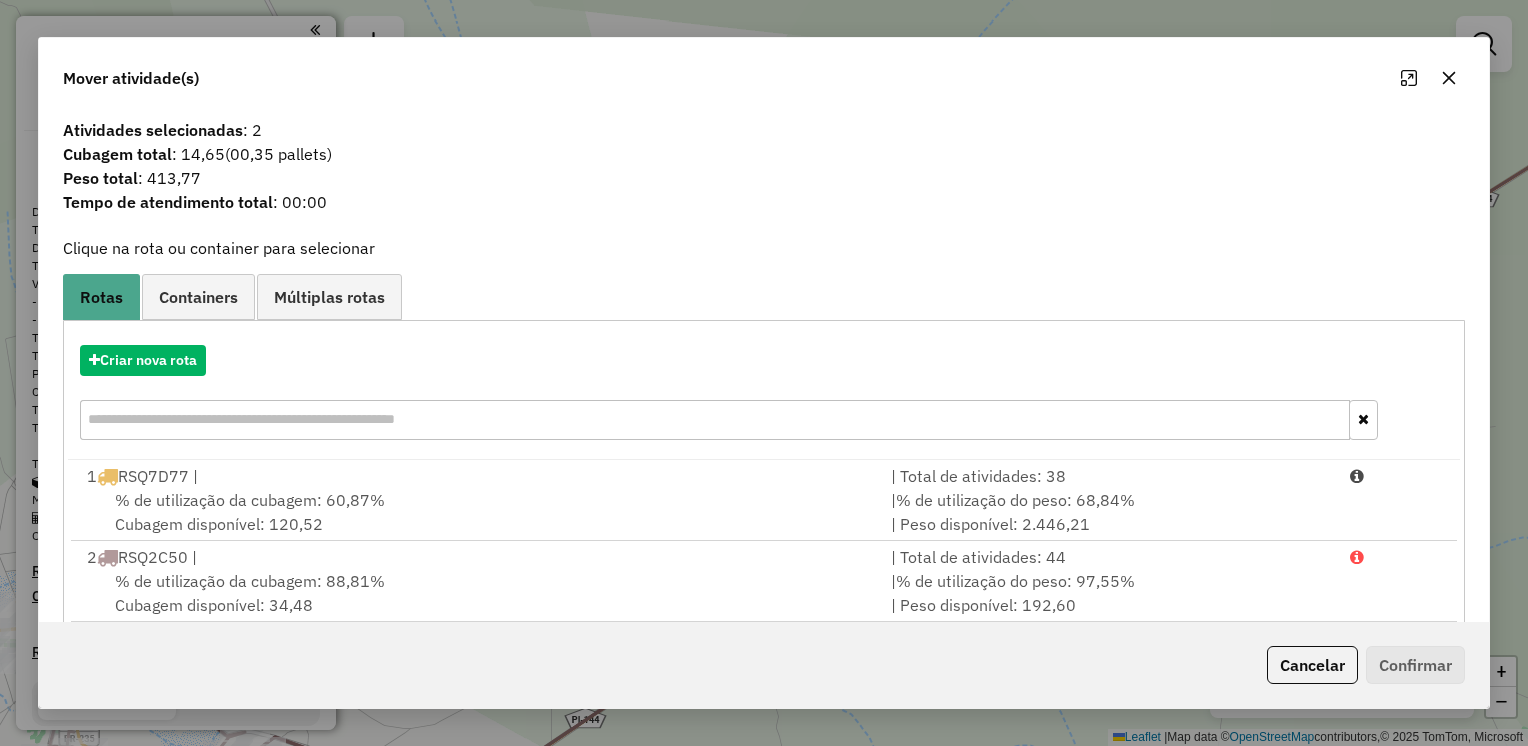 click 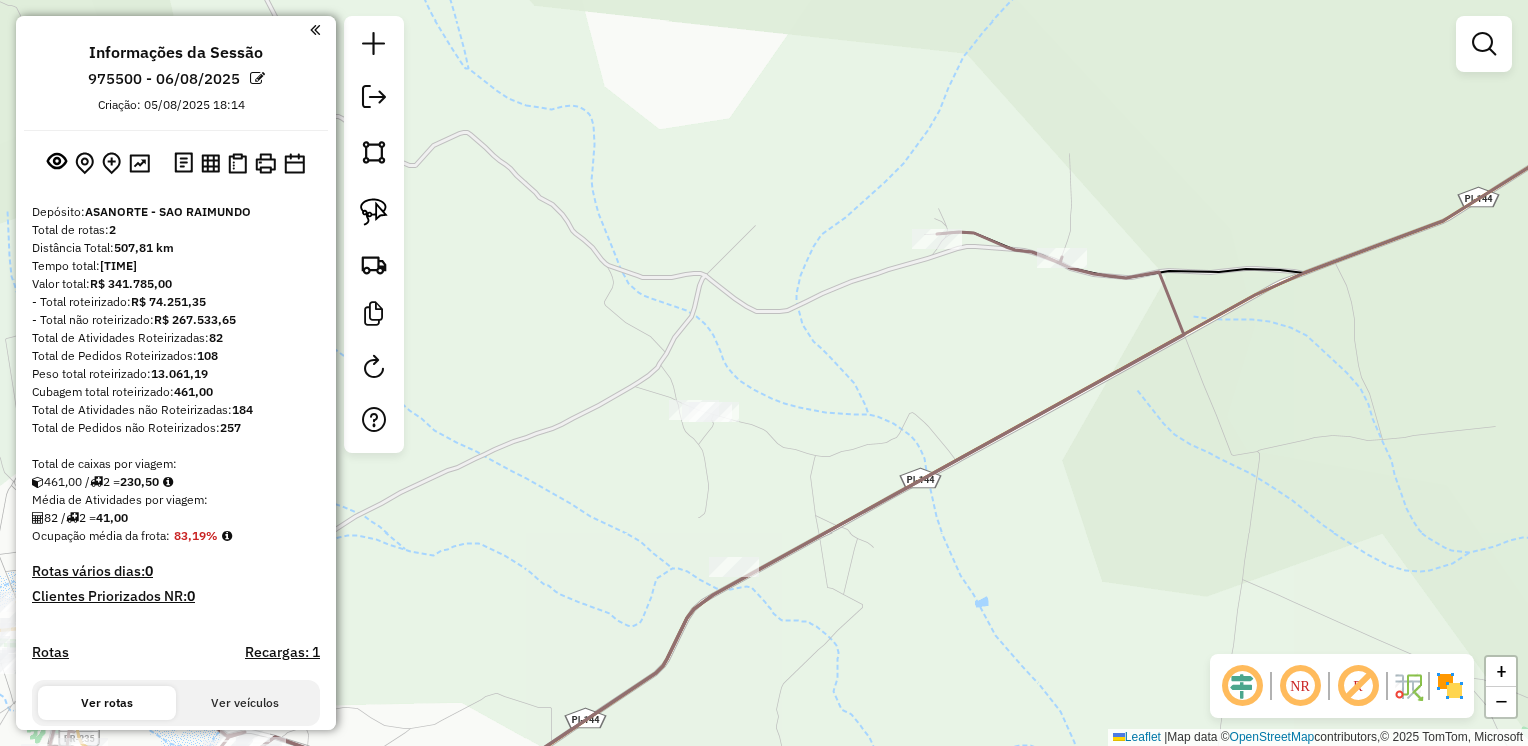 click 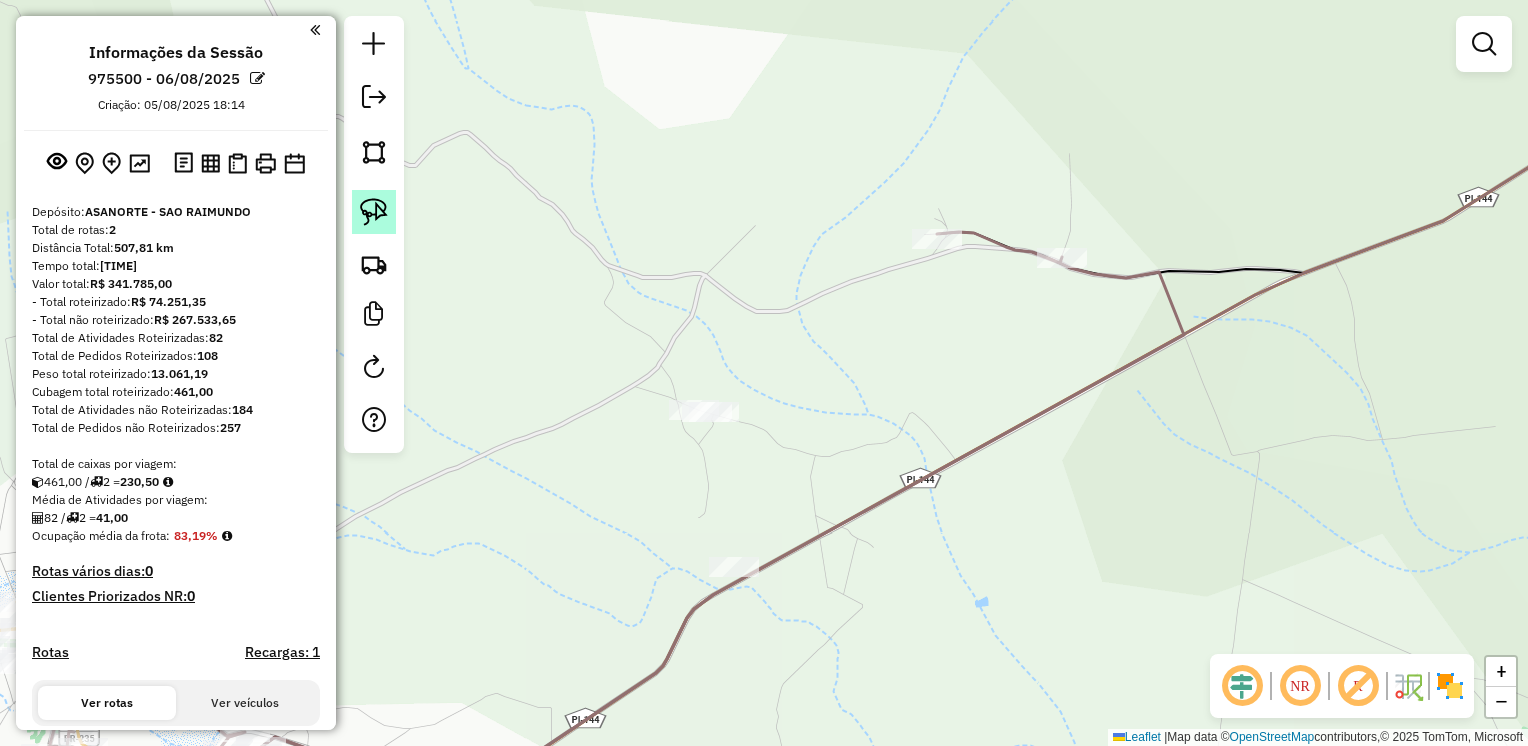 click 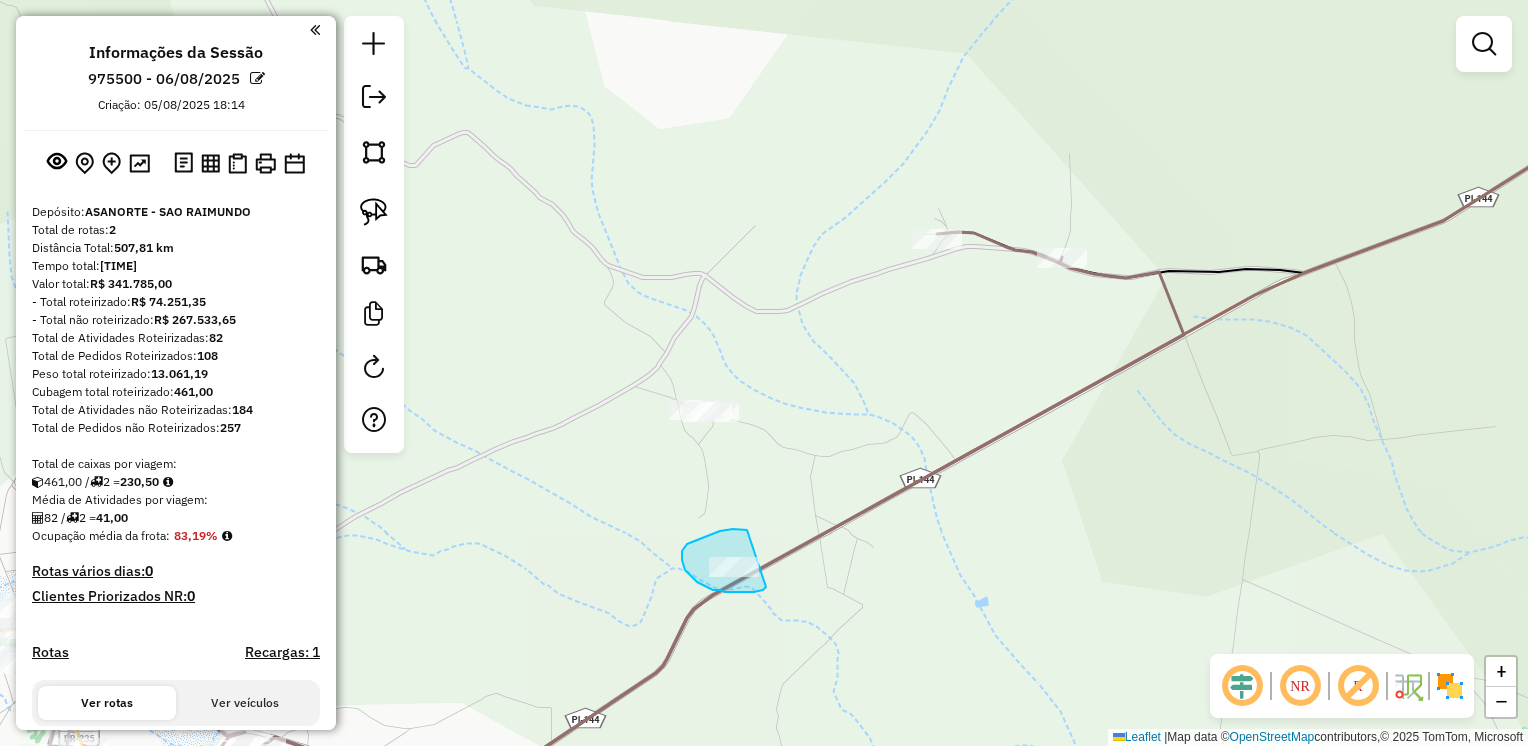 drag, startPoint x: 738, startPoint y: 529, endPoint x: 766, endPoint y: 587, distance: 64.40497 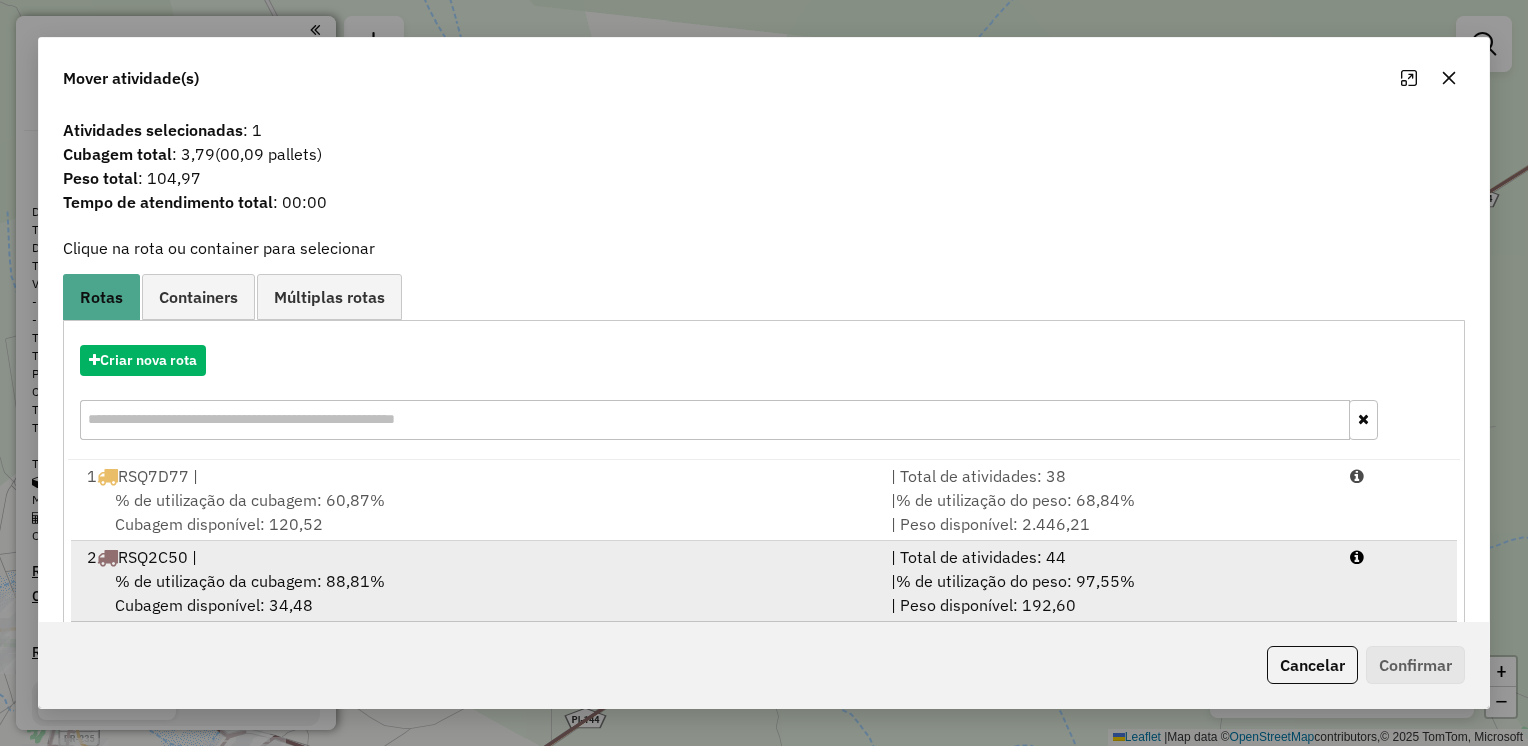 click on "% de utilização da cubagem: 88,81%" at bounding box center [250, 581] 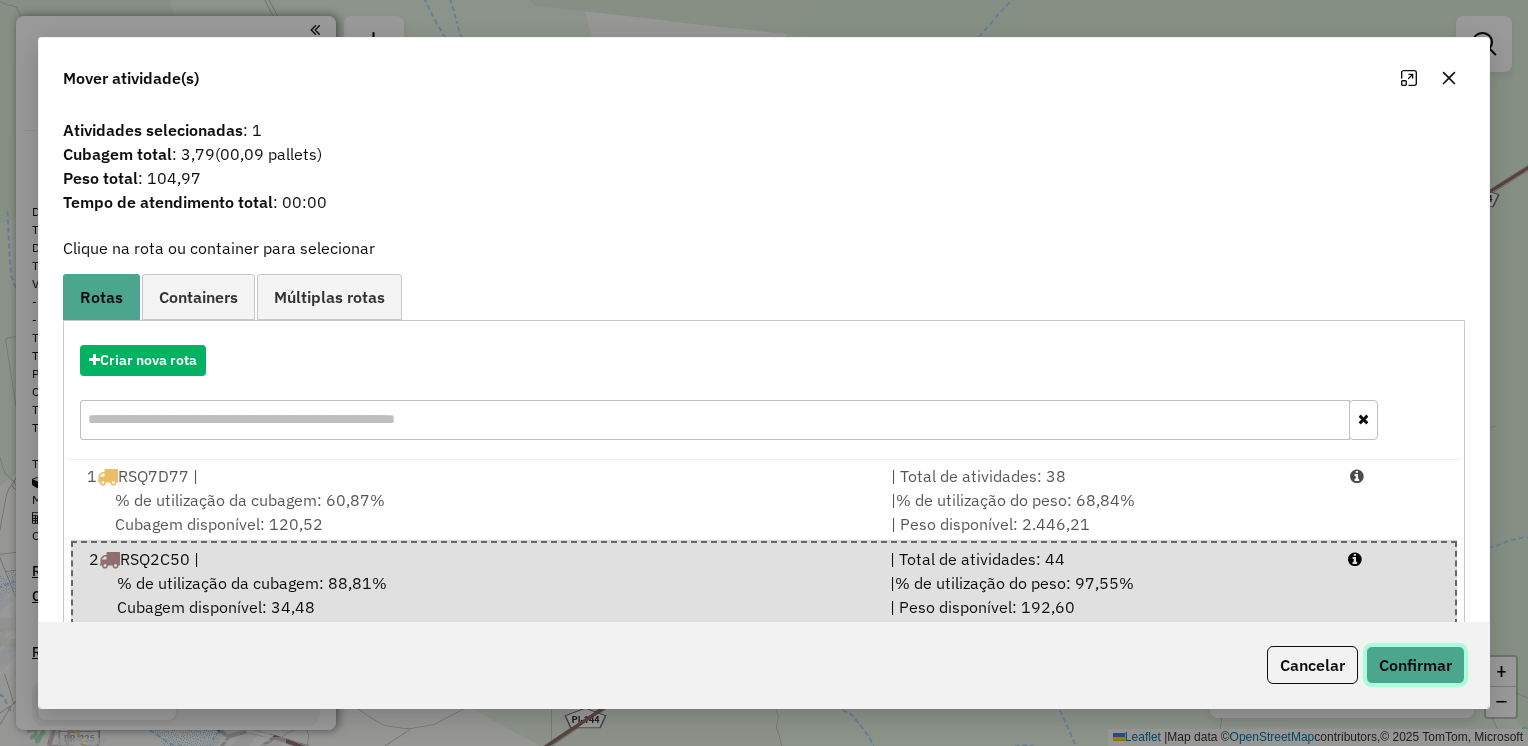 click on "Confirmar" 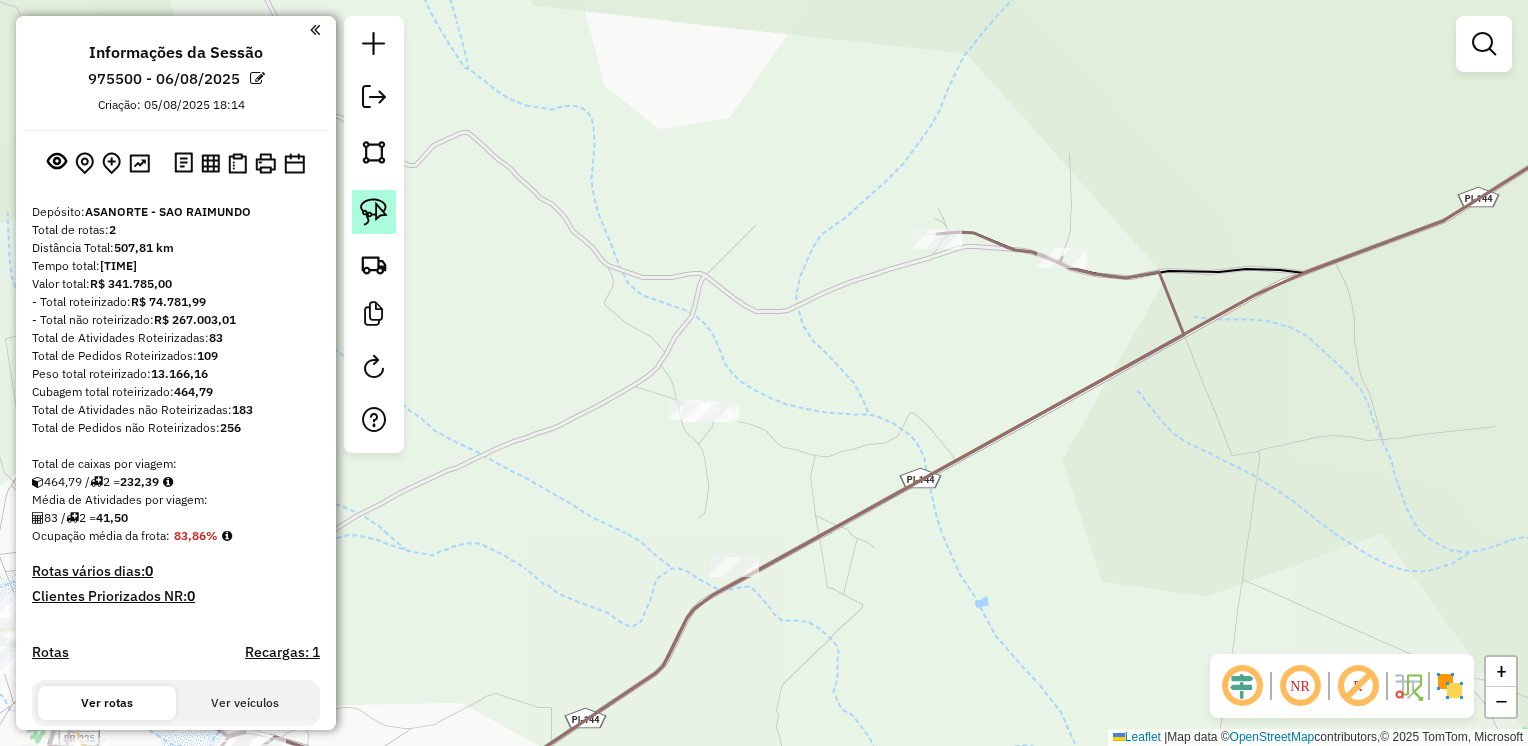 click 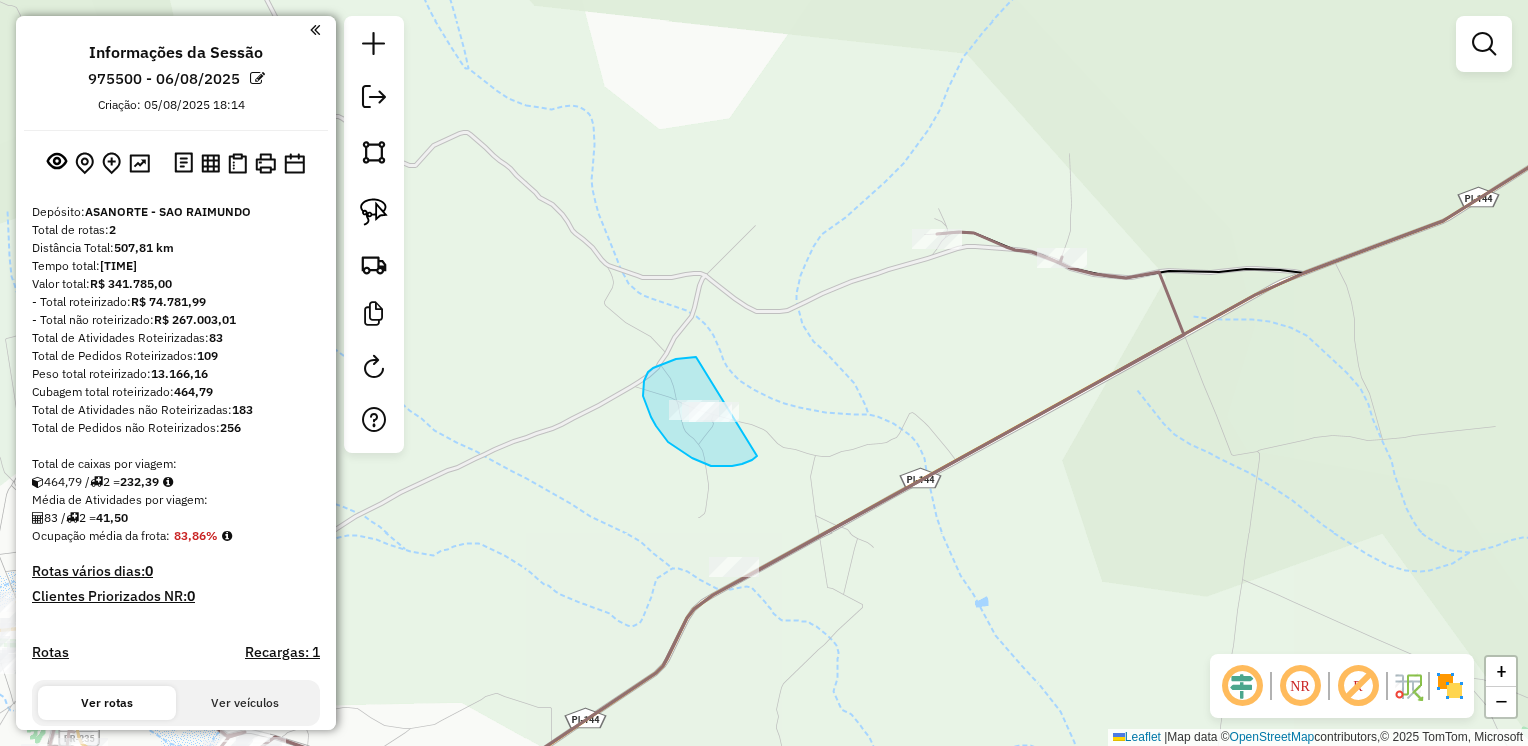 drag, startPoint x: 696, startPoint y: 357, endPoint x: 764, endPoint y: 452, distance: 116.82893 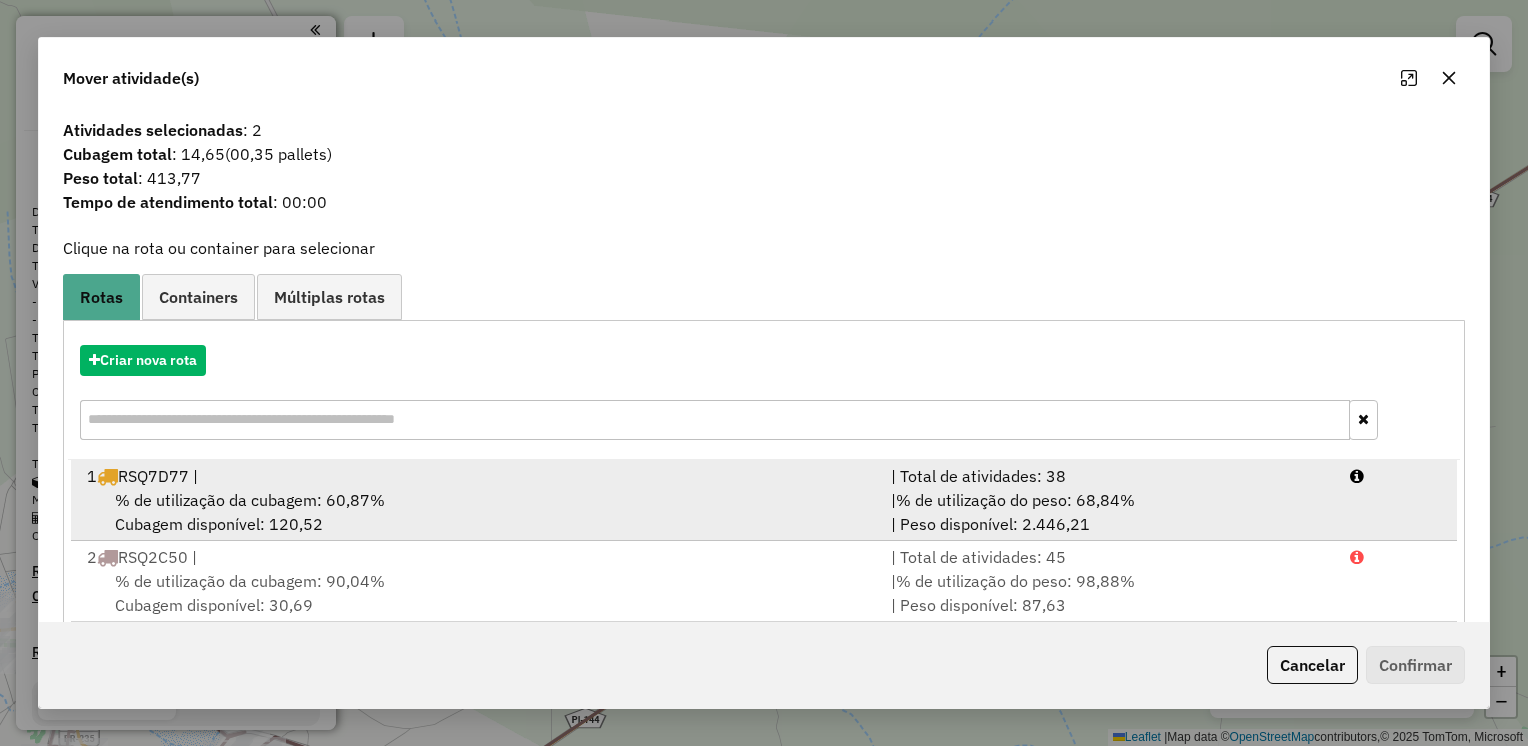 click on "% de utilização da cubagem: 60,87%  Cubagem disponível: 120,52" at bounding box center (477, 512) 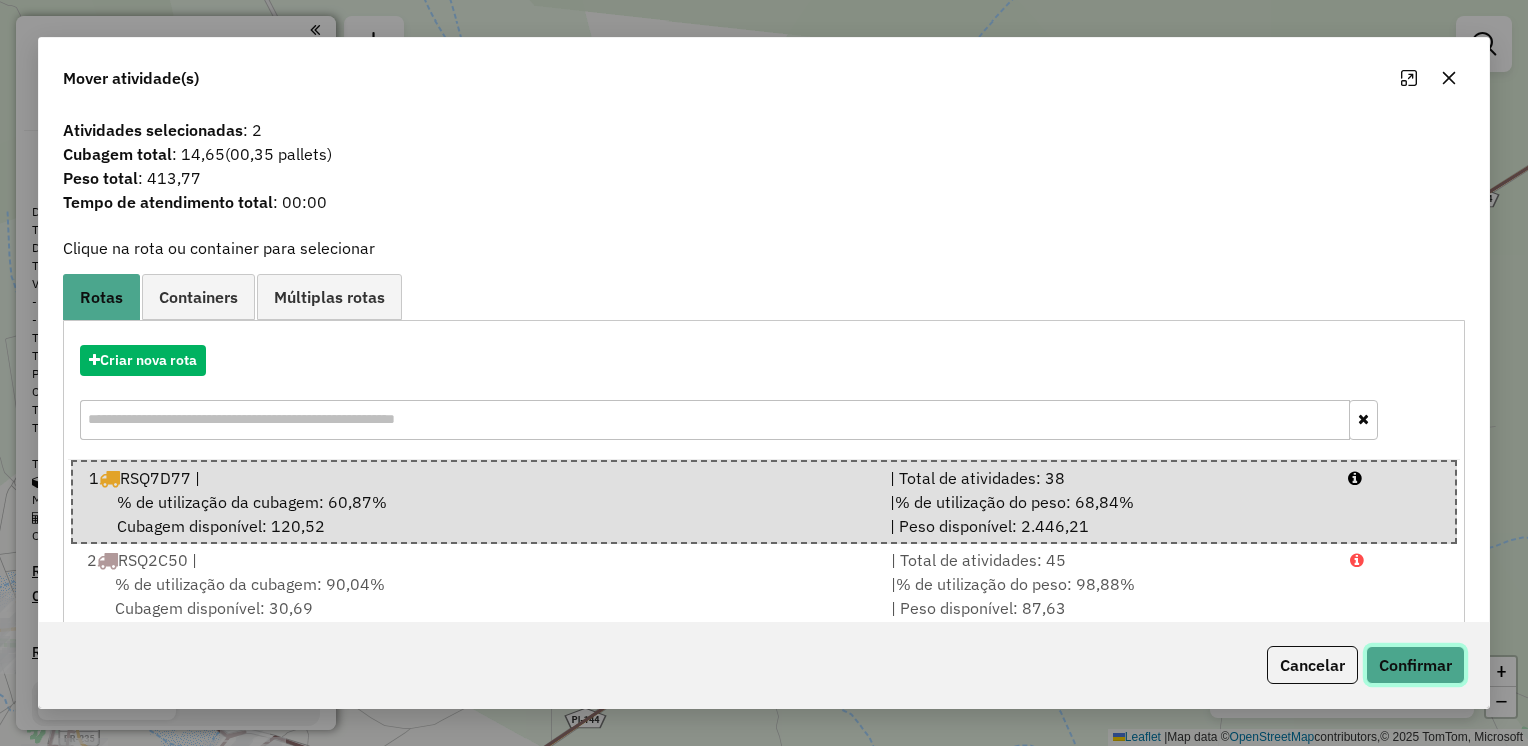 click on "Confirmar" 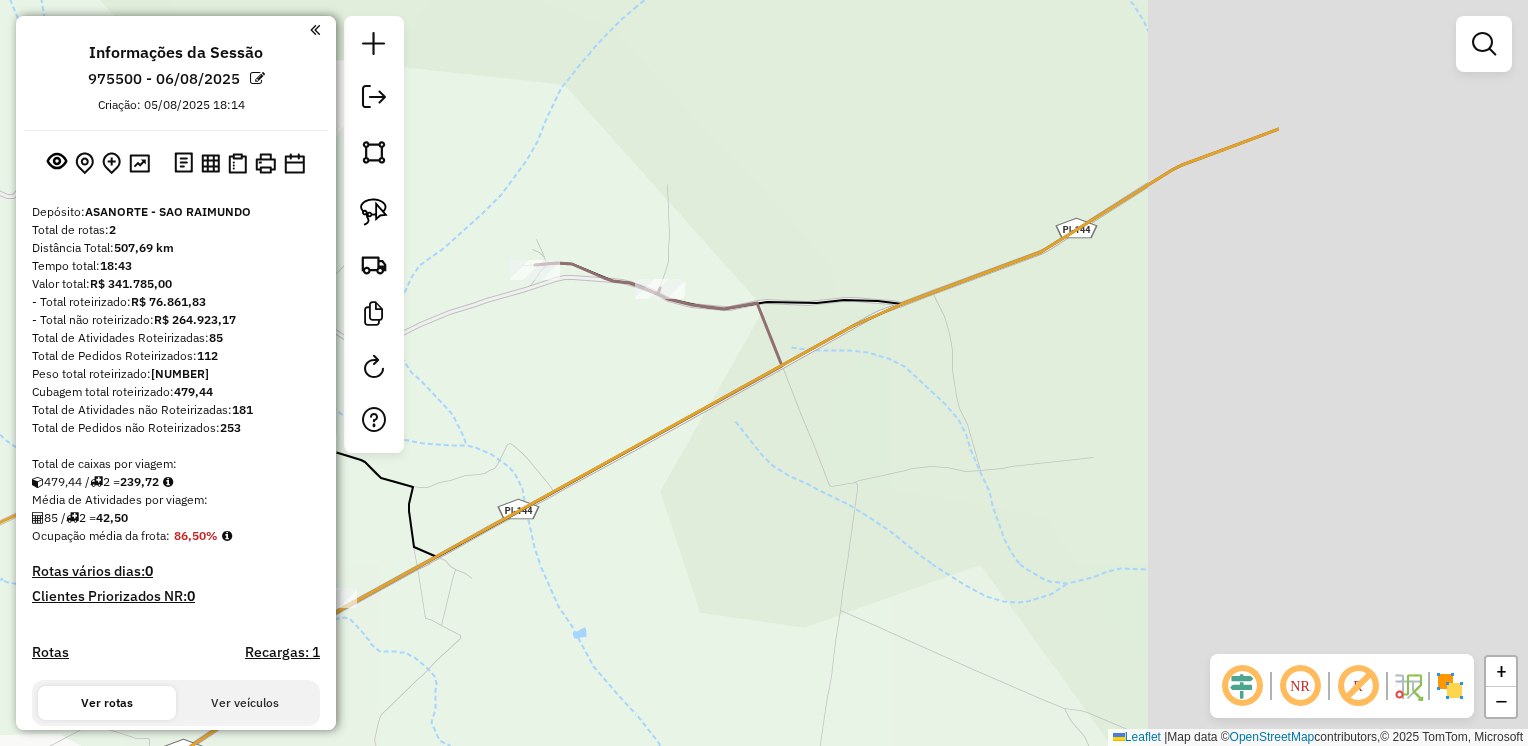 drag, startPoint x: 1379, startPoint y: 459, endPoint x: 820, endPoint y: 468, distance: 559.07245 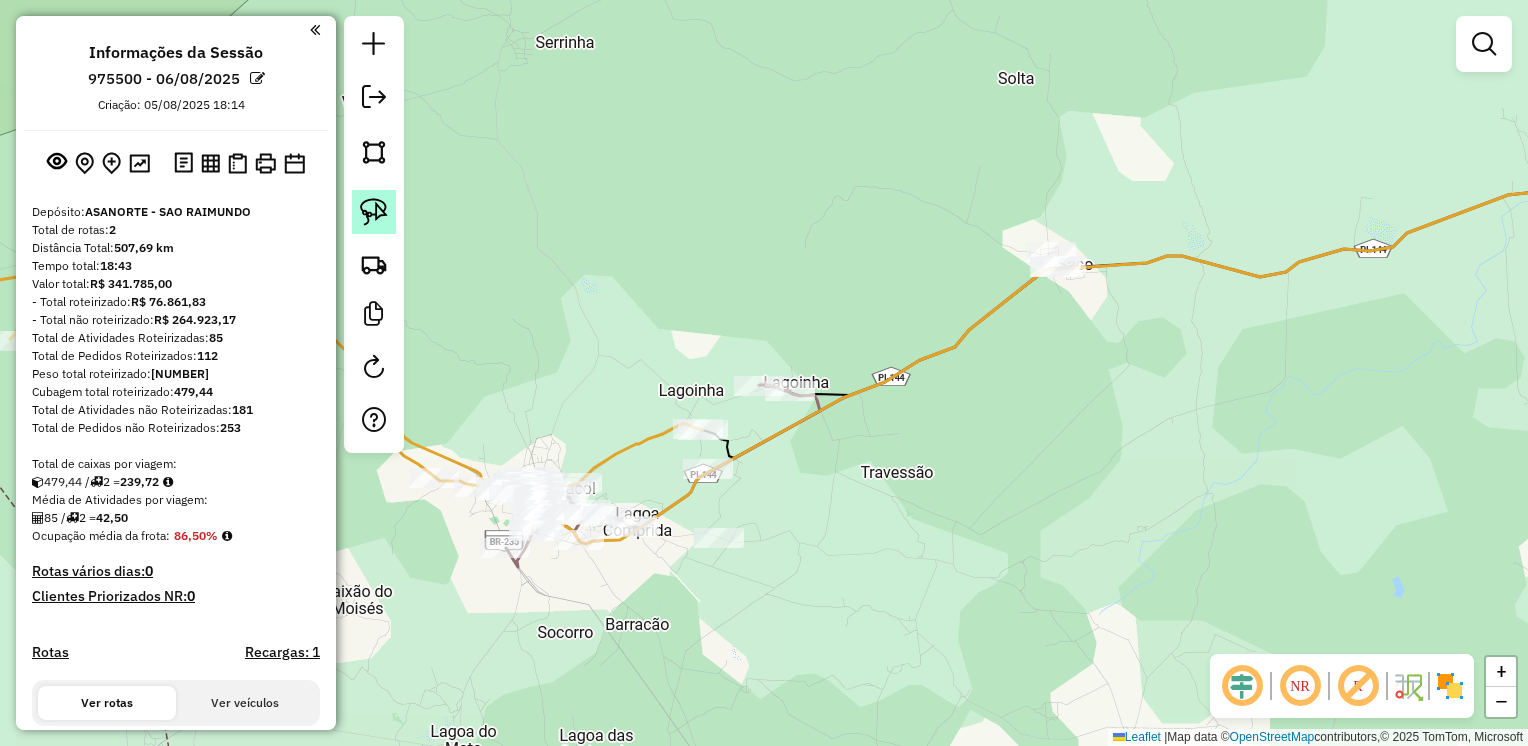 click 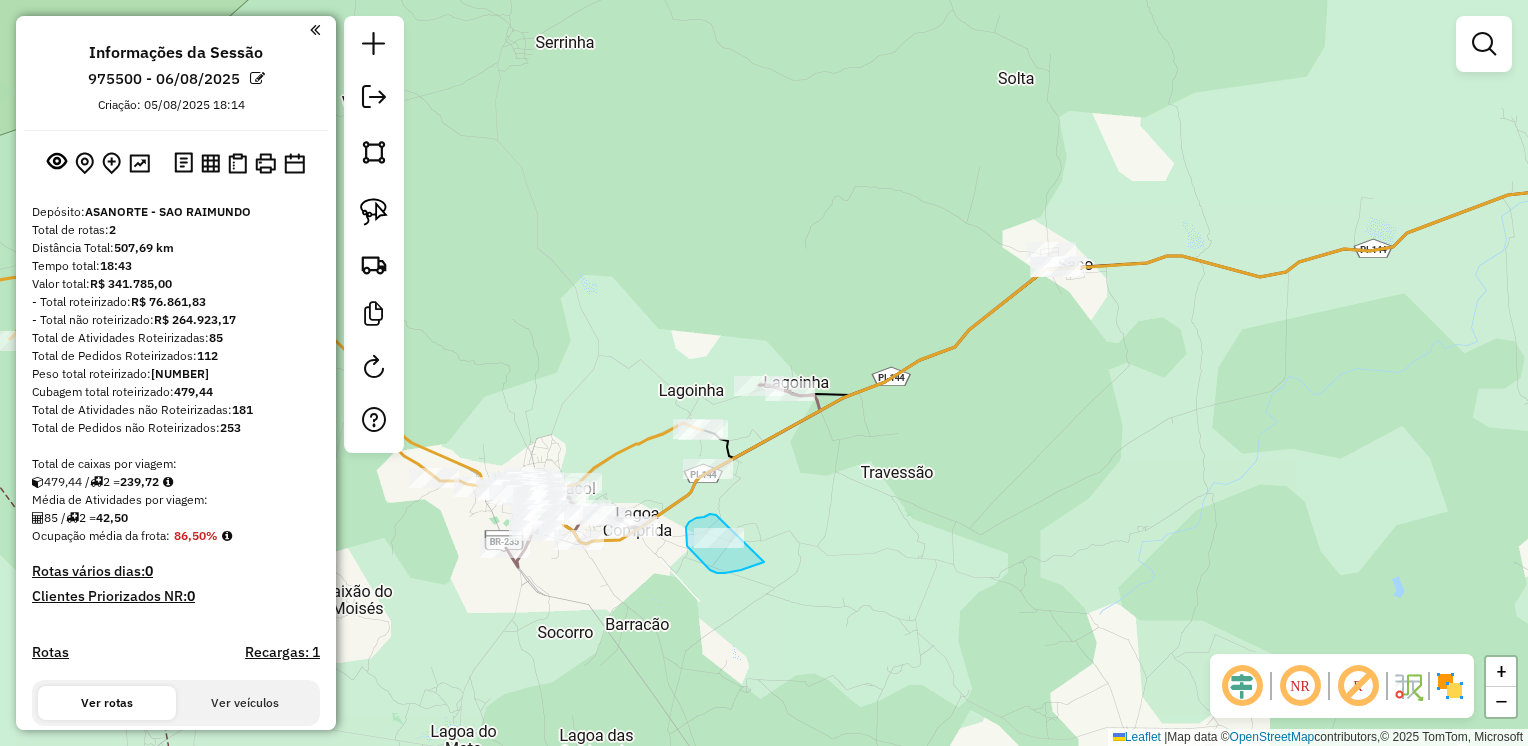drag, startPoint x: 716, startPoint y: 515, endPoint x: 764, endPoint y: 562, distance: 67.17886 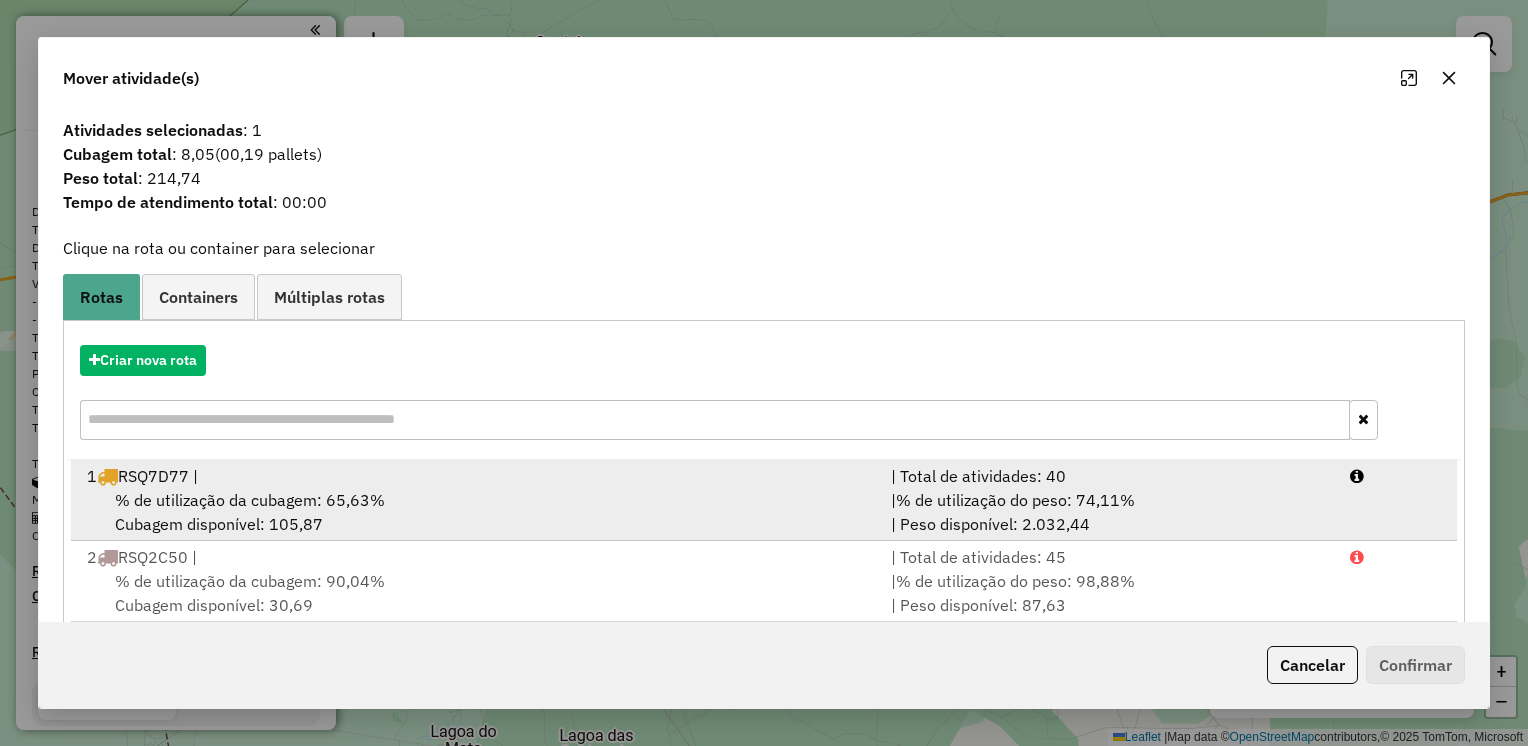click on "% de utilização da cubagem: 65,63%  Cubagem disponível: 105,87" at bounding box center (477, 512) 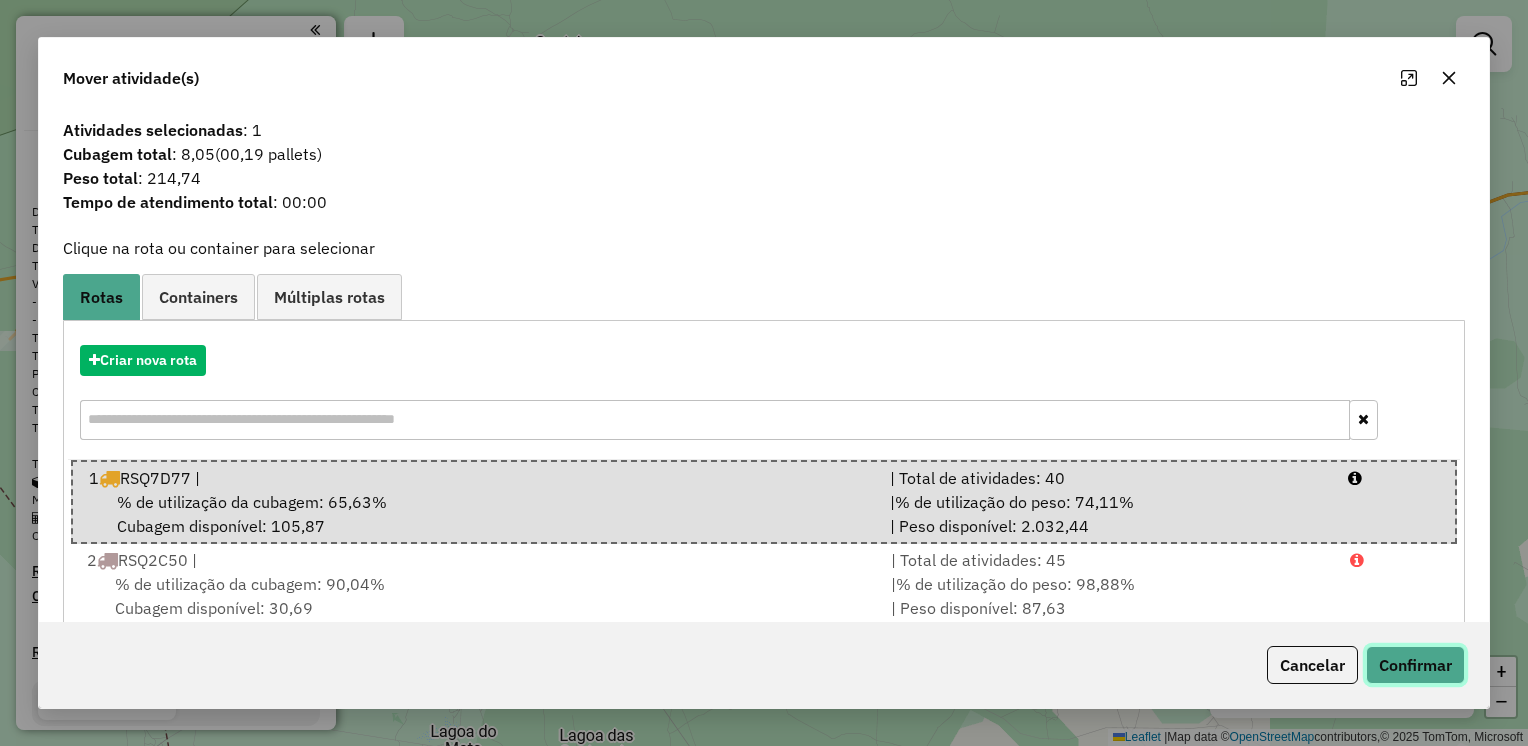 click on "Confirmar" 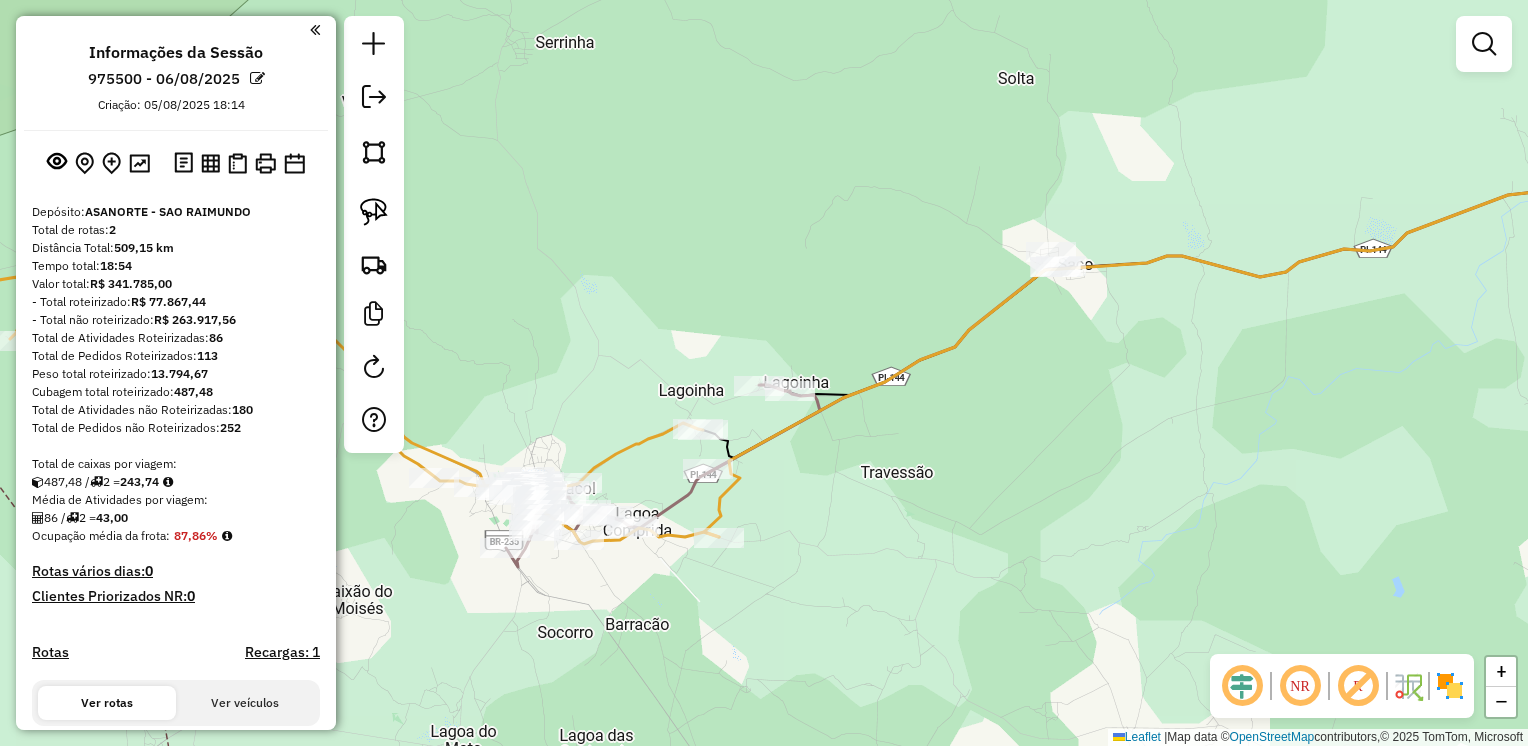 drag, startPoint x: 372, startPoint y: 201, endPoint x: 536, endPoint y: 177, distance: 165.7468 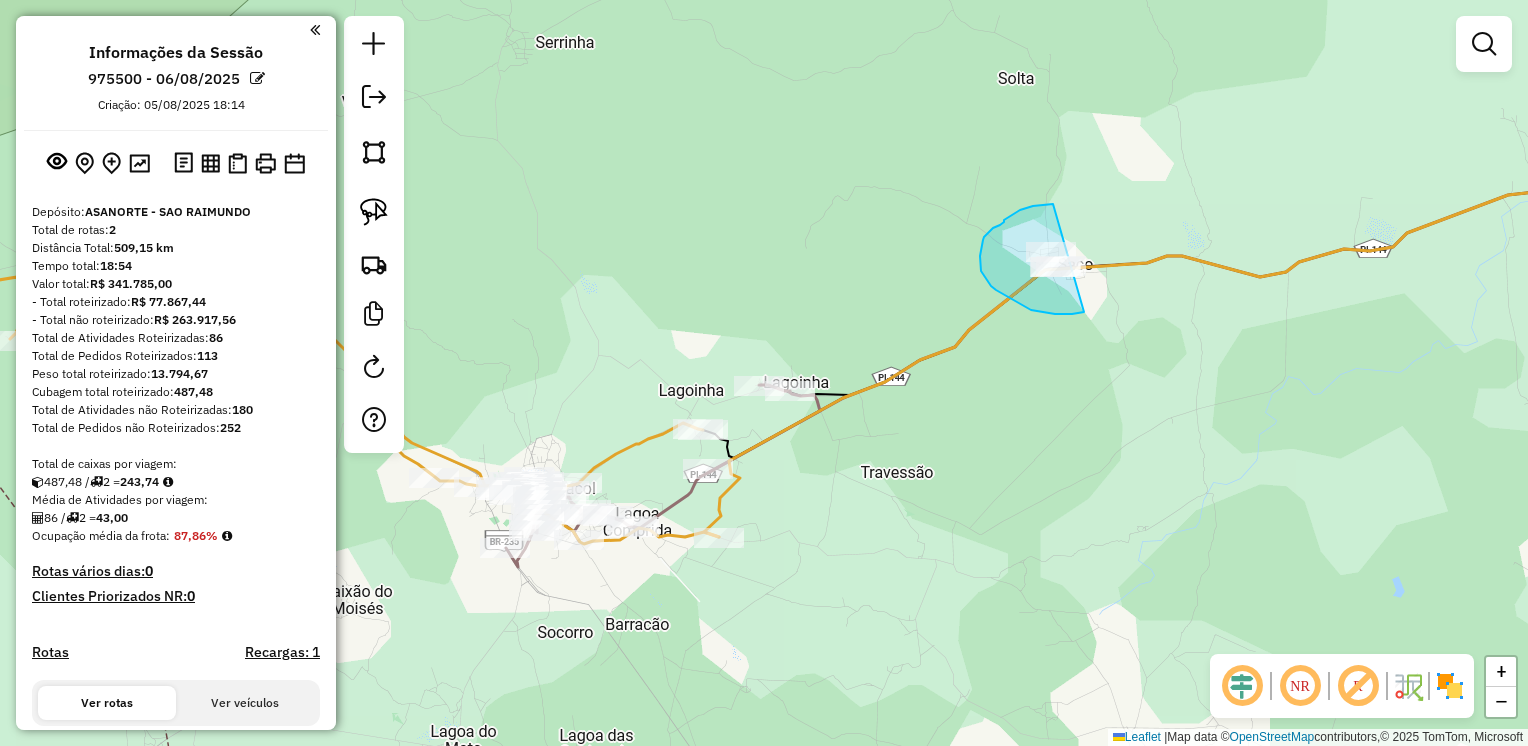 drag, startPoint x: 1001, startPoint y: 224, endPoint x: 1124, endPoint y: 279, distance: 134.73679 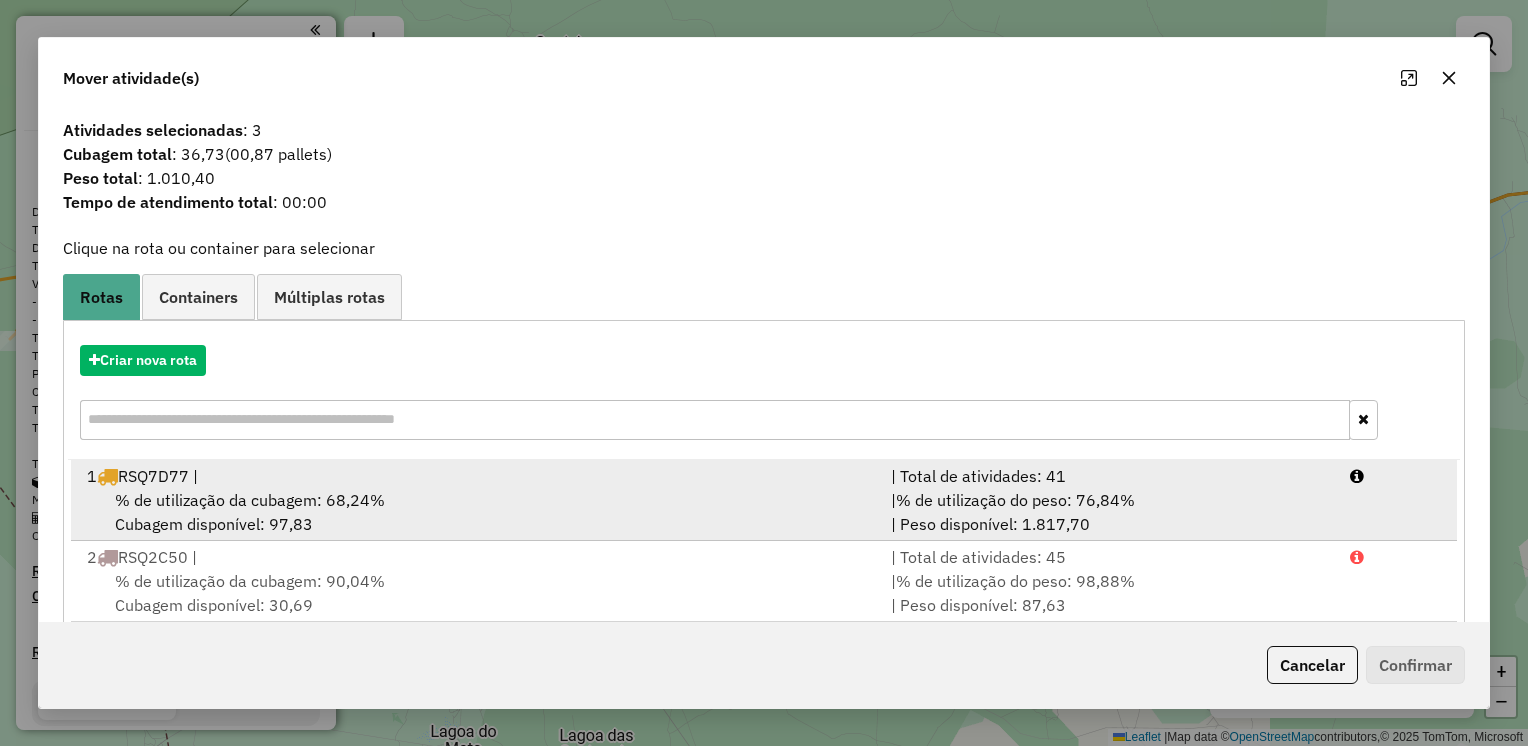 click on "% de utilização da cubagem: 68,24%  Cubagem disponível: 97,83" at bounding box center (477, 512) 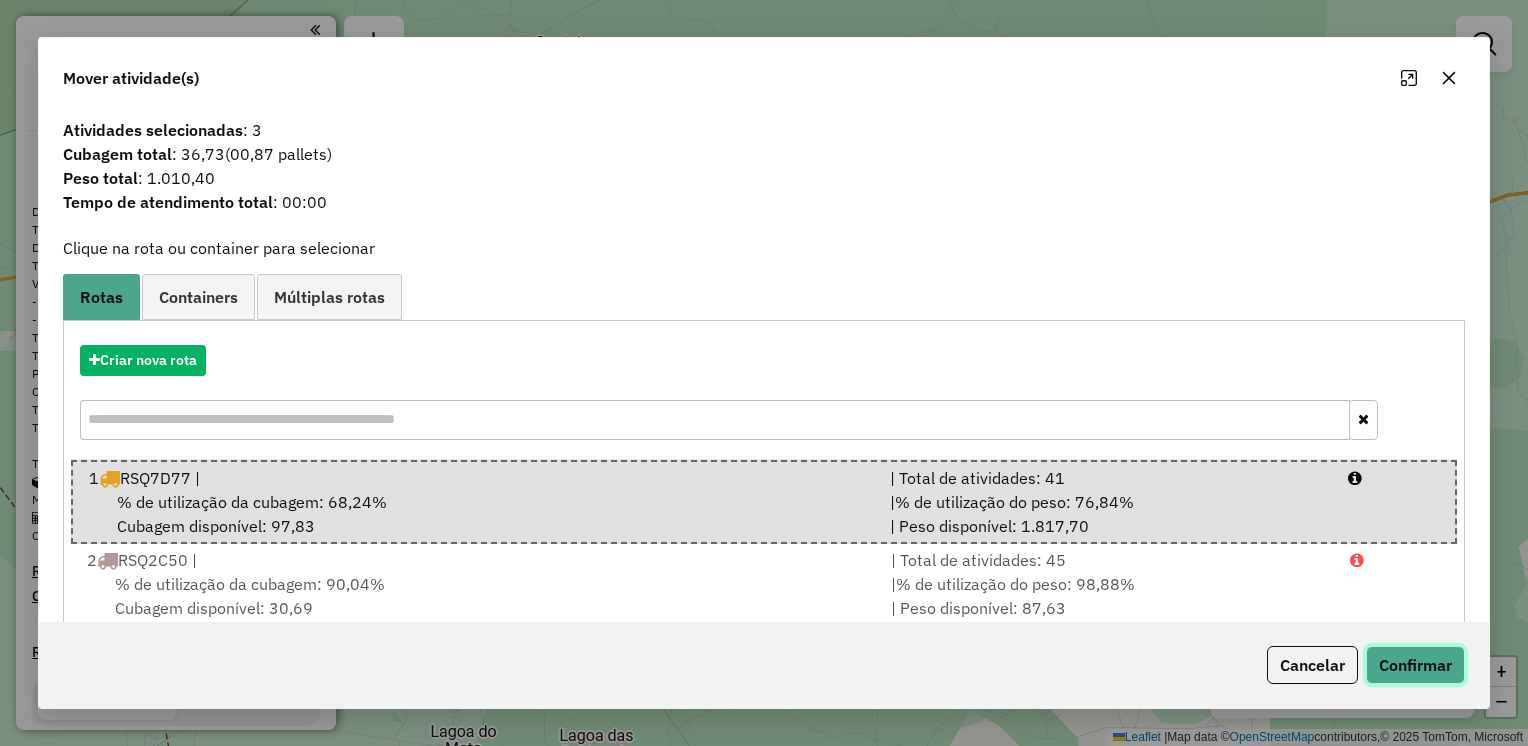 click on "Confirmar" 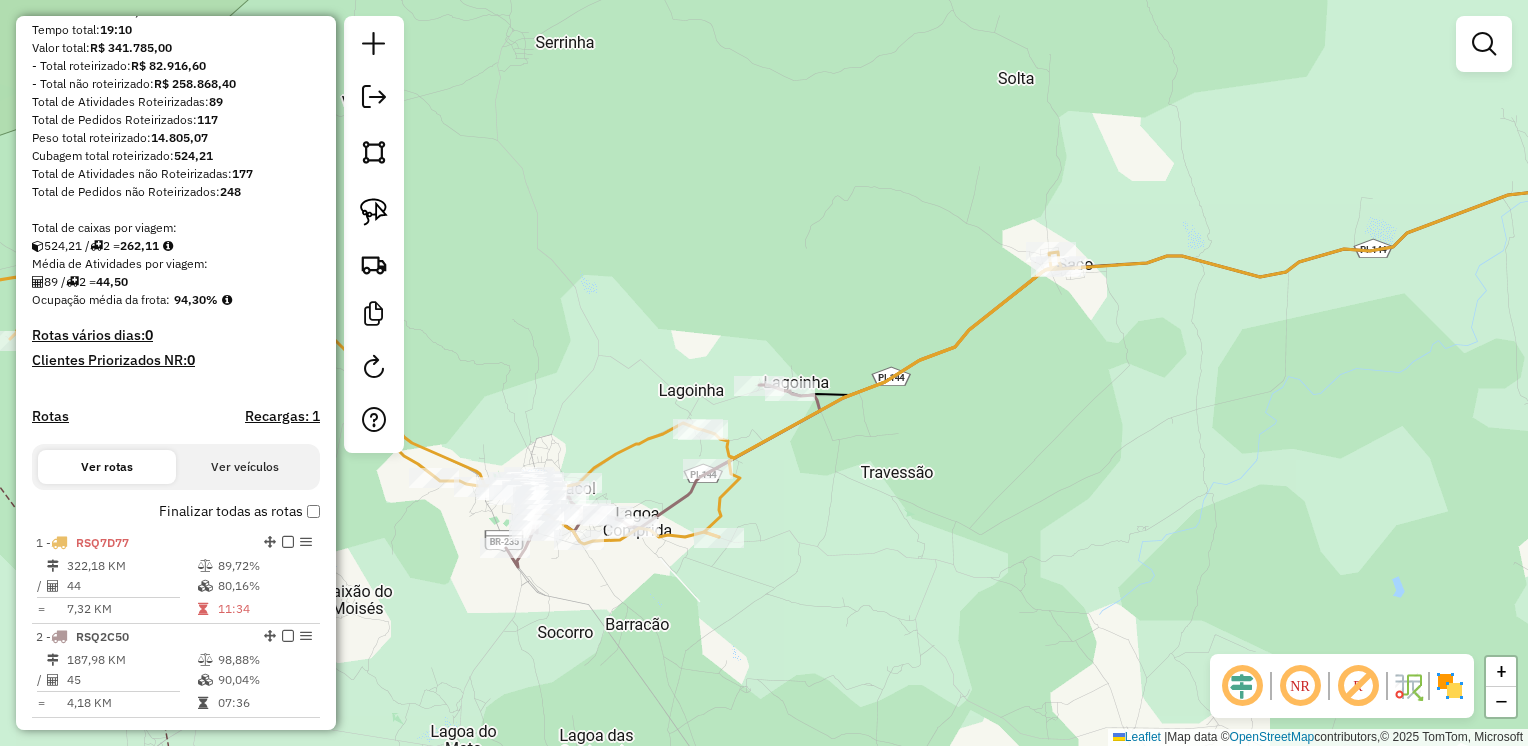 scroll, scrollTop: 400, scrollLeft: 0, axis: vertical 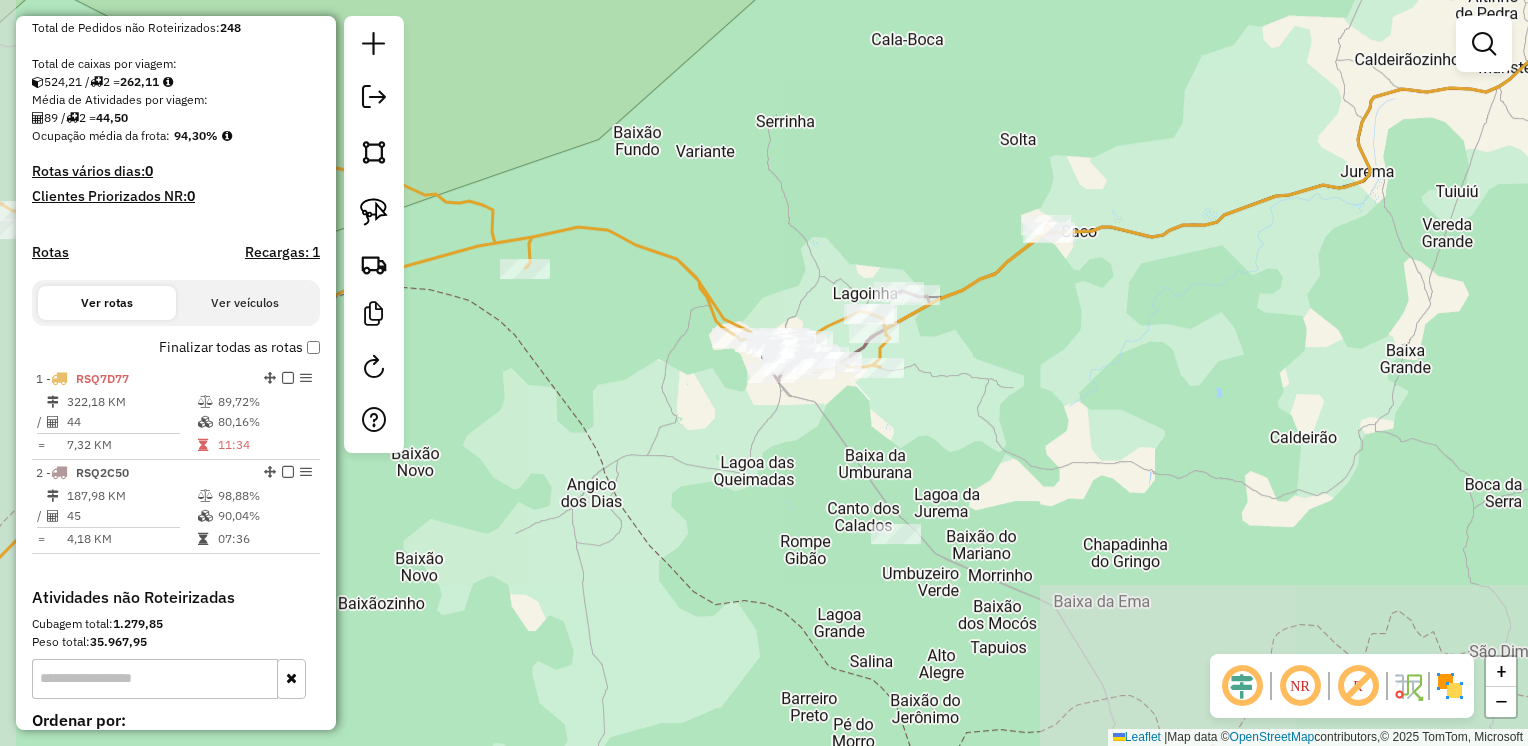 drag, startPoint x: 1024, startPoint y: 626, endPoint x: 1060, endPoint y: 464, distance: 165.9518 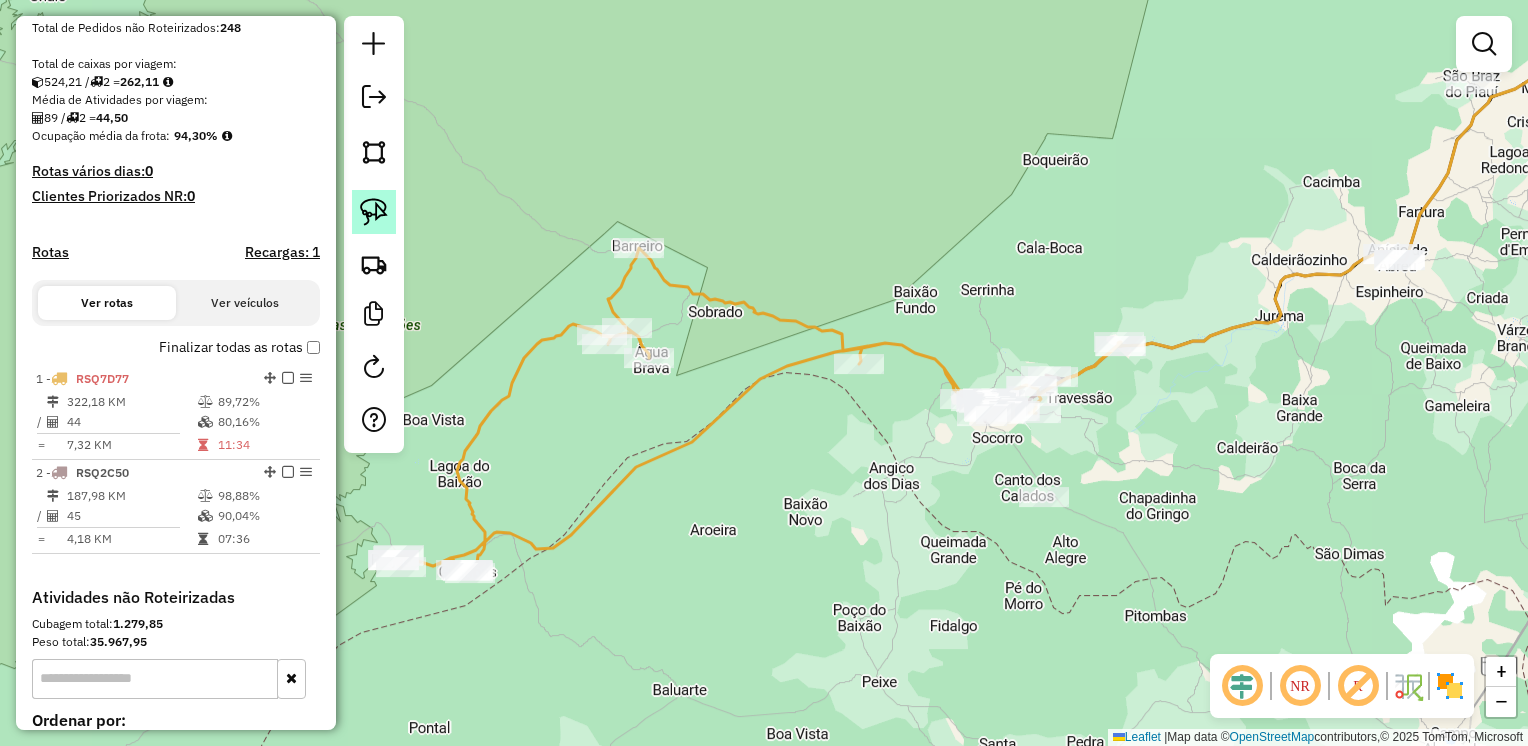 click 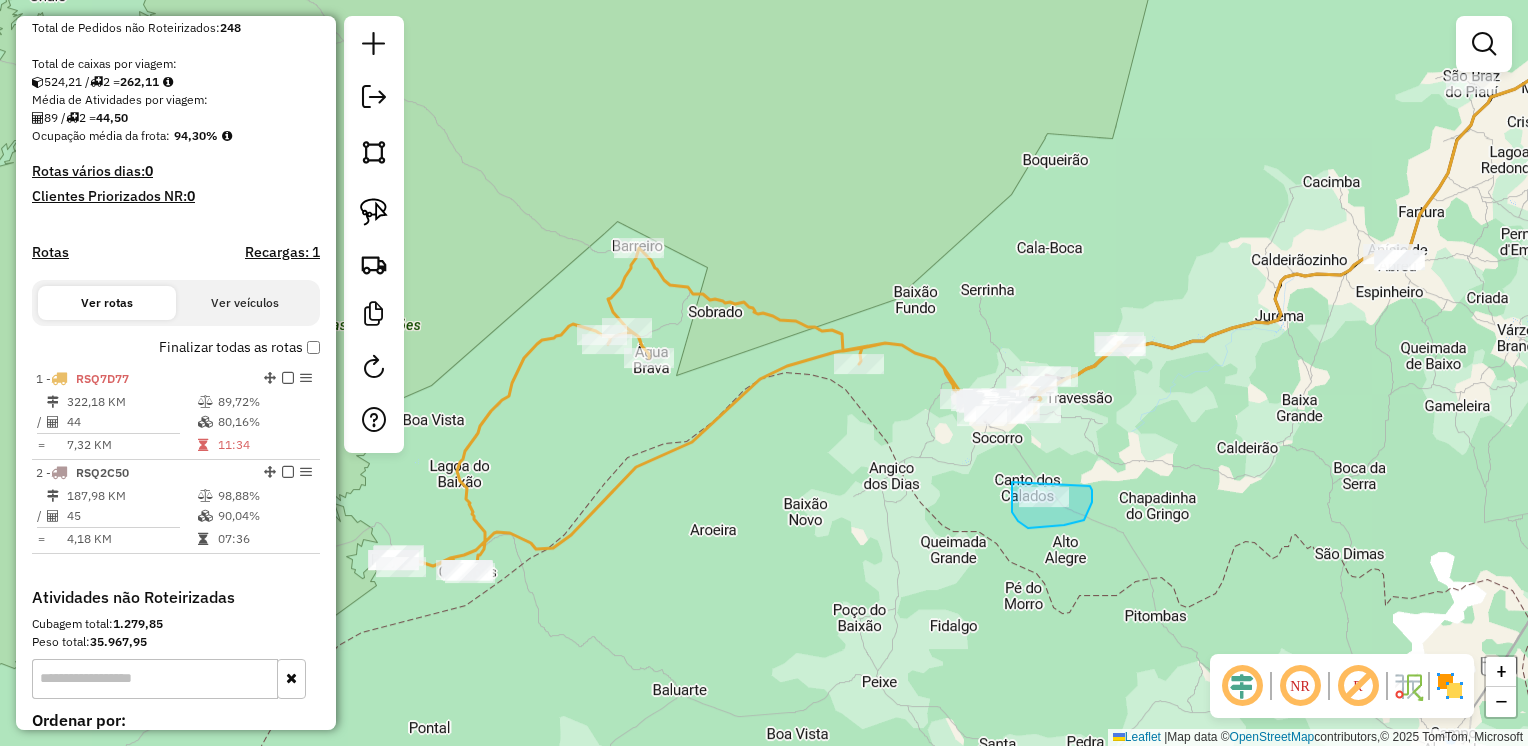 drag, startPoint x: 1012, startPoint y: 482, endPoint x: 1076, endPoint y: 479, distance: 64.070274 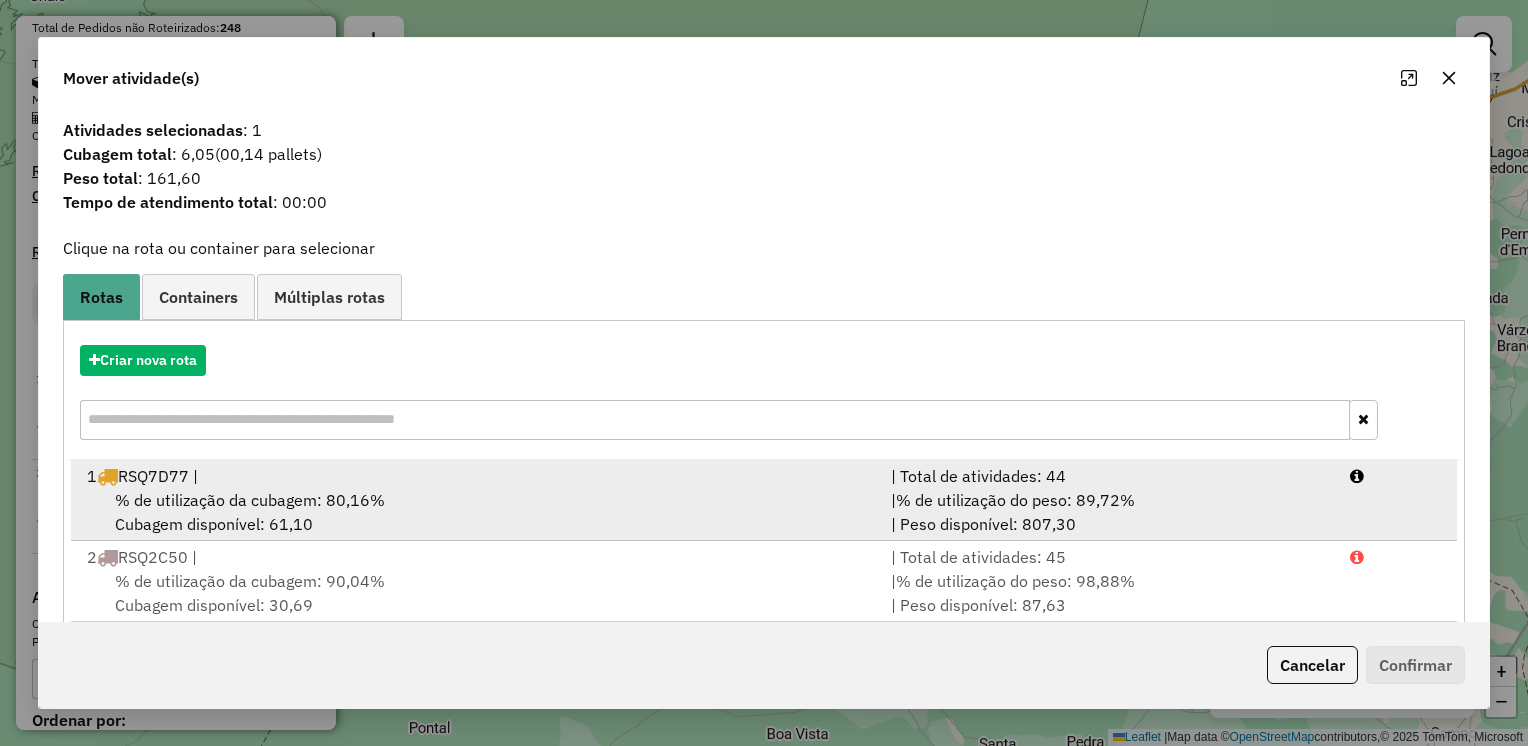 click on "% de utilização da cubagem: 80,16%" at bounding box center (250, 500) 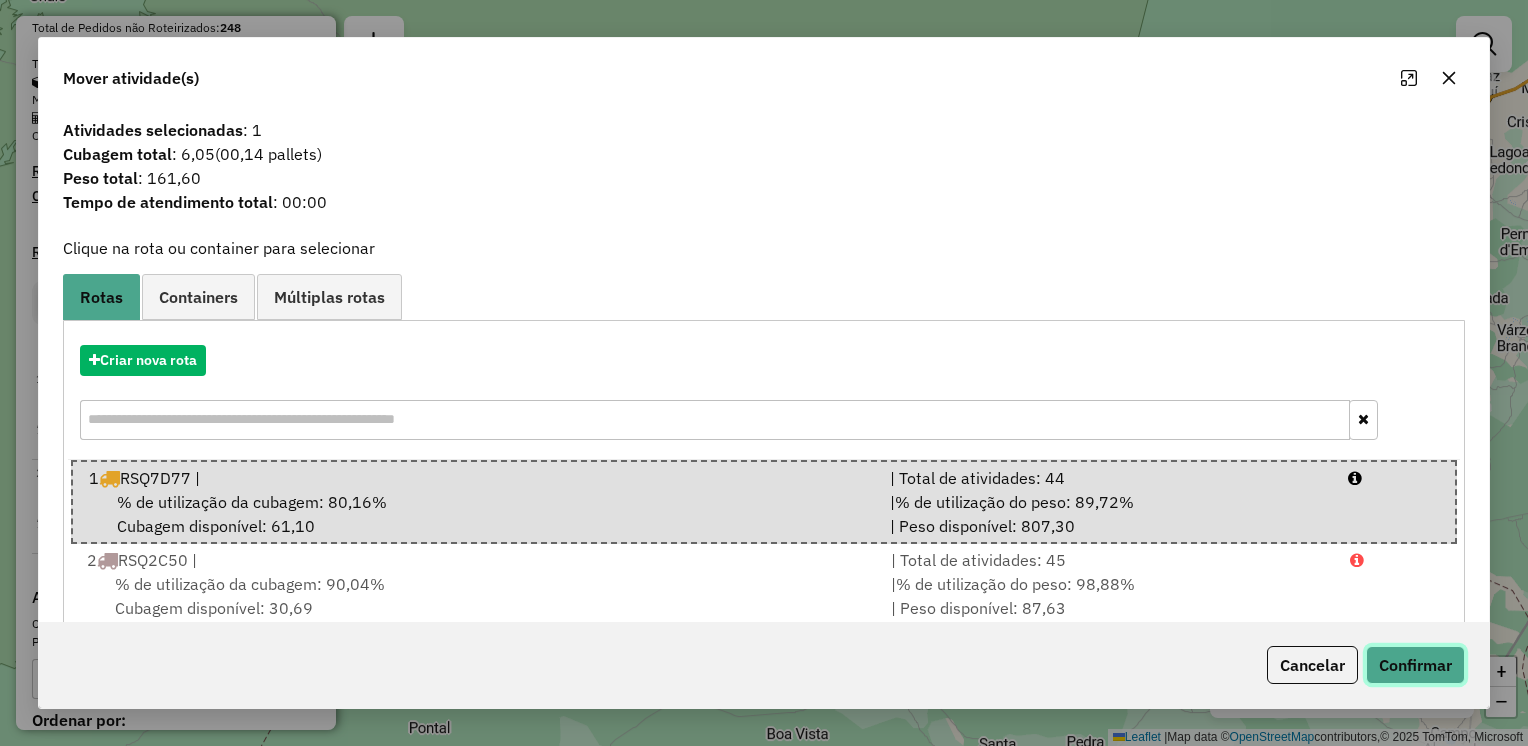 click on "Confirmar" 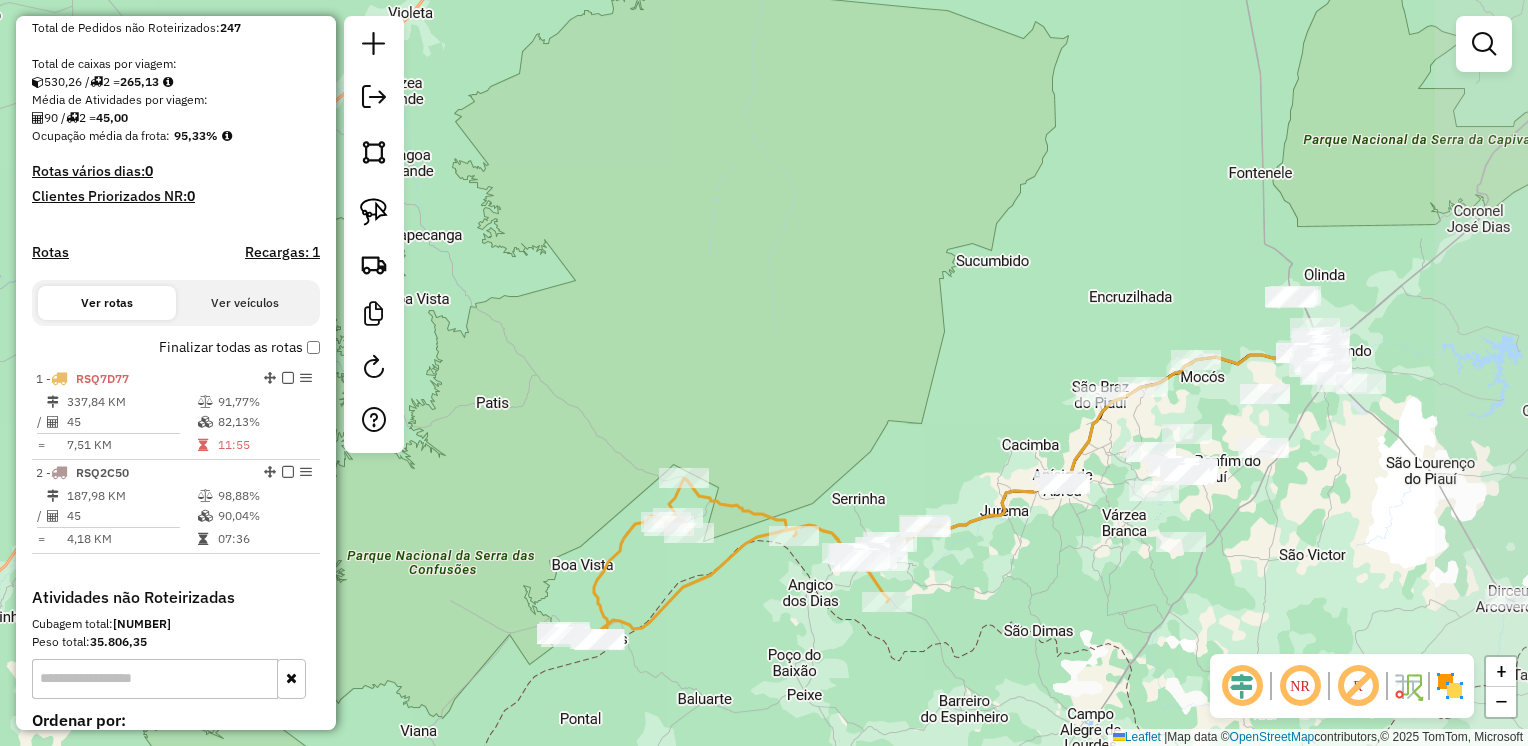 drag, startPoint x: 1358, startPoint y: 449, endPoint x: 1176, endPoint y: 448, distance: 182.00275 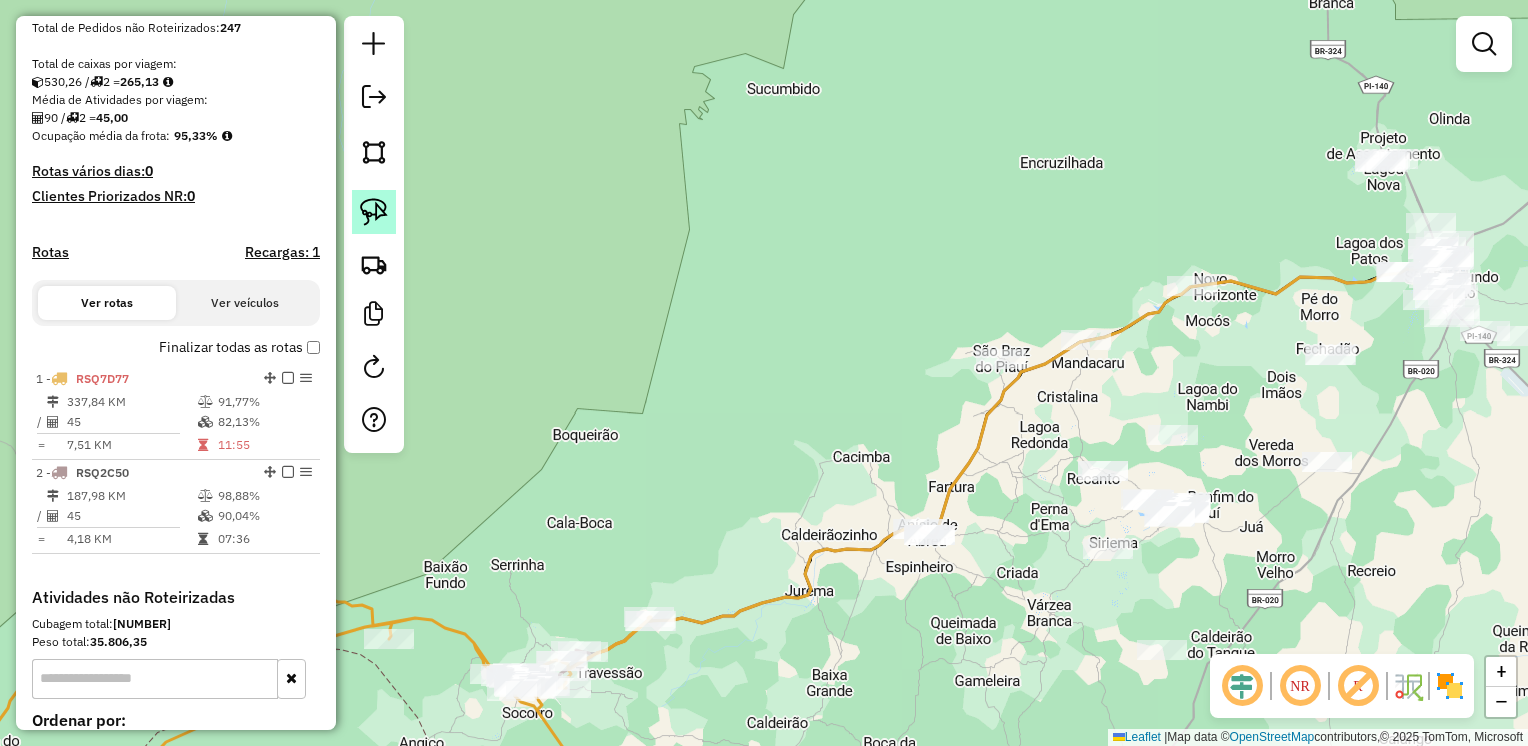 click 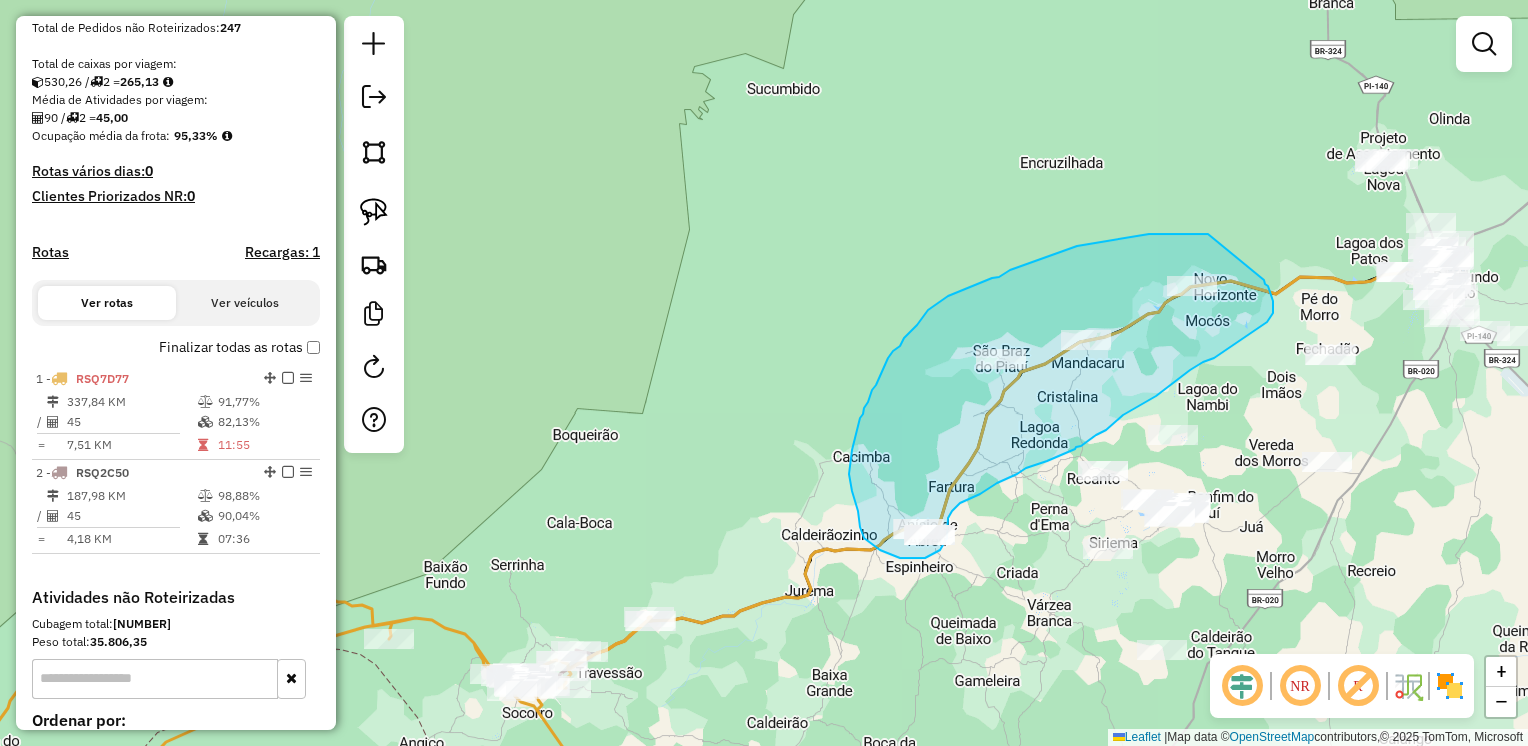 drag, startPoint x: 1183, startPoint y: 234, endPoint x: 1264, endPoint y: 280, distance: 93.15041 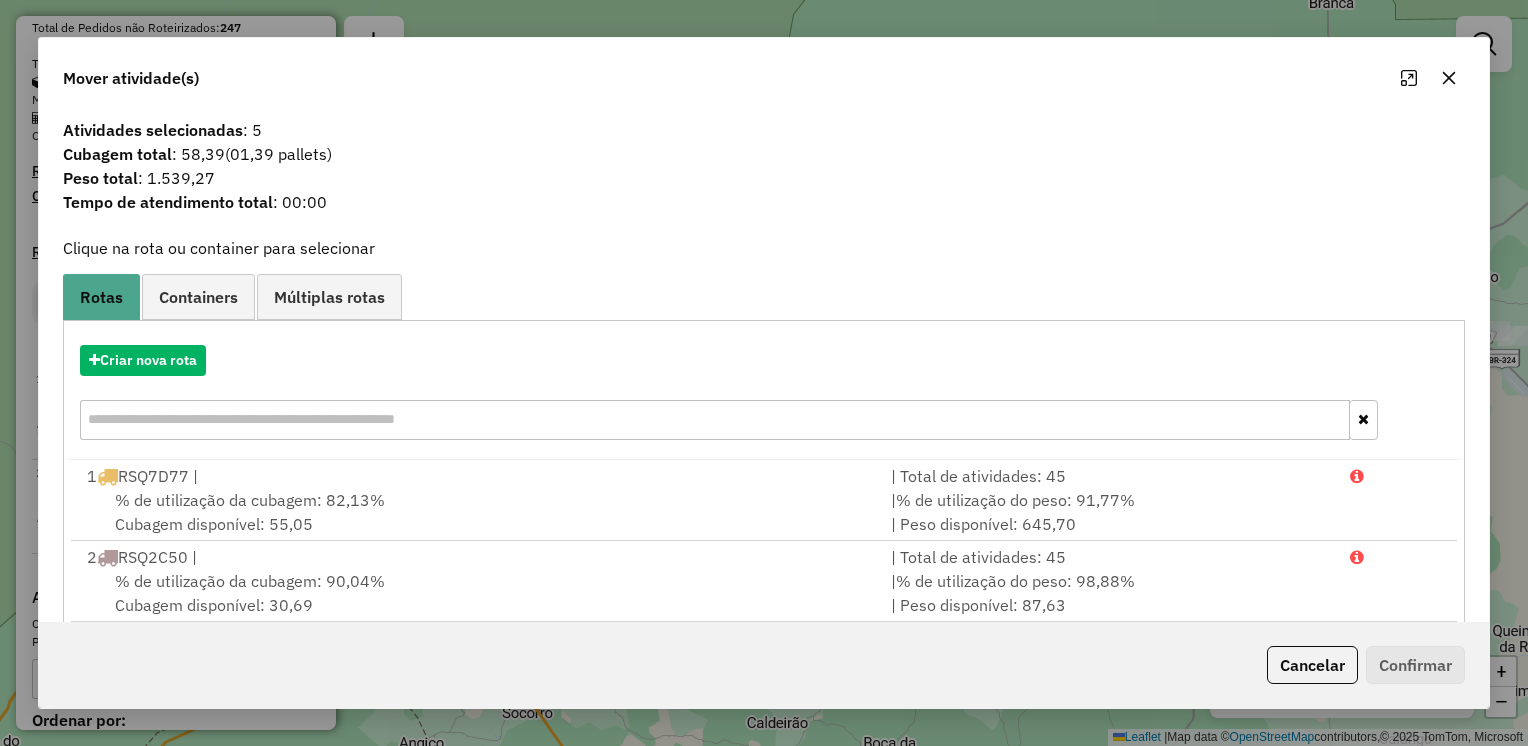 click 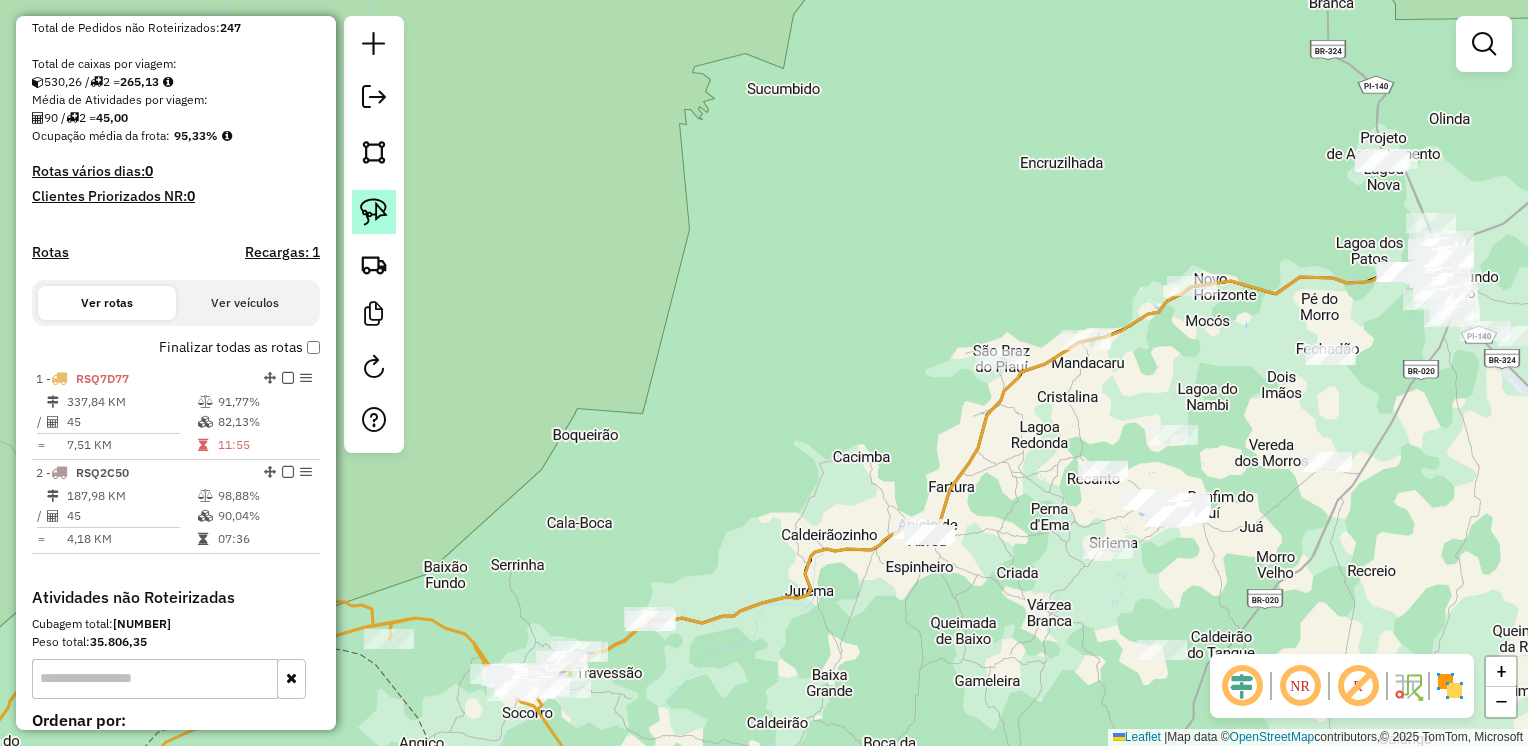 click 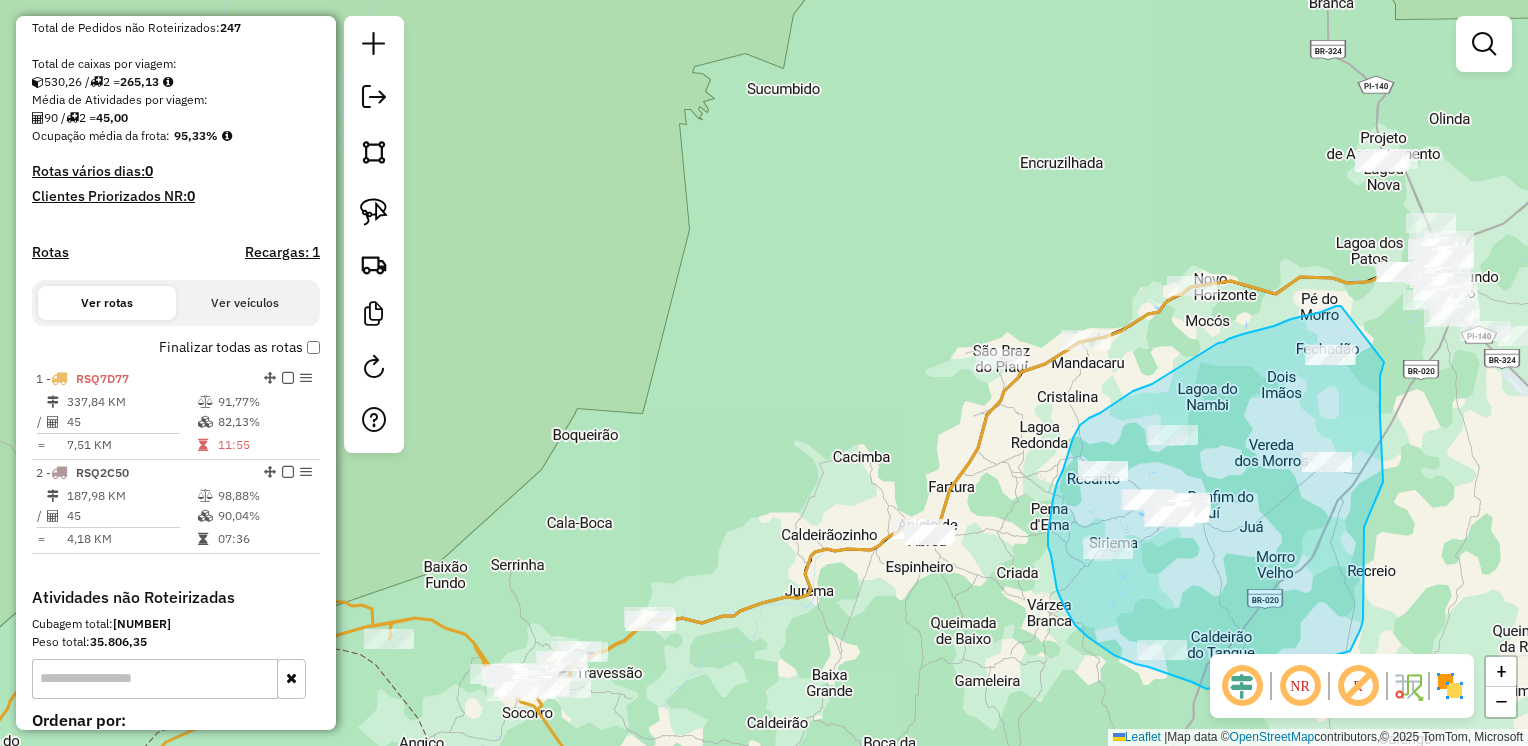 drag, startPoint x: 1341, startPoint y: 306, endPoint x: 1384, endPoint y: 362, distance: 70.60453 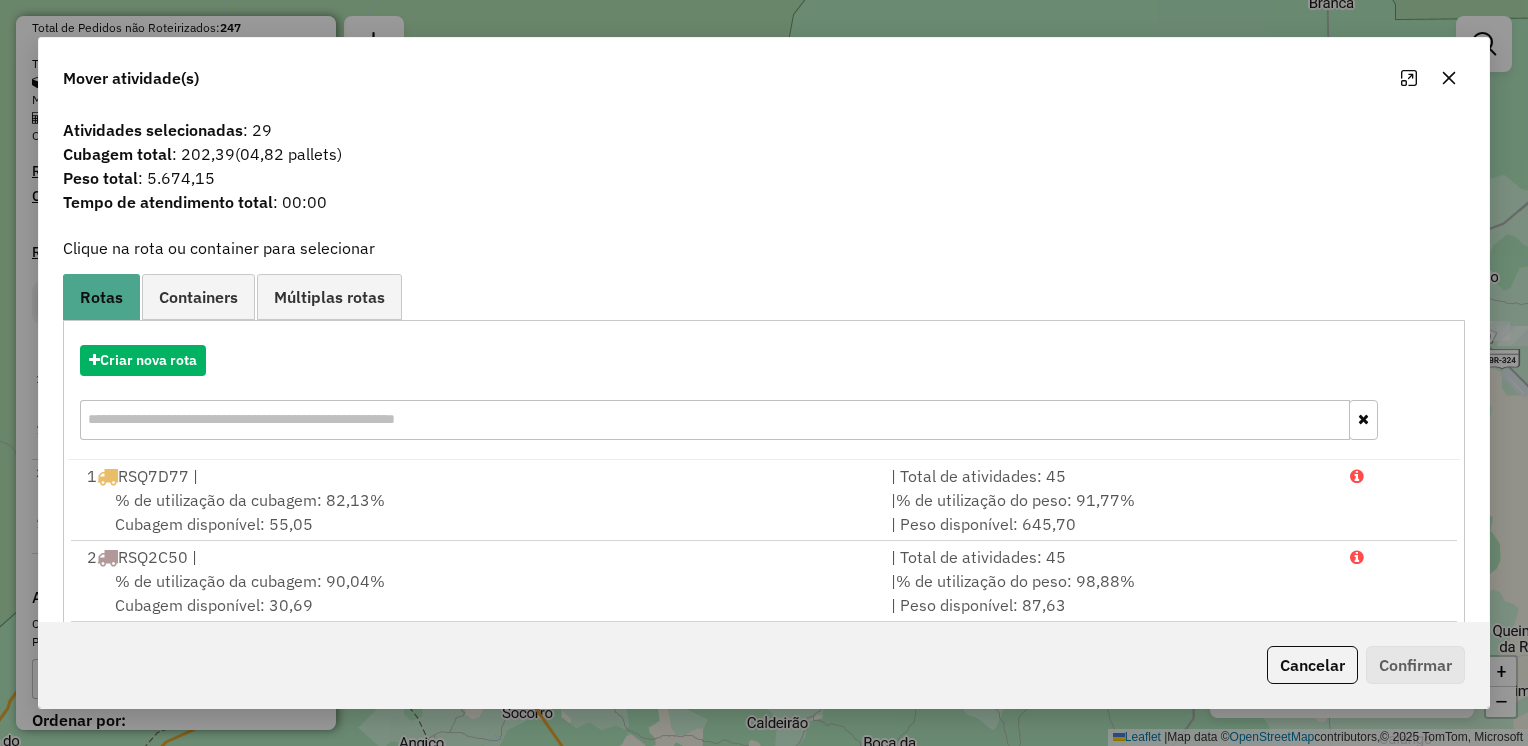 click 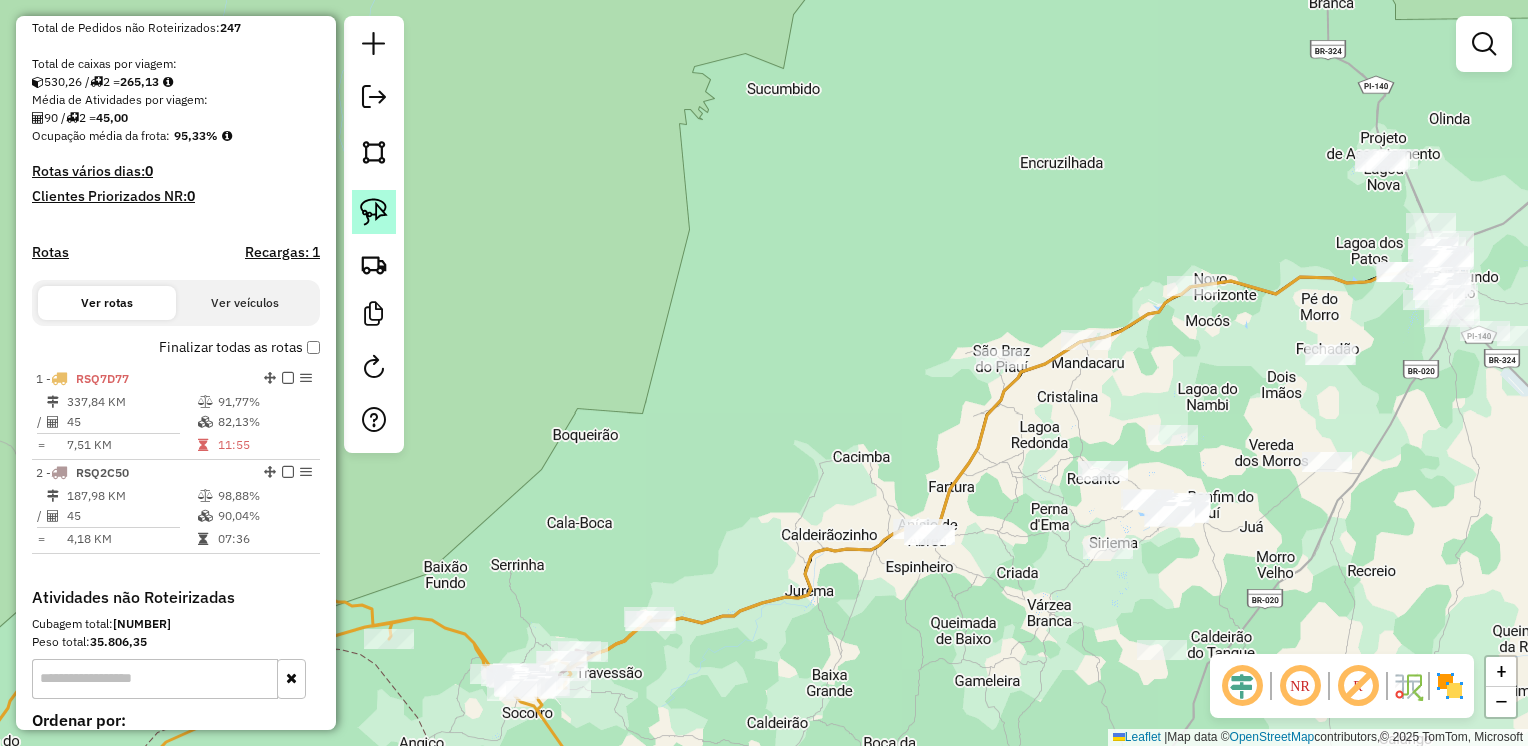 click 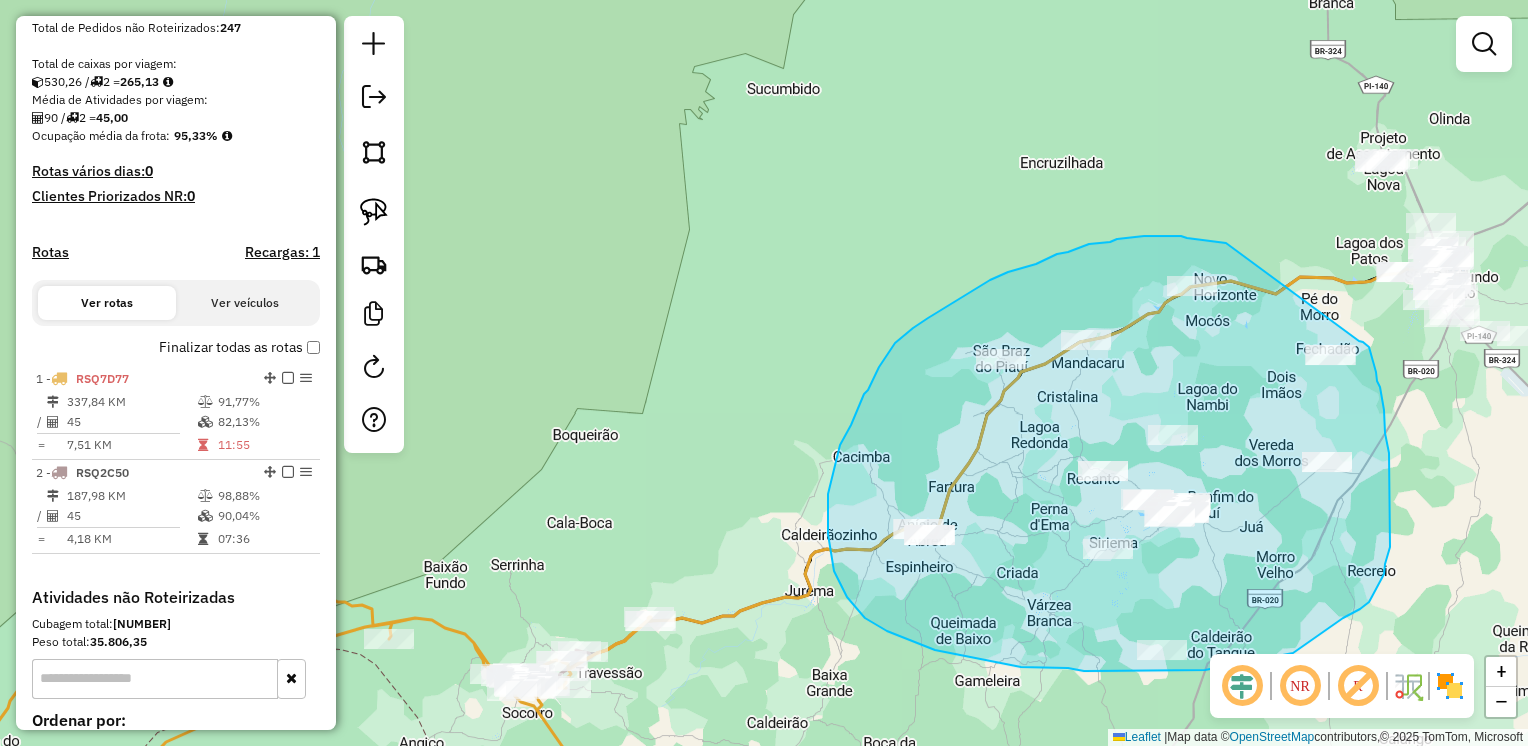 drag, startPoint x: 1226, startPoint y: 243, endPoint x: 1353, endPoint y: 338, distance: 158.60013 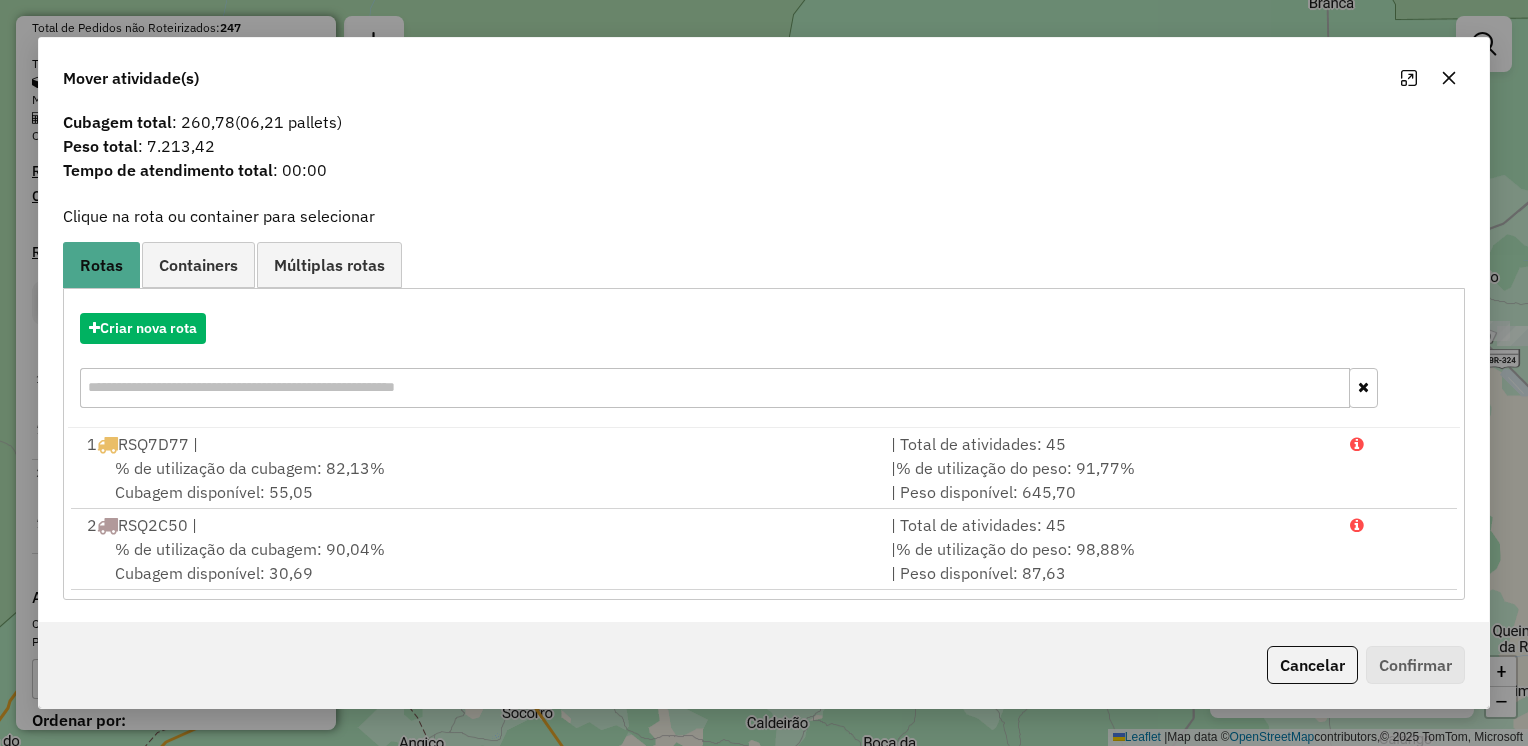scroll, scrollTop: 0, scrollLeft: 0, axis: both 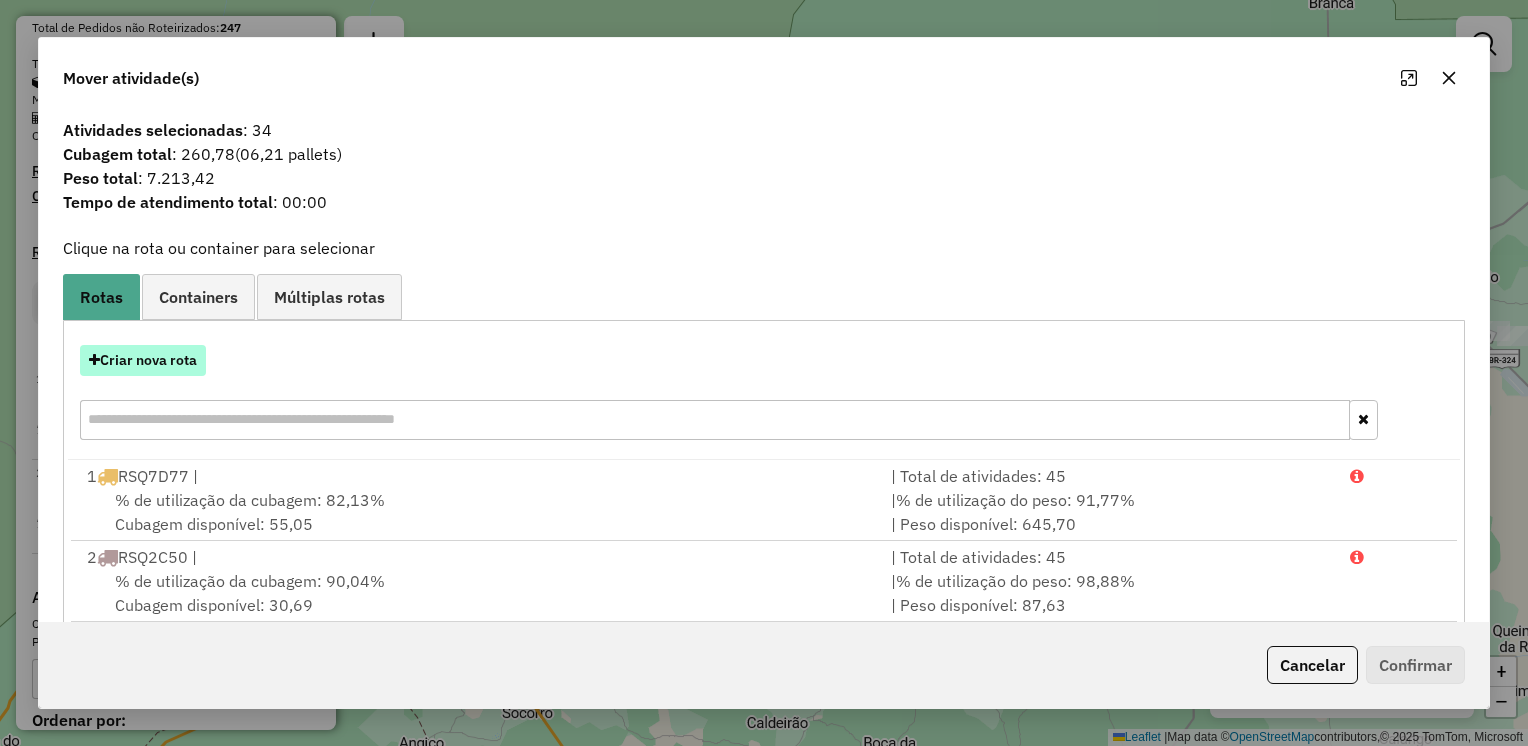 click on "Criar nova rota" at bounding box center [143, 360] 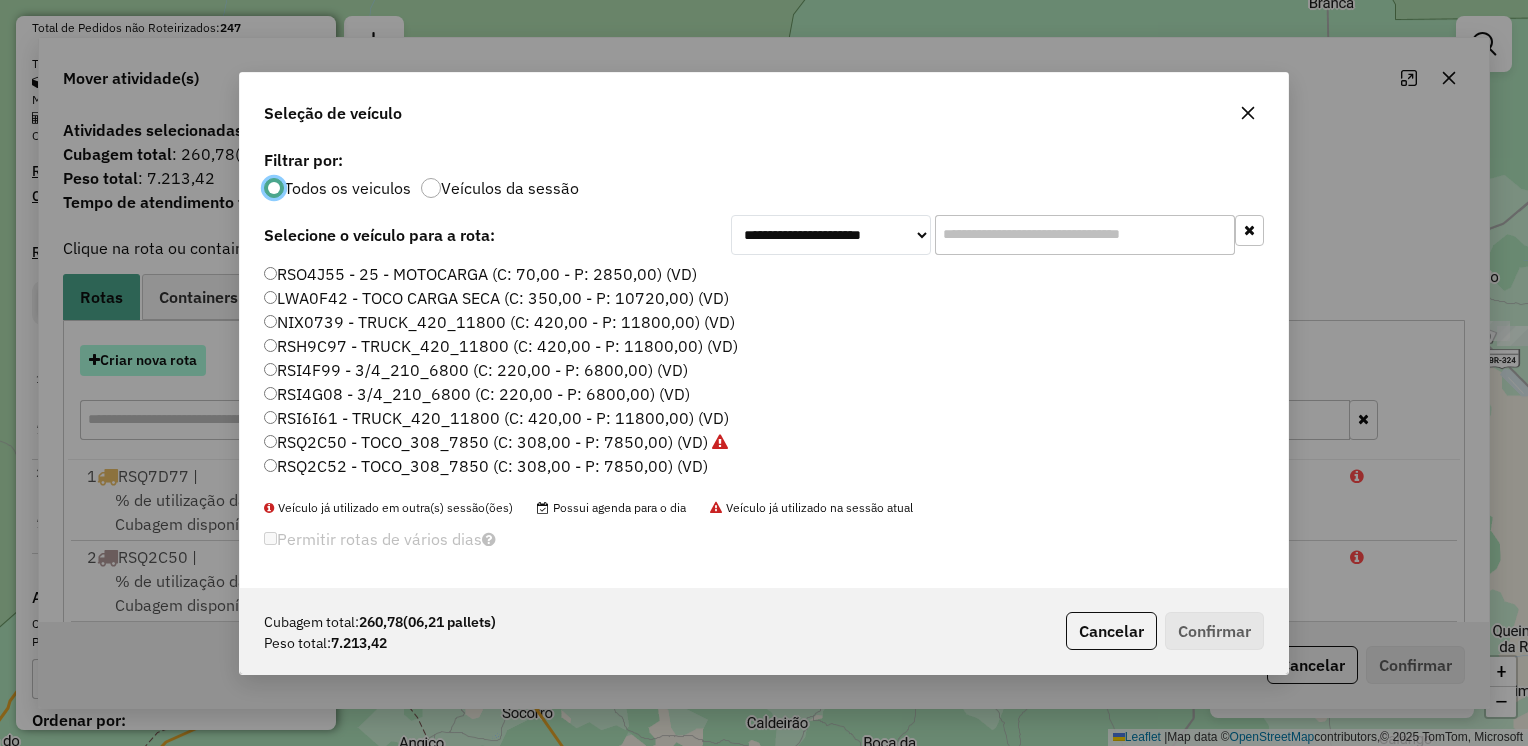 scroll, scrollTop: 10, scrollLeft: 6, axis: both 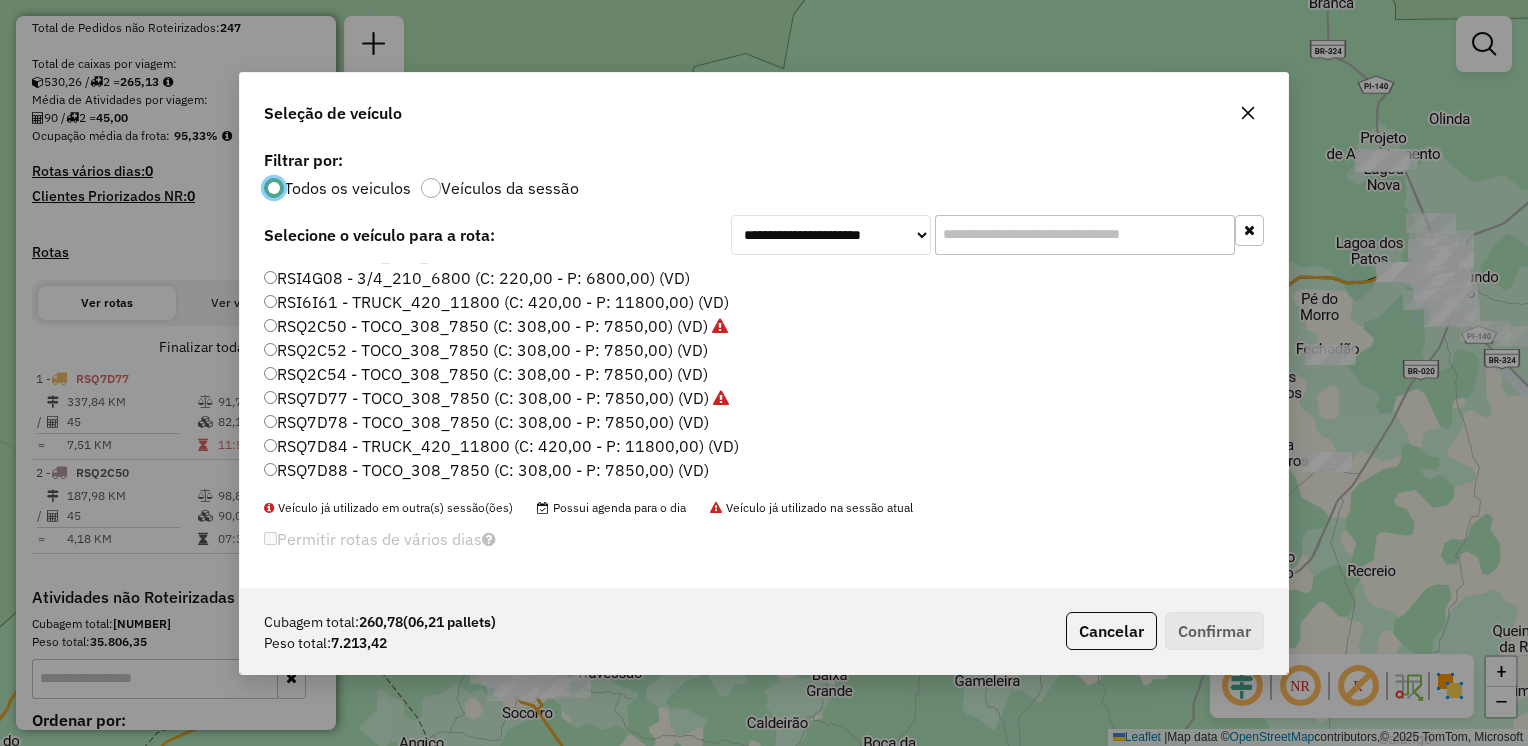 click on "RSQ7D78 - TOCO_308_7850 (C: 308,00 - P: 7850,00) (VD)" 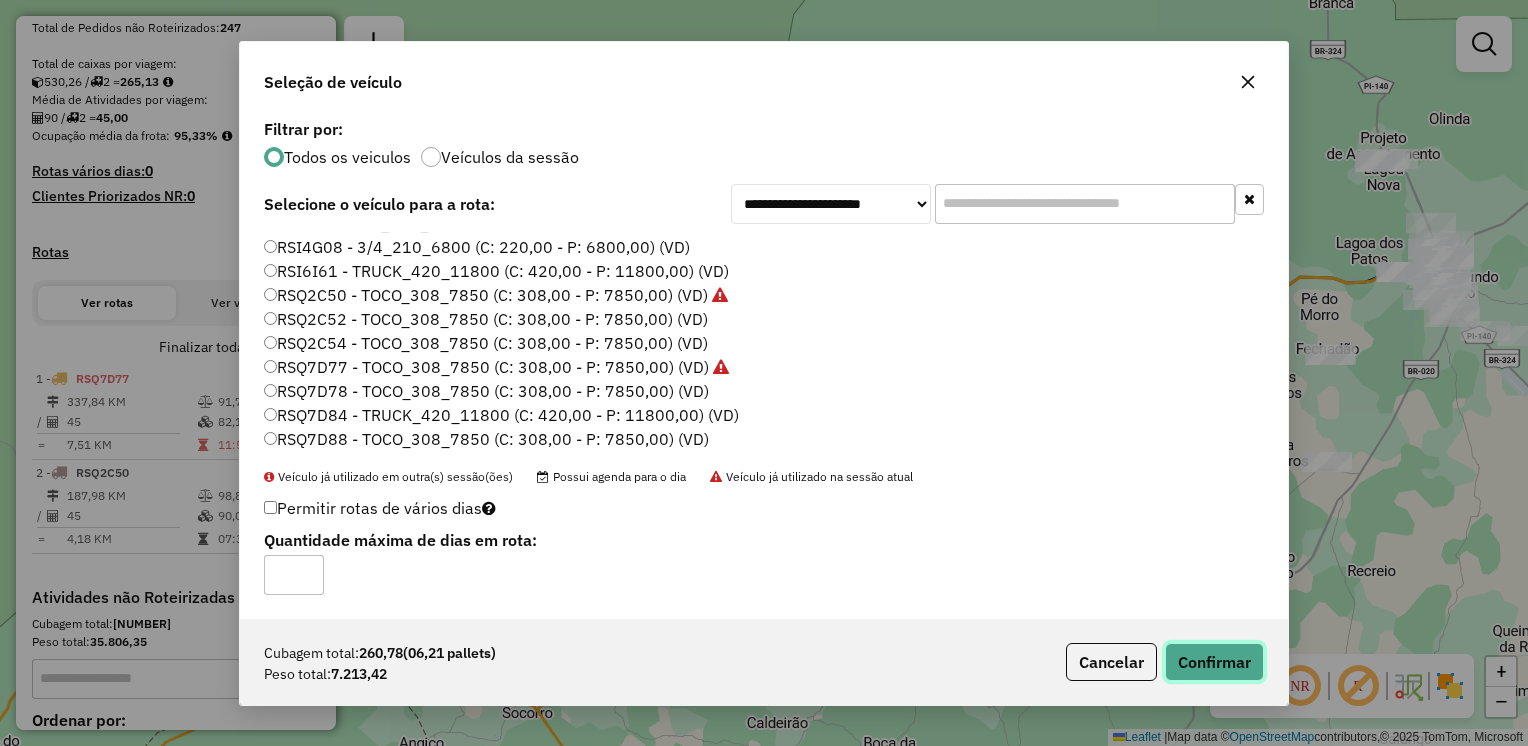 click on "Confirmar" 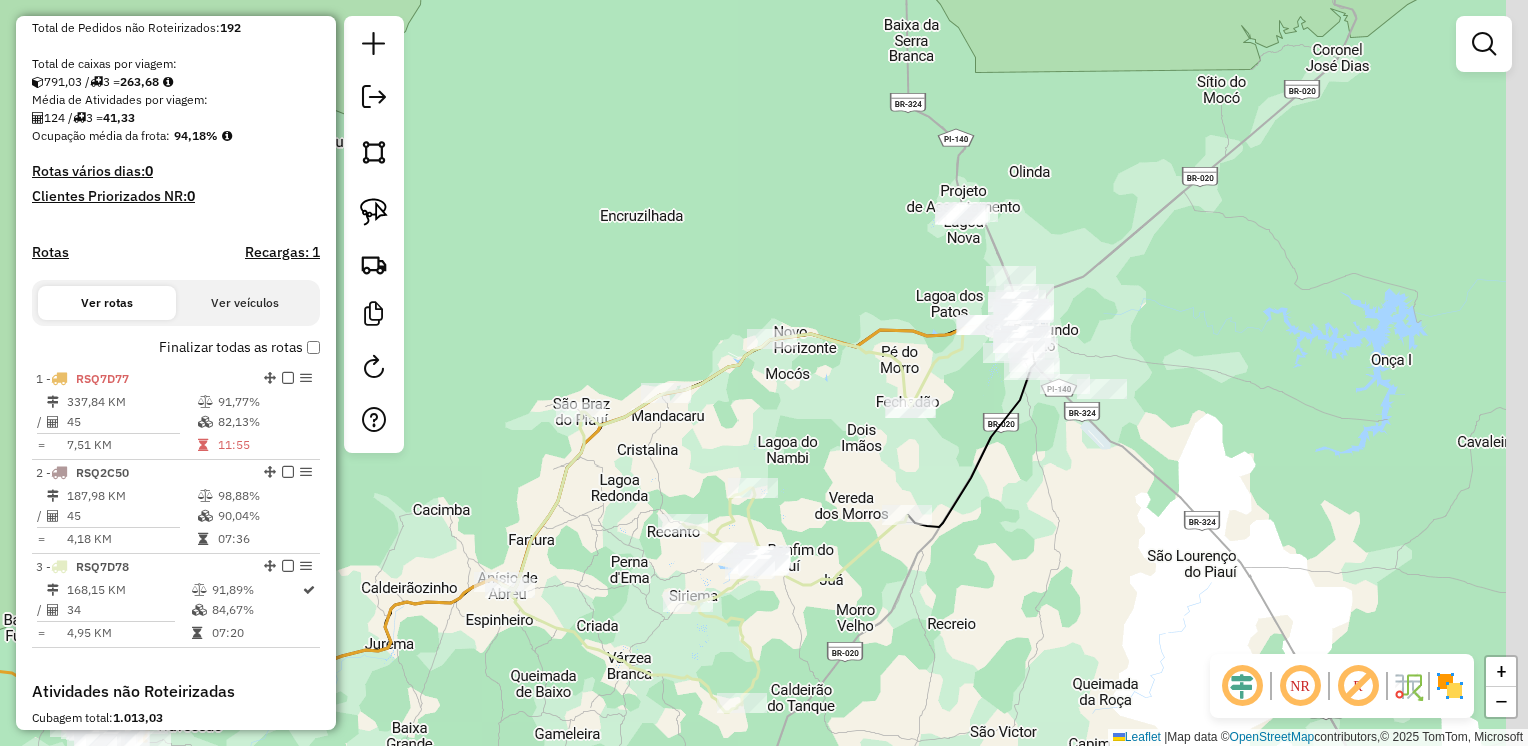 drag, startPoint x: 1465, startPoint y: 494, endPoint x: 1045, endPoint y: 547, distance: 423.33084 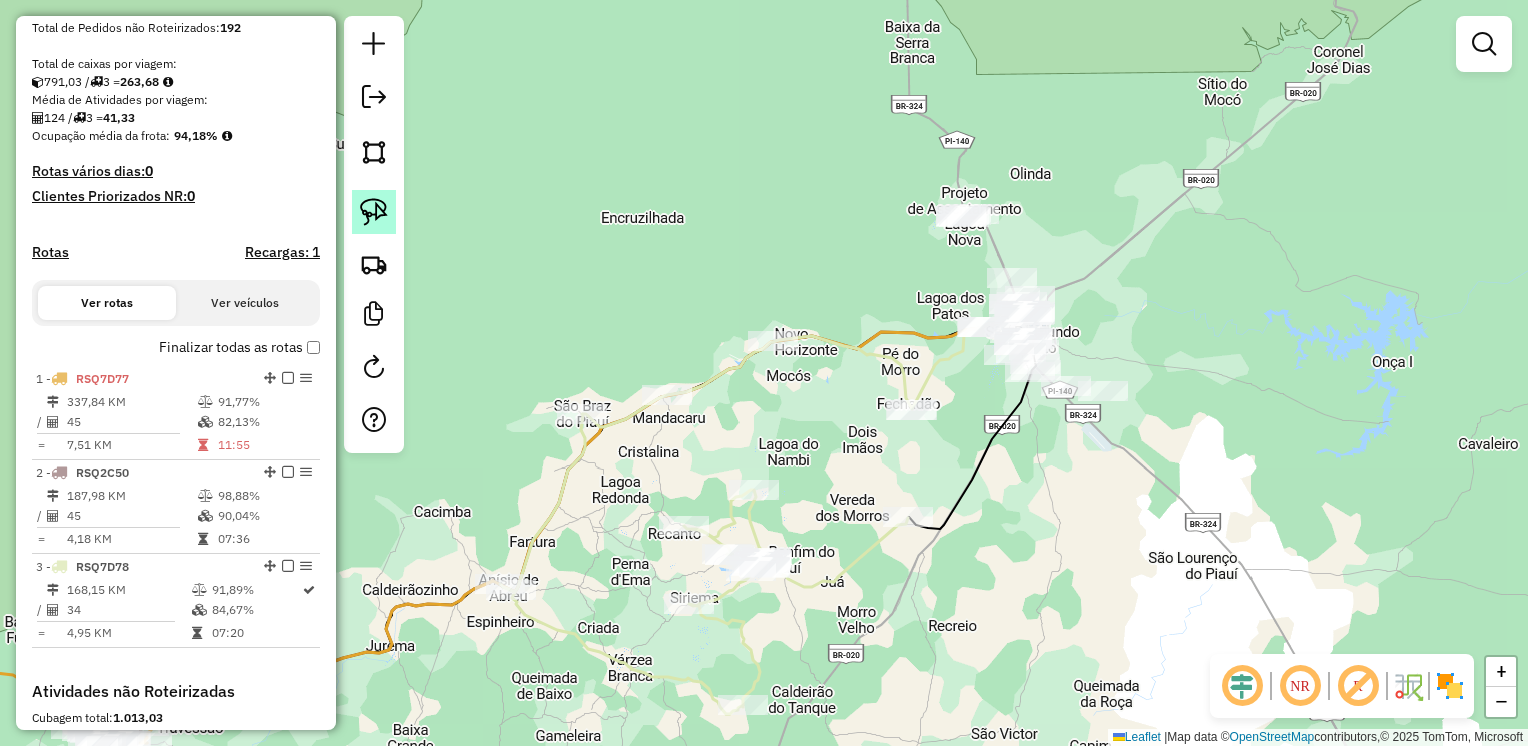click 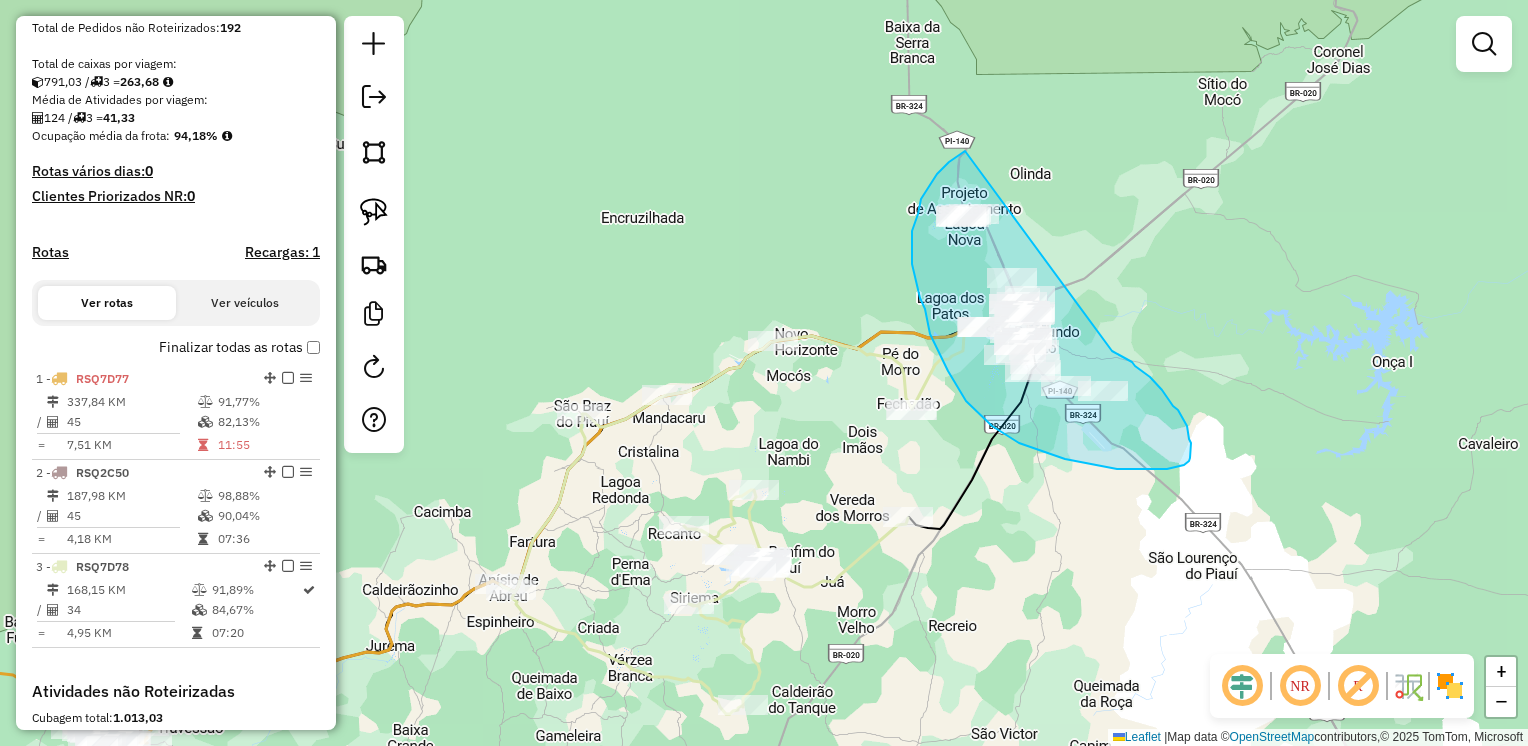 drag, startPoint x: 965, startPoint y: 151, endPoint x: 1112, endPoint y: 351, distance: 248.21161 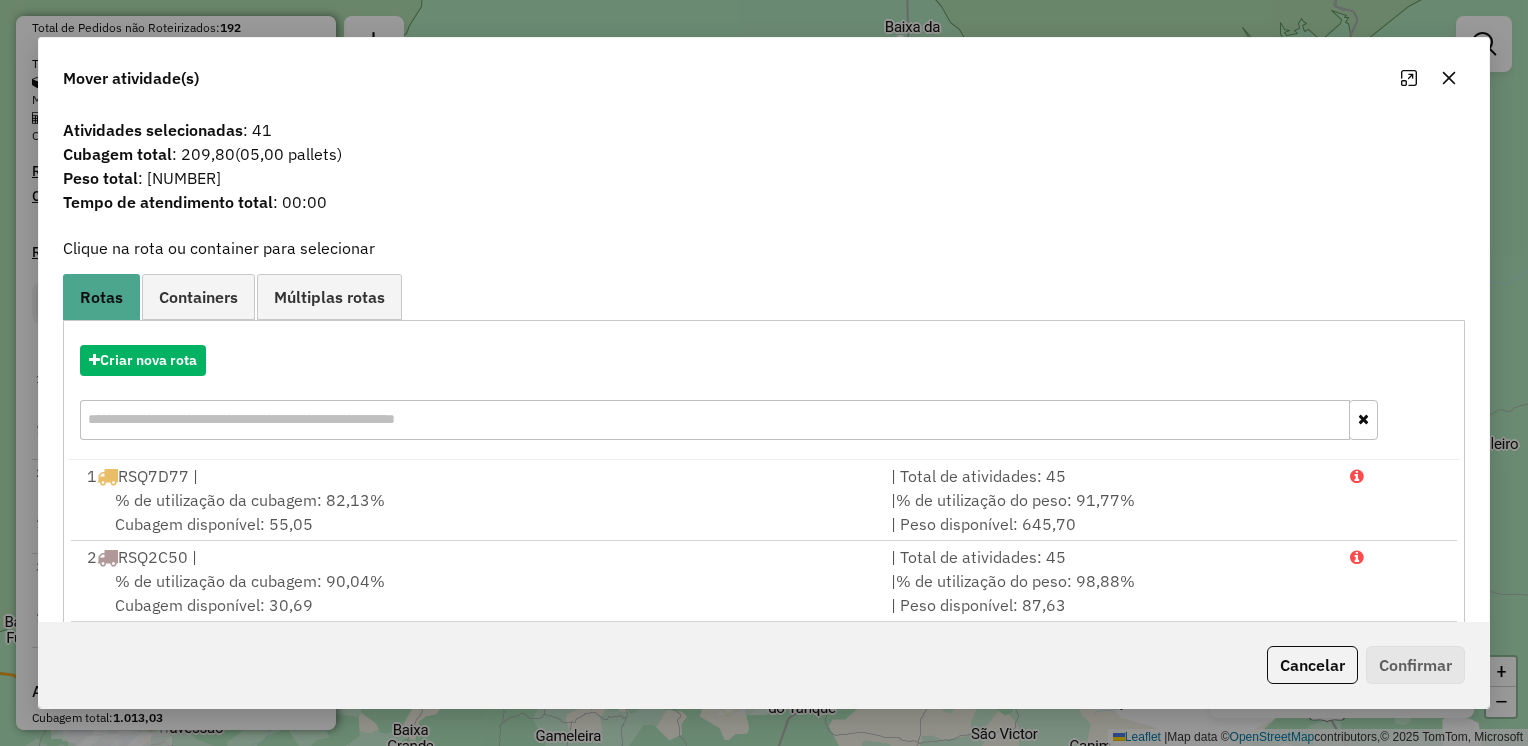click 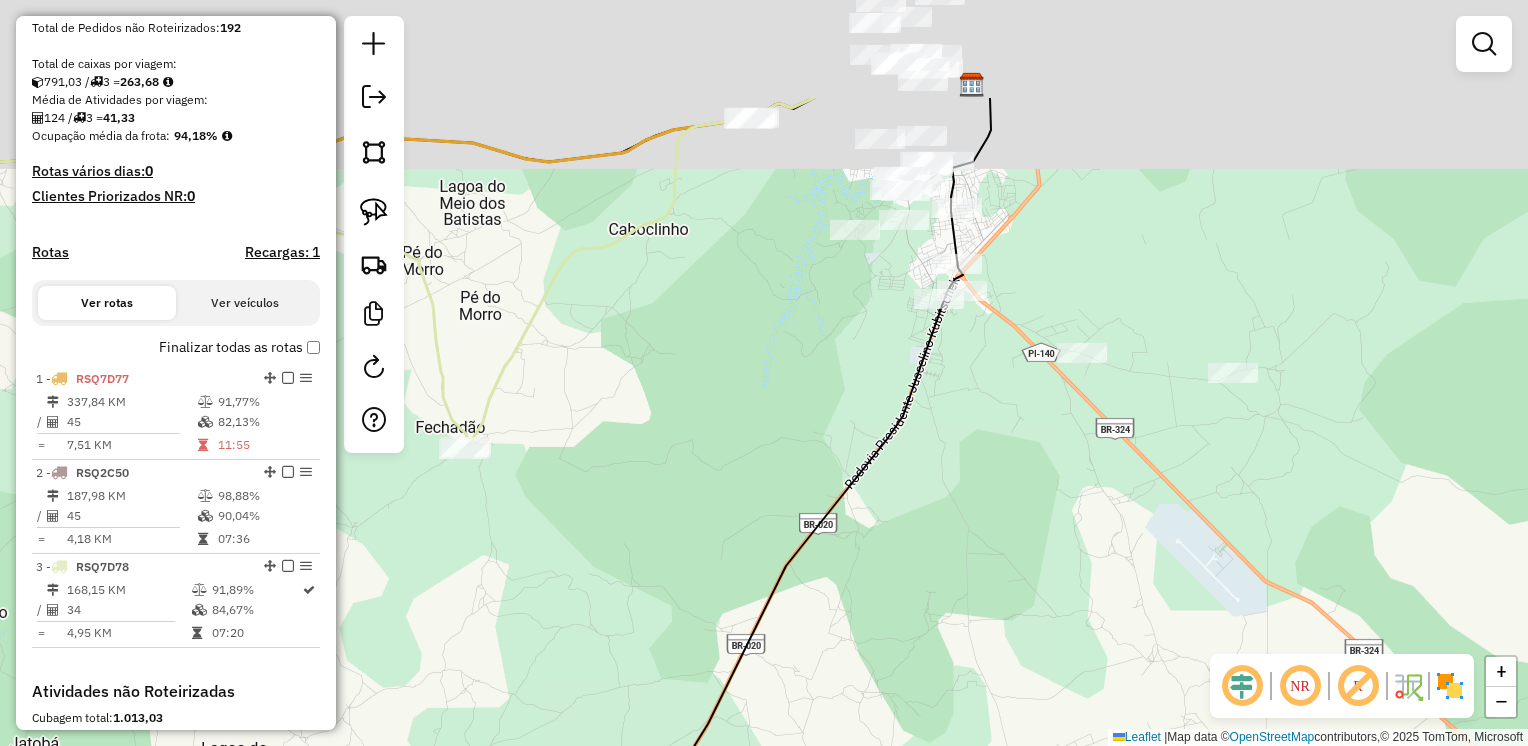 drag, startPoint x: 998, startPoint y: 515, endPoint x: 1006, endPoint y: 554, distance: 39.812057 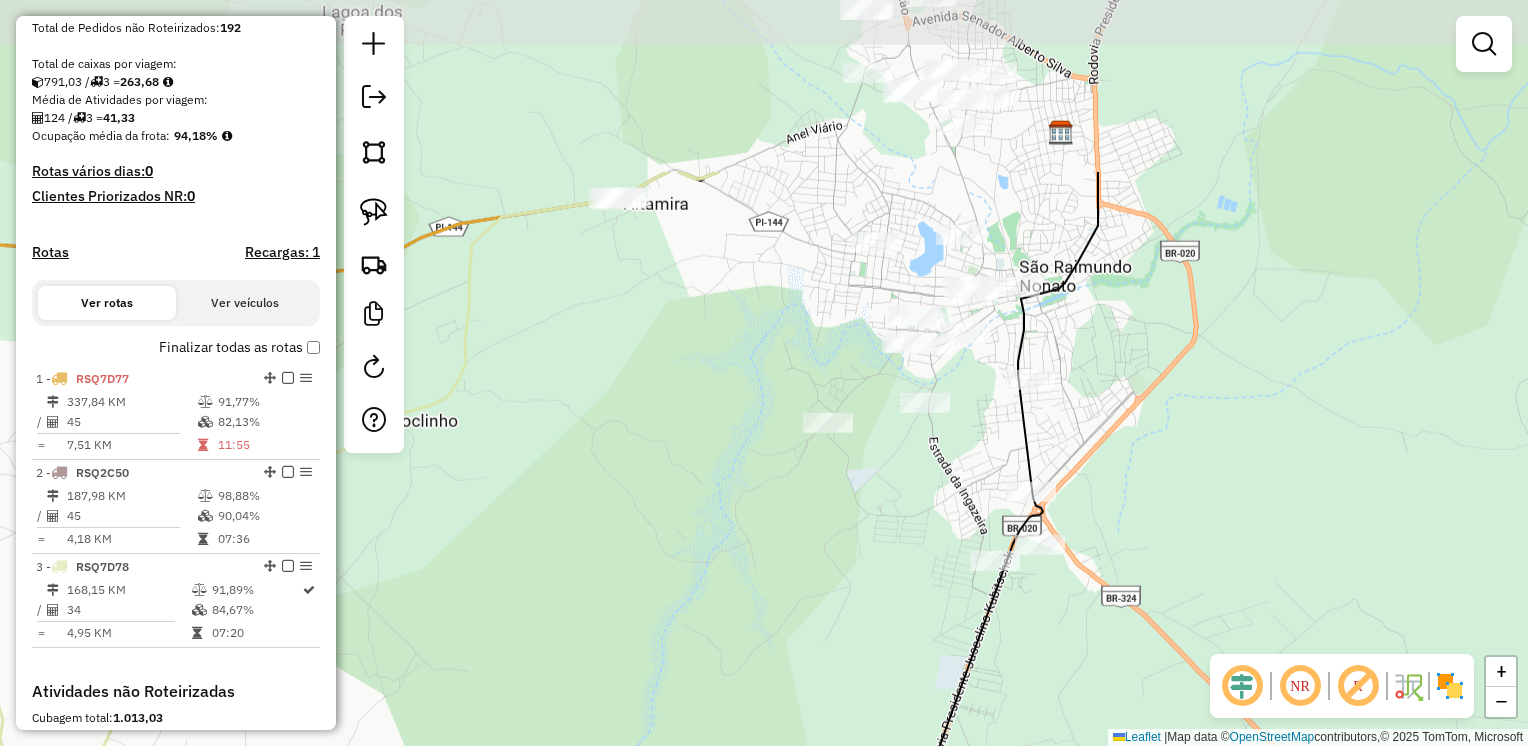 drag, startPoint x: 904, startPoint y: 316, endPoint x: 871, endPoint y: 562, distance: 248.20355 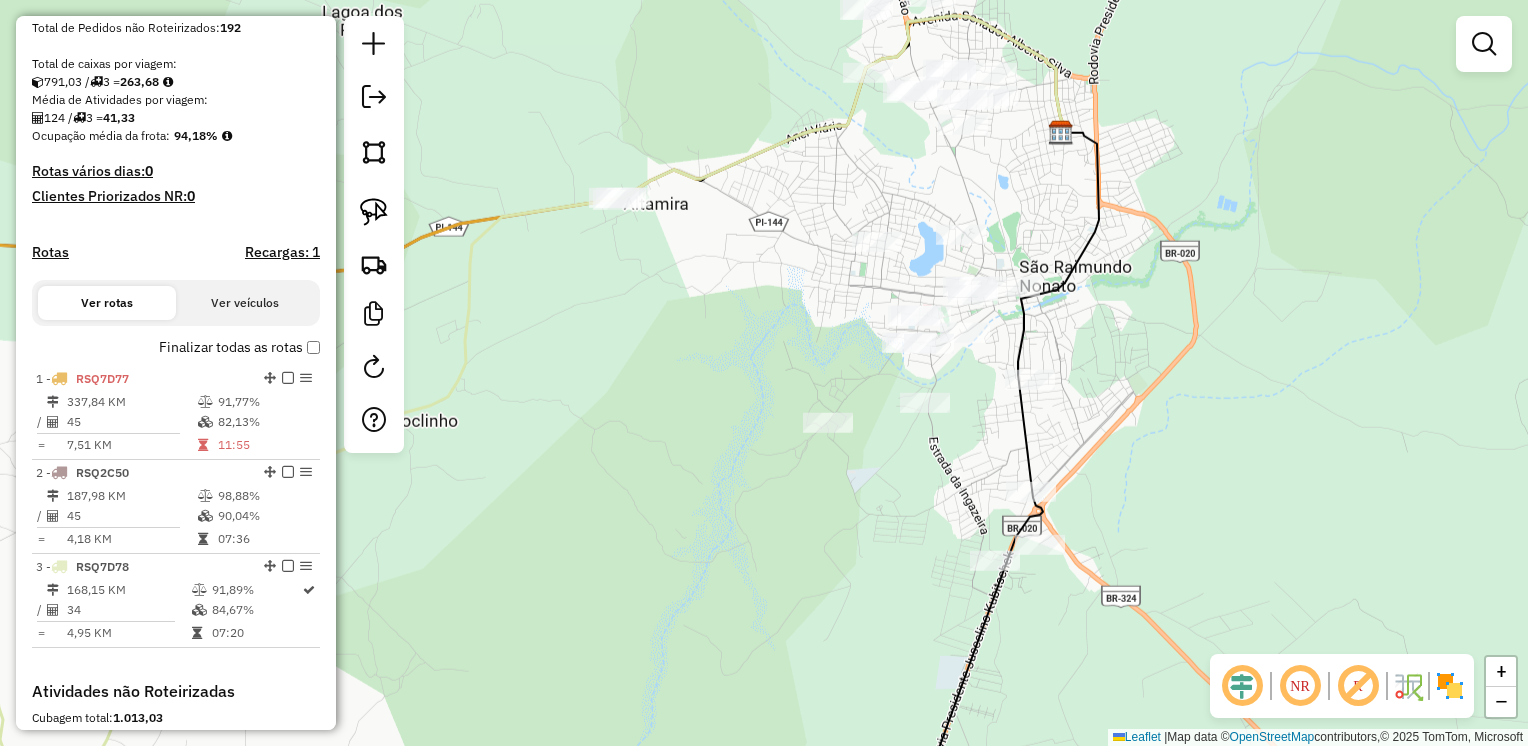 drag, startPoint x: 1016, startPoint y: 186, endPoint x: 1023, endPoint y: 228, distance: 42.579338 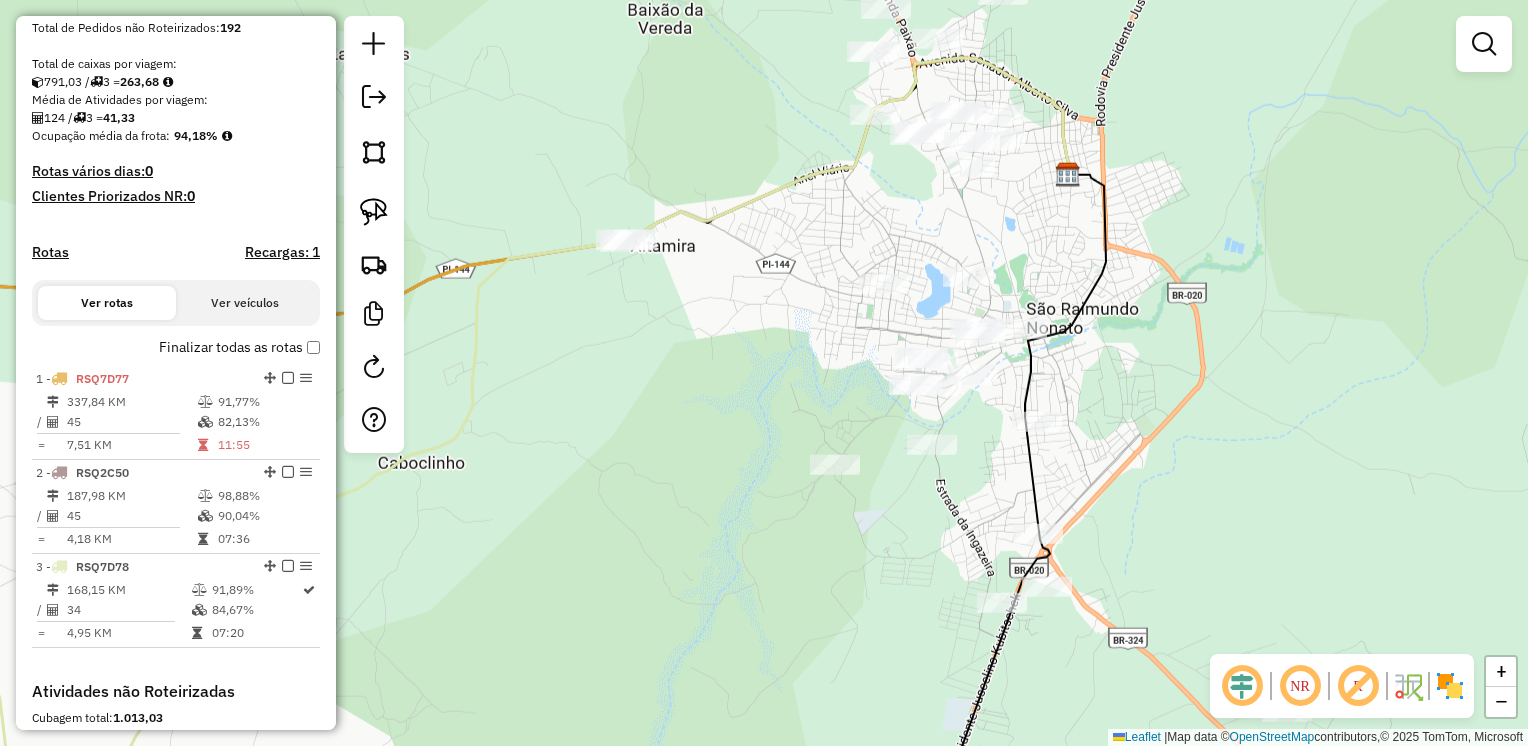 click 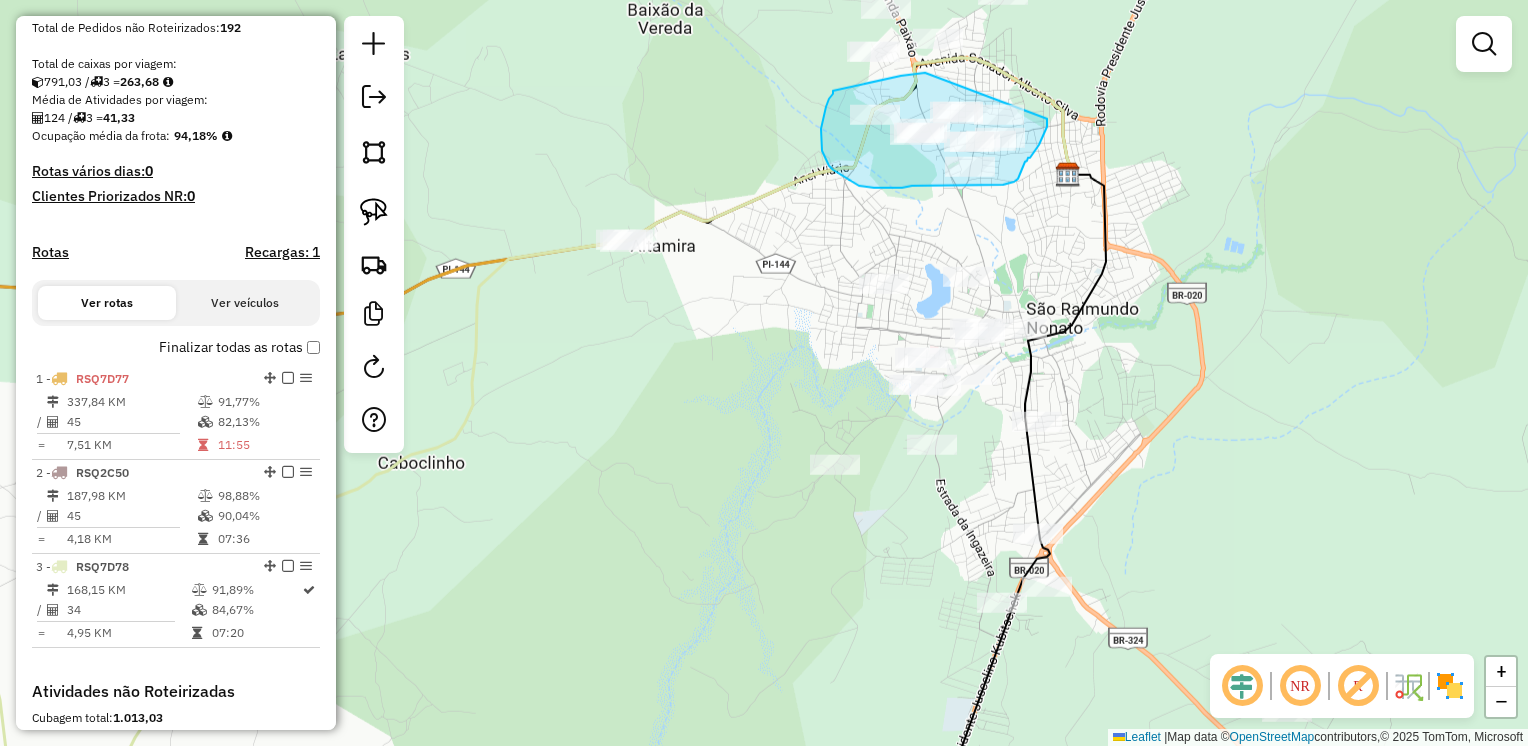 drag, startPoint x: 925, startPoint y: 73, endPoint x: 1047, endPoint y: 119, distance: 130.38405 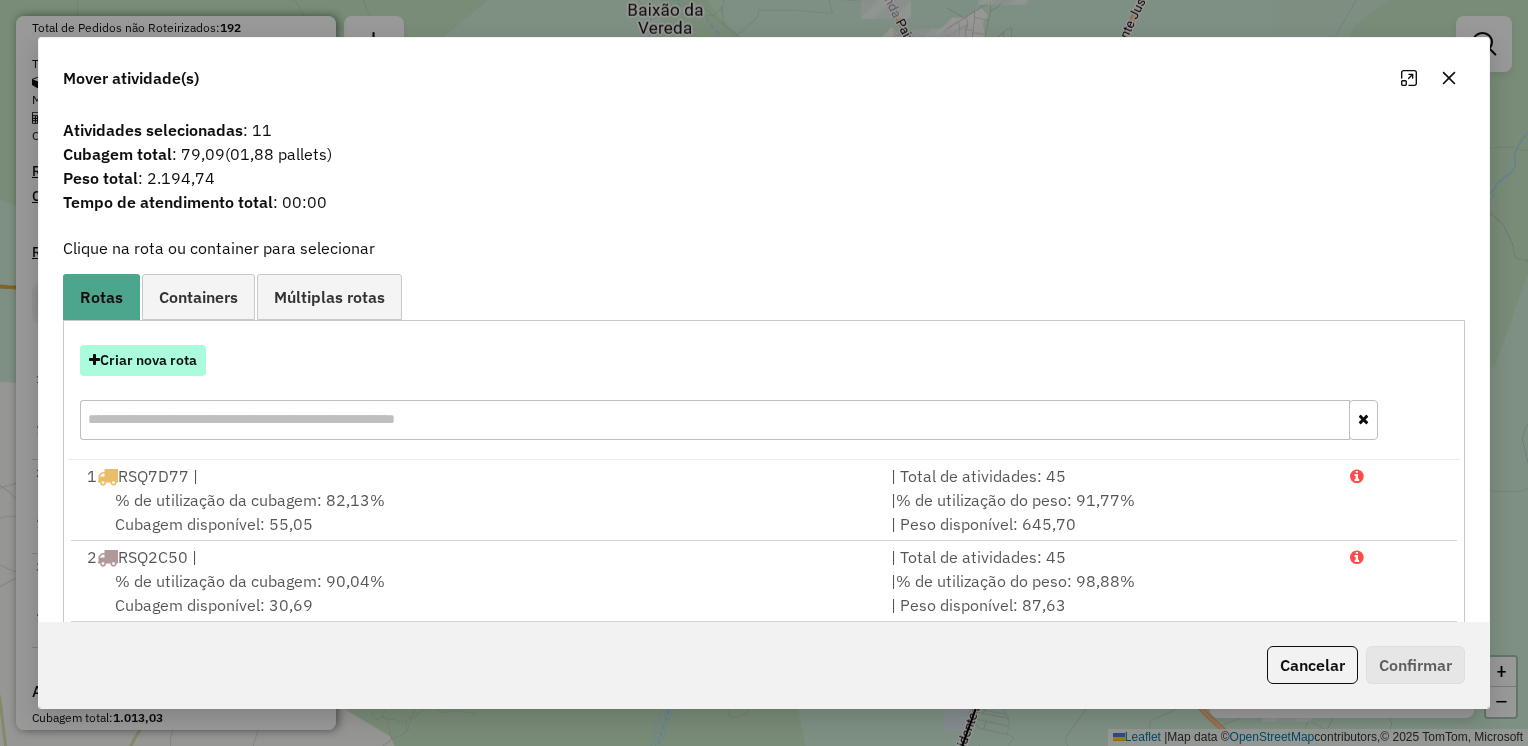 click on "Criar nova rota" at bounding box center [143, 360] 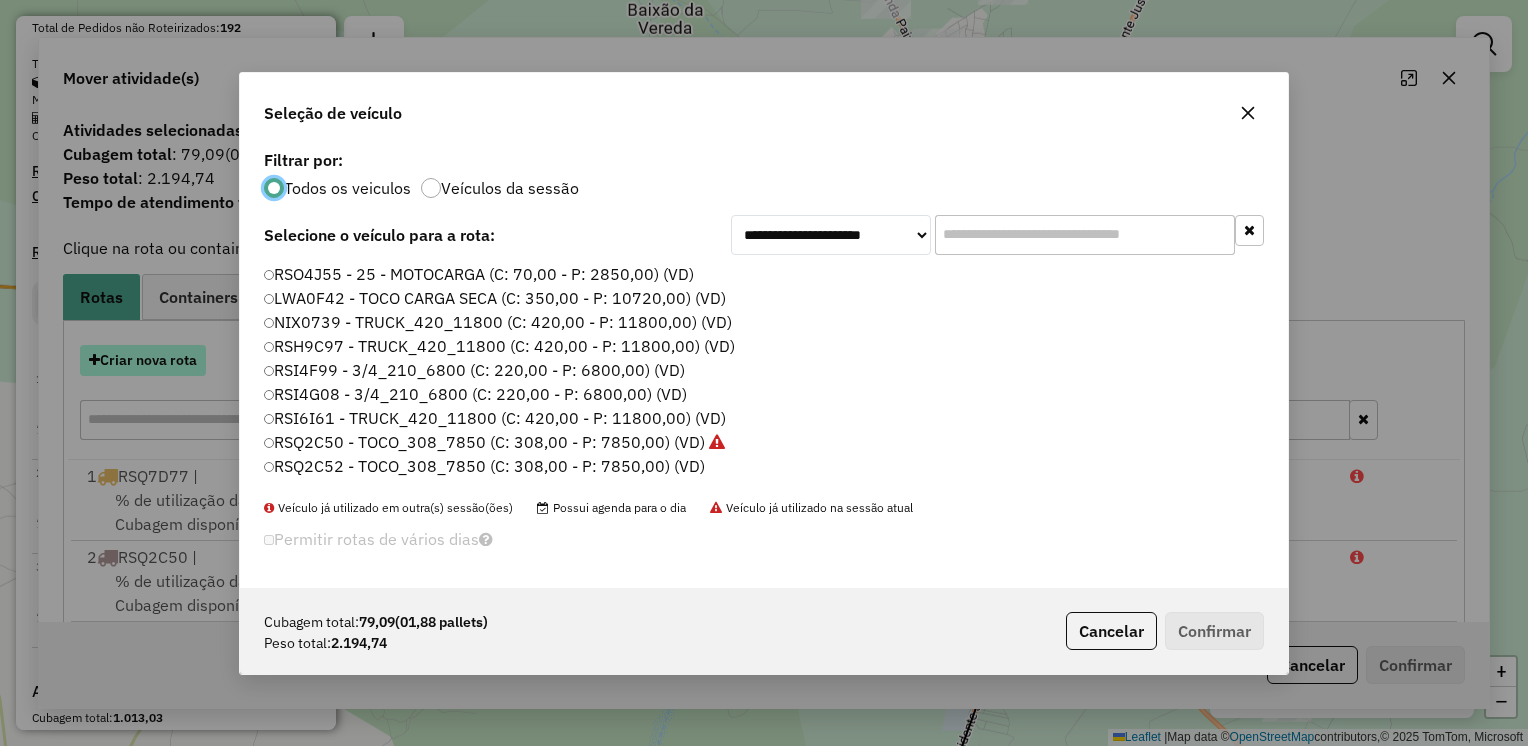 scroll, scrollTop: 10, scrollLeft: 6, axis: both 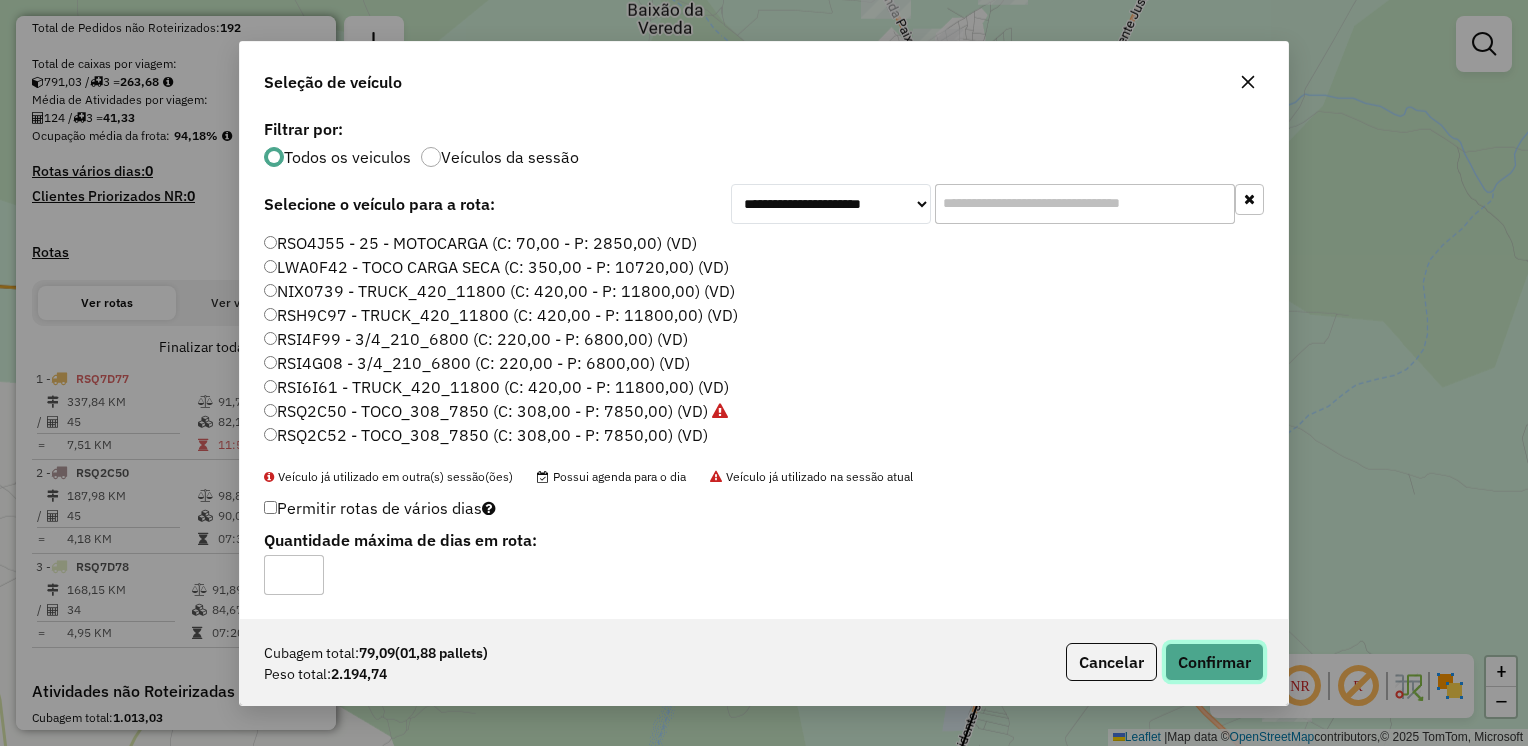 click on "Confirmar" 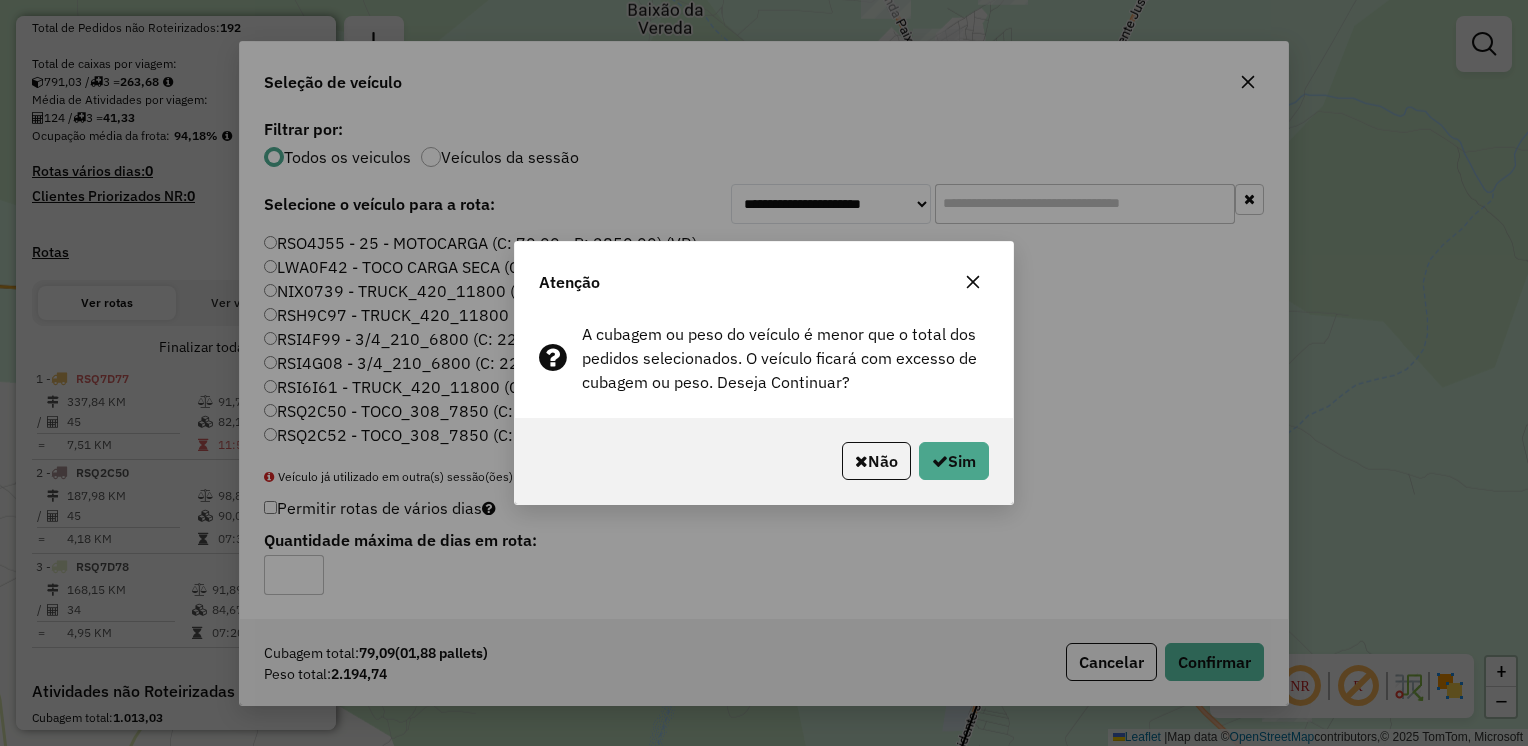click 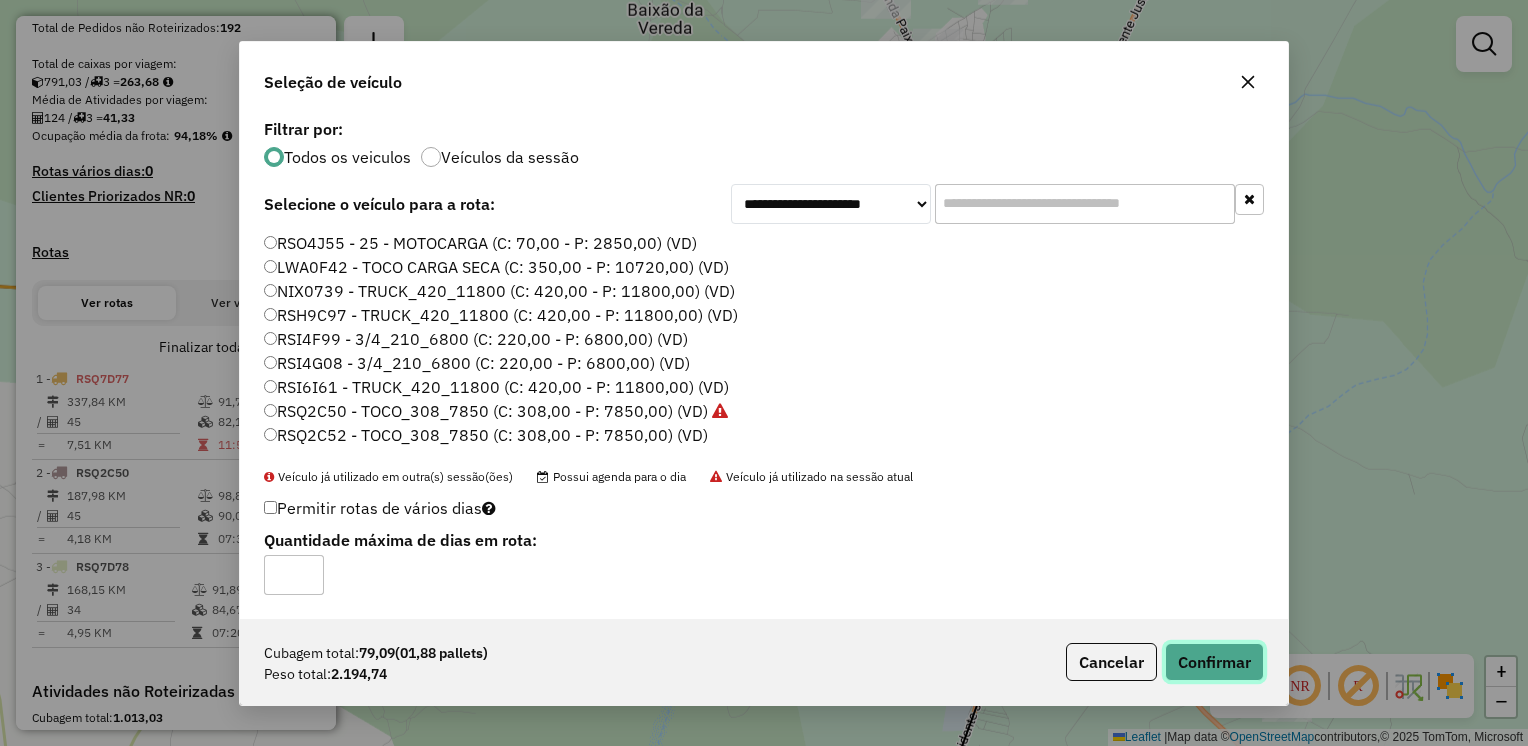 click on "Confirmar" 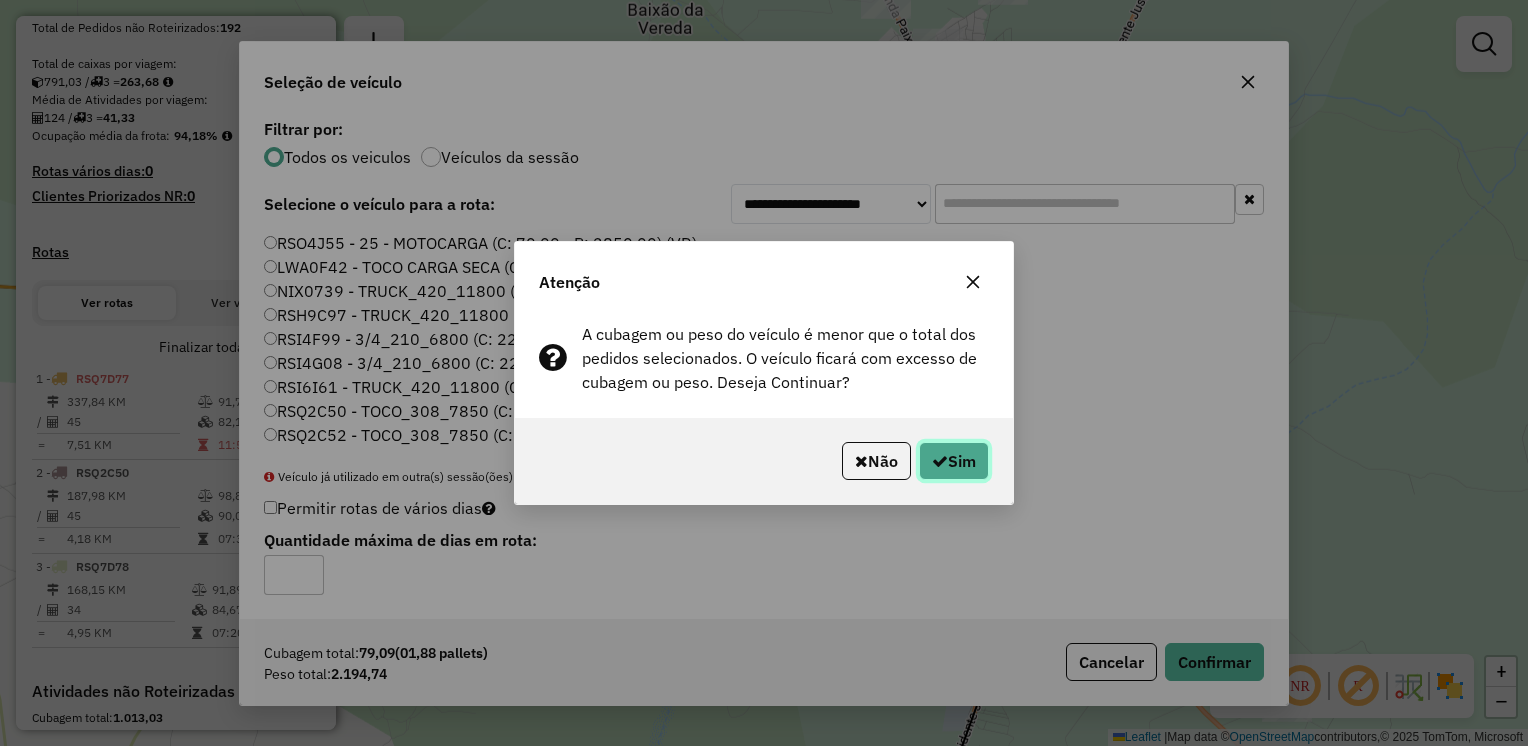click 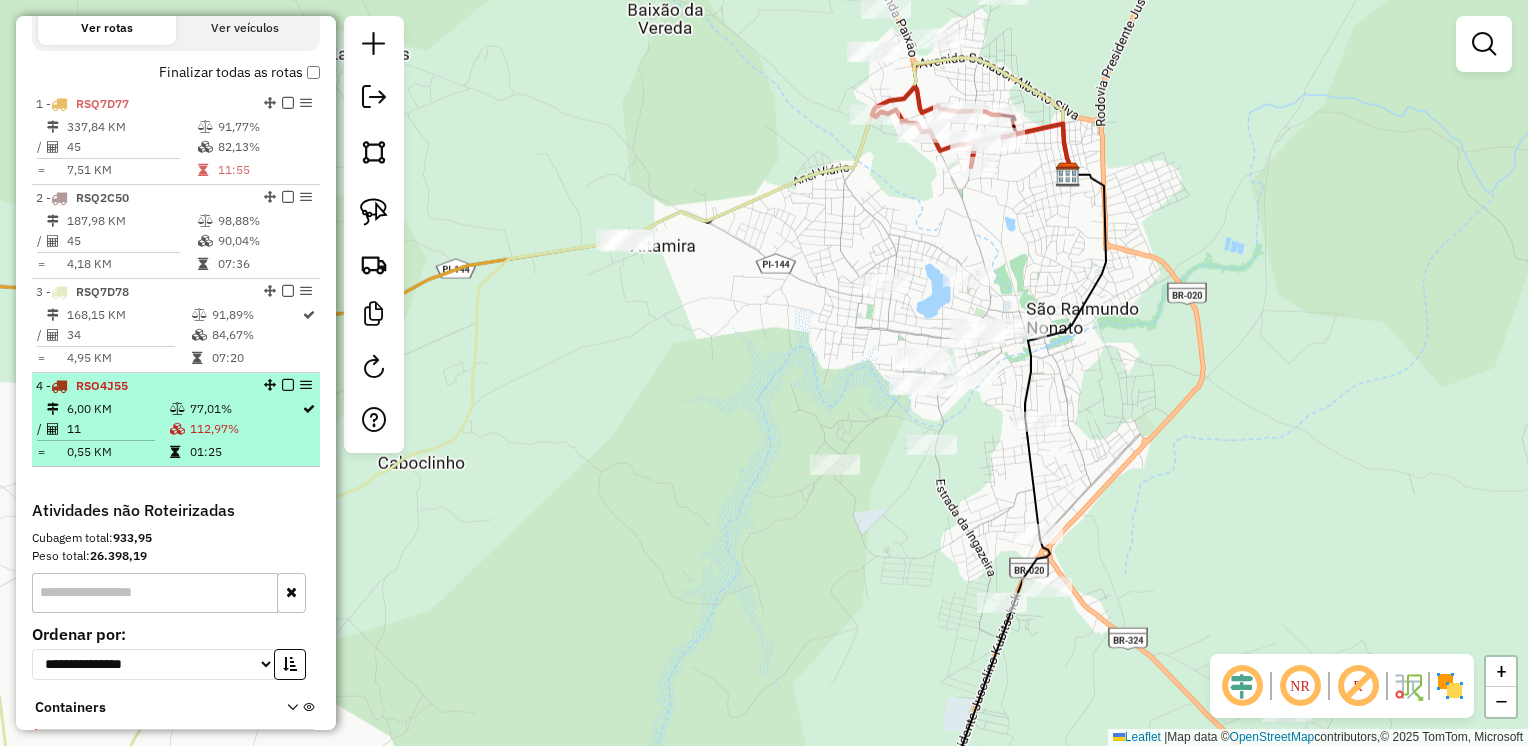 scroll, scrollTop: 700, scrollLeft: 0, axis: vertical 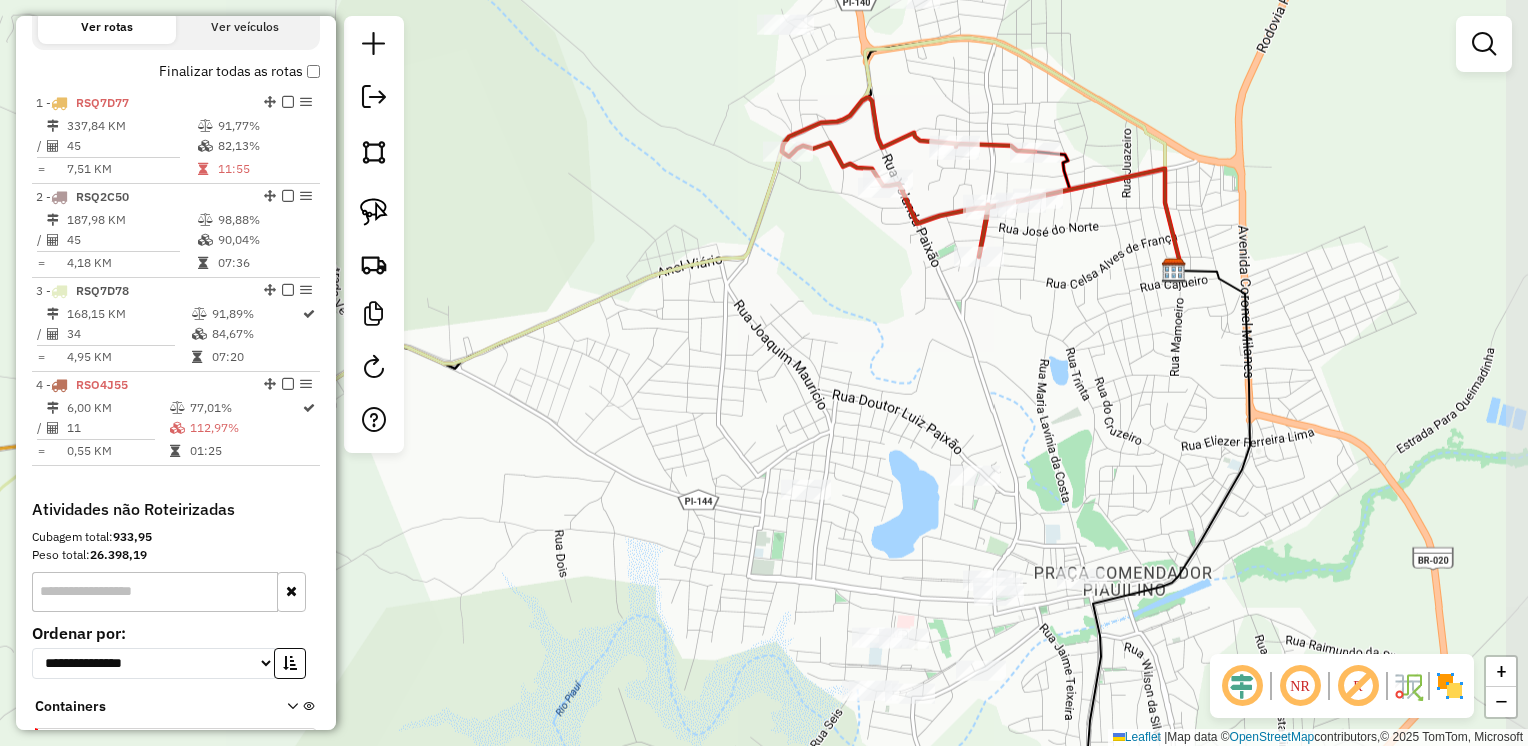 drag, startPoint x: 1007, startPoint y: 313, endPoint x: 974, endPoint y: 350, distance: 49.57822 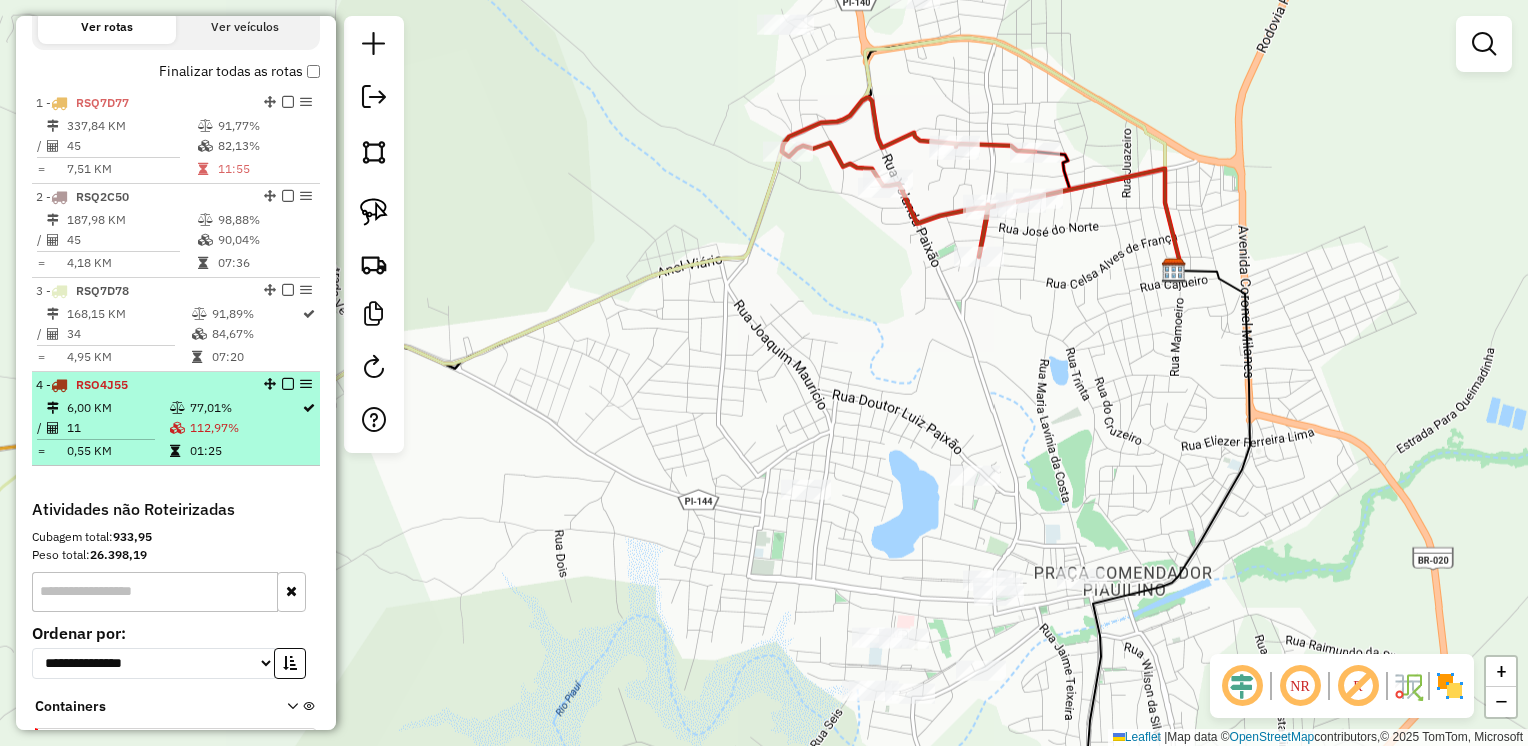 click on "11" at bounding box center [117, 428] 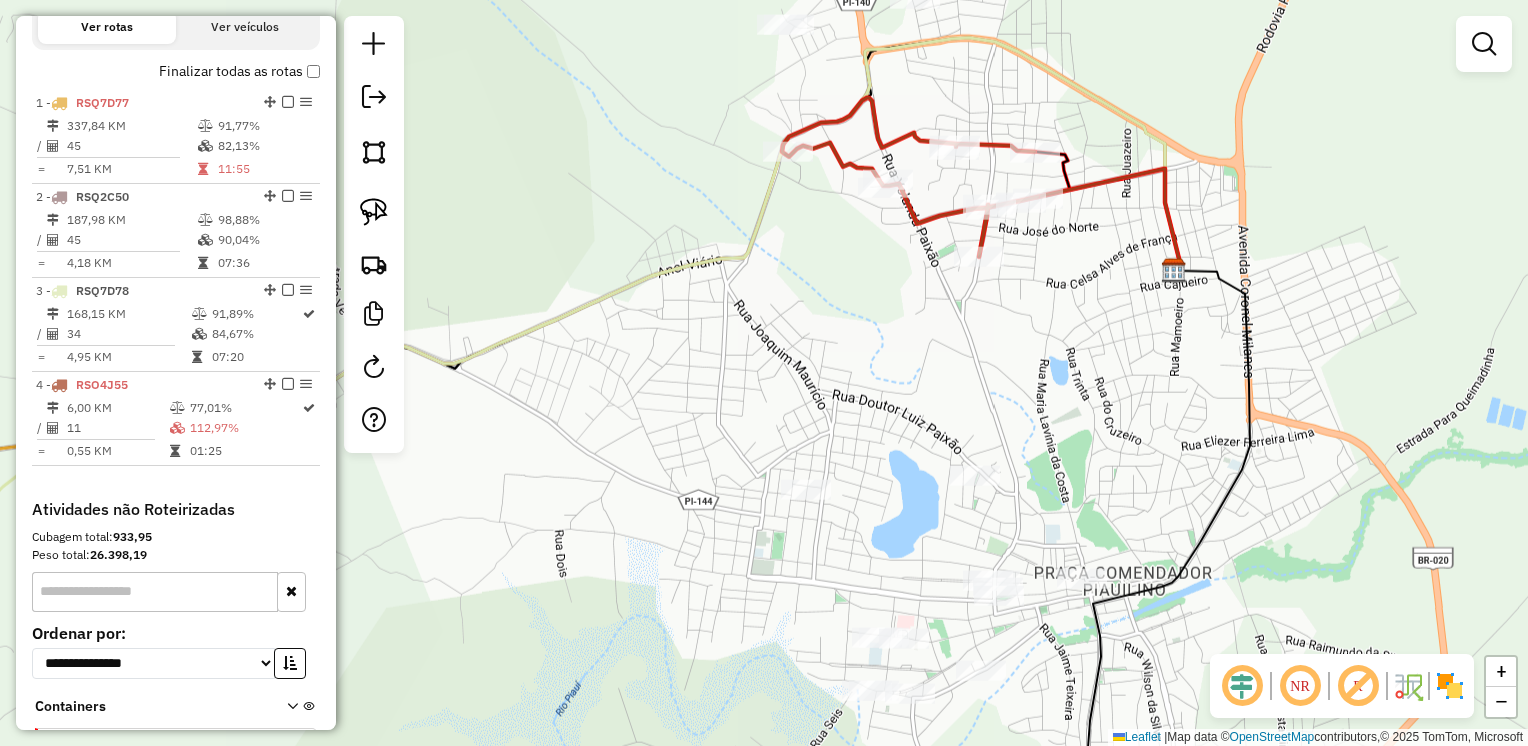 select on "**********" 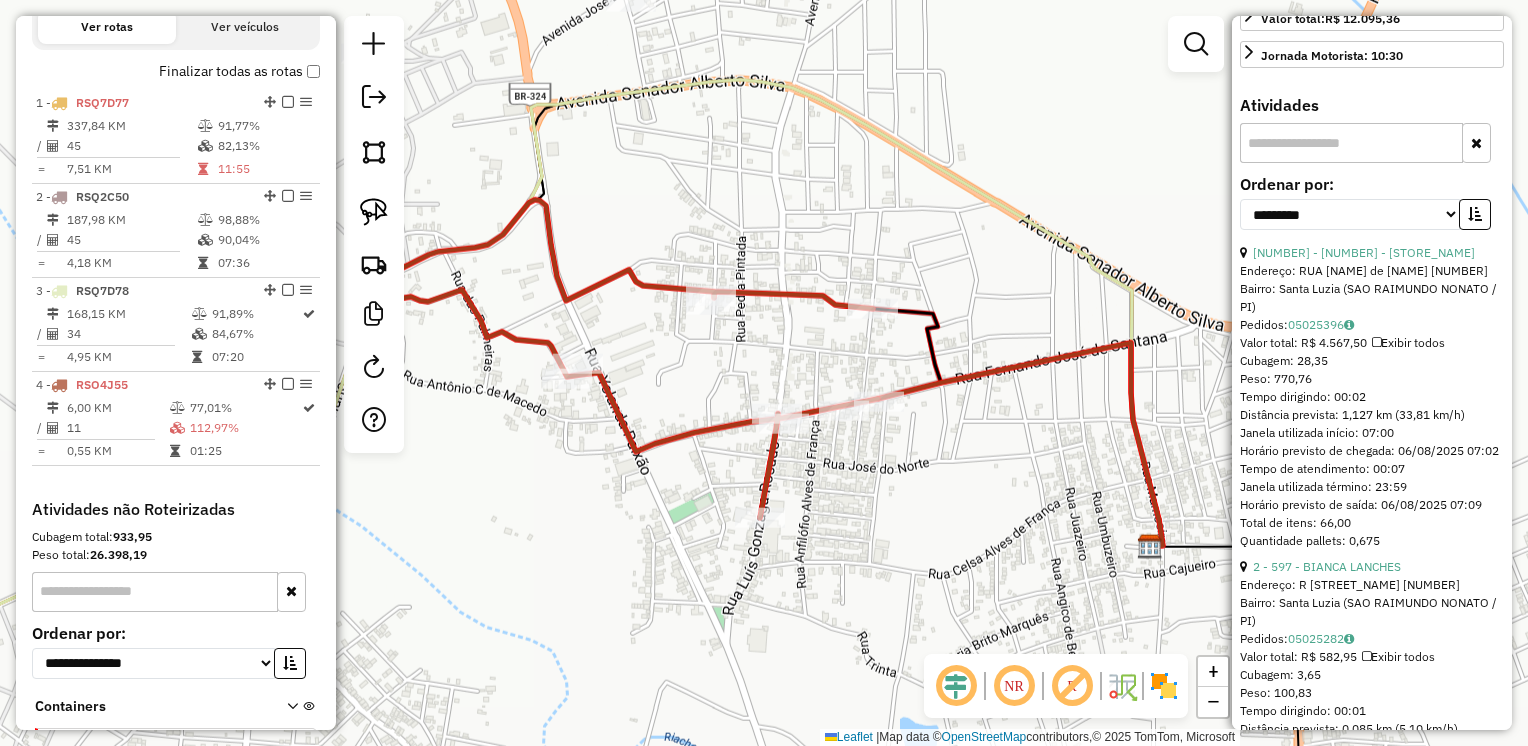 scroll, scrollTop: 600, scrollLeft: 0, axis: vertical 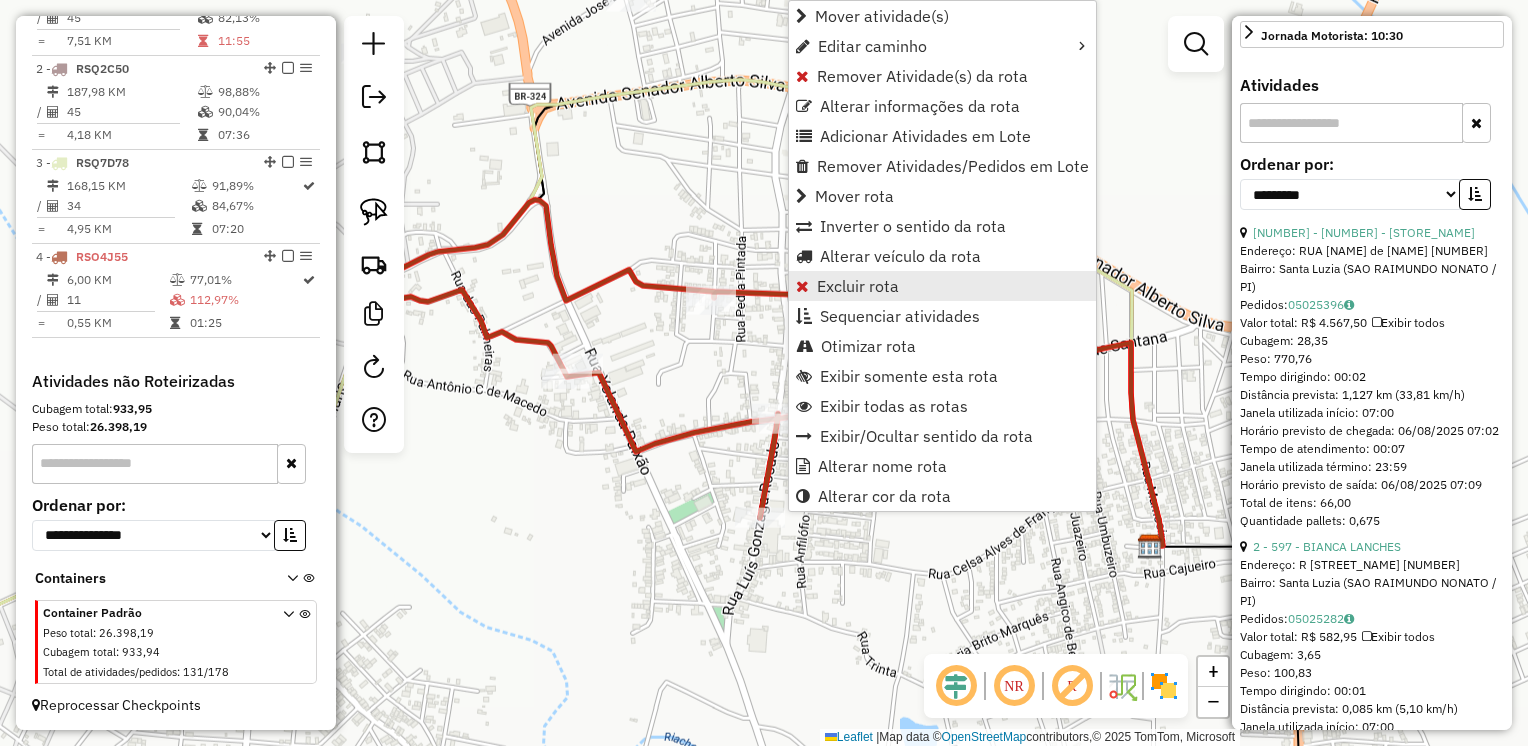 click on "Excluir rota" at bounding box center (858, 286) 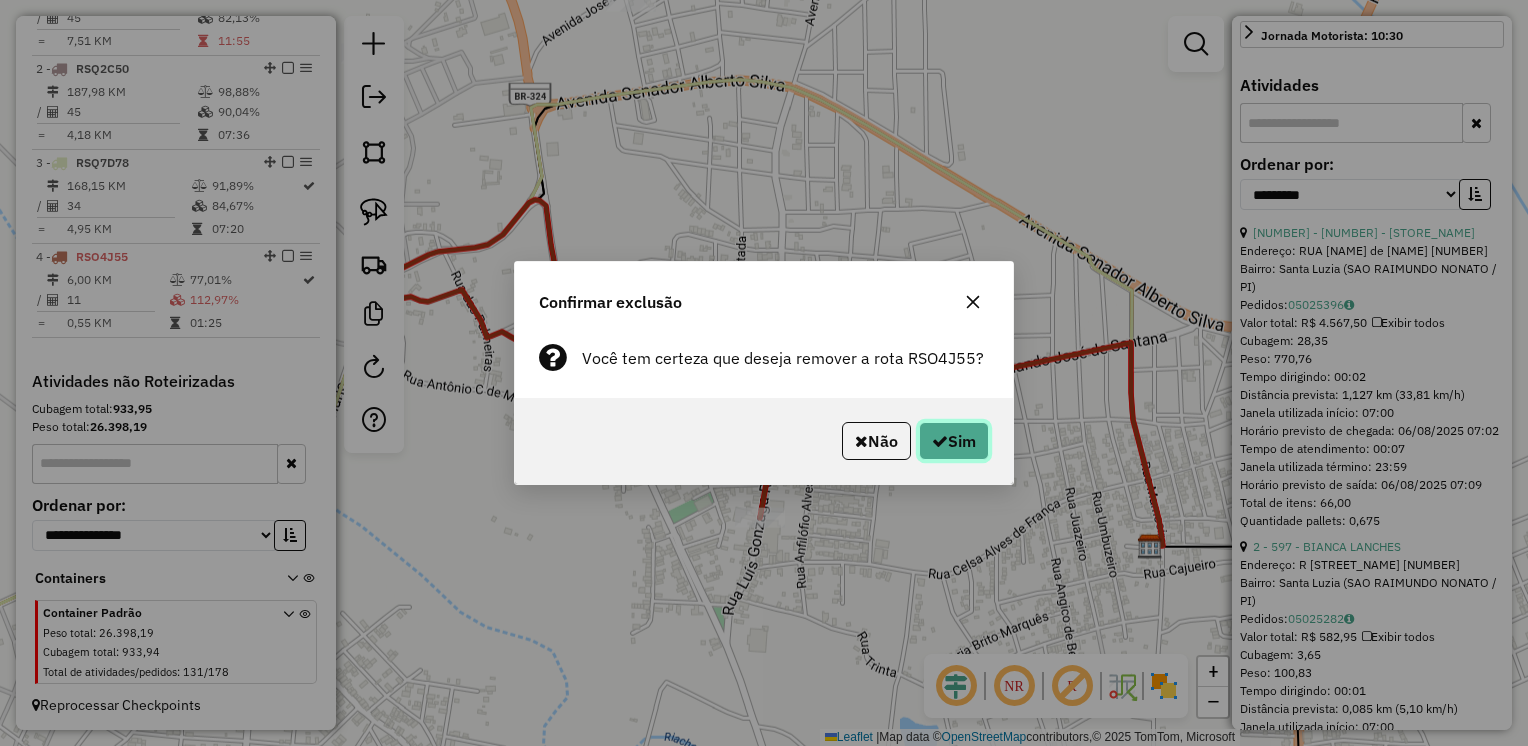 click on "Sim" 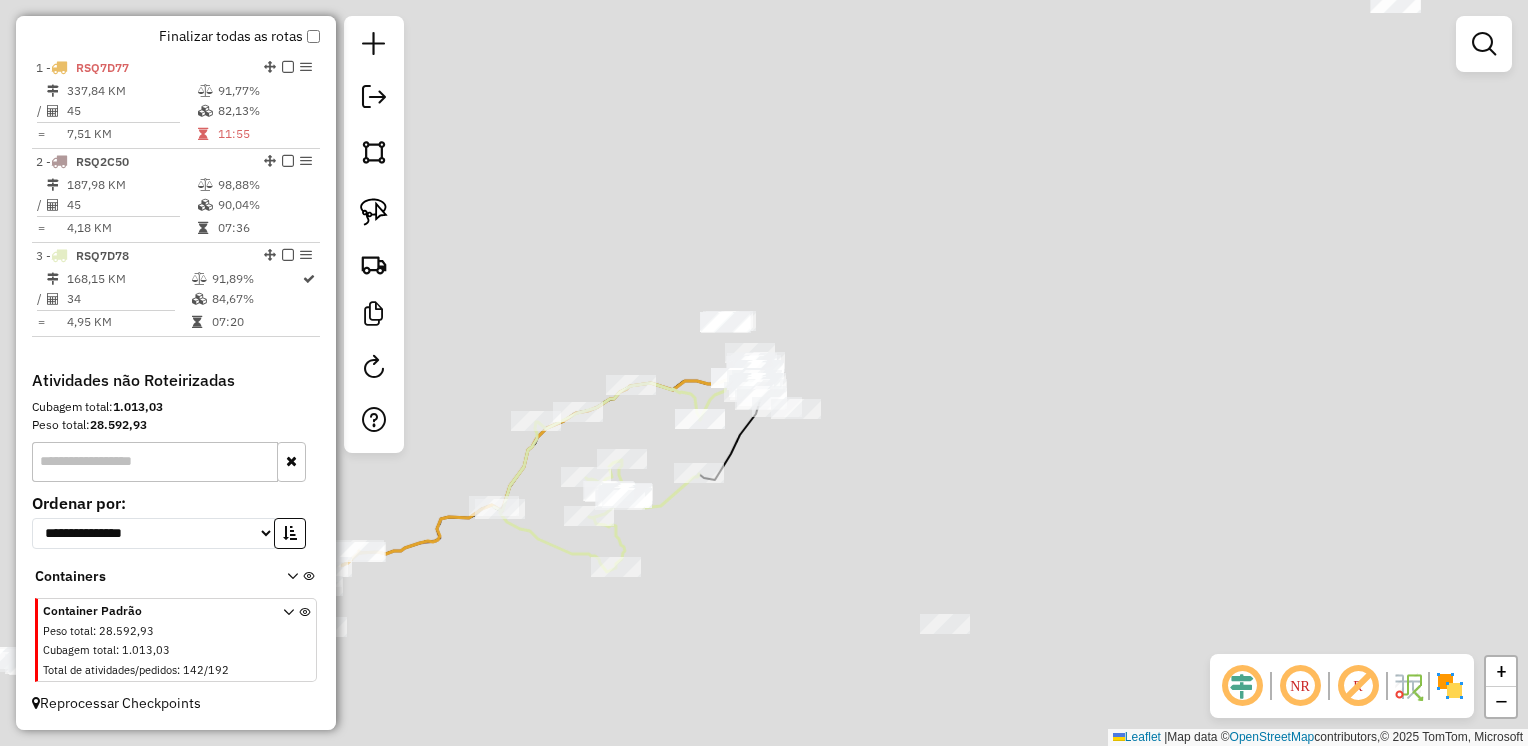 scroll, scrollTop: 708, scrollLeft: 0, axis: vertical 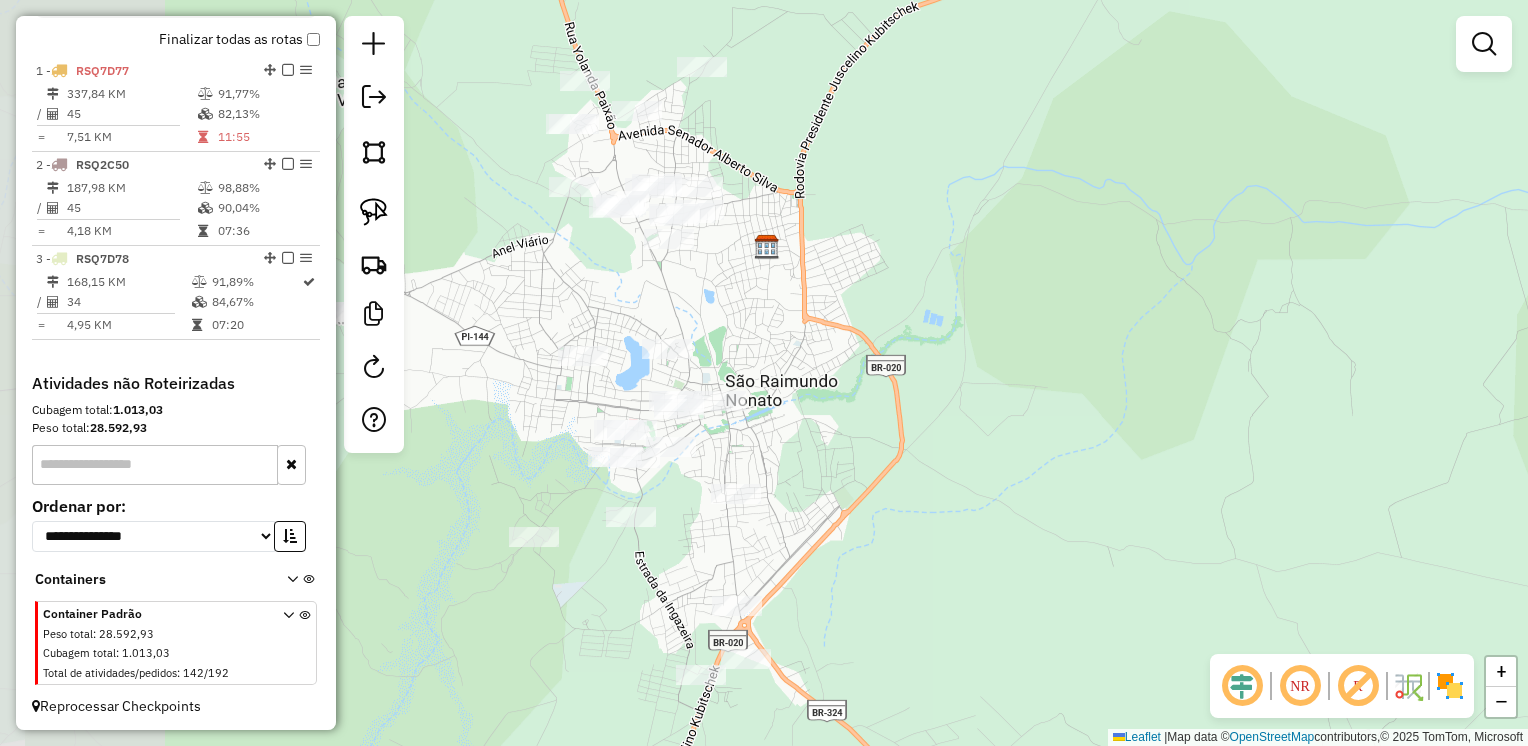 drag, startPoint x: 749, startPoint y: 413, endPoint x: 1531, endPoint y: 297, distance: 790.55676 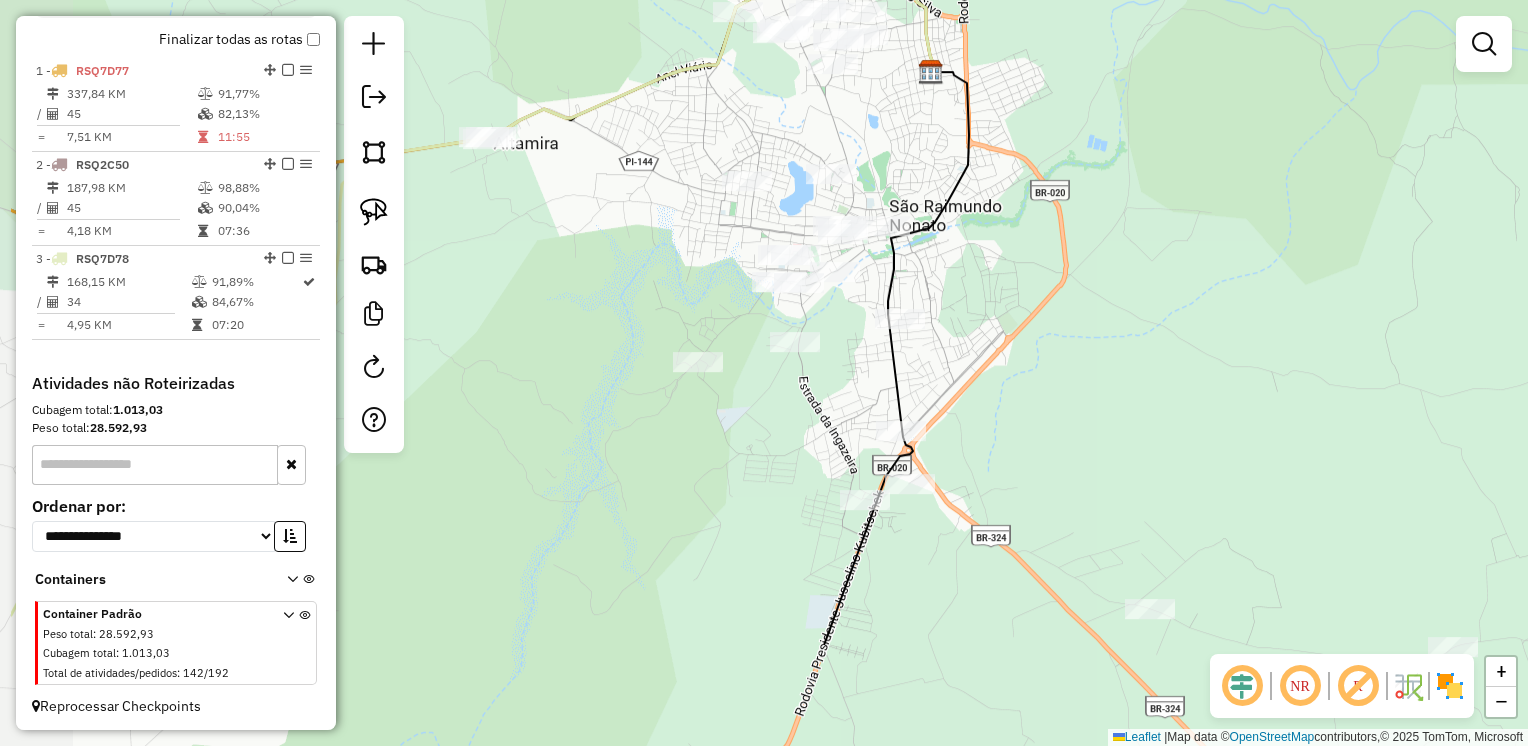 drag, startPoint x: 1089, startPoint y: 495, endPoint x: 1252, endPoint y: 323, distance: 236.96625 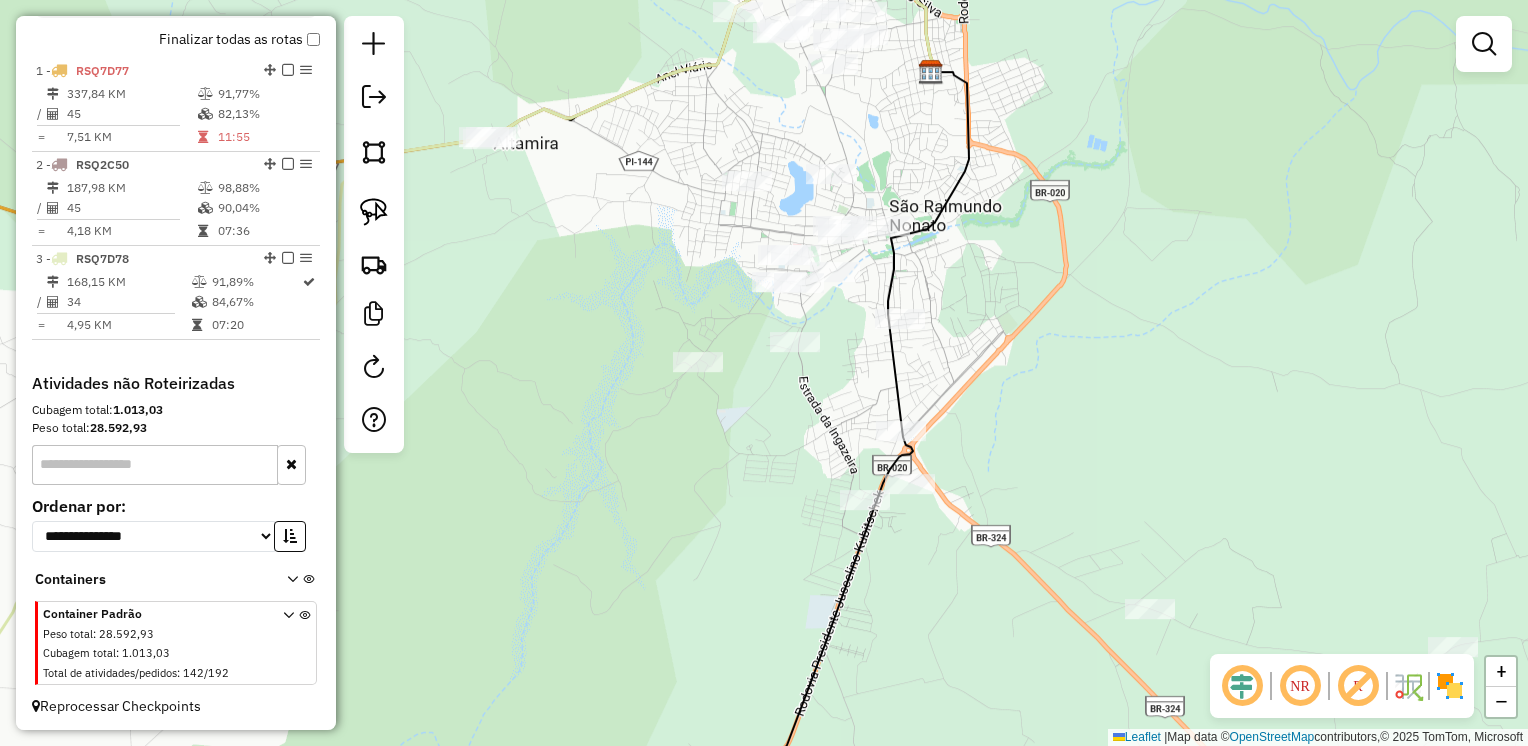 click 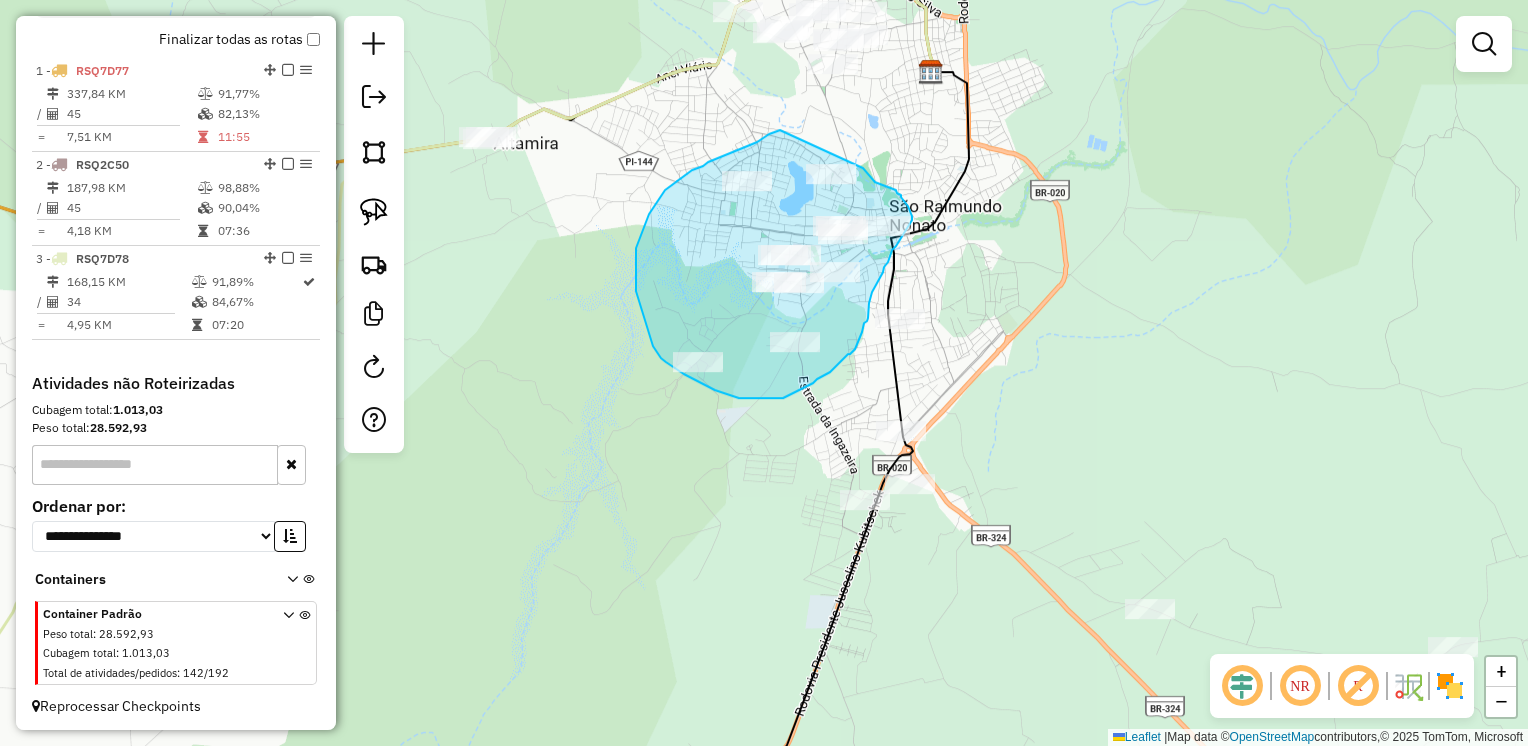 drag, startPoint x: 780, startPoint y: 130, endPoint x: 863, endPoint y: 168, distance: 91.28527 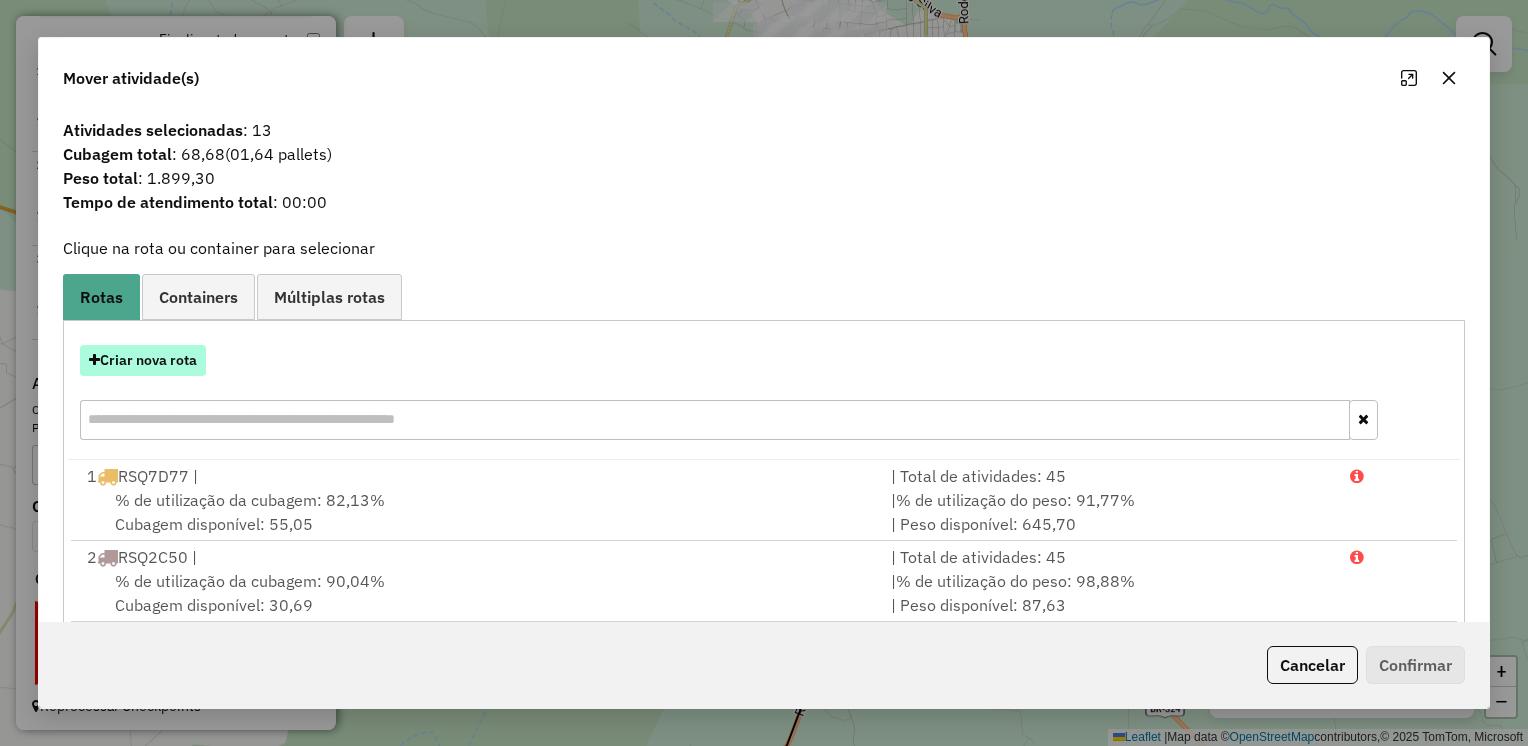 click on "Criar nova rota" at bounding box center (143, 360) 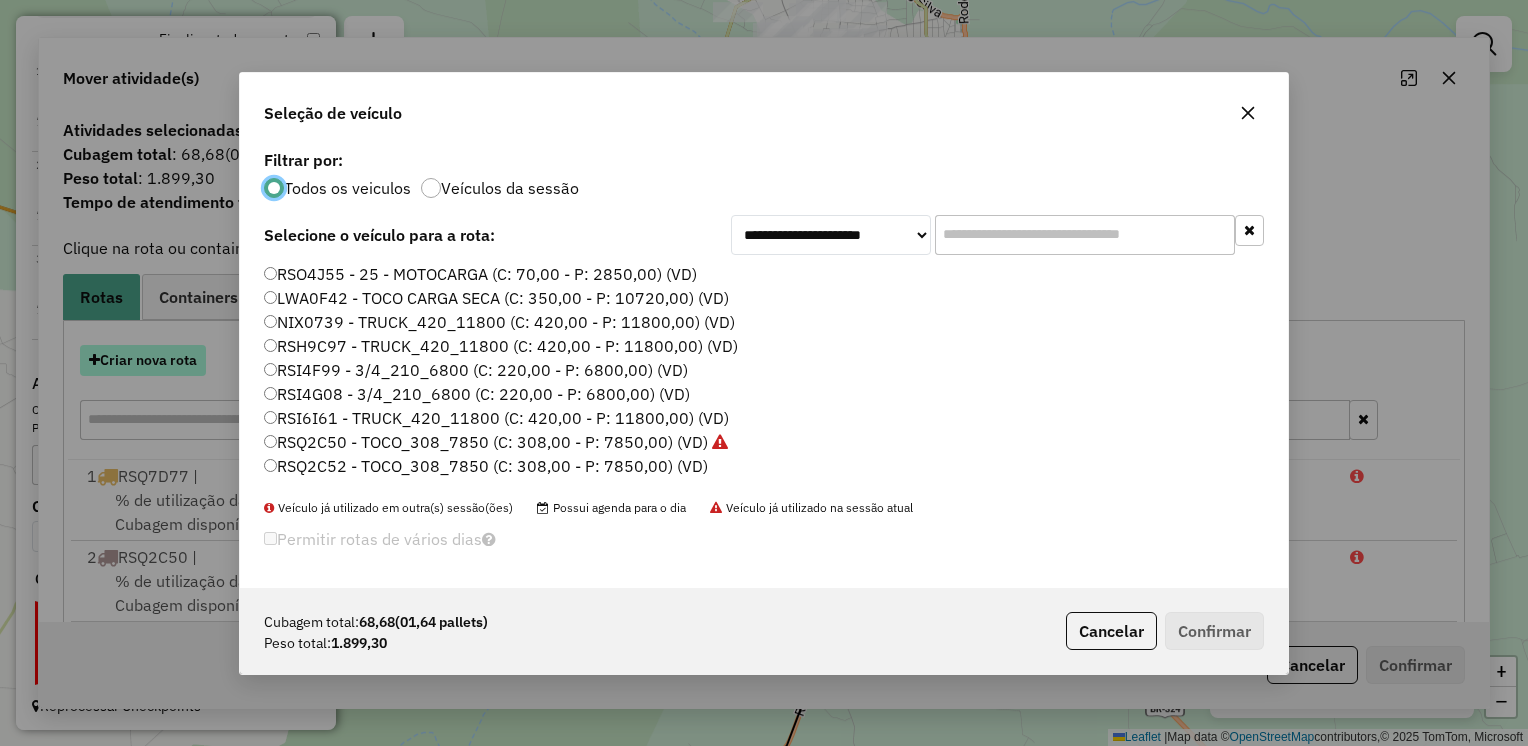 scroll, scrollTop: 10, scrollLeft: 6, axis: both 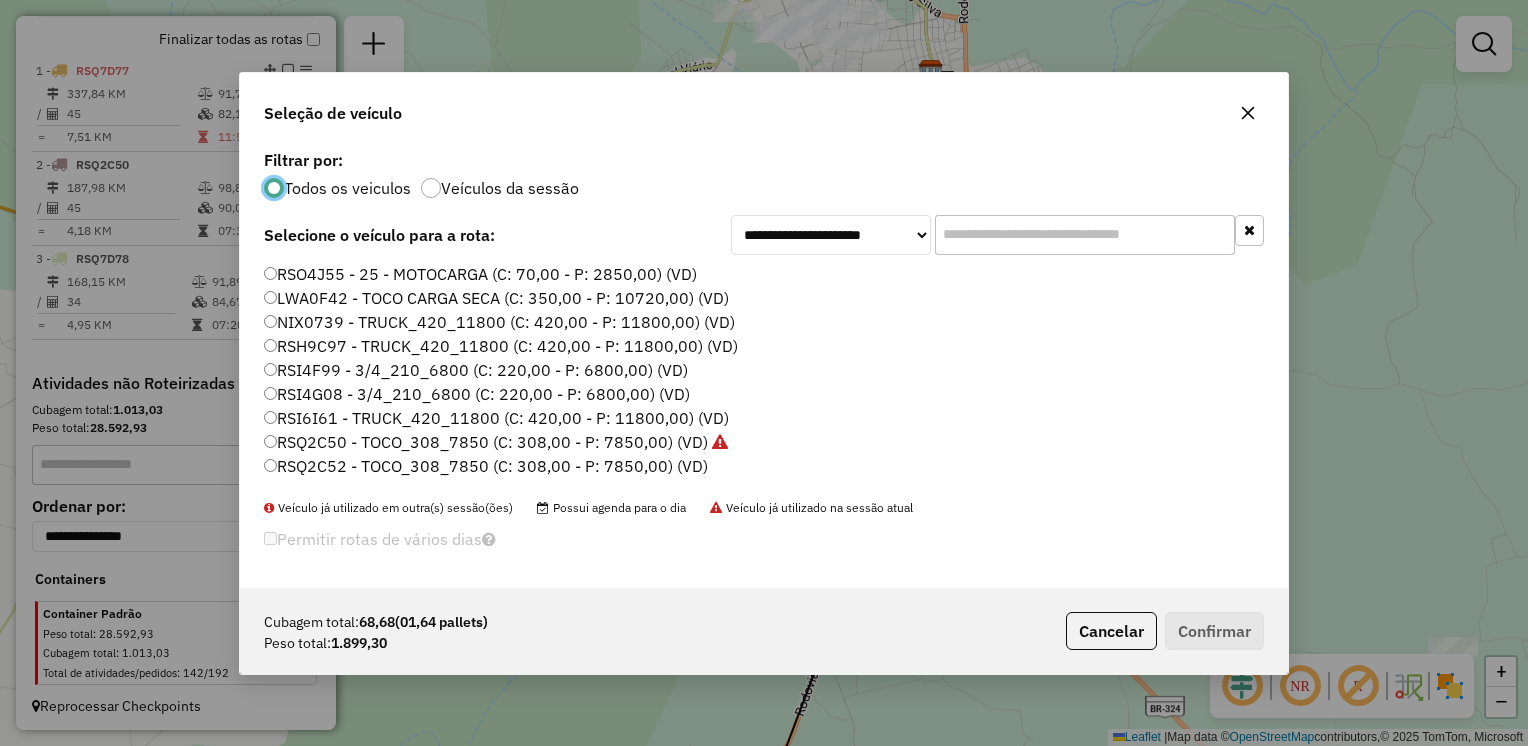 click on "RSO4J55 - 25 - MOTOCARGA (C: 70,00 - P: 2850,00) (VD)" 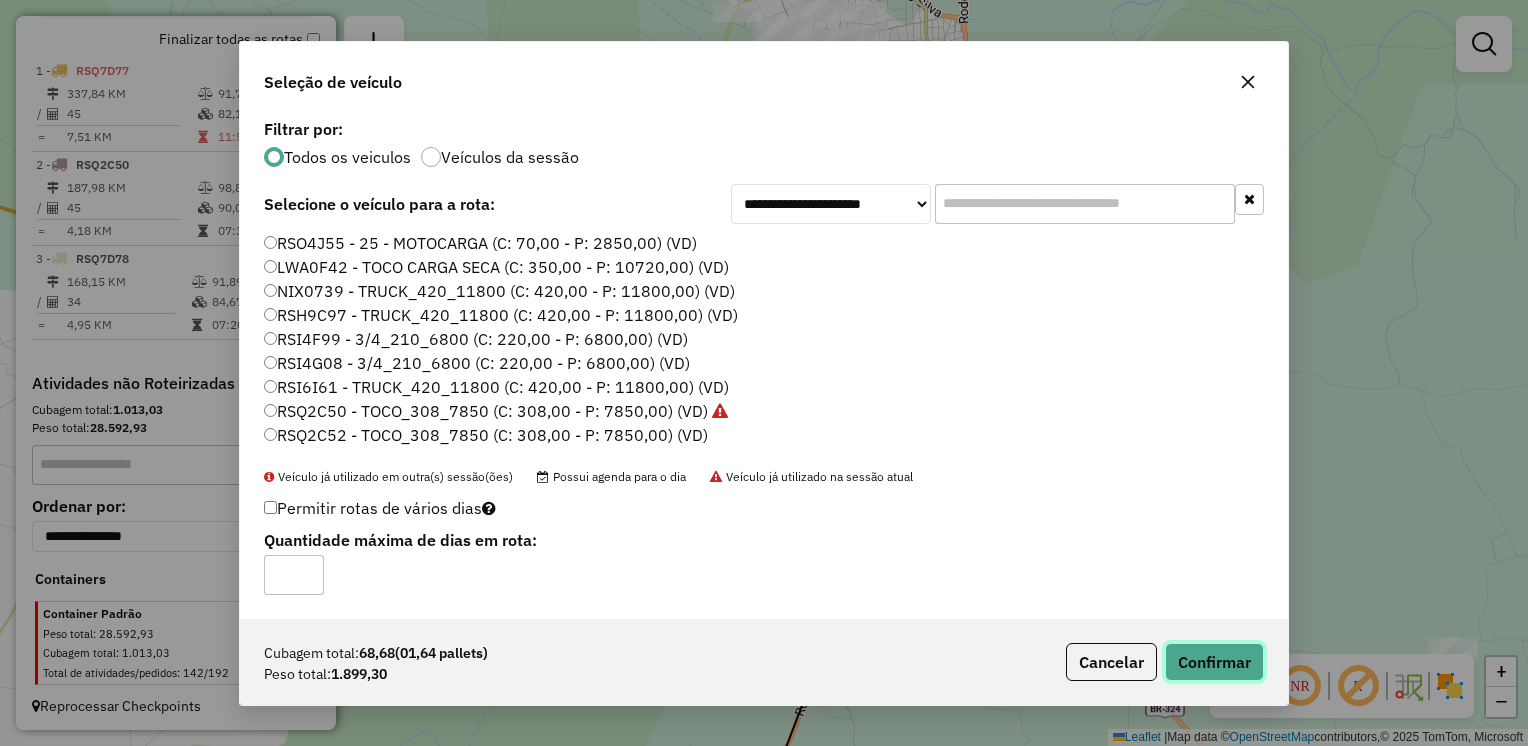 click on "Confirmar" 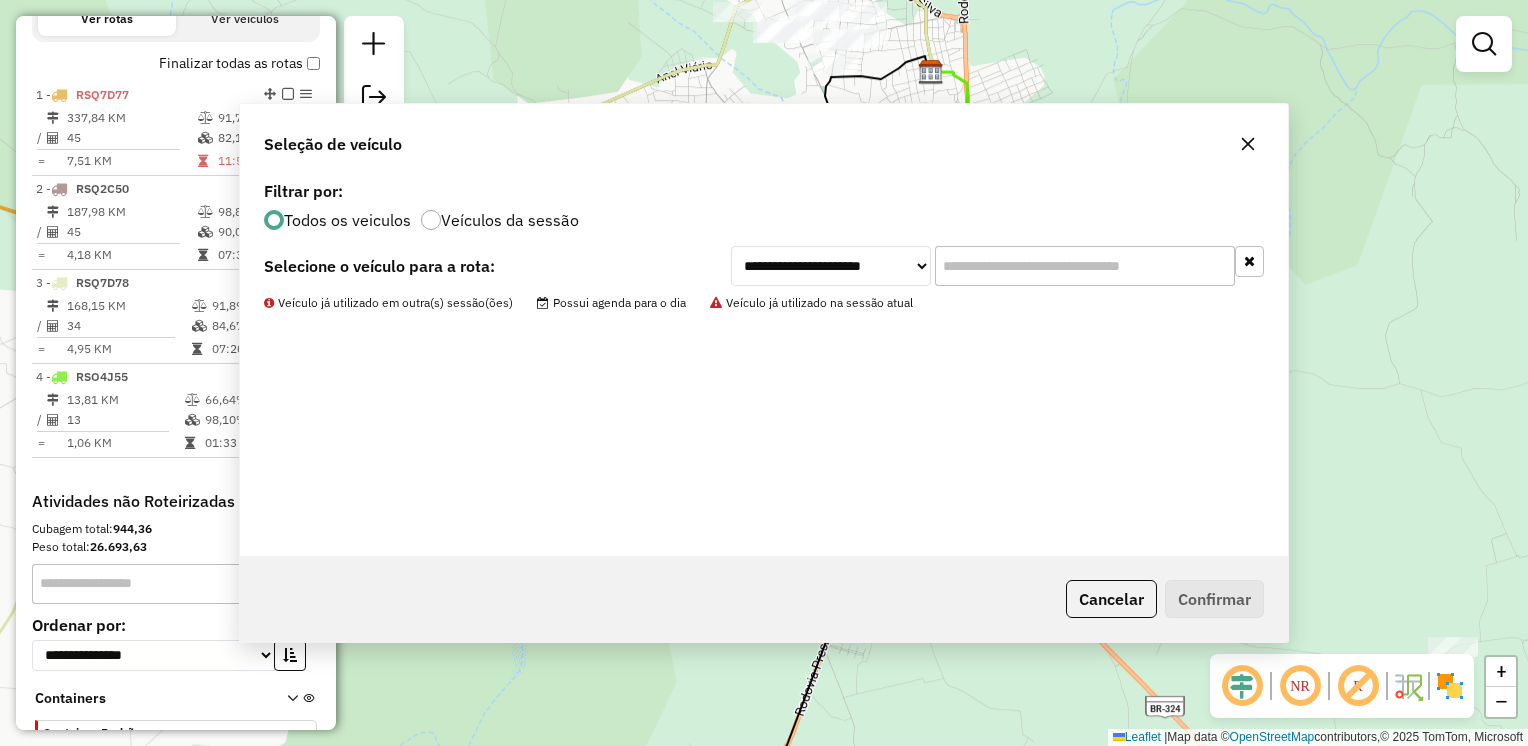 scroll, scrollTop: 828, scrollLeft: 0, axis: vertical 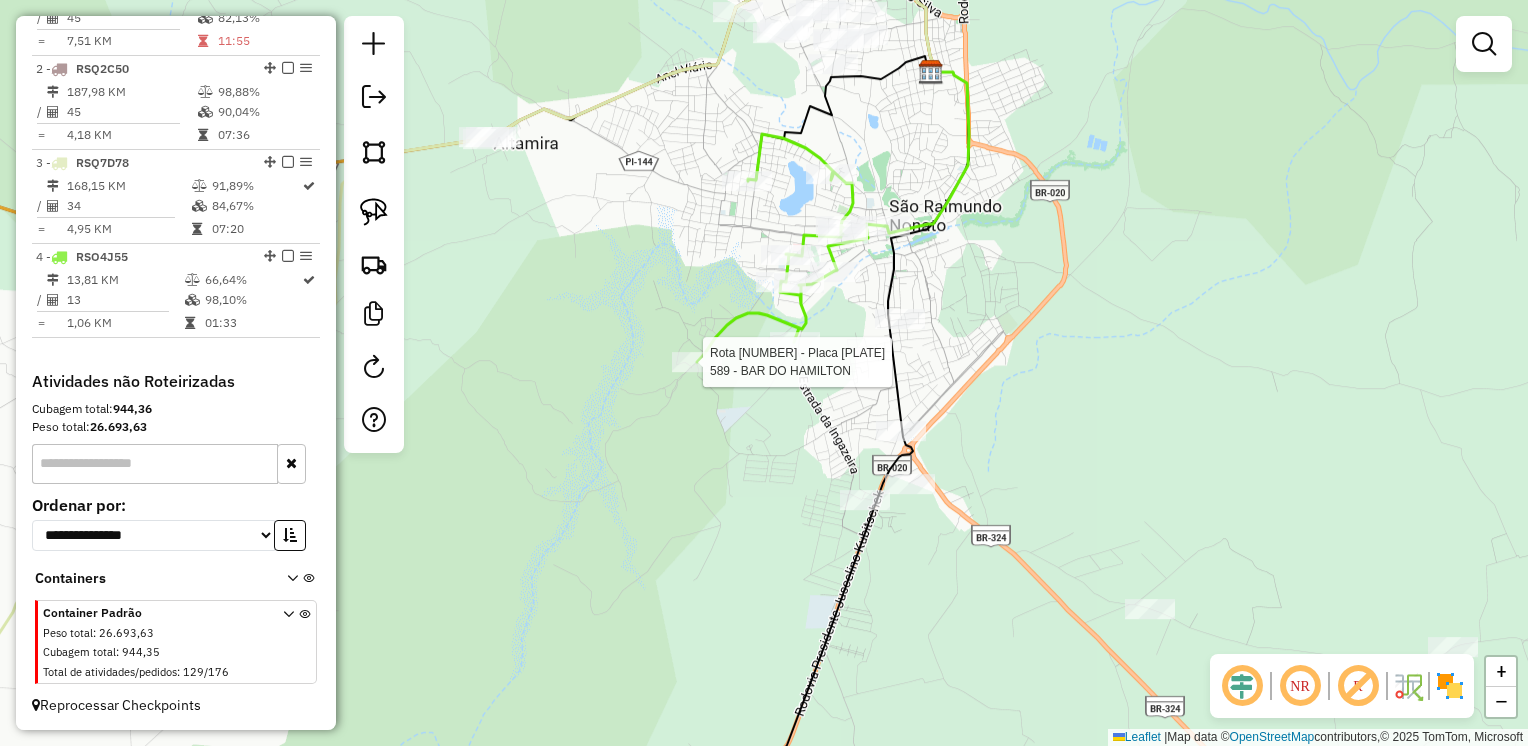 select on "**********" 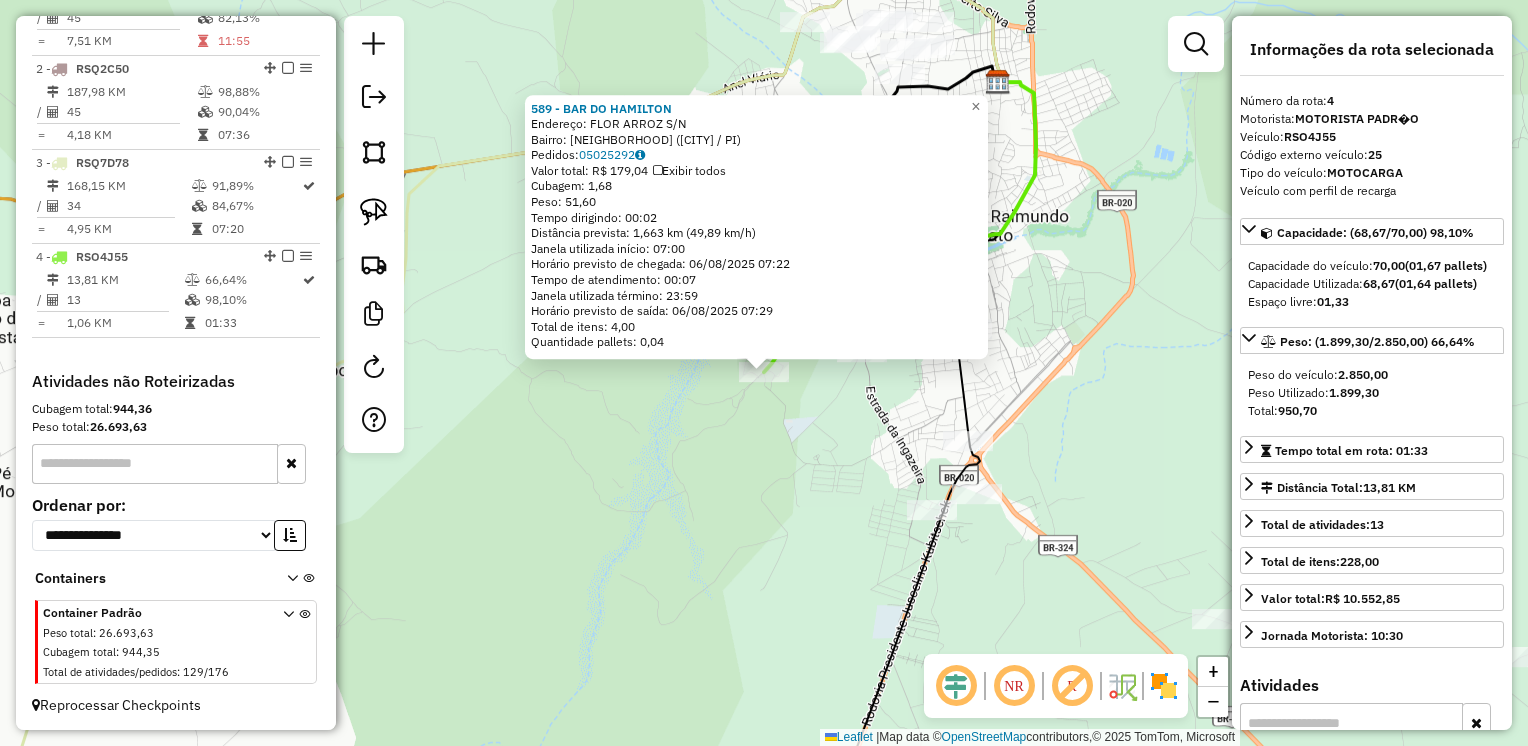 click on "[NUMBER] - BAR DO HAMILTON Endereço: [STREET] S/N Bairro: [NEIGHBORHOOD] ([CITY] / PI) Pedidos: [ORDER_ID] Valor total: R$ 179,04 Exibir todos Cubagem: 1,68 Peso: 51,60 Tempo dirigindo: 00:02 Distância prevista: 1,663 km (49,89 km/h) Janela utilizada início: 07:00 Horário previsto de chegada: 06/08/2025 07:22 Tempo de atendimento: 00:07 Janela utilizada término: 23:59 Horário previsto de saída: 06/08/2025 07:29 Total de itens: 4,00 Quantidade pallets: 0,04 × Janela de atendimento Grade de atendimento Capacidade Transportadoras Veículos Cliente Pedidos Rotas Selecione os dias da semana para filtrar as janelas de atendimento Seg Ter Qua Qui Sex Sáb Dom Informe o período da janela de atendimento: De: Até: Filtrar exatamente a janela do cliente Considerar janela de atendimento padrão Selecione os dias da semana para filtrar as grades de atendimento Seg Ter Qua Qui Sex Sáb Dom Considerar clientes sem dia de atendimento cadastrado" 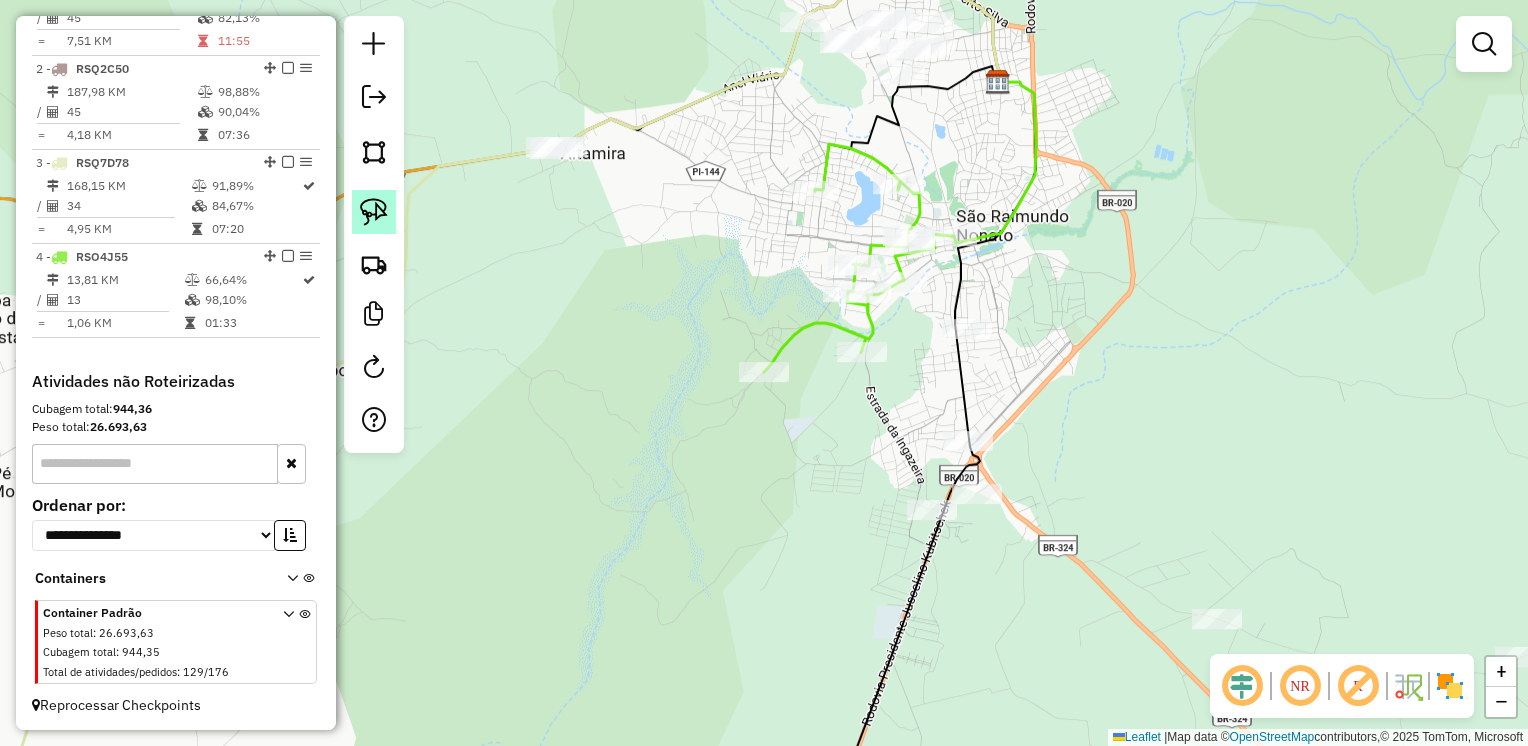 click 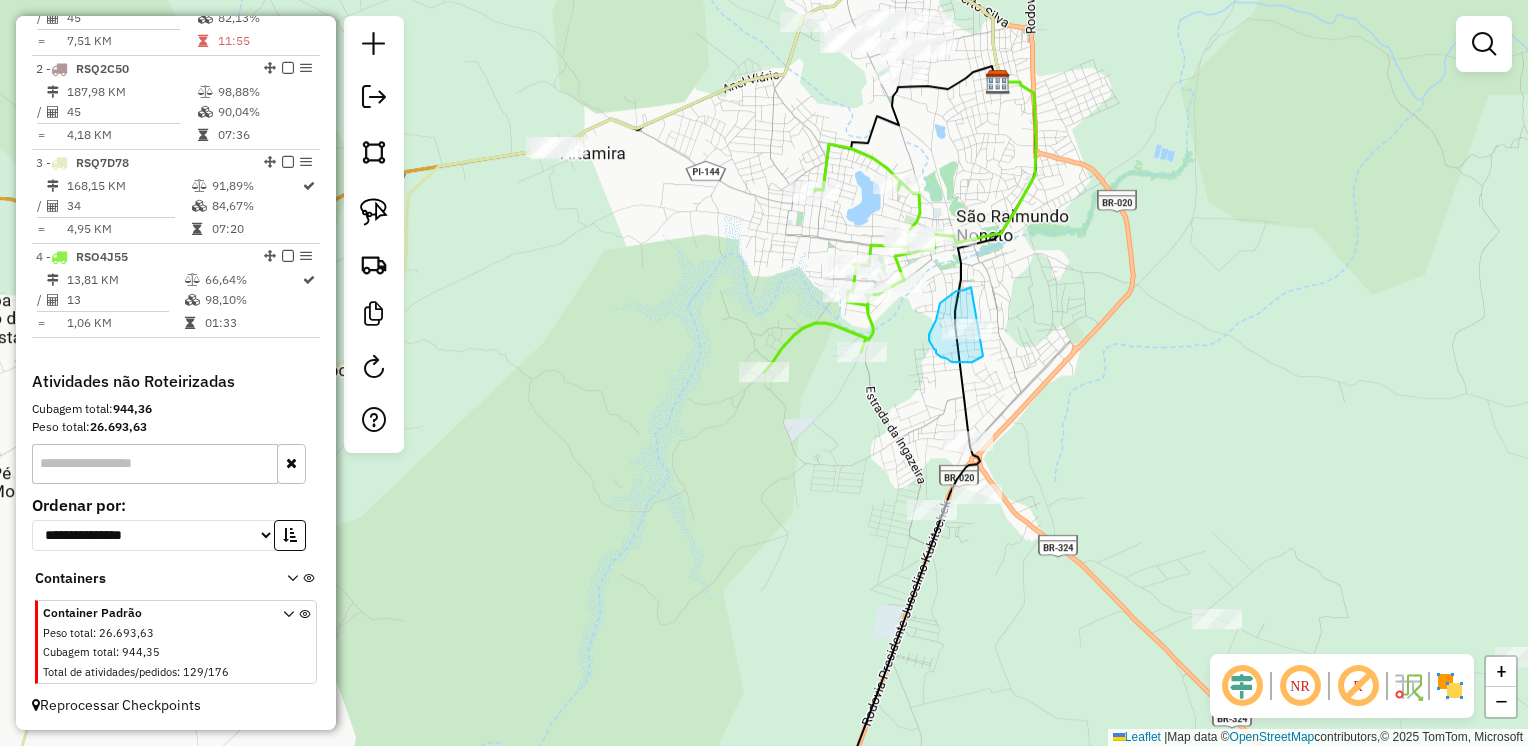 drag, startPoint x: 971, startPoint y: 287, endPoint x: 998, endPoint y: 330, distance: 50.77401 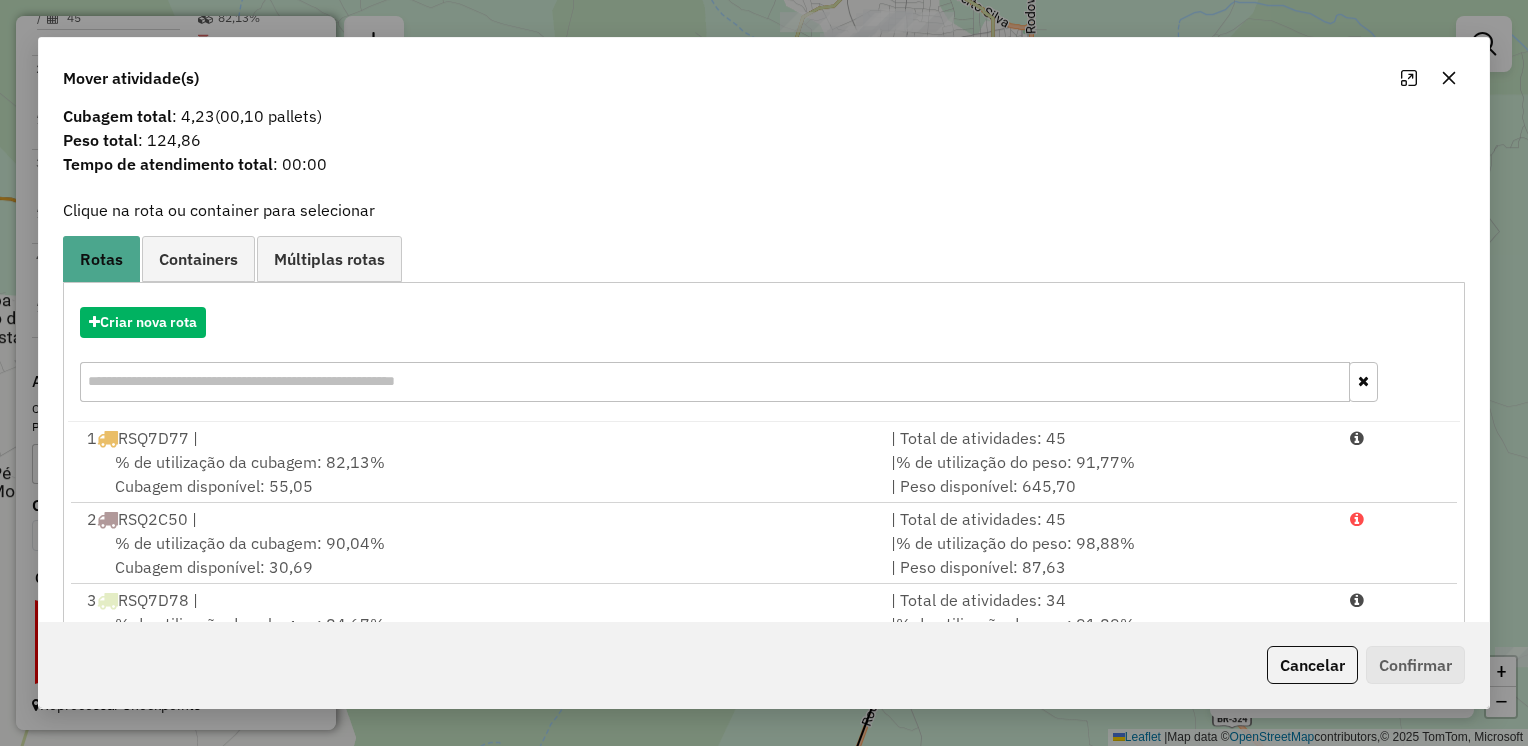 scroll, scrollTop: 0, scrollLeft: 0, axis: both 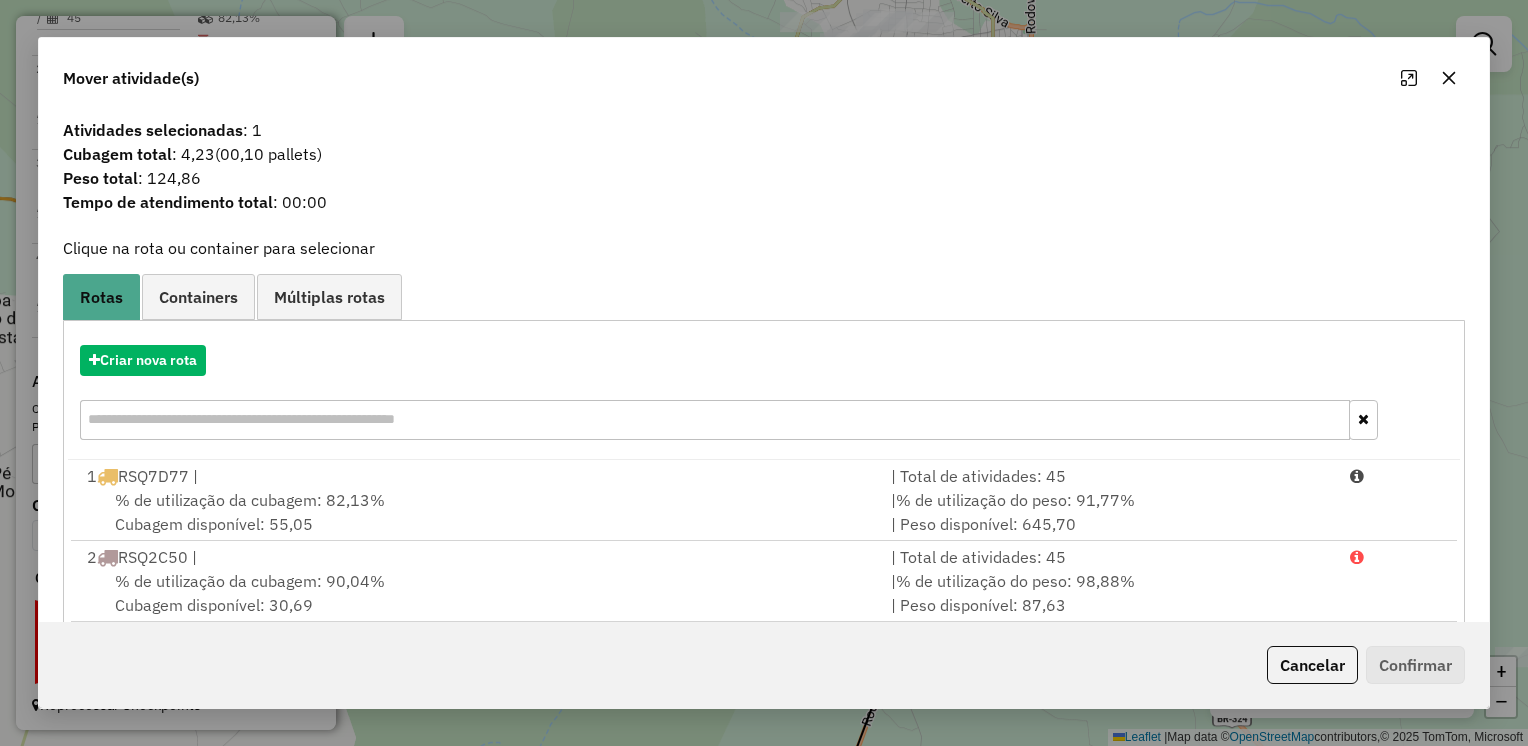 click 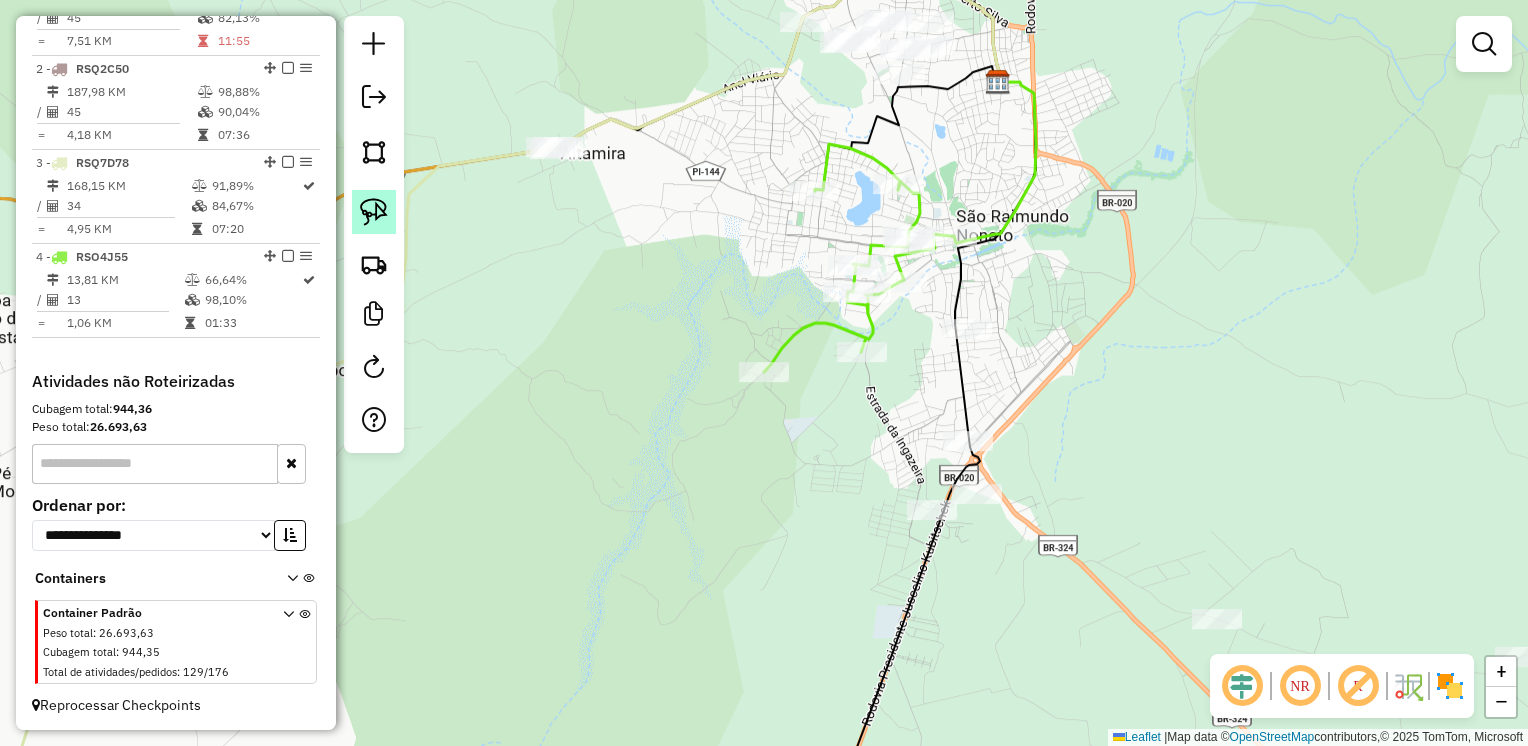 click 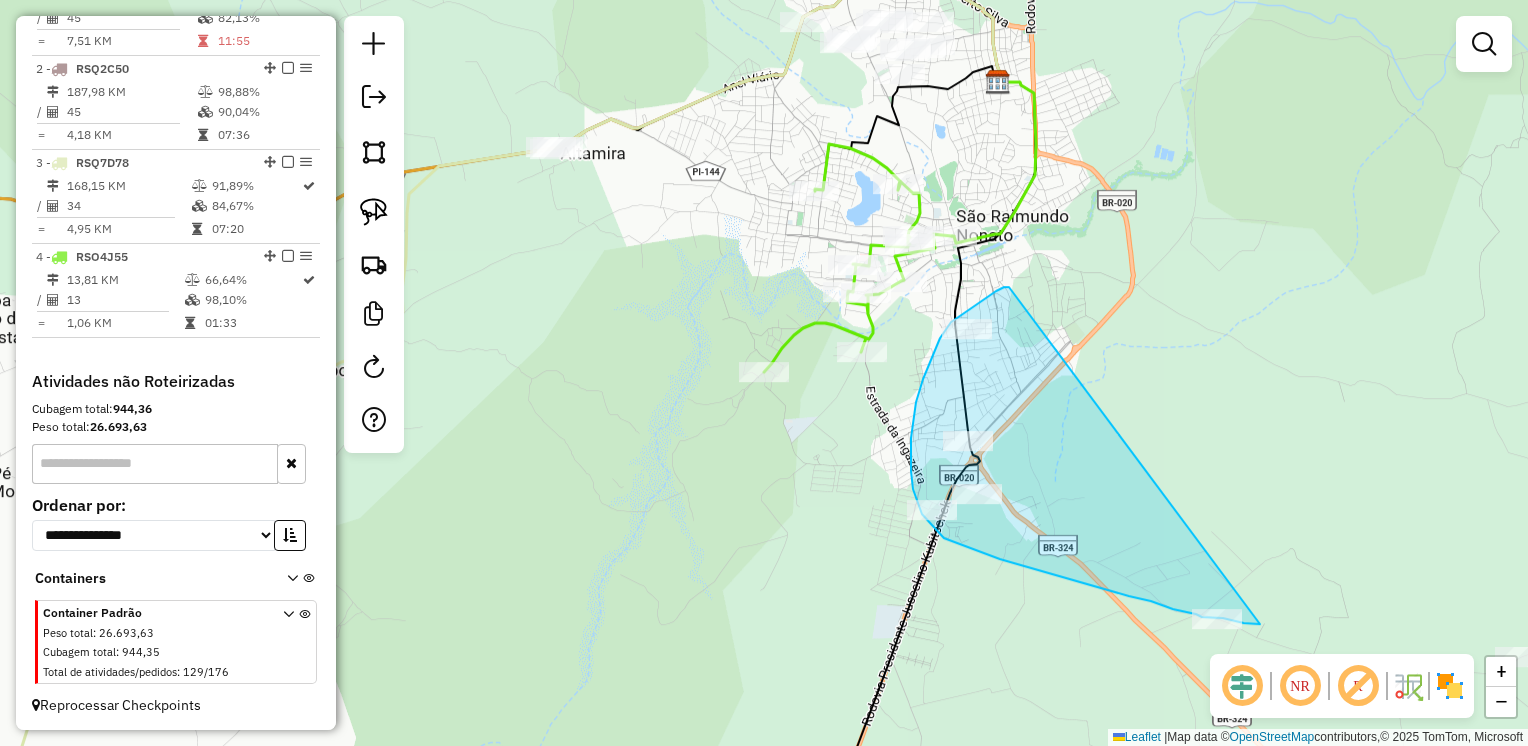 drag, startPoint x: 996, startPoint y: 291, endPoint x: 1262, endPoint y: 625, distance: 426.9801 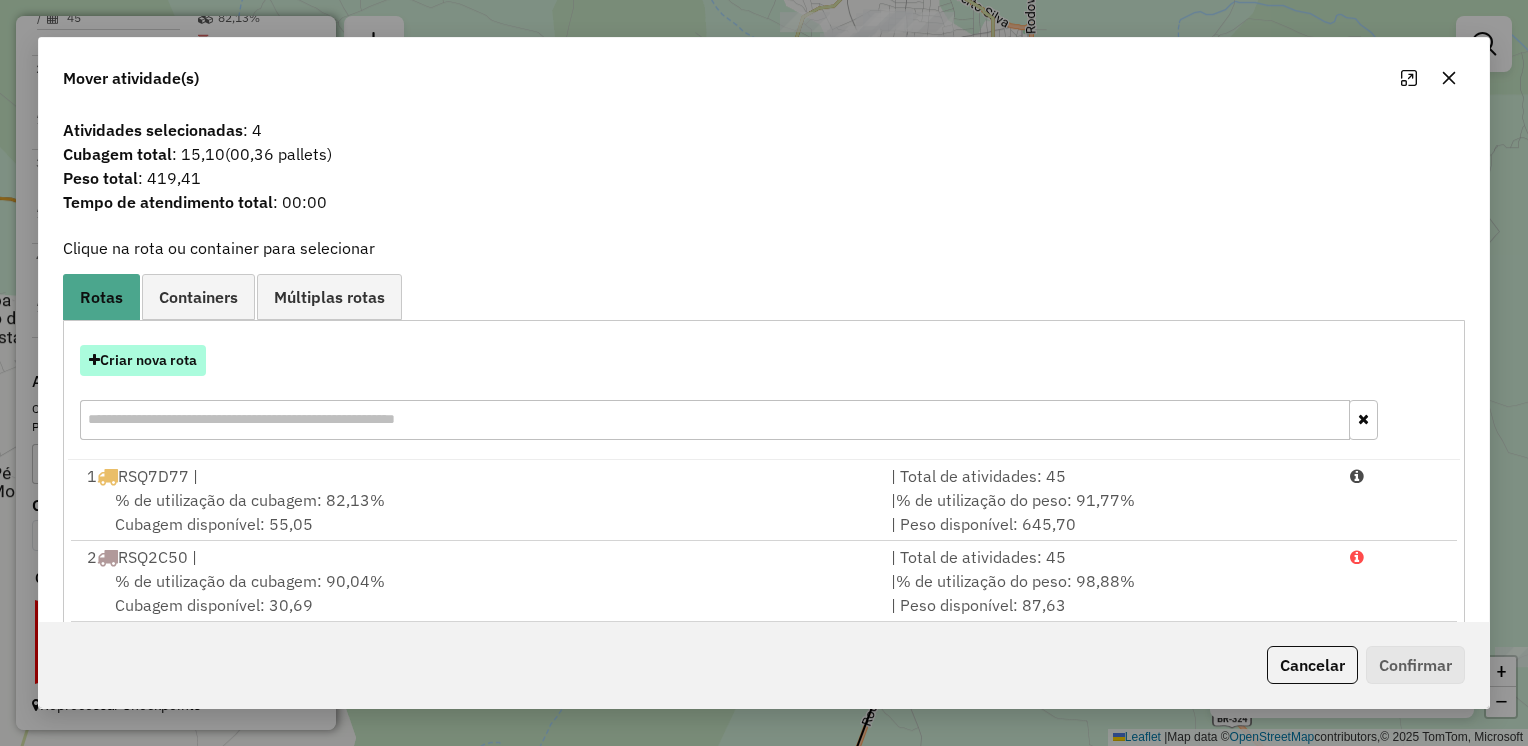 click on "Criar nova rota" at bounding box center (143, 360) 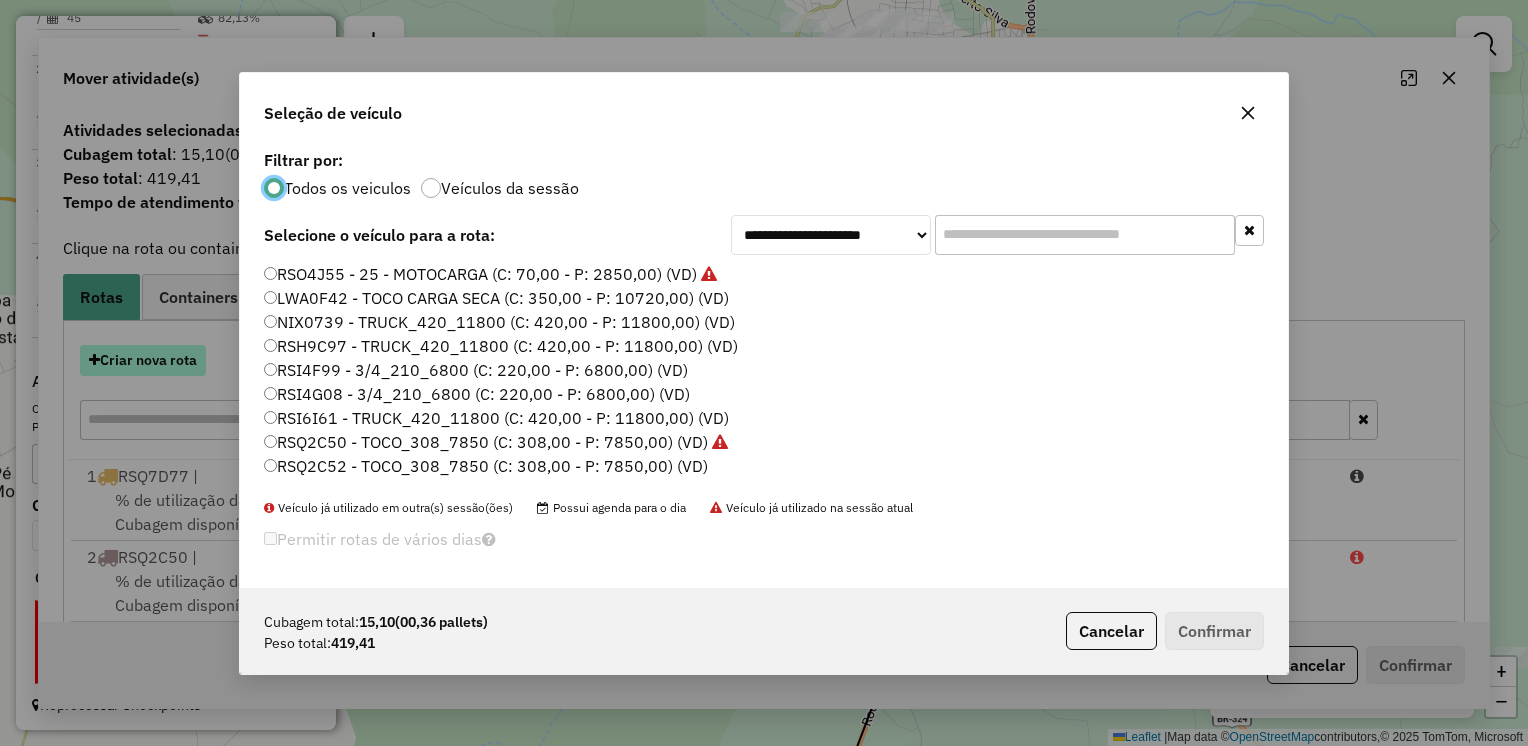 scroll, scrollTop: 10, scrollLeft: 6, axis: both 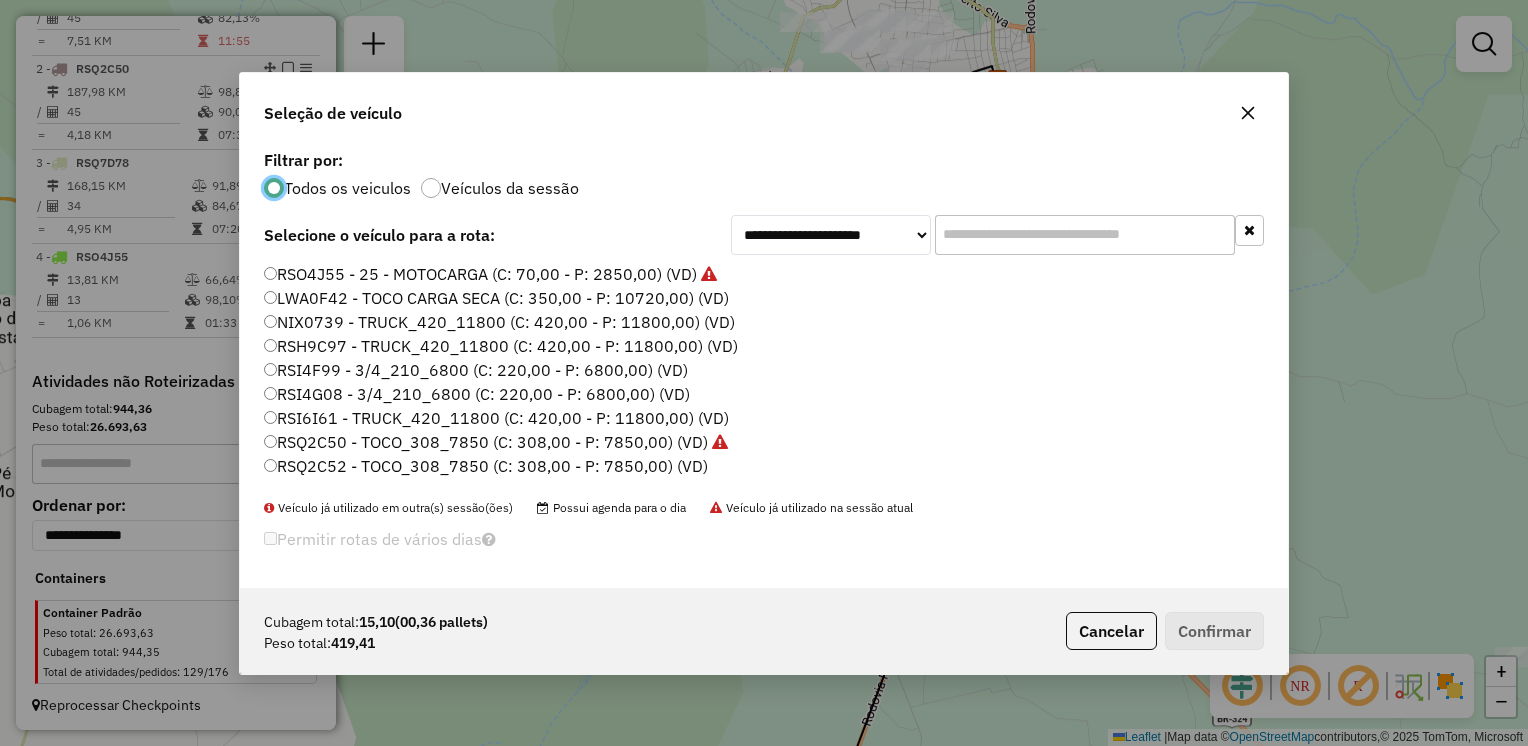 click on "RSI4G08 - 3/4_210_6800 (C: 220,00 - P: 6800,00) (VD)" 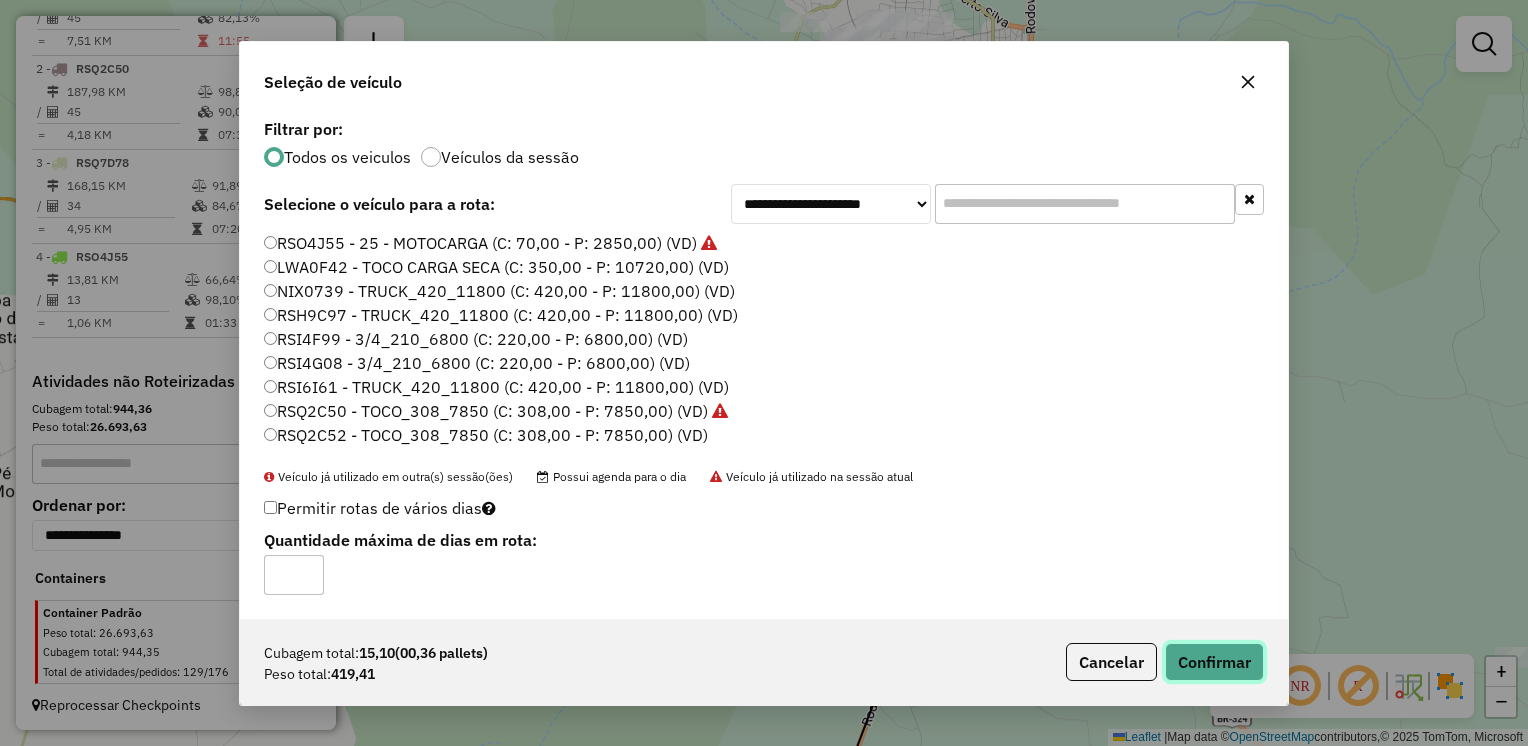 click on "Confirmar" 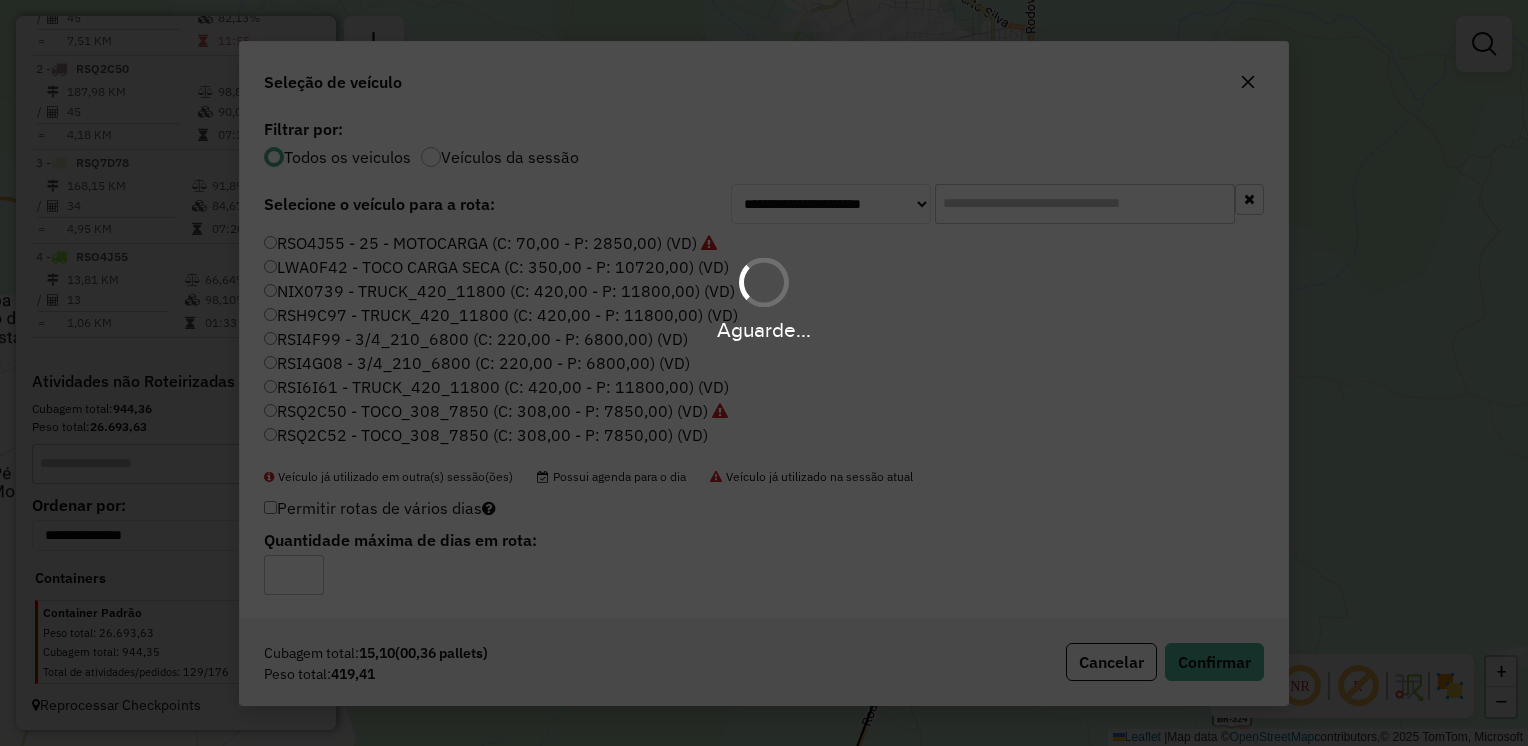 scroll, scrollTop: 852, scrollLeft: 0, axis: vertical 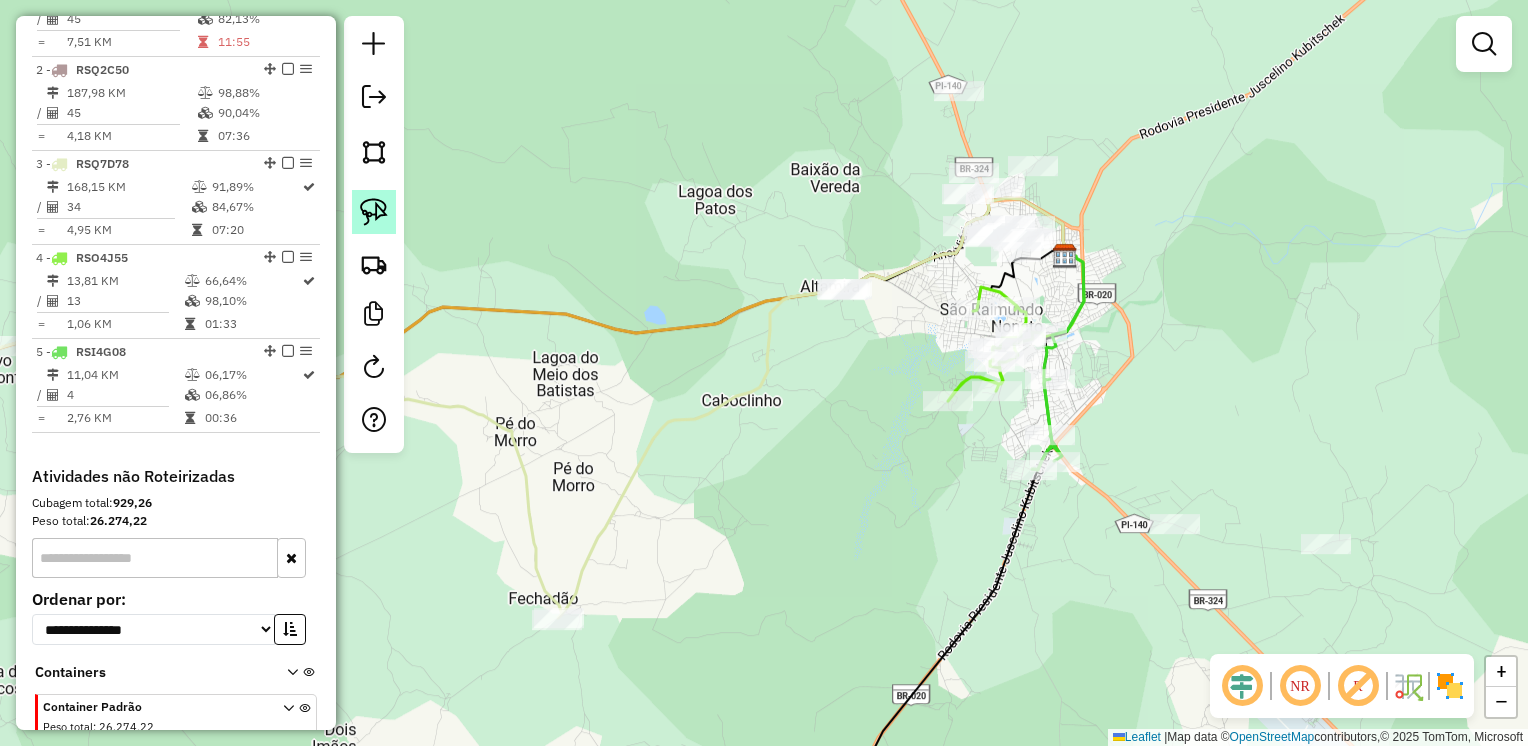 click 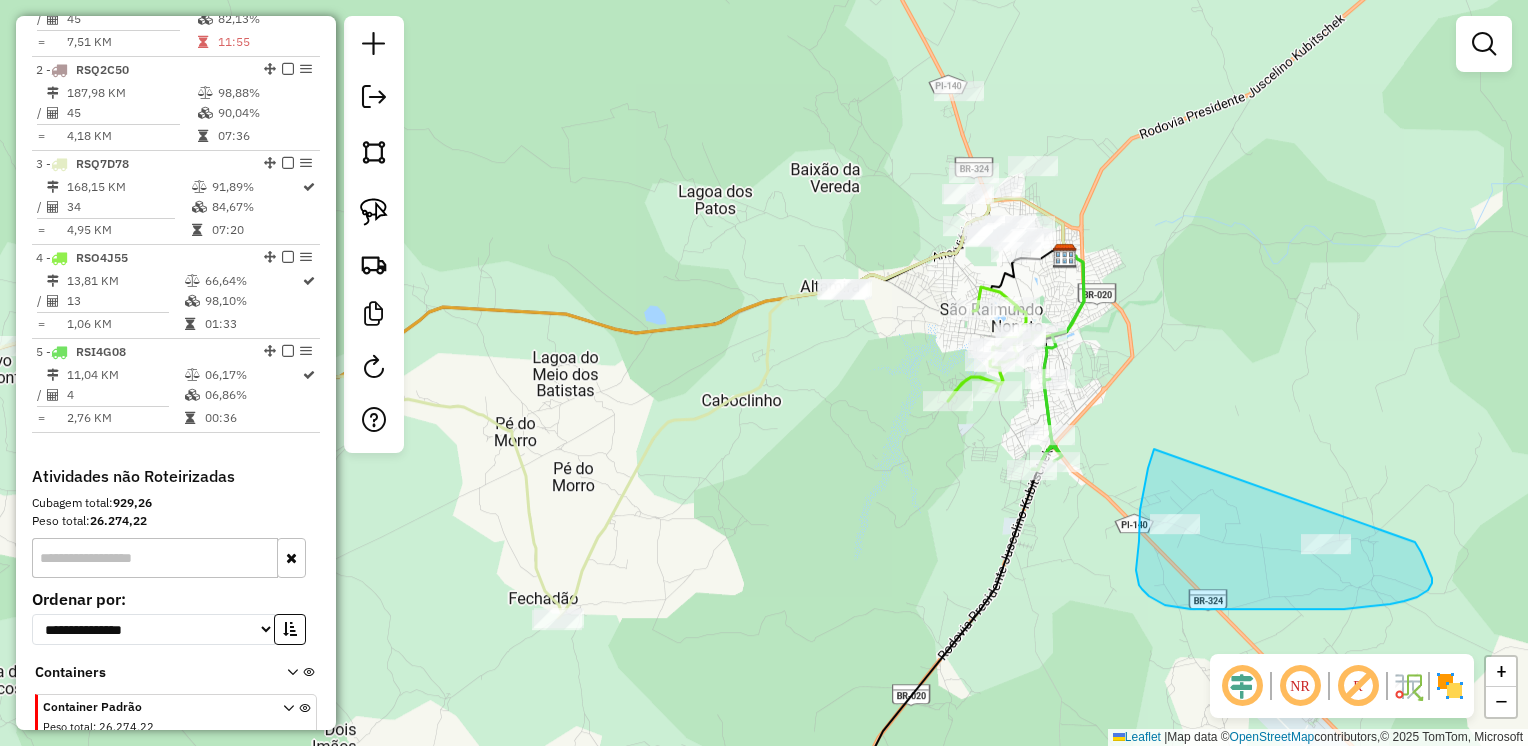 drag, startPoint x: 1154, startPoint y: 449, endPoint x: 1415, endPoint y: 542, distance: 277.074 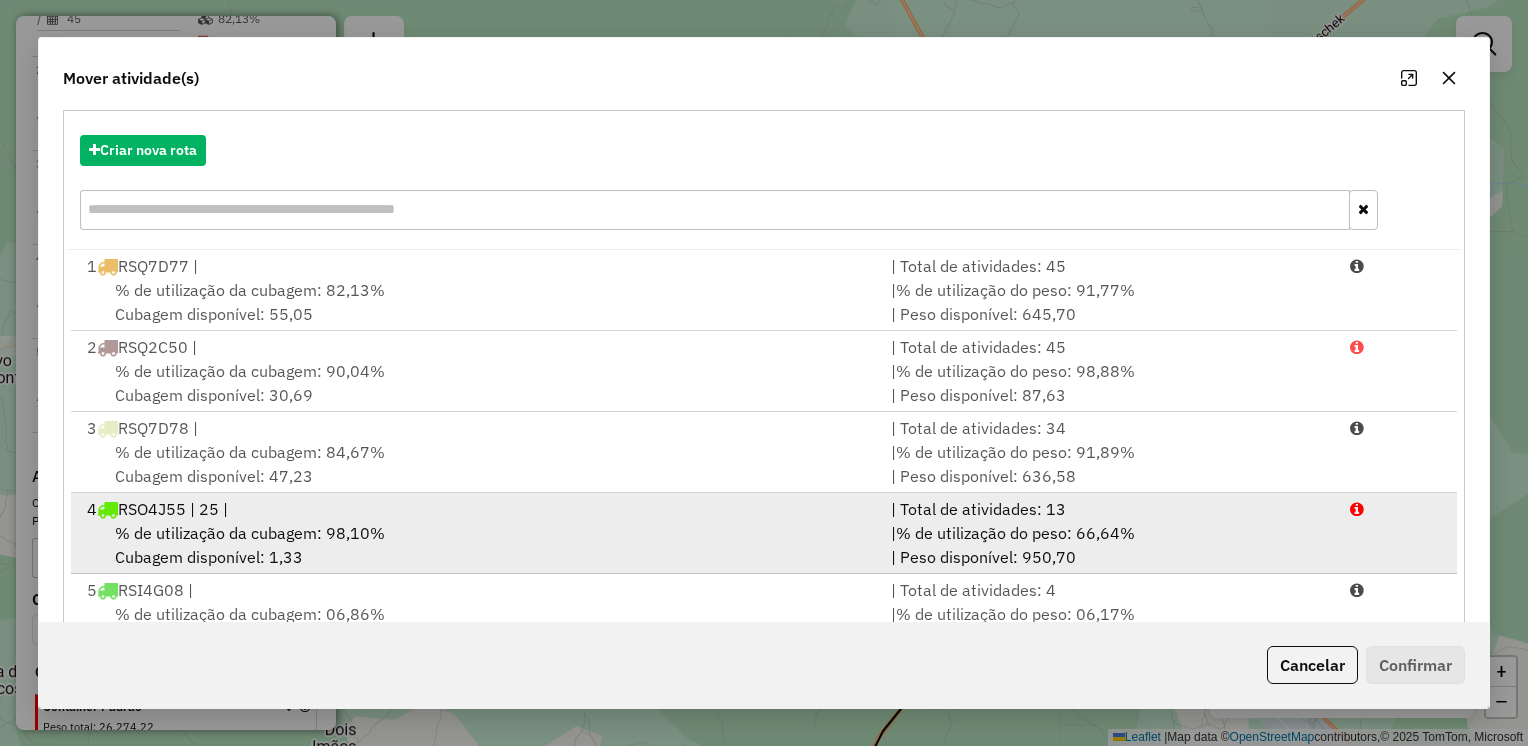 scroll, scrollTop: 271, scrollLeft: 0, axis: vertical 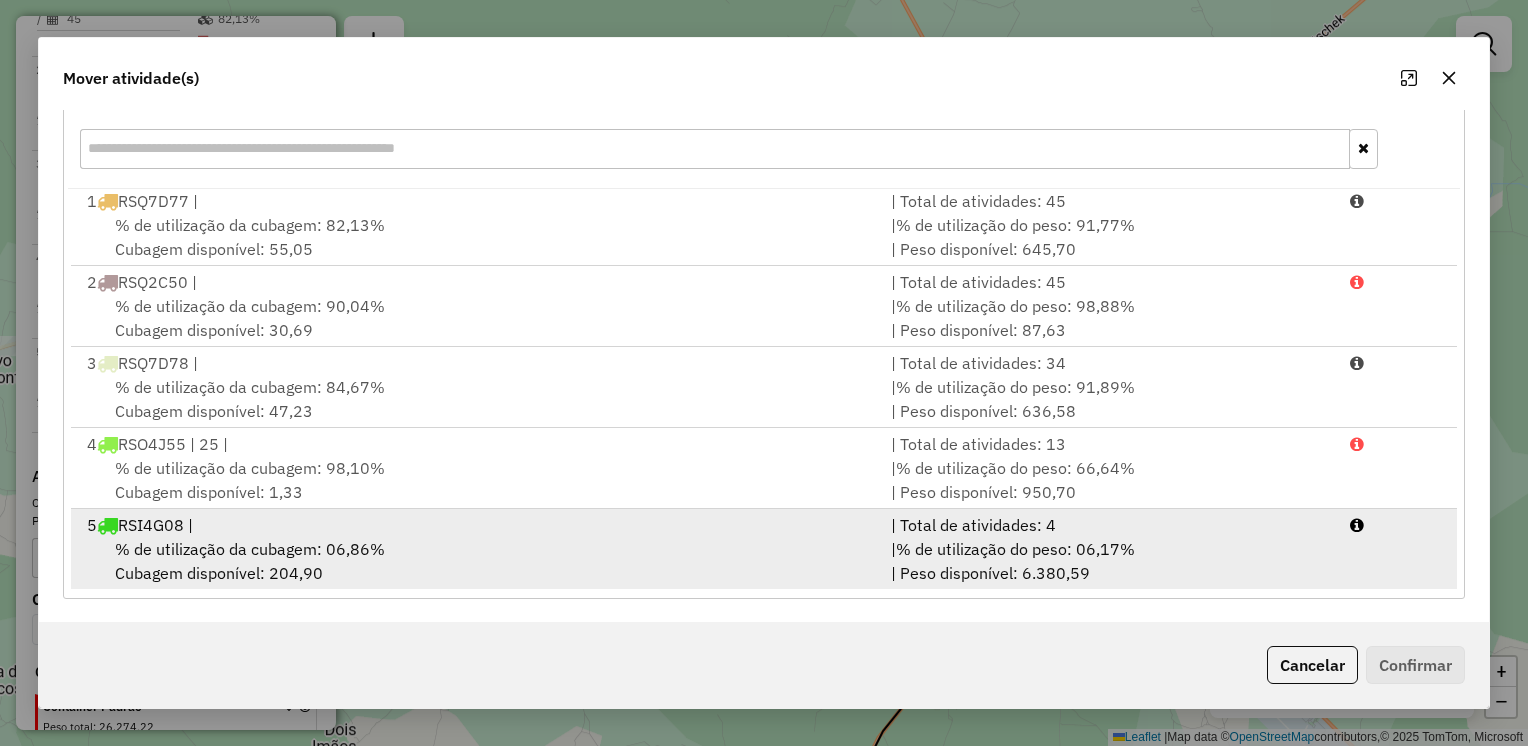 click on "5  RSI4G08 |" at bounding box center (477, 525) 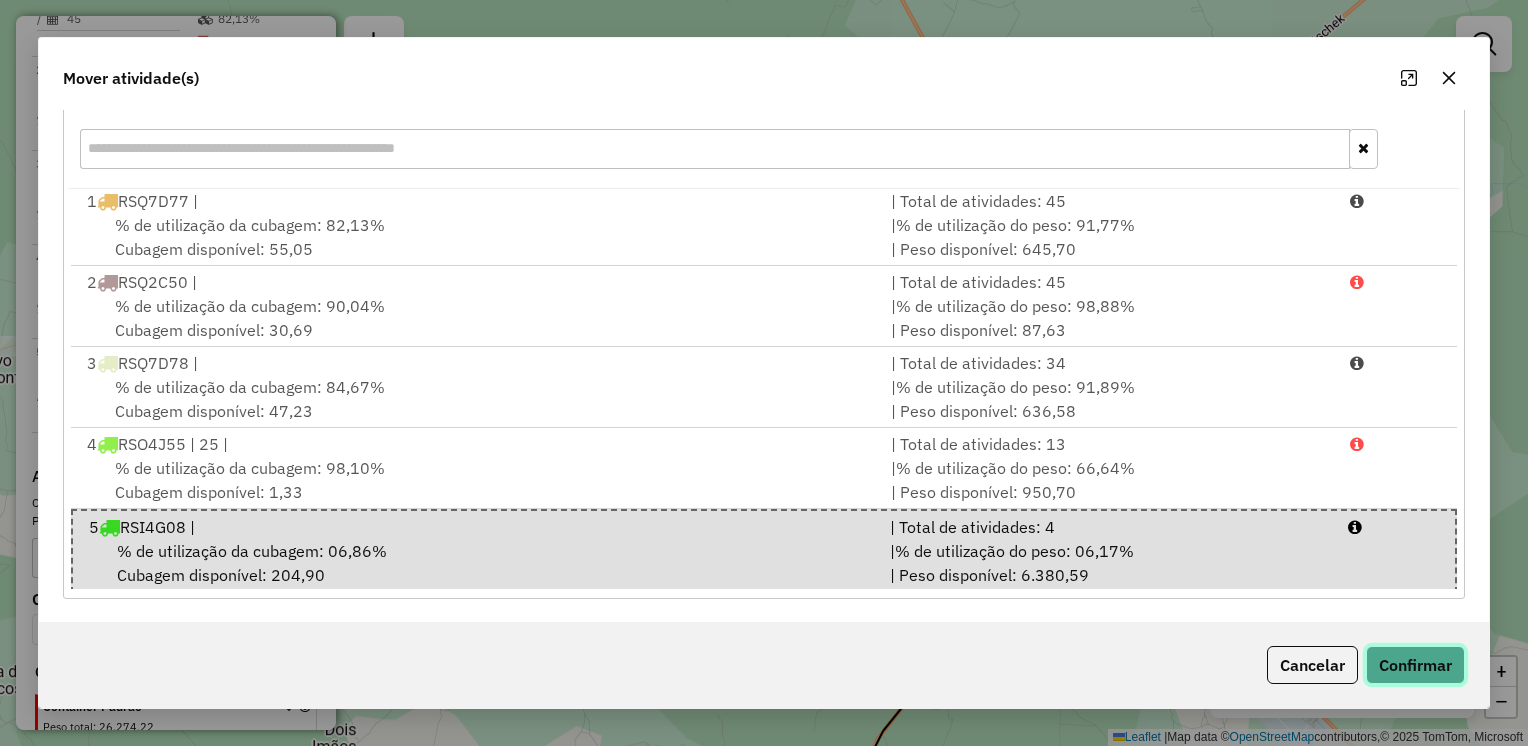 click on "Confirmar" 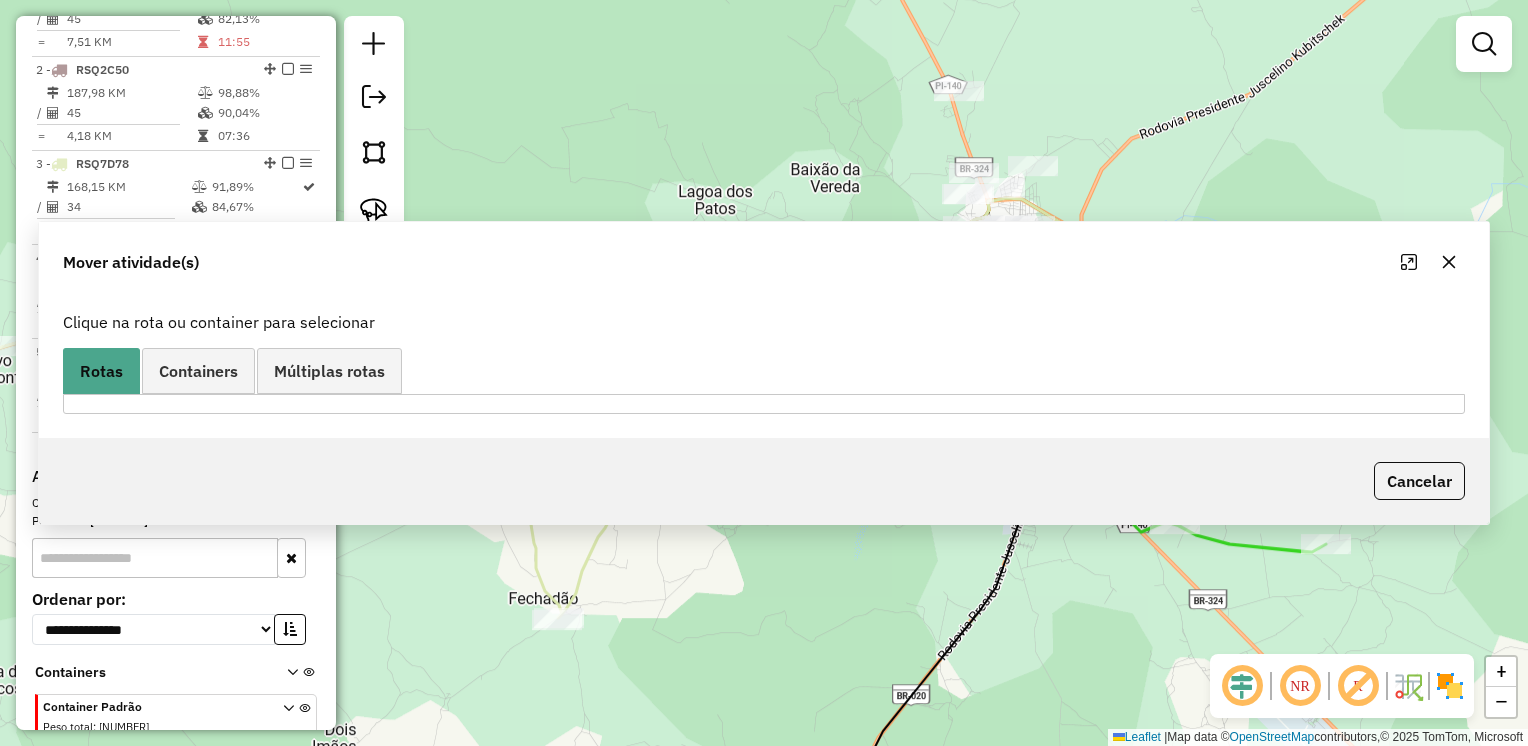scroll, scrollTop: 0, scrollLeft: 0, axis: both 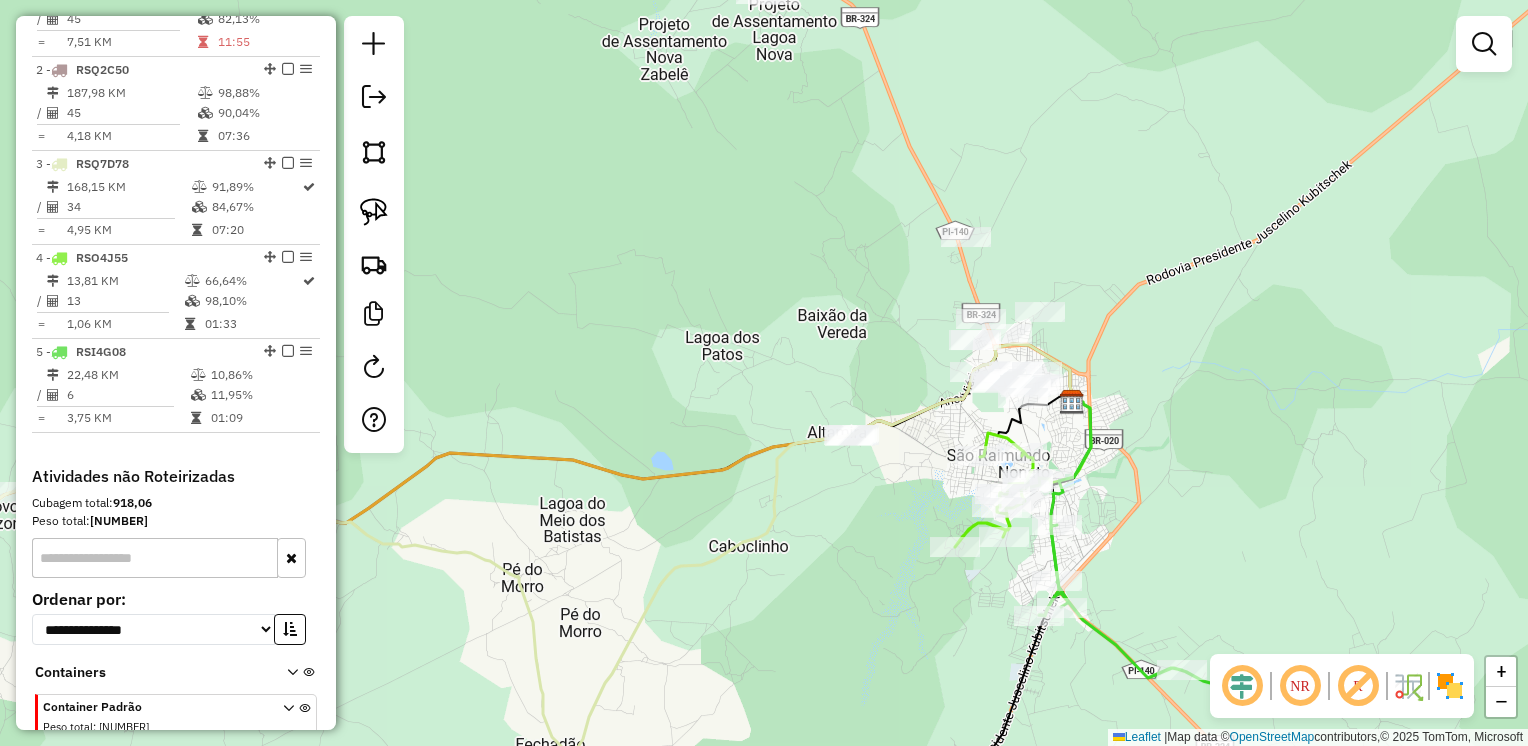 drag, startPoint x: 976, startPoint y: 431, endPoint x: 904, endPoint y: 605, distance: 188.30826 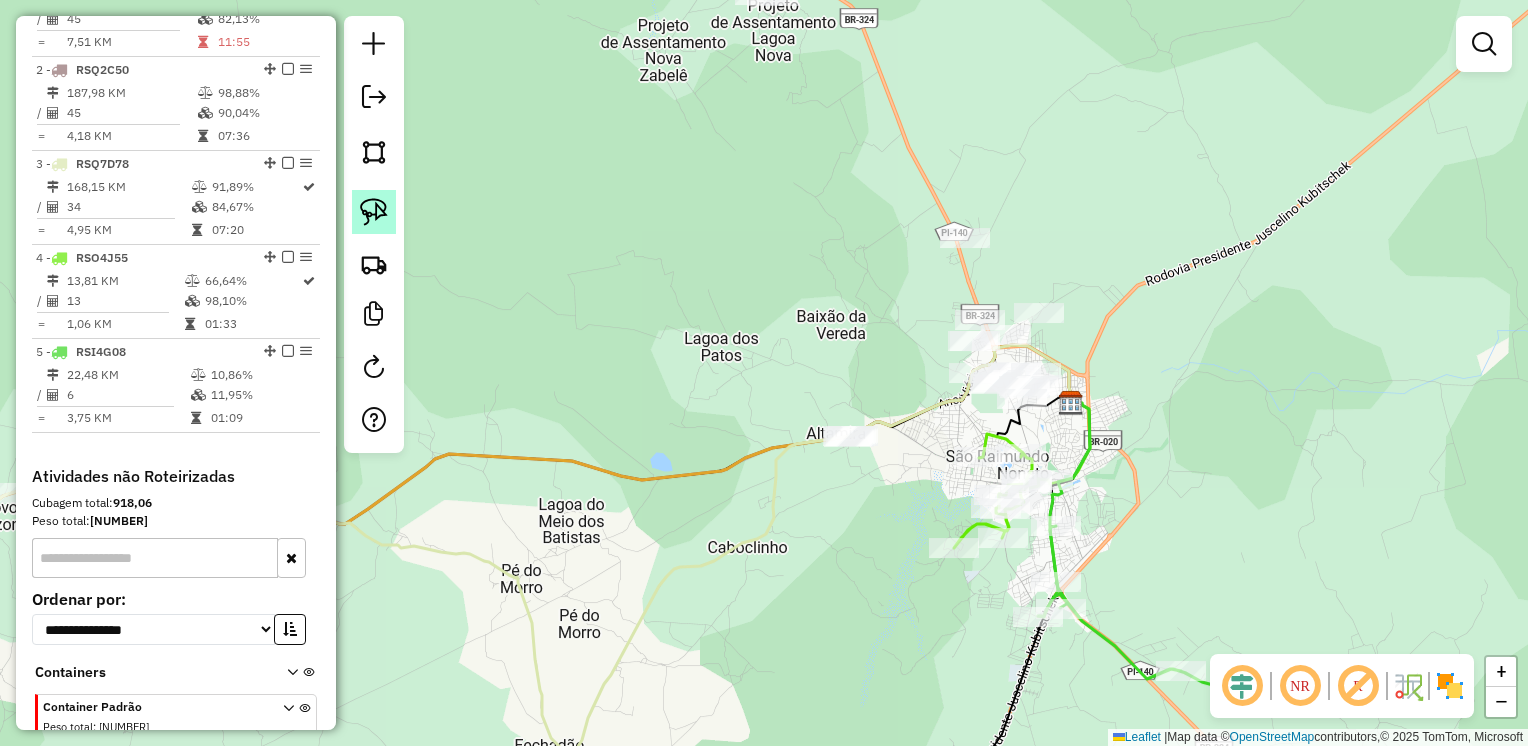 click 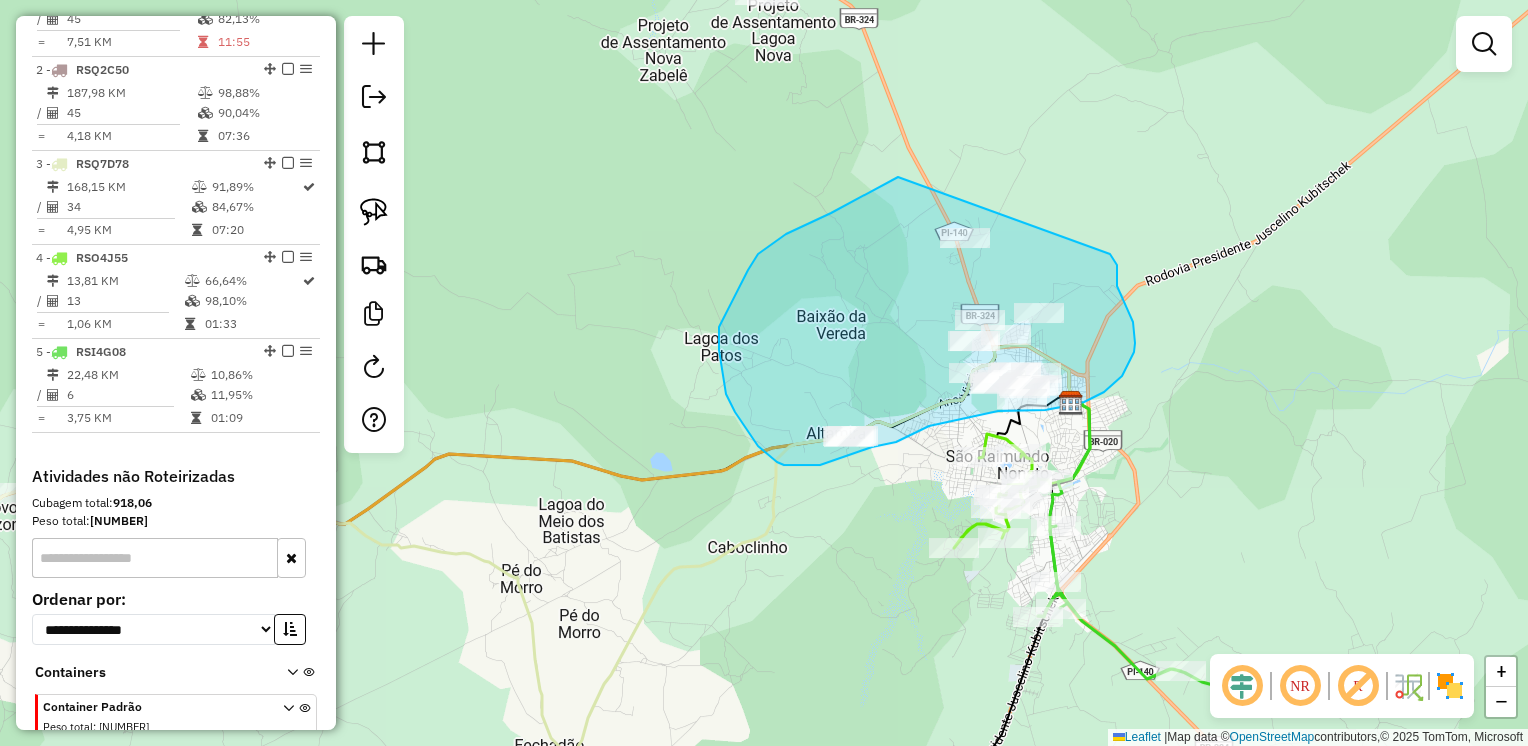 drag, startPoint x: 898, startPoint y: 177, endPoint x: 1110, endPoint y: 254, distance: 225.55043 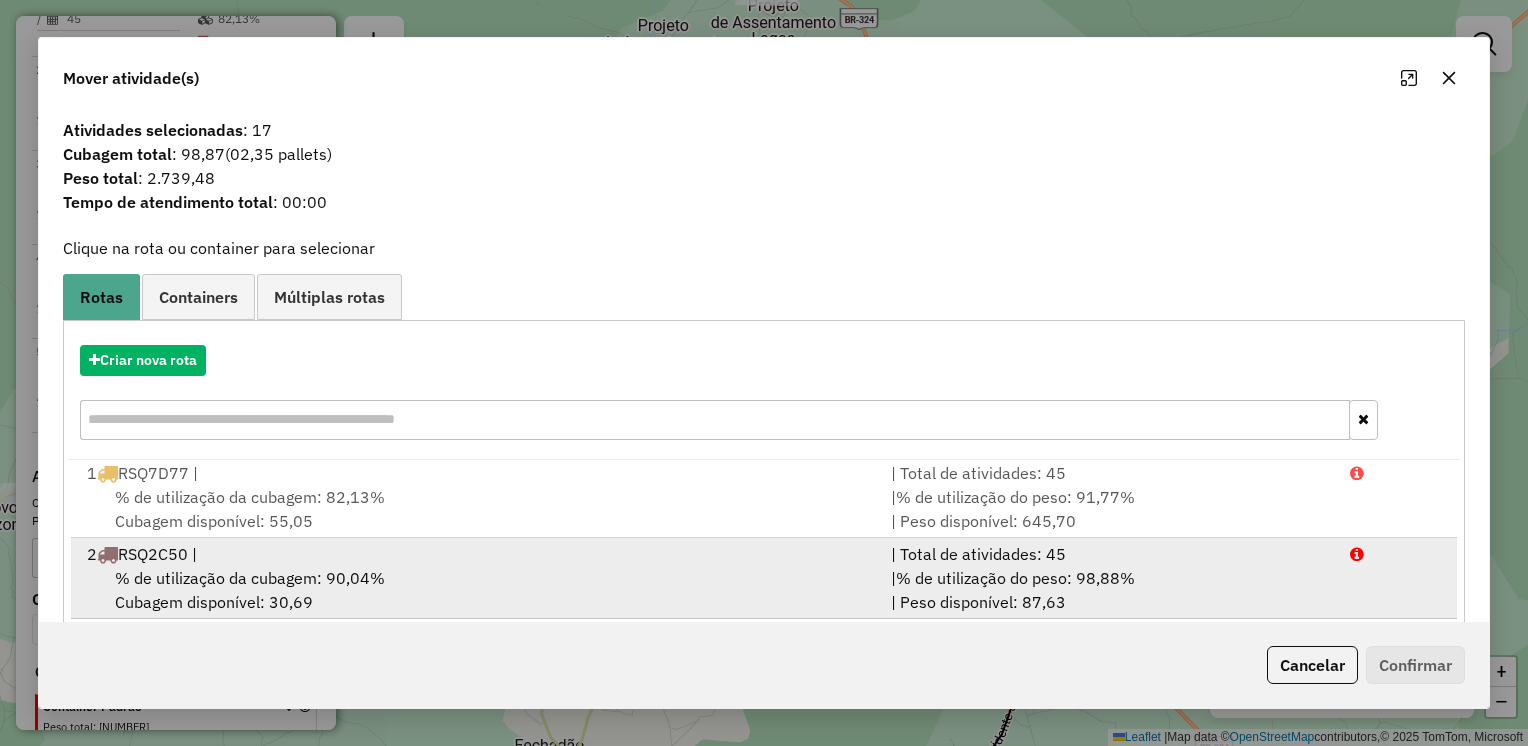 scroll, scrollTop: 4, scrollLeft: 0, axis: vertical 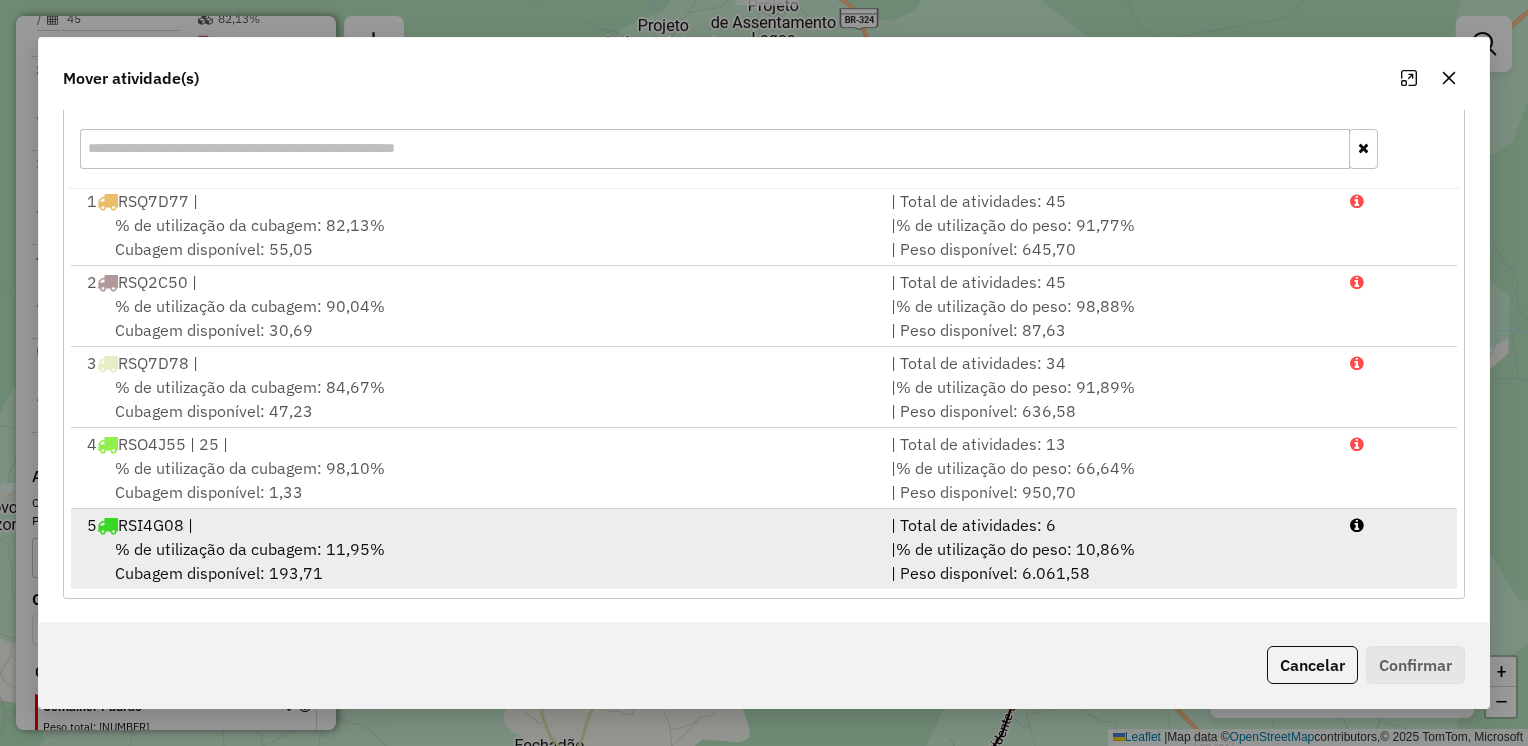 click on "% de utilização da cubagem: 11,95%  Cubagem disponível: 193,71" at bounding box center [477, 561] 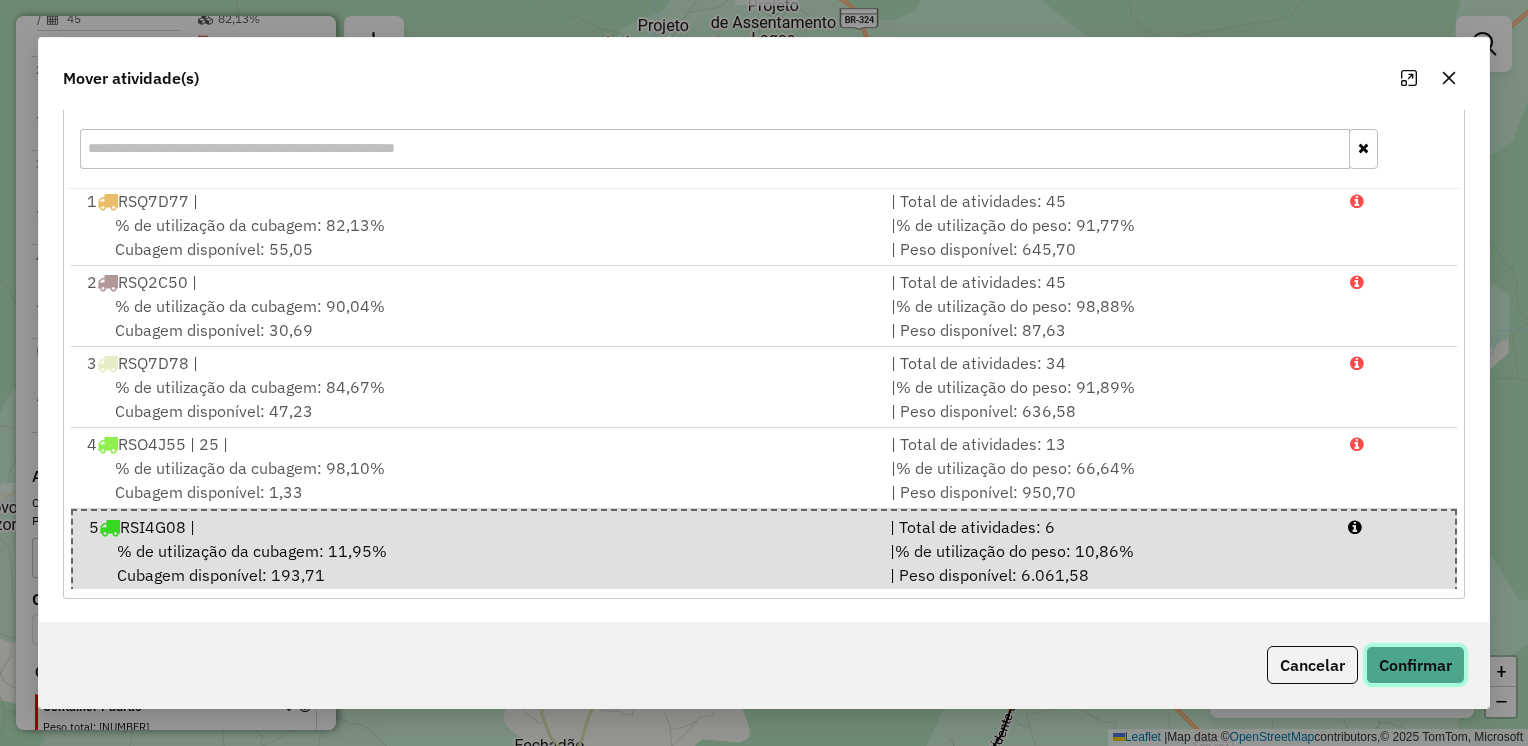 click on "Confirmar" 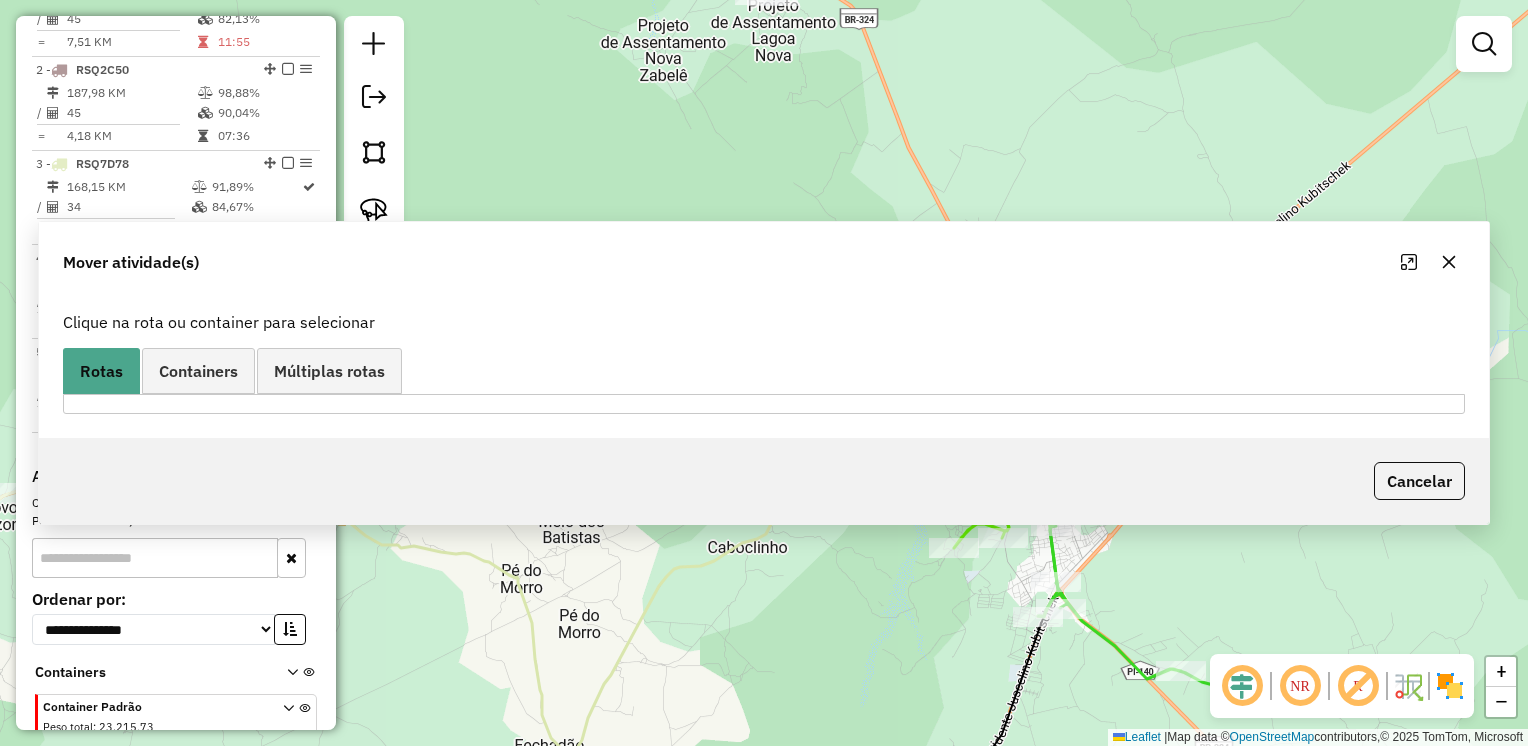 scroll, scrollTop: 0, scrollLeft: 0, axis: both 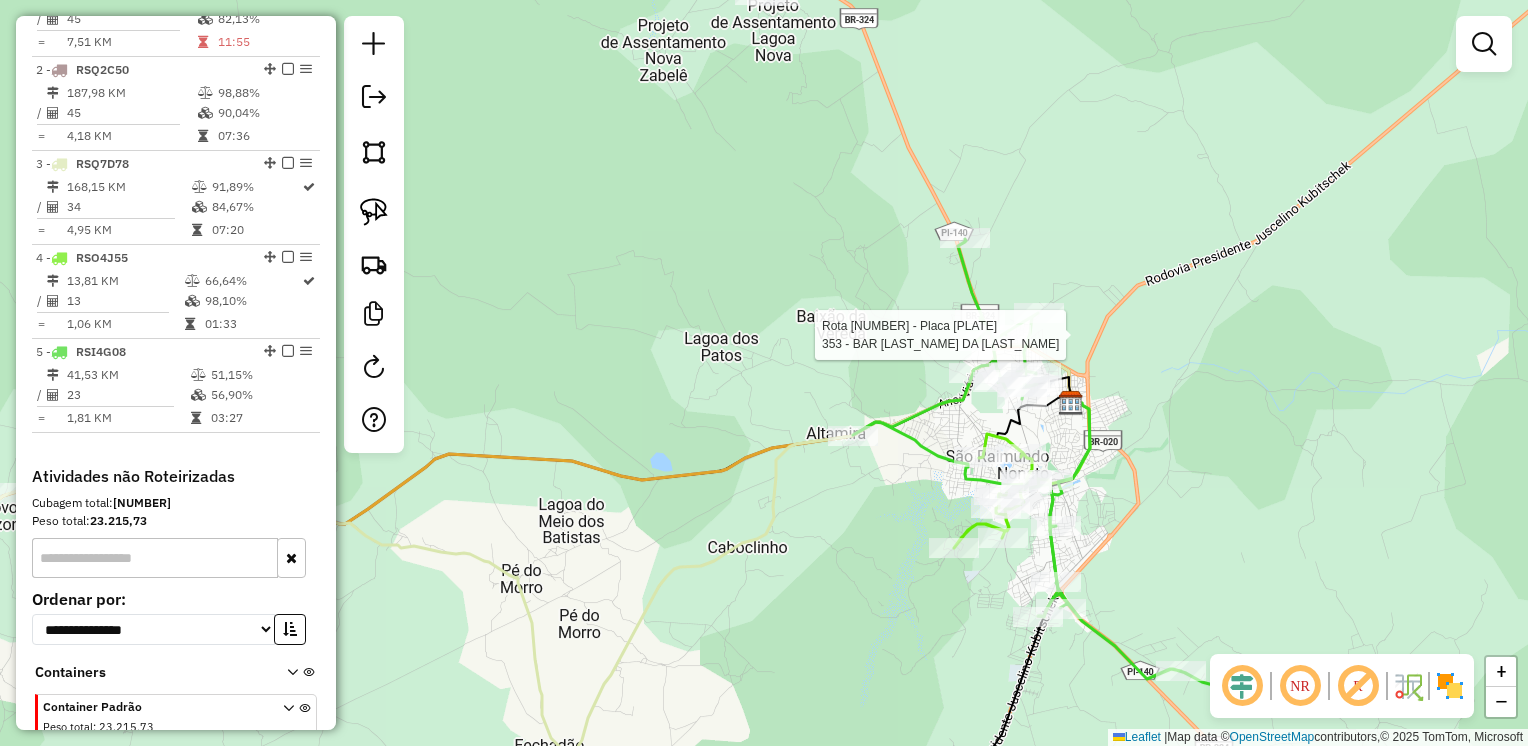 select on "**********" 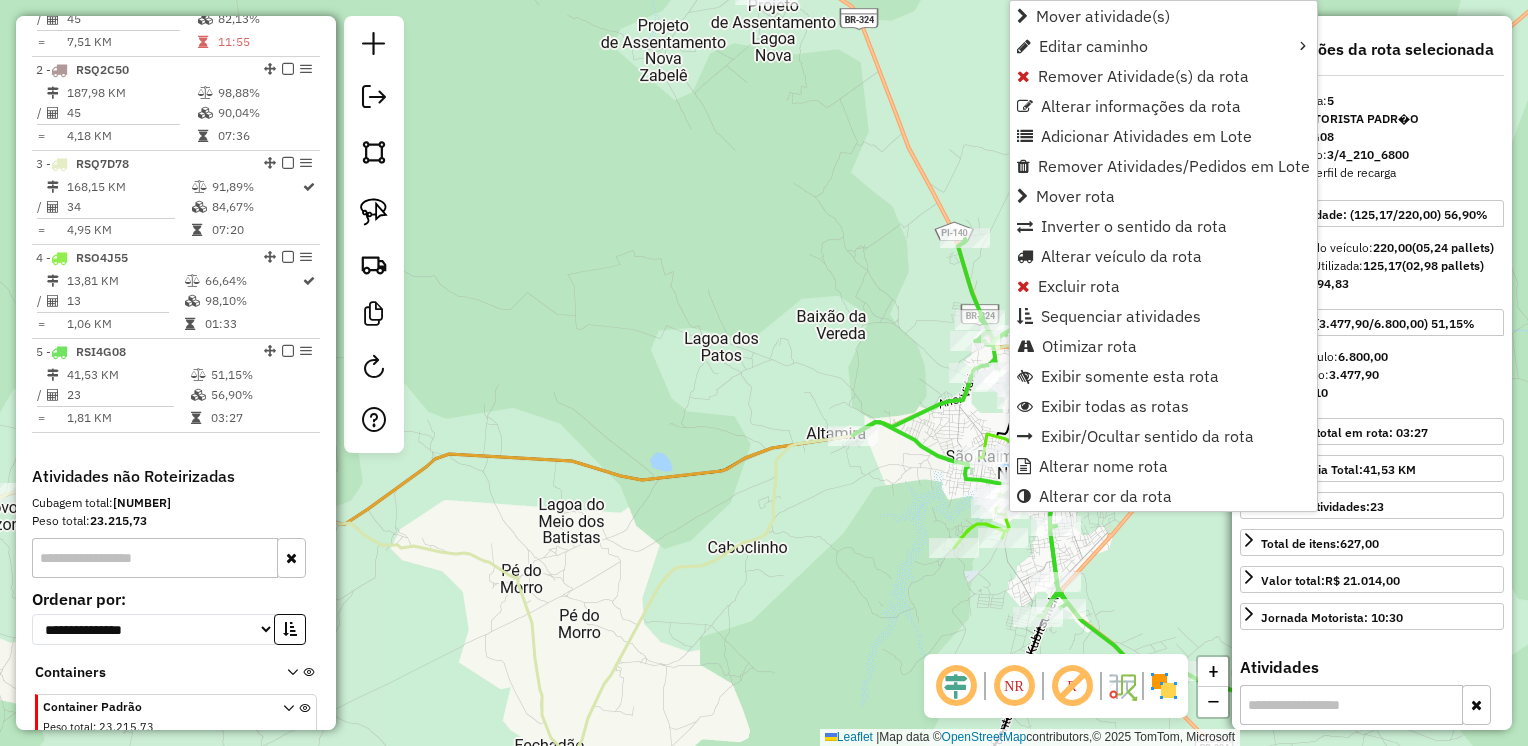 scroll, scrollTop: 946, scrollLeft: 0, axis: vertical 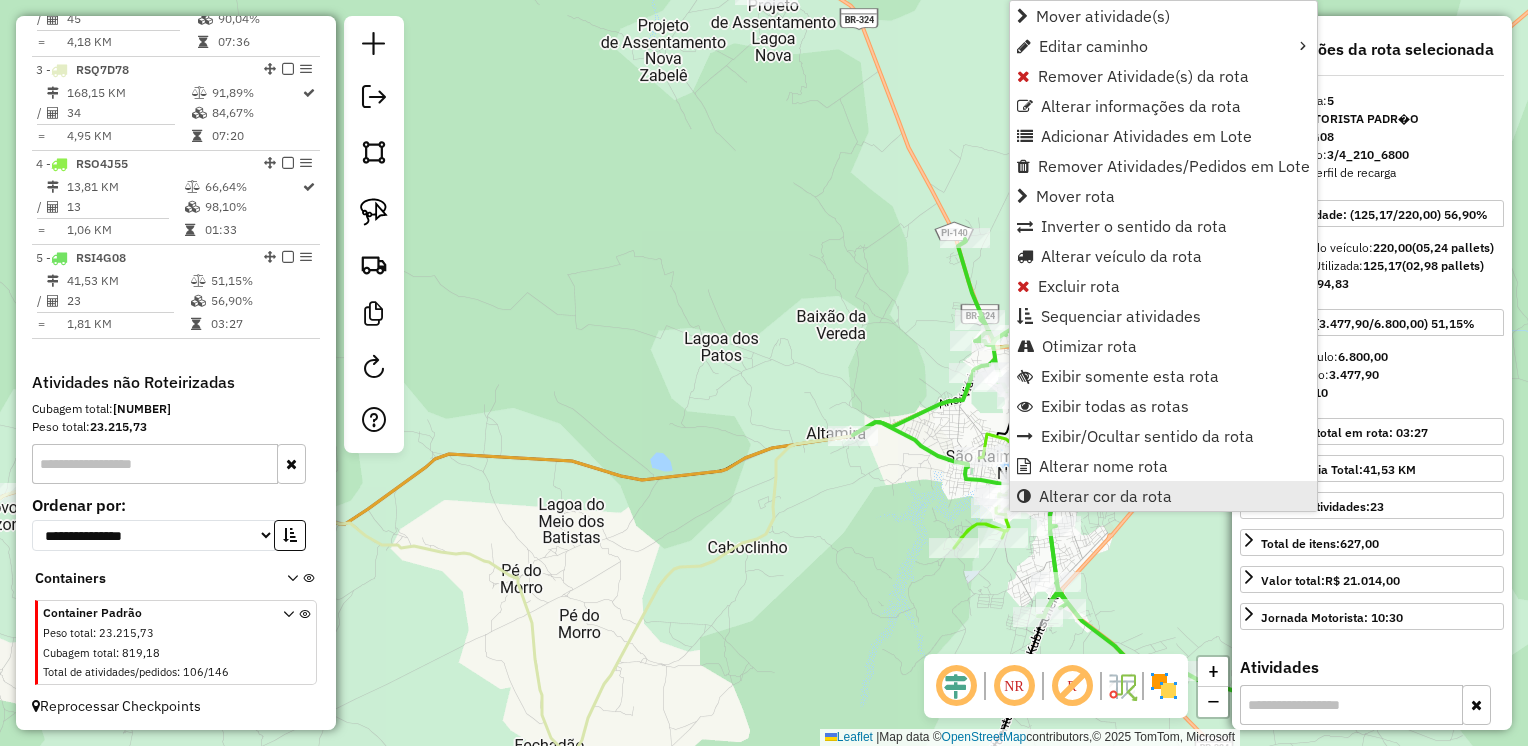 click on "Alterar cor da rota" at bounding box center (1105, 496) 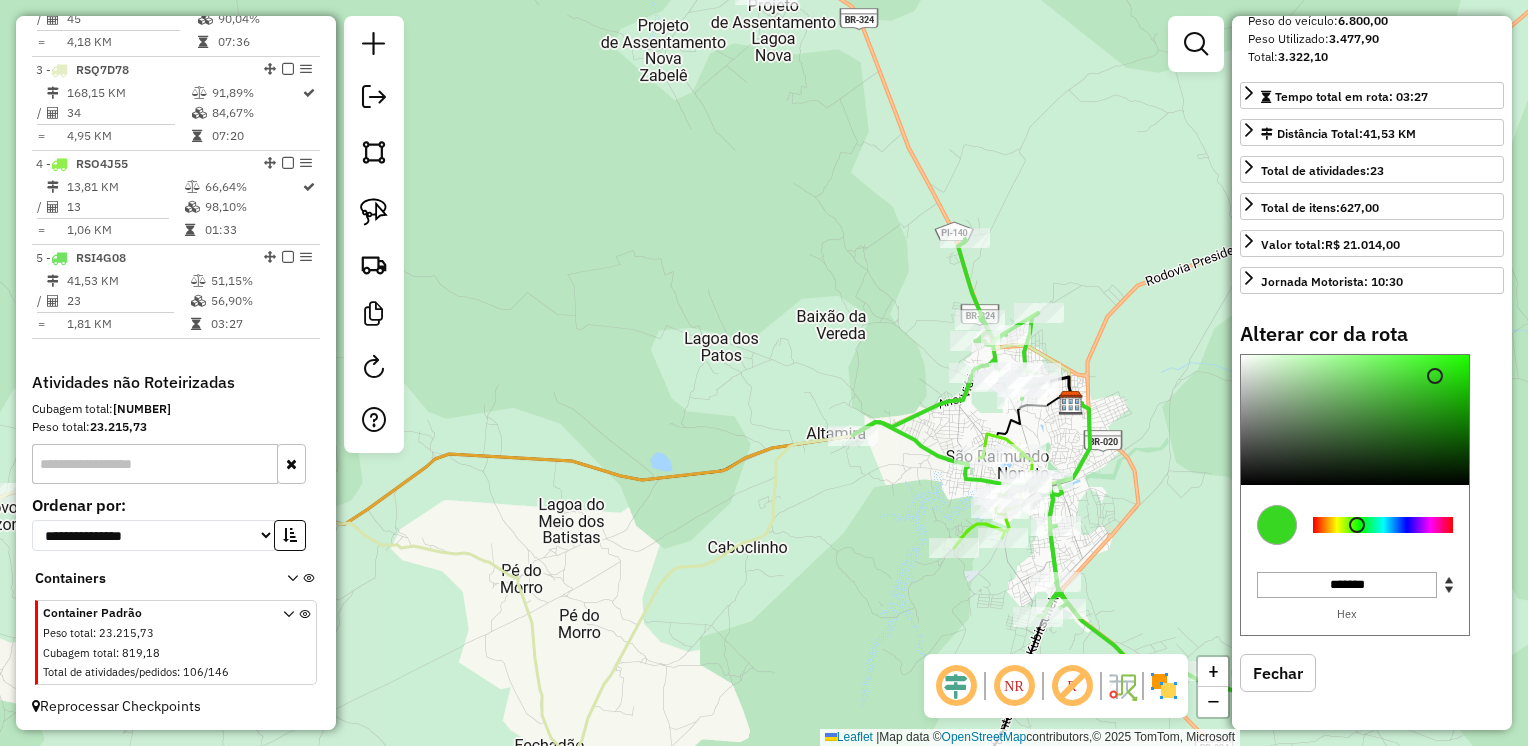 scroll, scrollTop: 370, scrollLeft: 0, axis: vertical 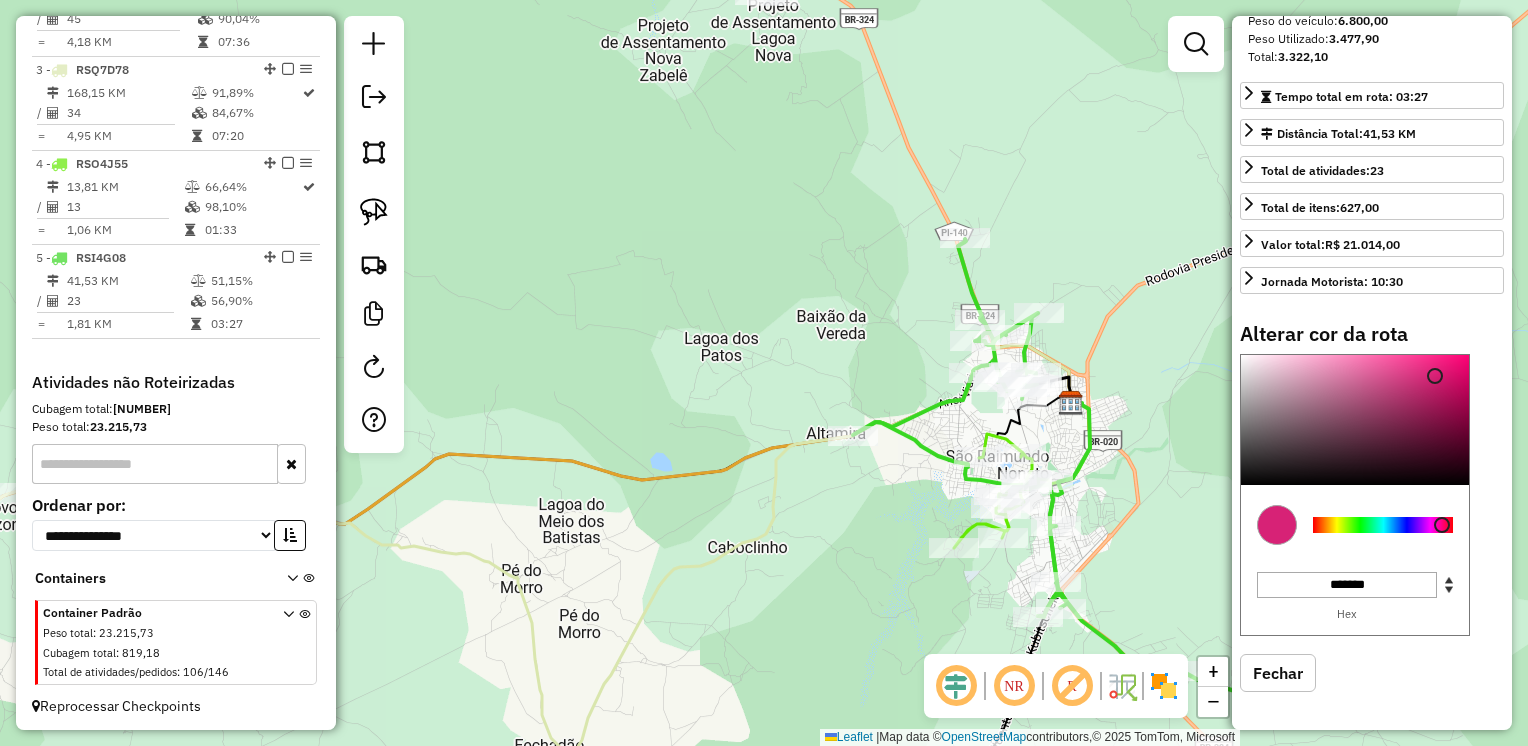 click on "Aguarde..." at bounding box center (0, 0) 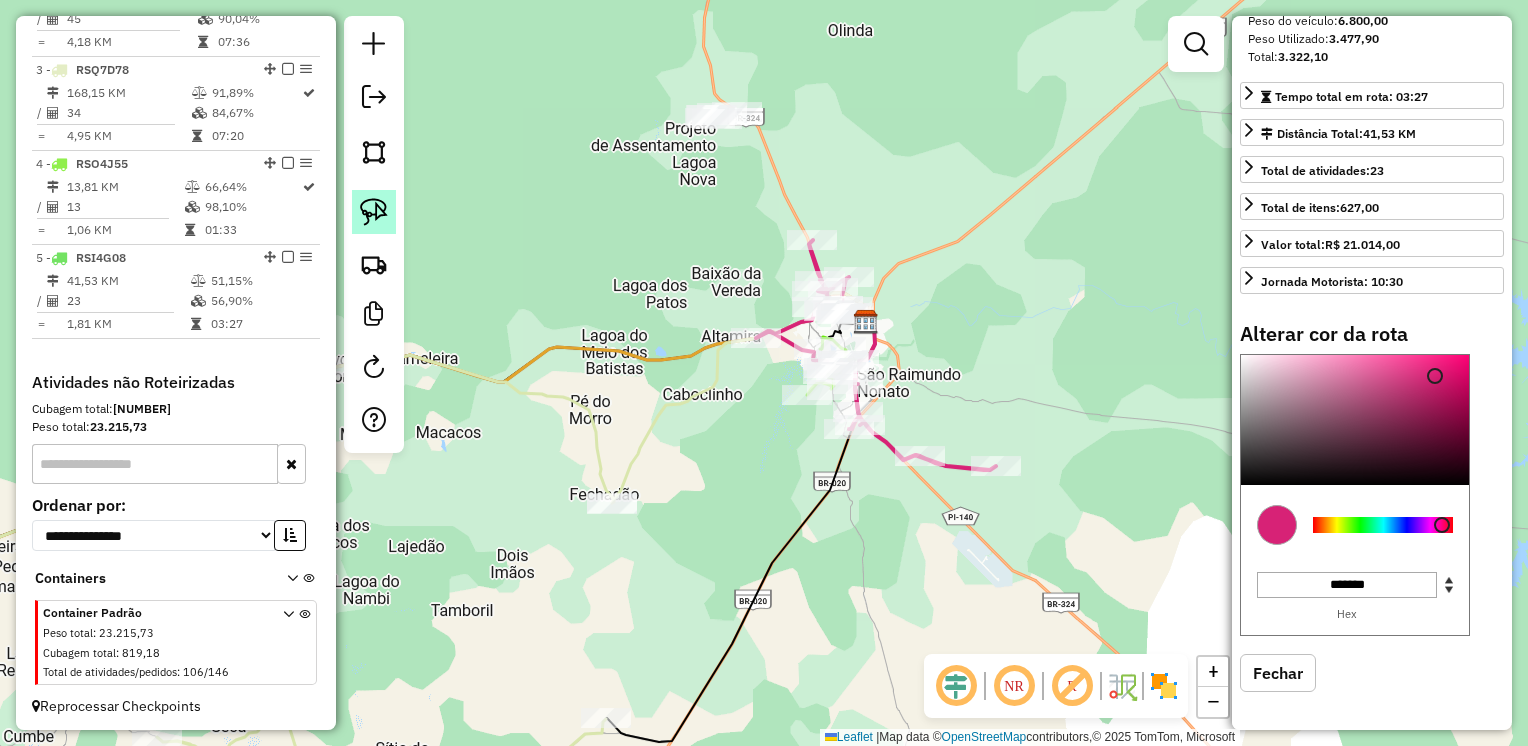 click 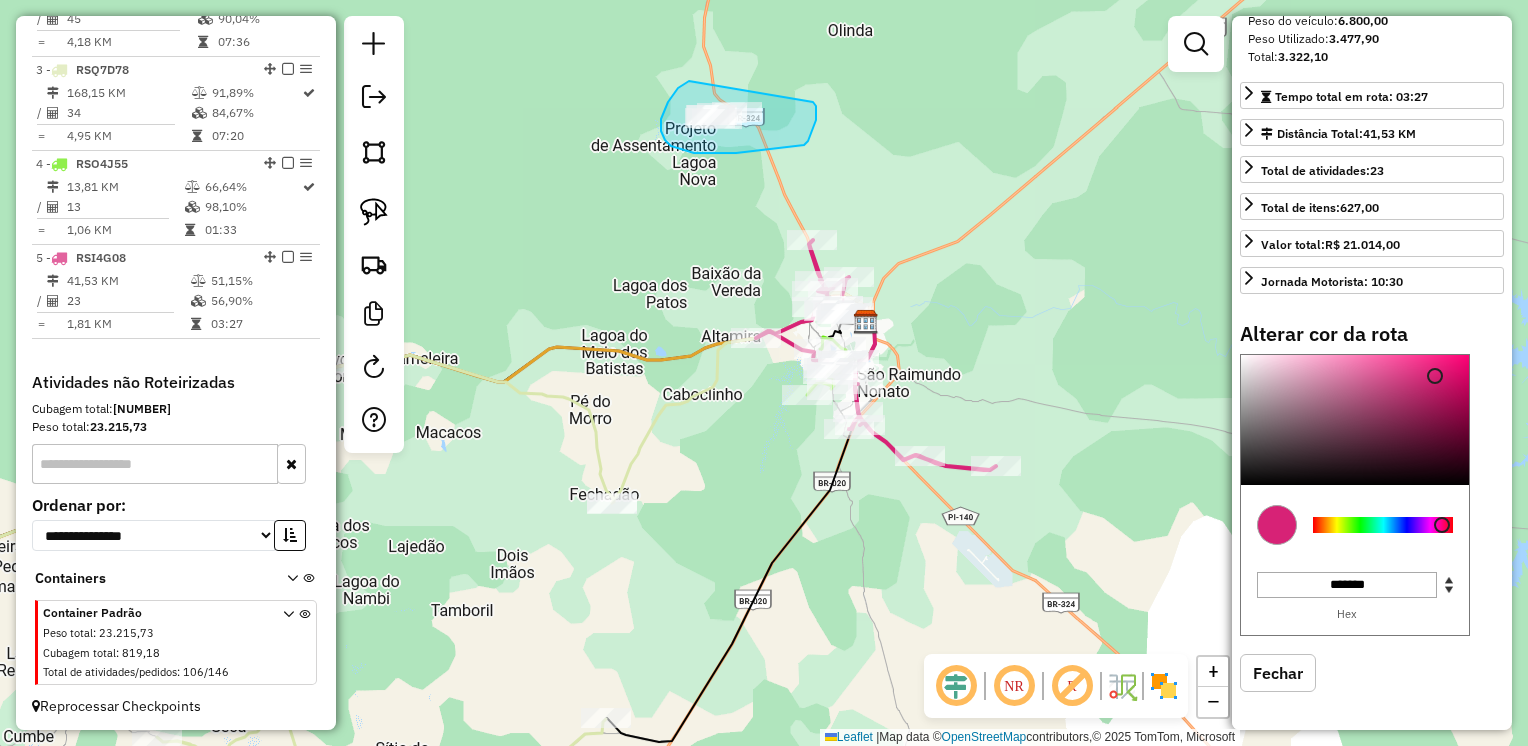 drag, startPoint x: 689, startPoint y: 81, endPoint x: 813, endPoint y: 102, distance: 125.765656 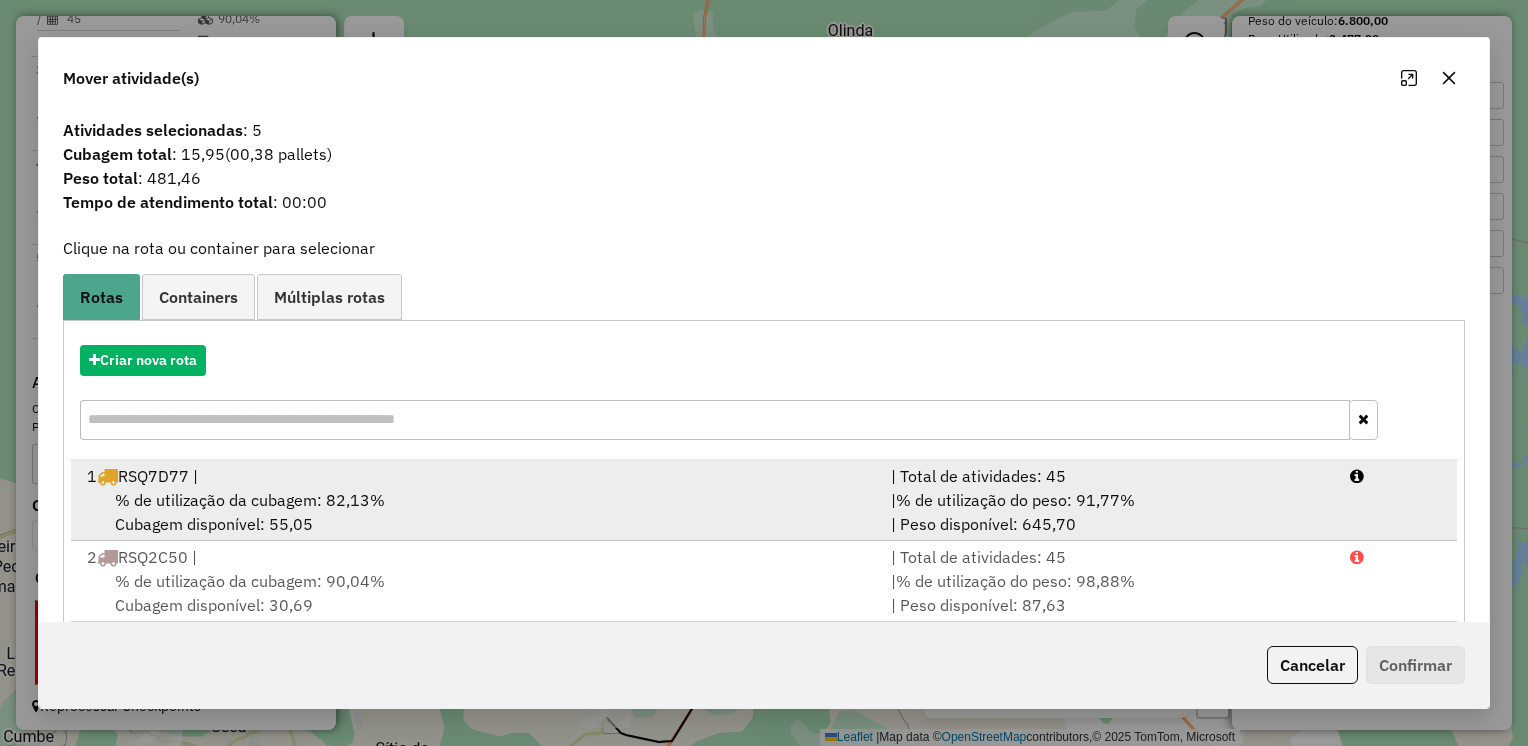 scroll, scrollTop: 4, scrollLeft: 0, axis: vertical 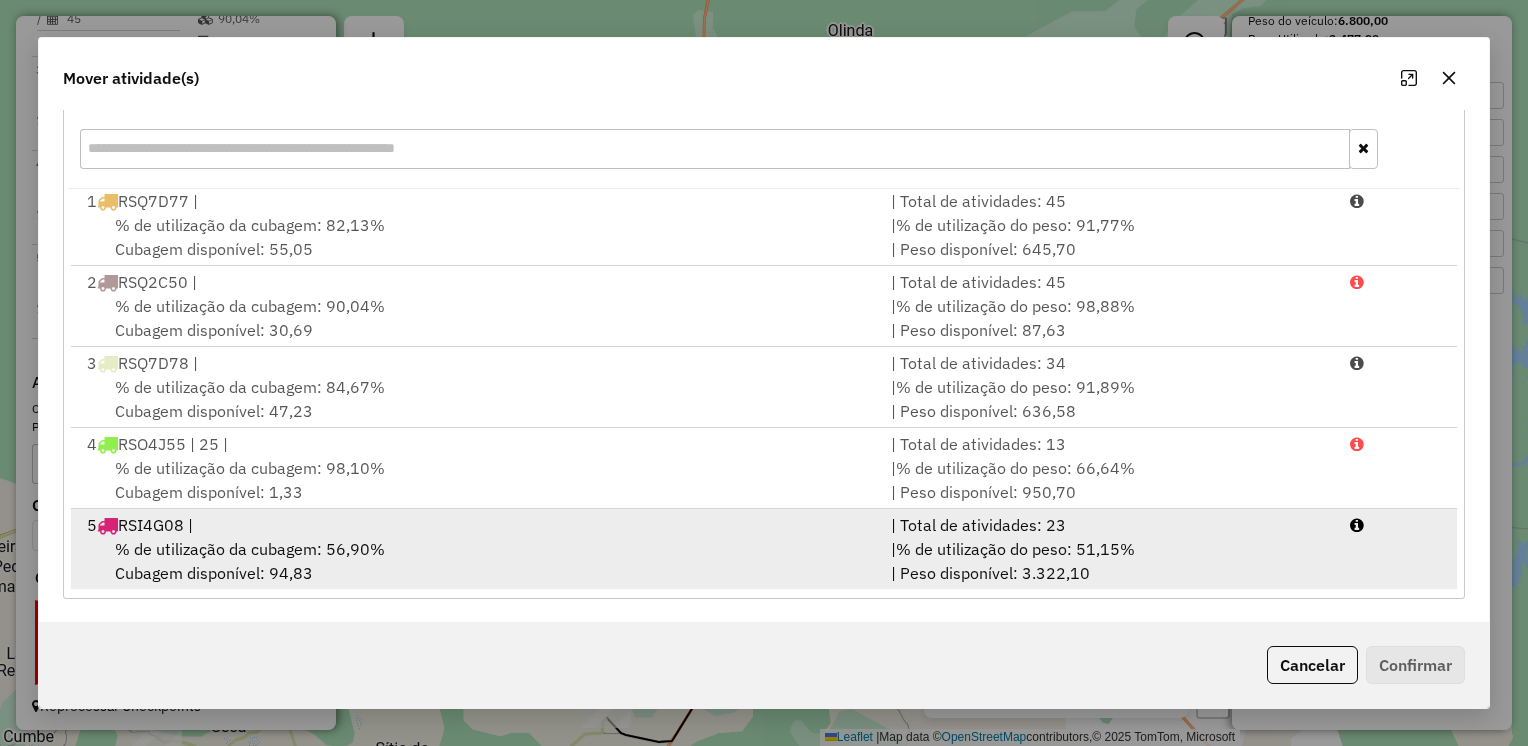 click on "% de utilização da cubagem: 56,90%" at bounding box center [250, 549] 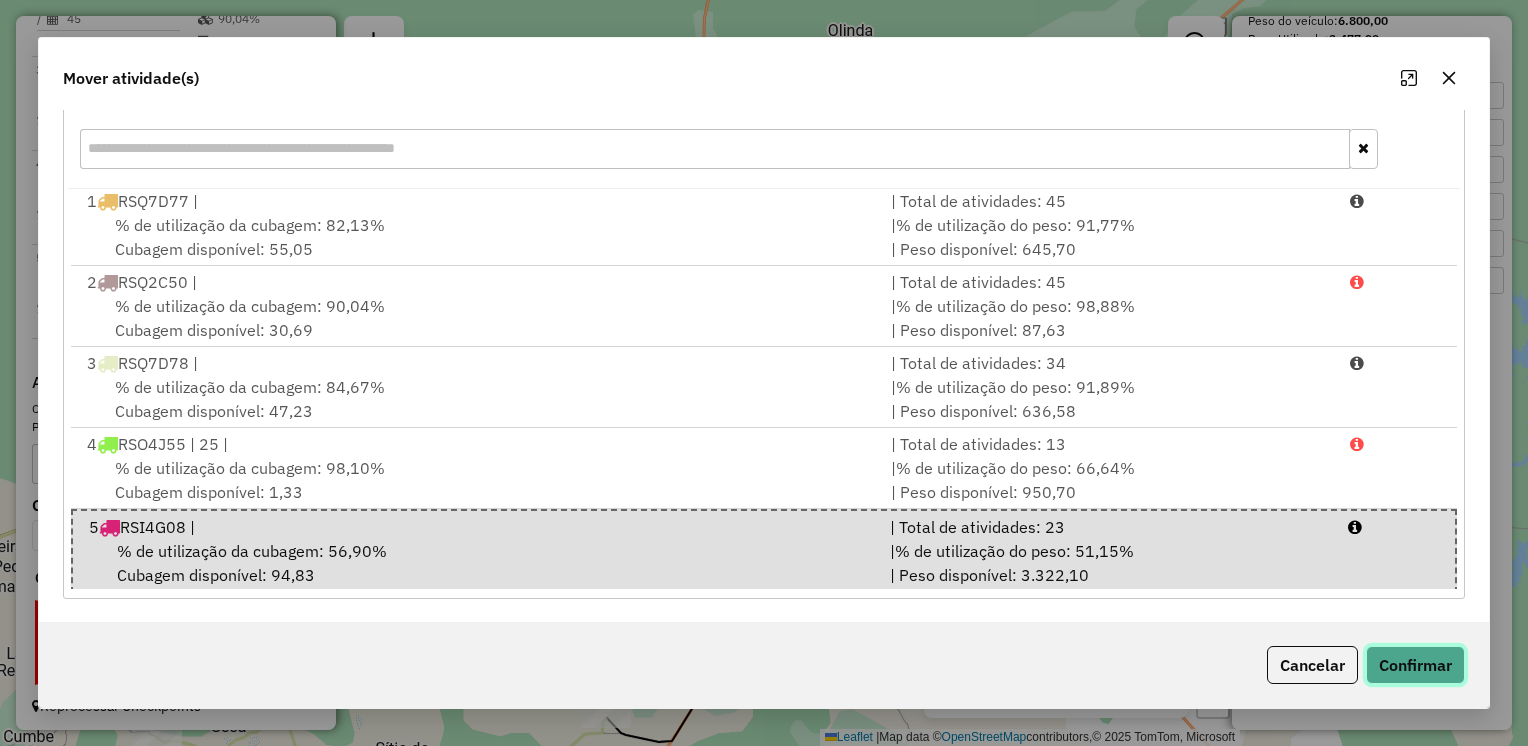 click on "Confirmar" 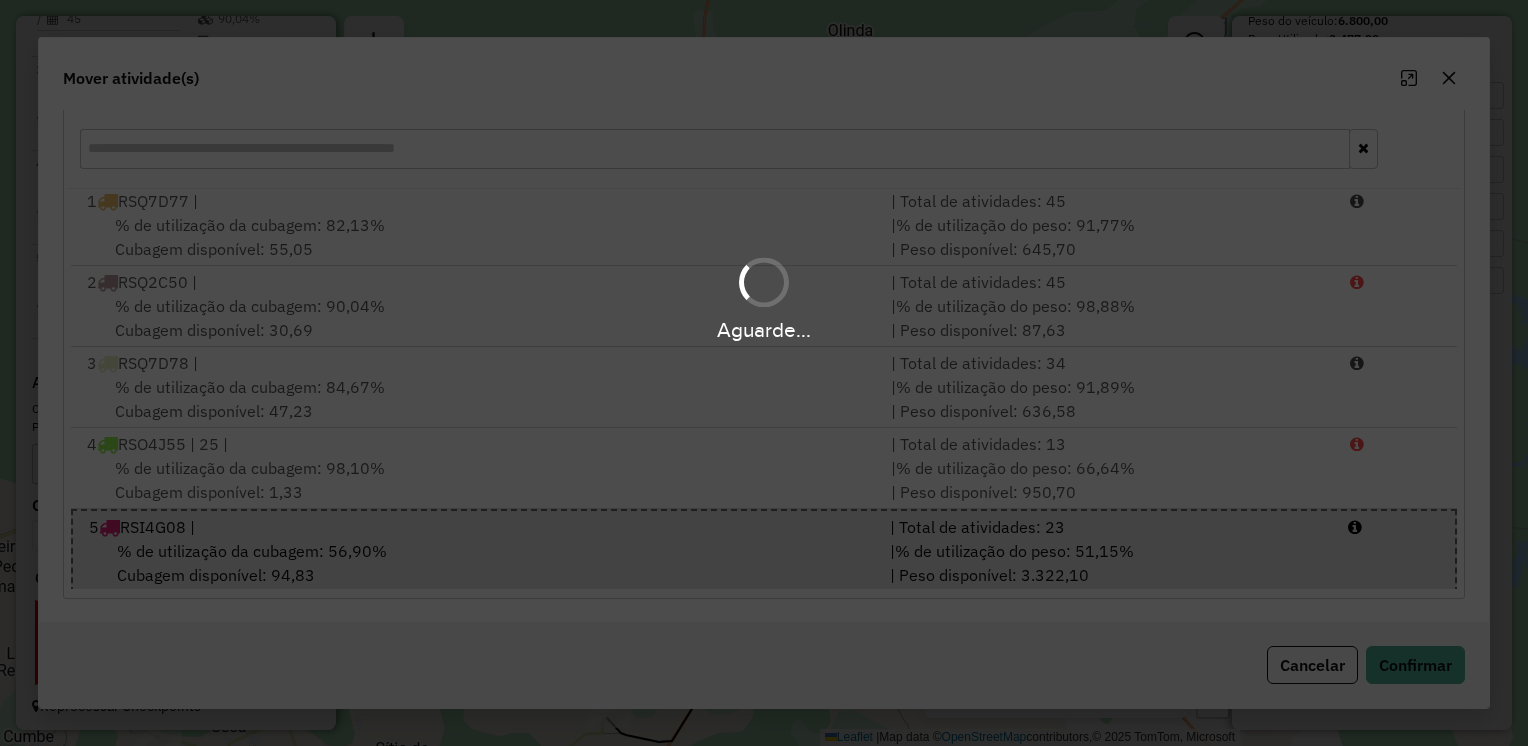 scroll, scrollTop: 0, scrollLeft: 0, axis: both 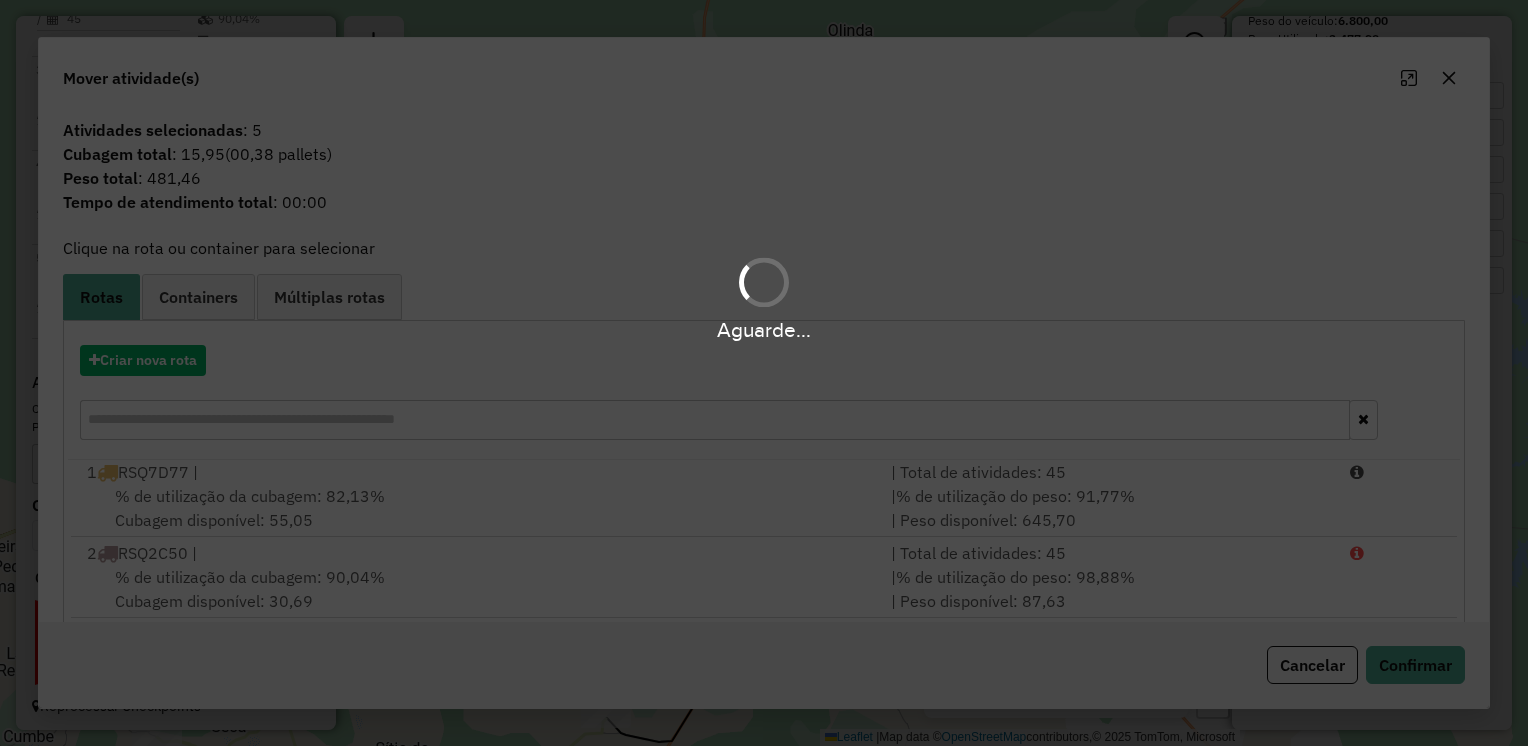 select on "**********" 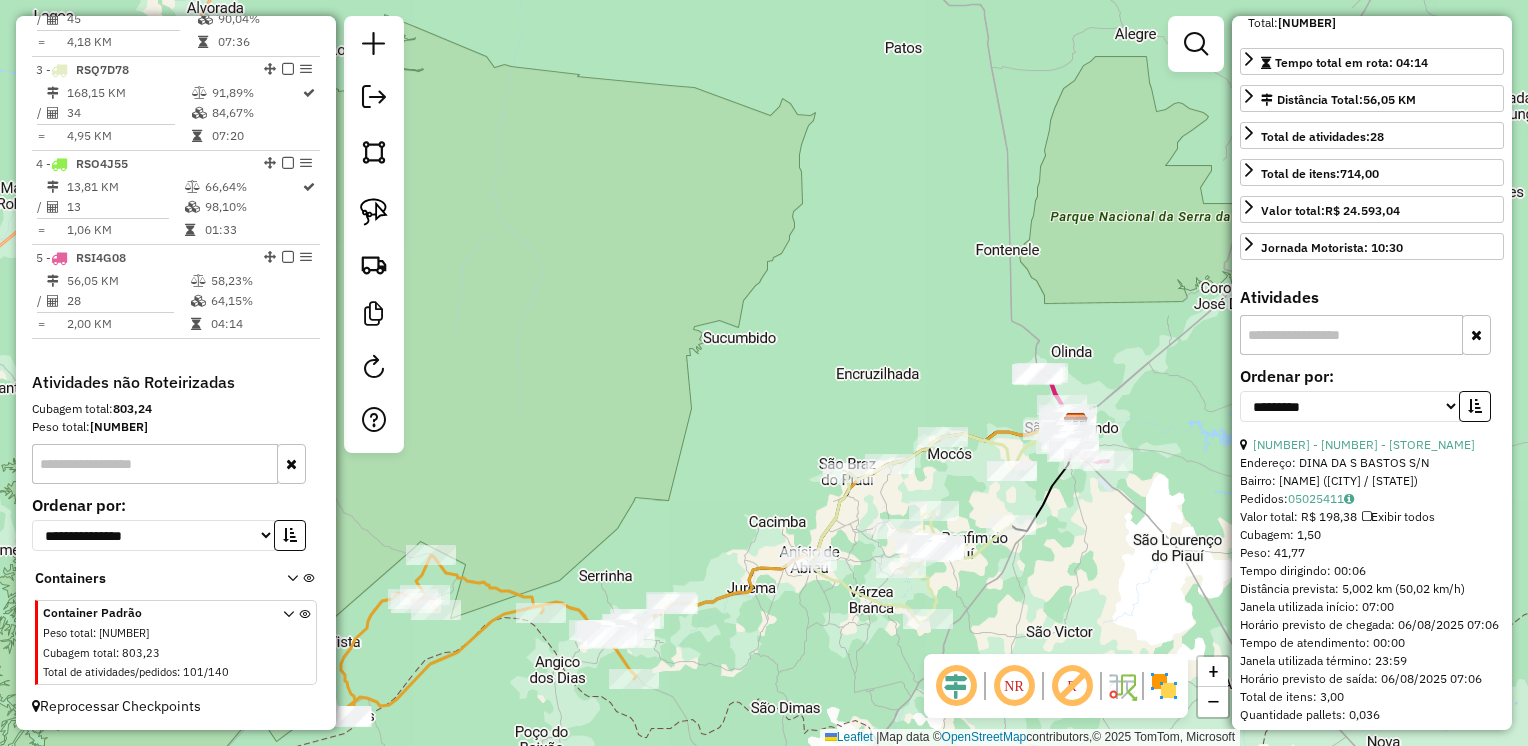 click on "Janela de atendimento Grade de atendimento Capacidade Transportadoras Veículos Cliente Pedidos  Rotas Selecione os dias de semana para filtrar as janelas de atendimento  Seg   Ter   Qua   Qui   Sex   Sáb   Dom  Informe o período da janela de atendimento: De: Até:  Filtrar exatamente a janela do cliente  Considerar janela de atendimento padrão  Selecione os dias de semana para filtrar as grades de atendimento  Seg   Ter   Qua   Qui   Sex   Sáb   Dom   Considerar clientes sem dia de atendimento cadastrado  Clientes fora do dia de atendimento selecionado Filtrar as atividades entre os valores definidos abaixo:  Peso mínimo:   Peso máximo:   Cubagem mínima:   Cubagem máxima:   De:   Até:  Filtrar as atividades entre o tempo de atendimento definido abaixo:  De:   Até:   Considerar capacidade total dos clientes não roteirizados Transportadora: Selecione um ou mais itens Tipo de veículo: Selecione um ou mais itens Veículo: Selecione um ou mais itens Motorista: Selecione um ou mais itens Nome: Rótulo:" 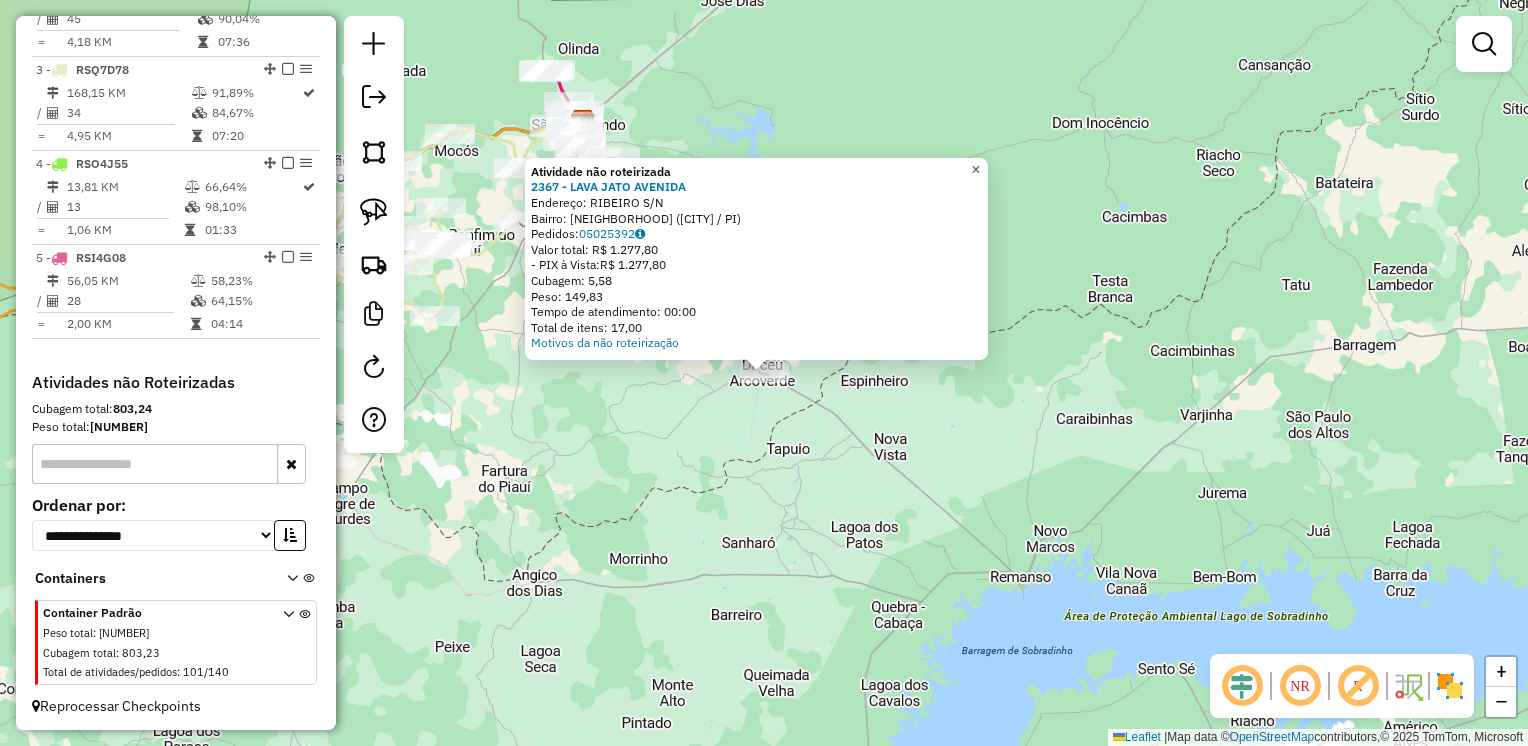 click on "×" 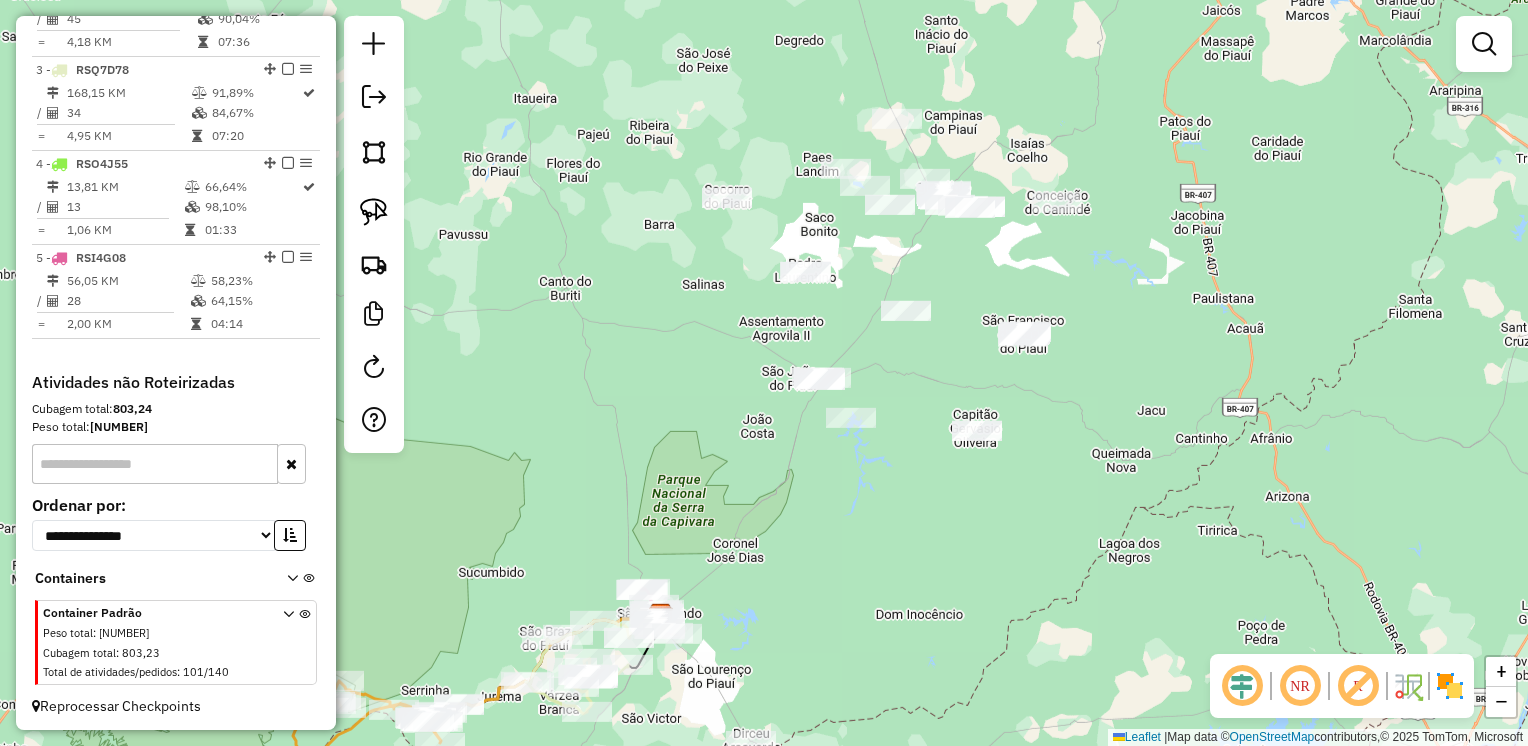 drag, startPoint x: 982, startPoint y: 237, endPoint x: 907, endPoint y: 602, distance: 372.62582 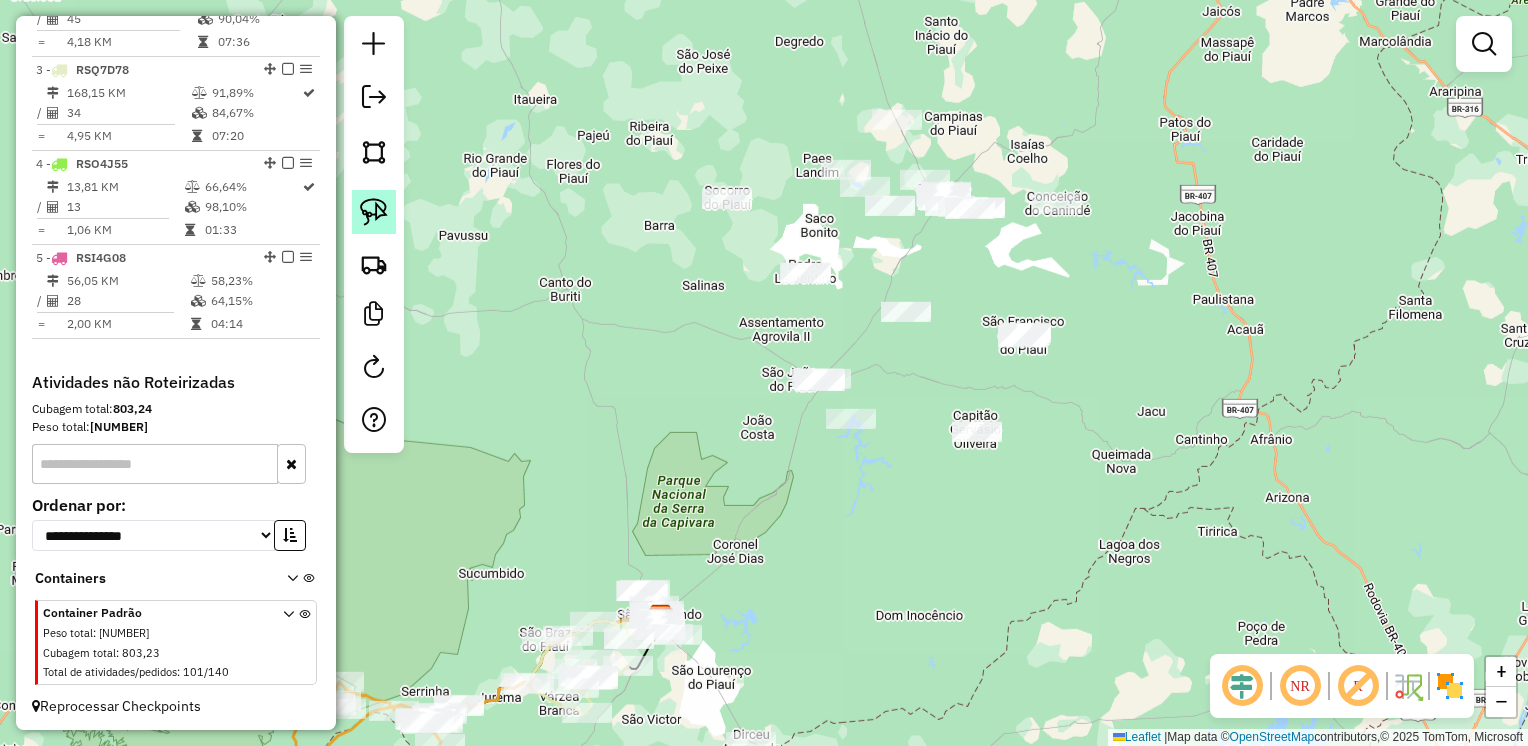 click 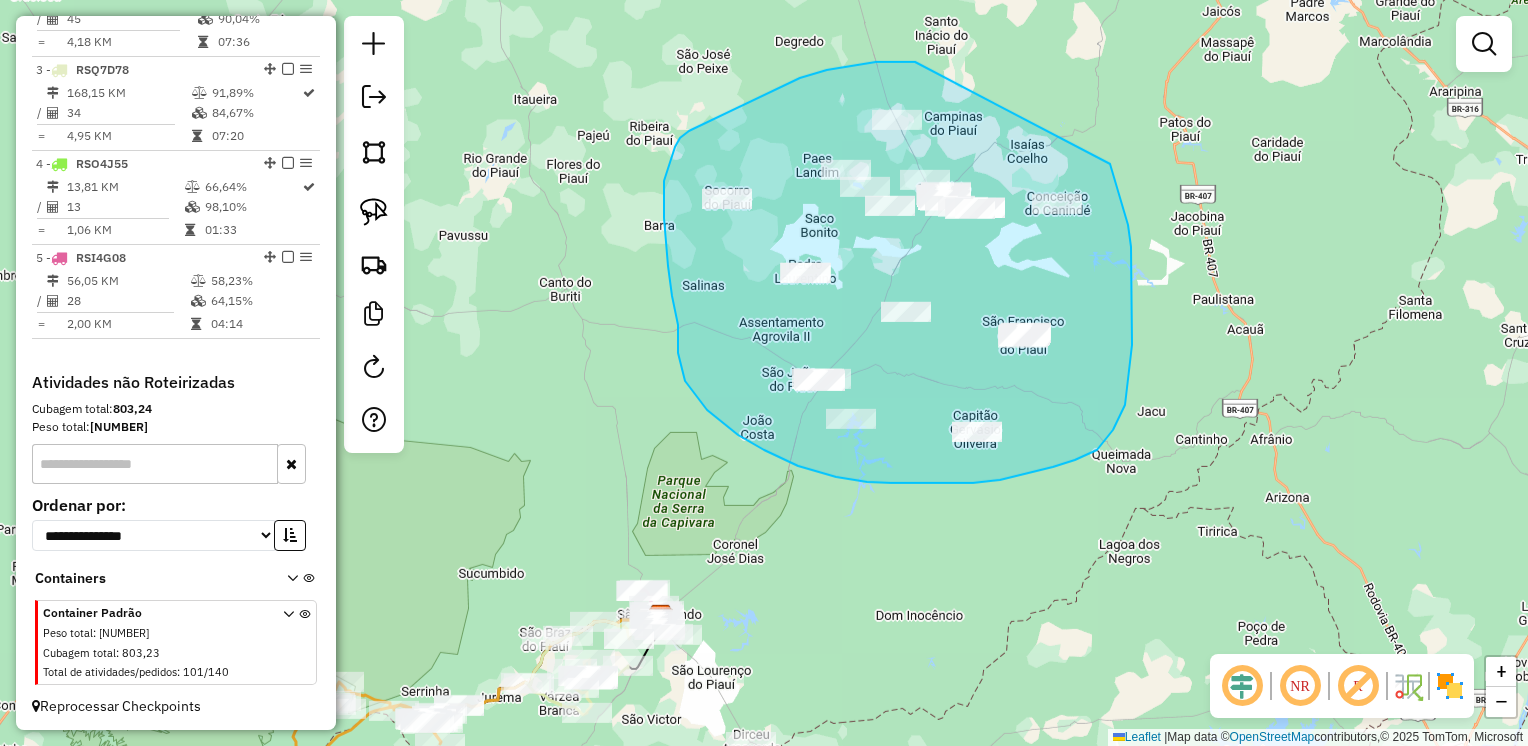 drag, startPoint x: 855, startPoint y: 65, endPoint x: 1109, endPoint y: 161, distance: 271.53638 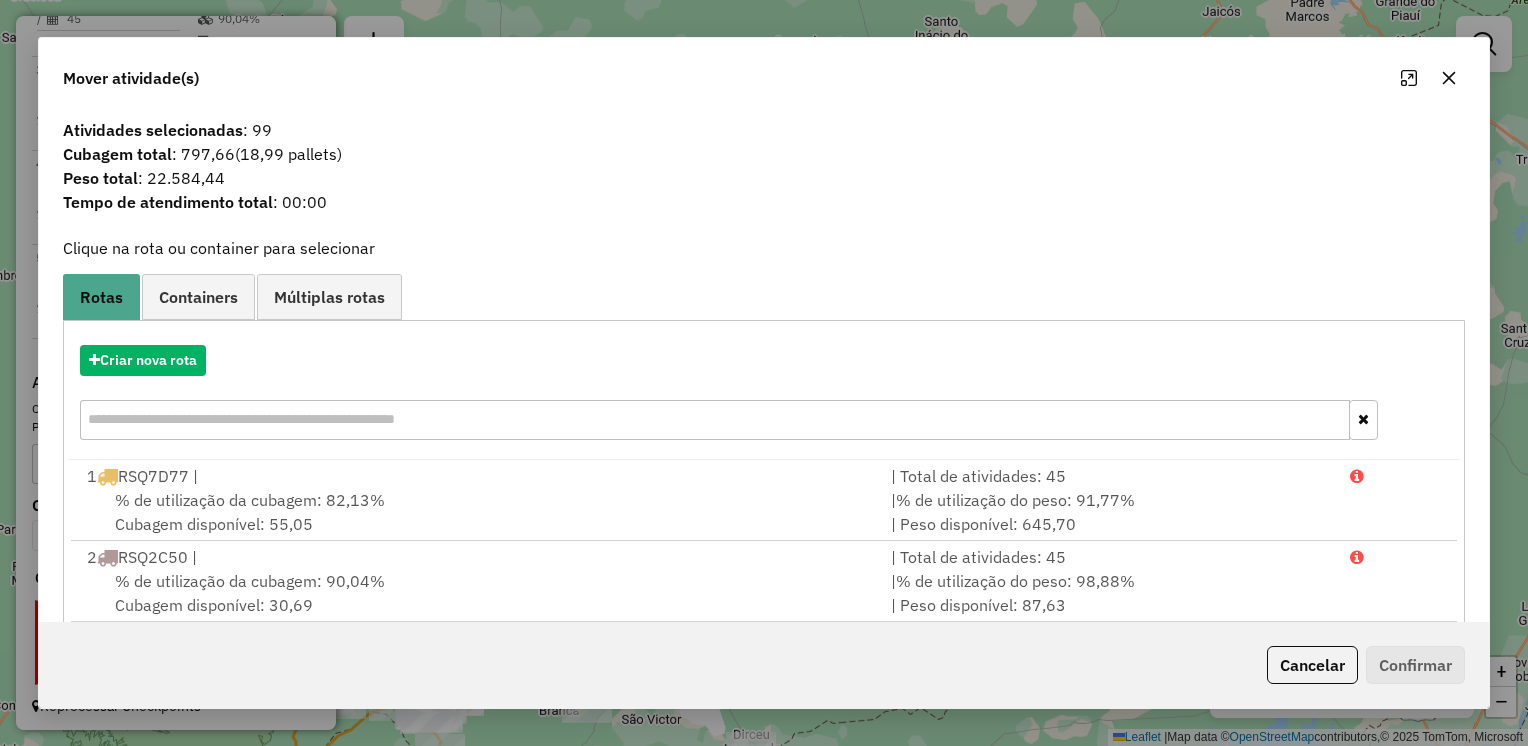 click 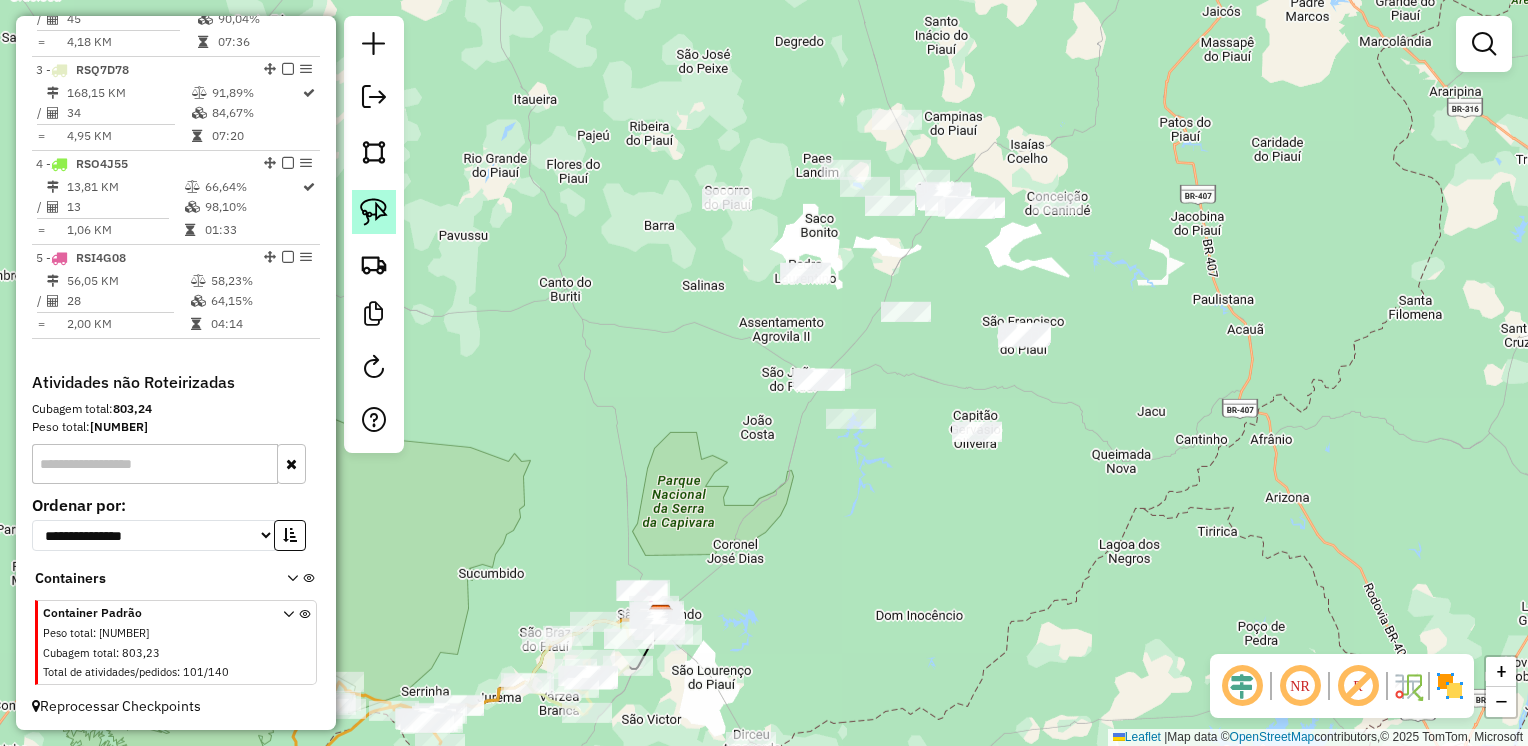 click 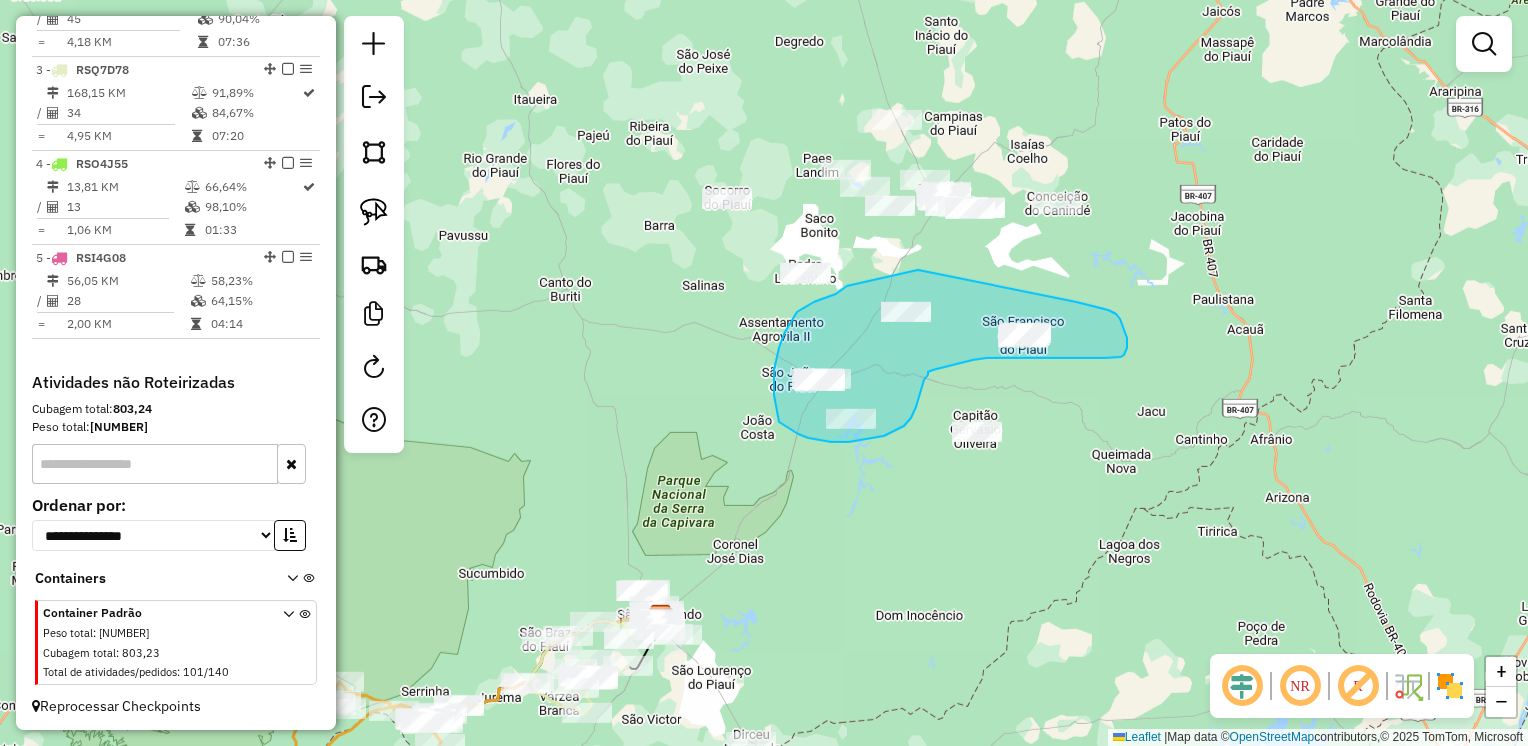 drag, startPoint x: 918, startPoint y: 270, endPoint x: 1076, endPoint y: 302, distance: 161.20795 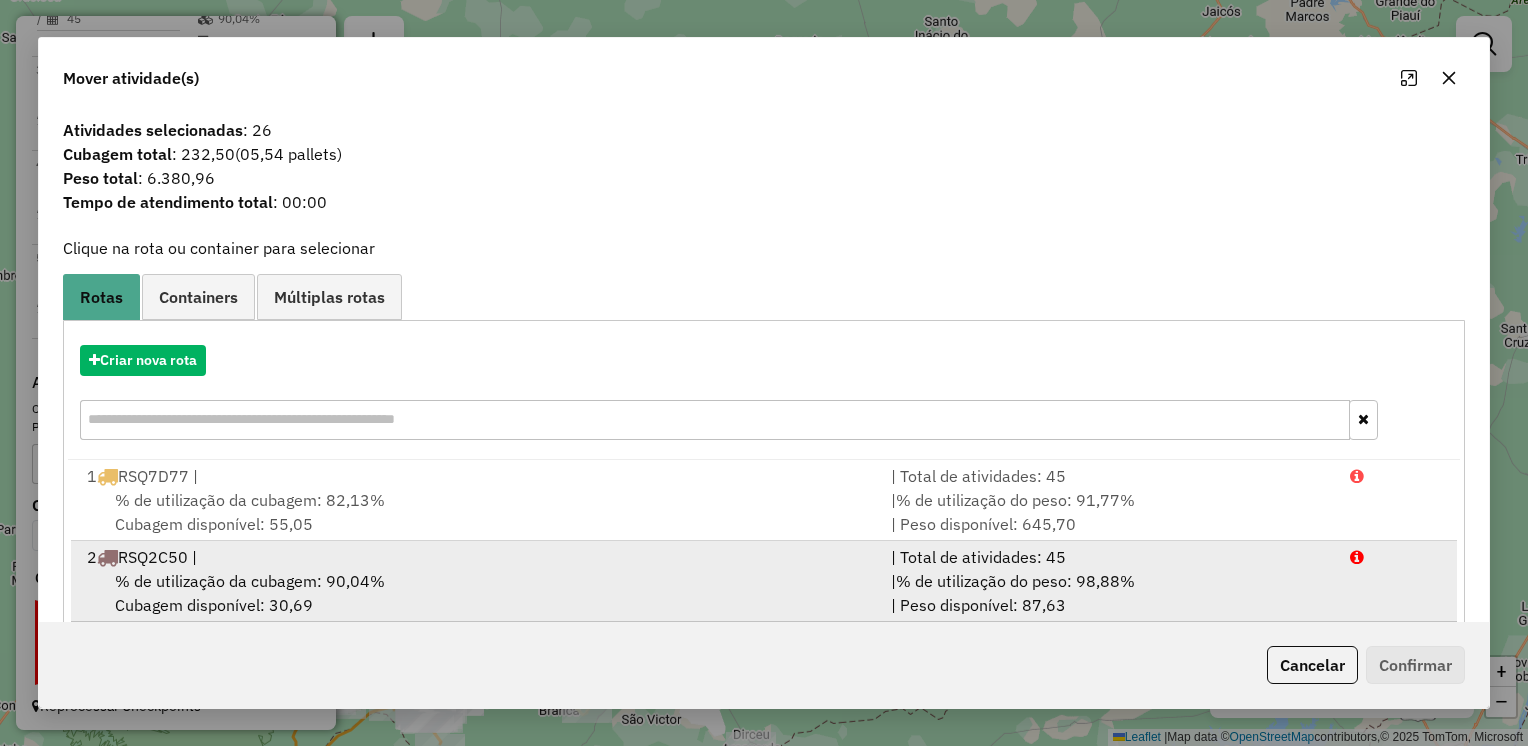 scroll, scrollTop: 4, scrollLeft: 0, axis: vertical 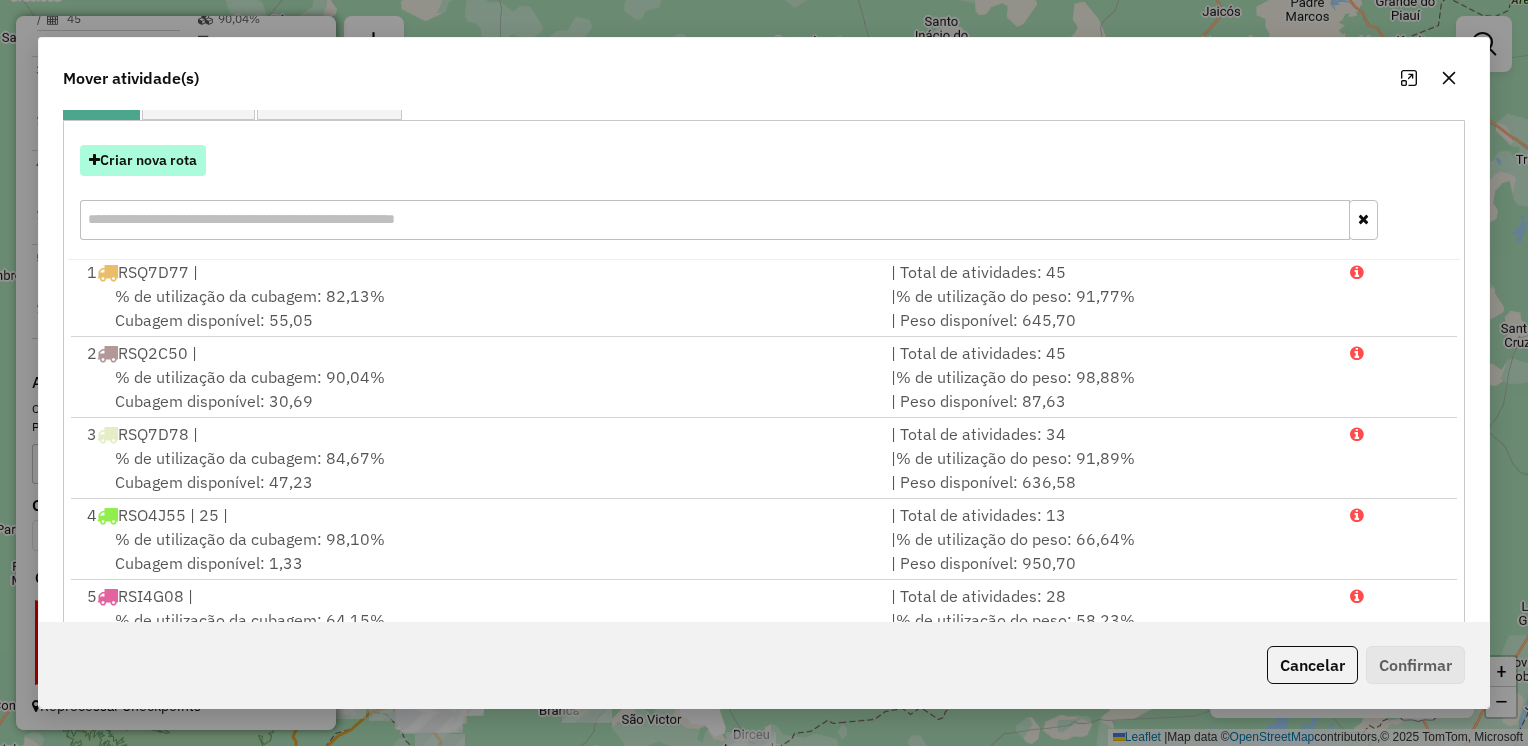 click on "Criar nova rota" at bounding box center [143, 160] 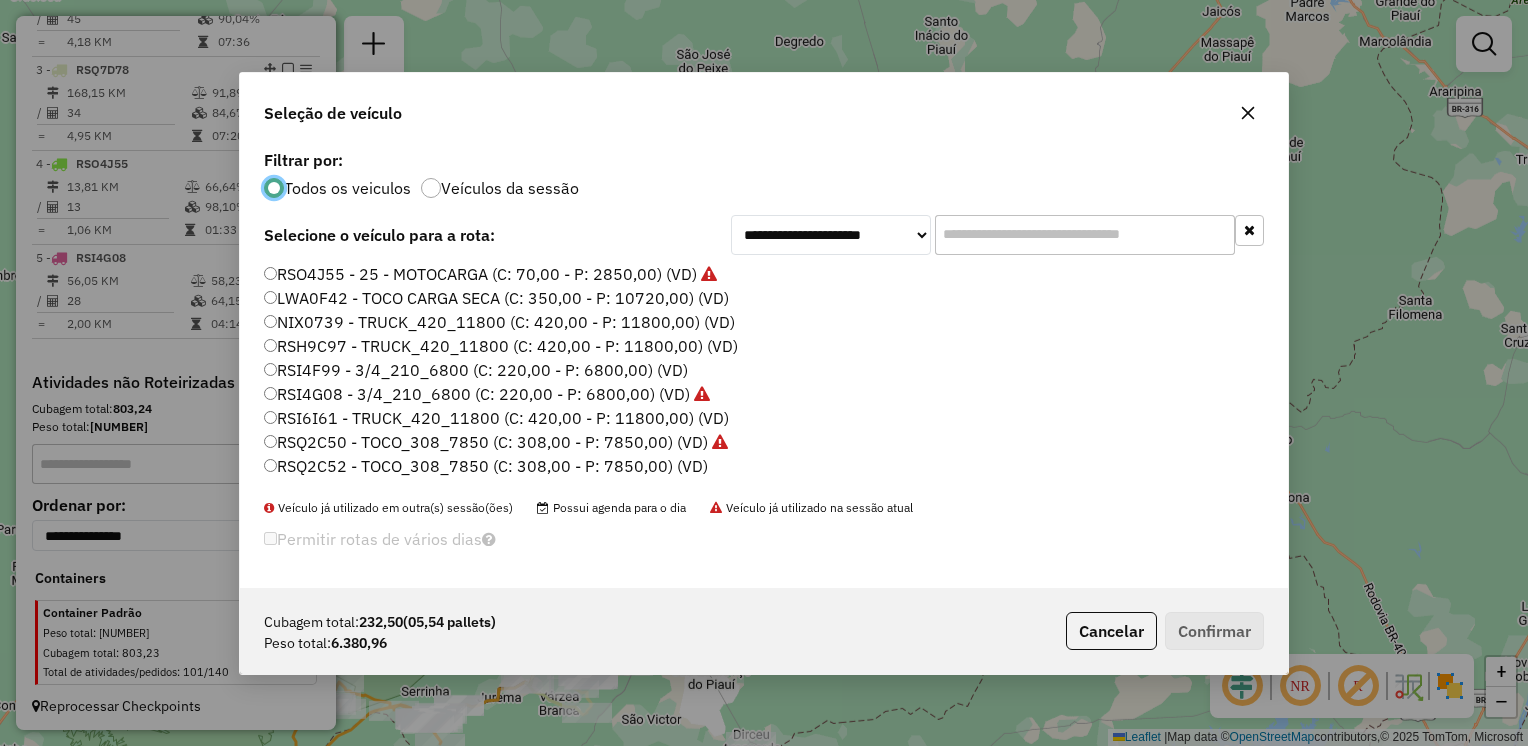 scroll, scrollTop: 10, scrollLeft: 6, axis: both 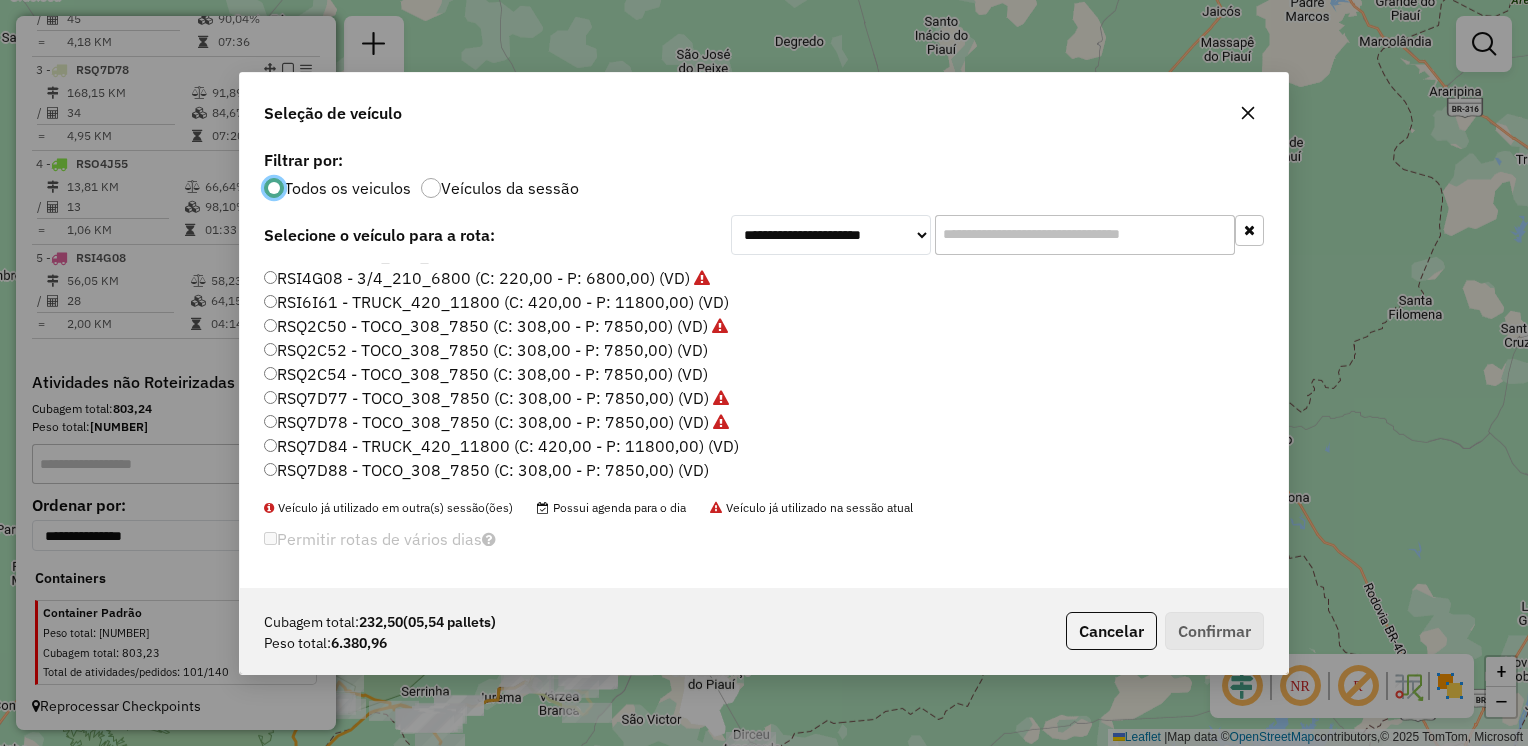 click on "RSQ7D84 - TRUCK_420_11800 (C: 420,00 - P: 11800,00) (VD)" 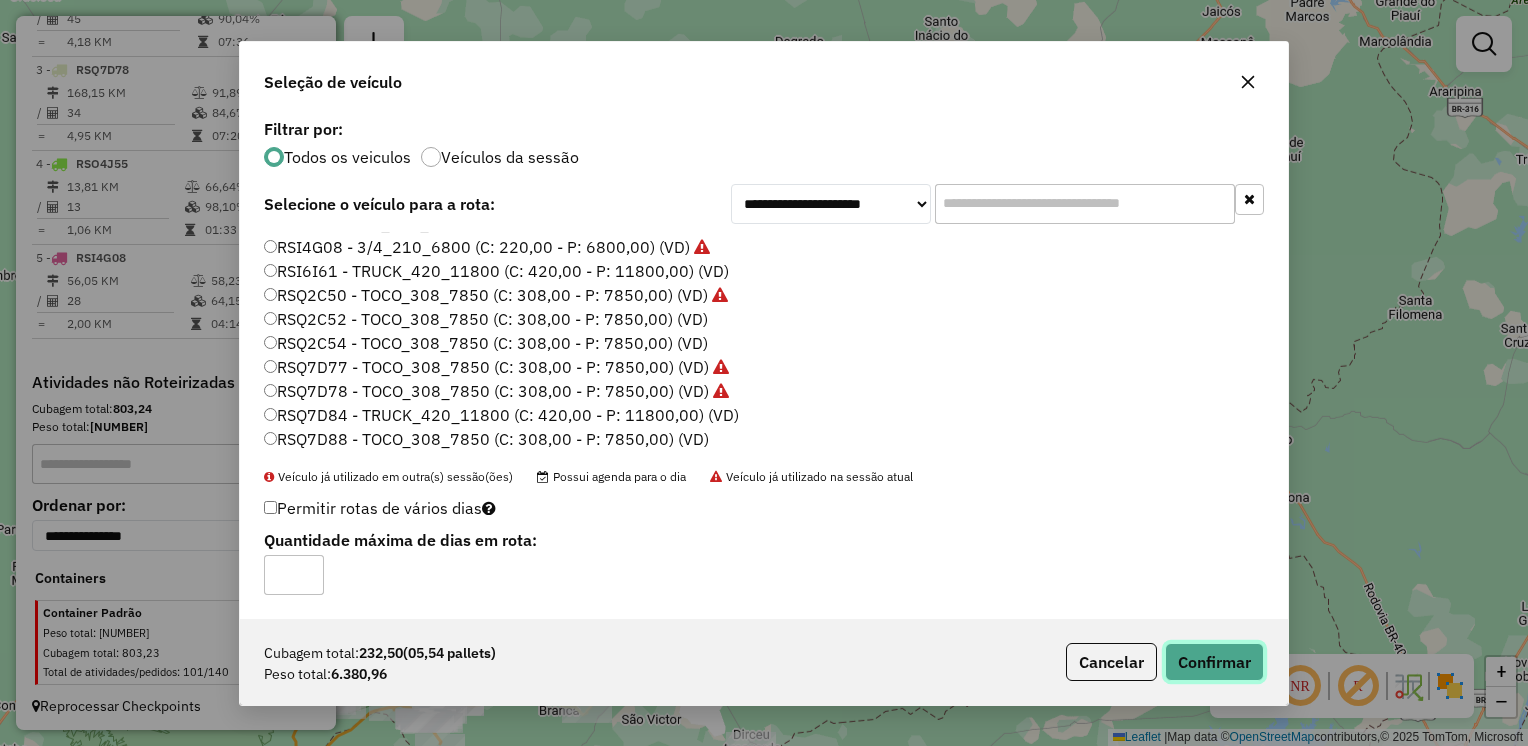 click on "Confirmar" 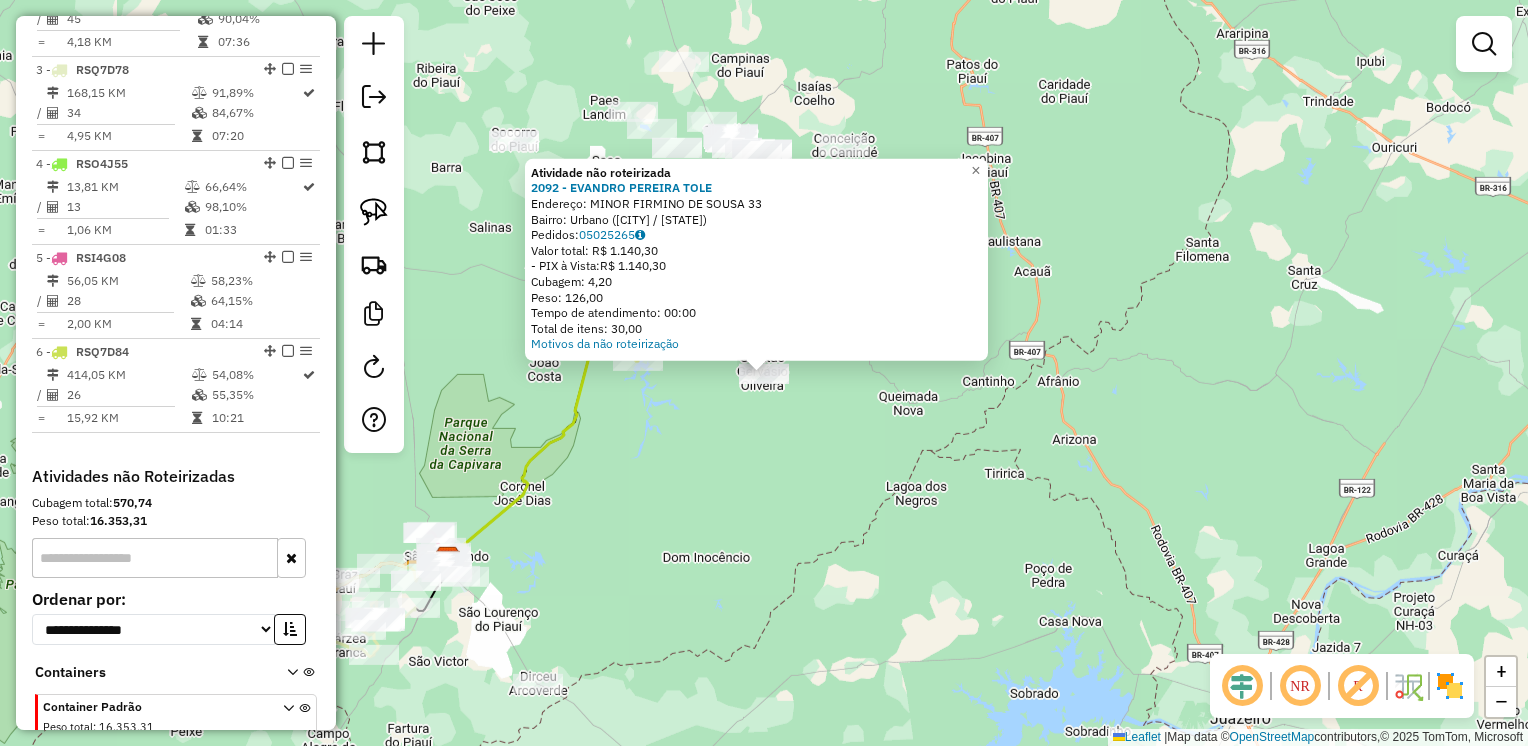 click on "Atividade não roteirizada 2092 - EVANDRO PEREIRA TOLE Endereço: MINOR FIRMINO DE SOUSA 33 Bairro: Urbano ([CITY] / [STATE]) Pedidos: 05025265 Valor total: R$ 1.140,30 - PIX à Vista: R$ 1.140,30 Cubagem: 4,20 Peso: 126,00 Tempo de atendimento: 00:00 Total de itens: 30,00 Motivos da não roteirização × Janela de atendimento Grade de atendimento Capacidade Transportadoras Veículos Cliente Pedidos Rotas Selecione os dias de semana para filtrar as janelas de atendimento Seg Ter Qua Qui Sex Sáb Dom Informe o período da janela de atendimento: De: Até: Filtrar exatamente a janela do cliente Considerar janela de atendimento padrão Selecione os dias de semana para filtrar as grades de atendimento Seg Ter Qua Qui Sex Sáb Dom Considerar clientes sem dia de atendimento cadastrado Clientes fora do dia de atendimento selecionado Filtrar as atividades entre os valores definidos abaixo: Peso mínimo: Peso máximo: Cubagem mínima: De: De:" 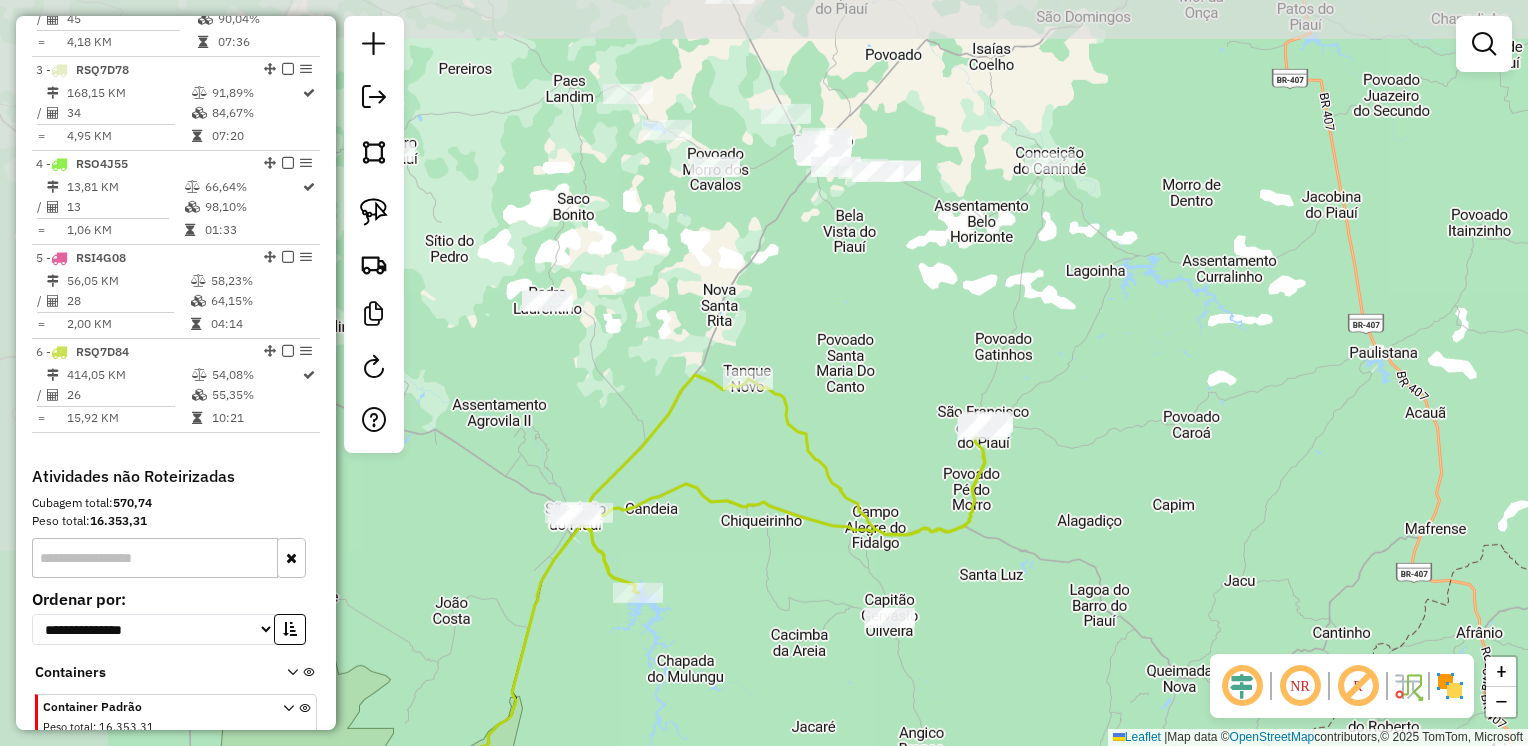 drag, startPoint x: 844, startPoint y: 206, endPoint x: 1001, endPoint y: 248, distance: 162.52077 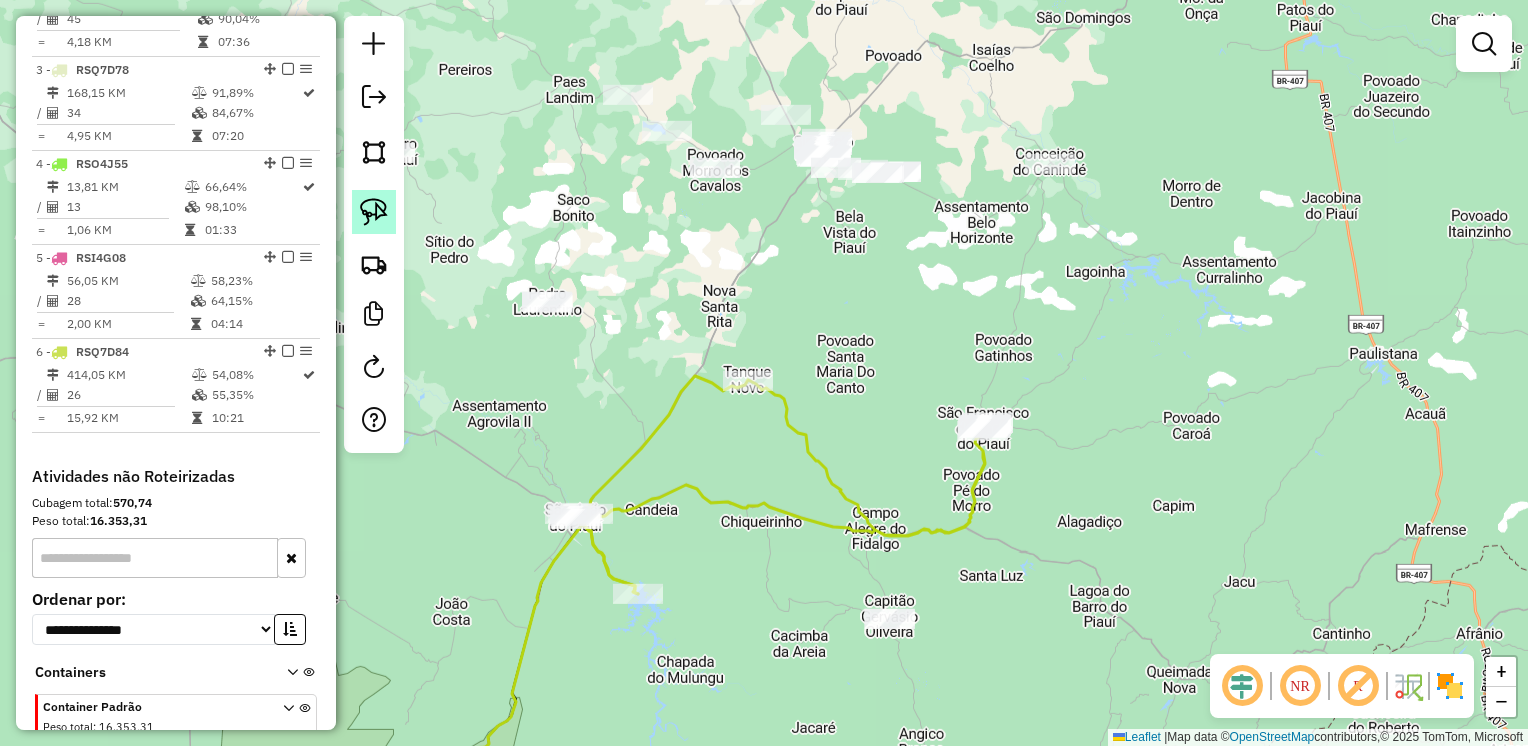 click 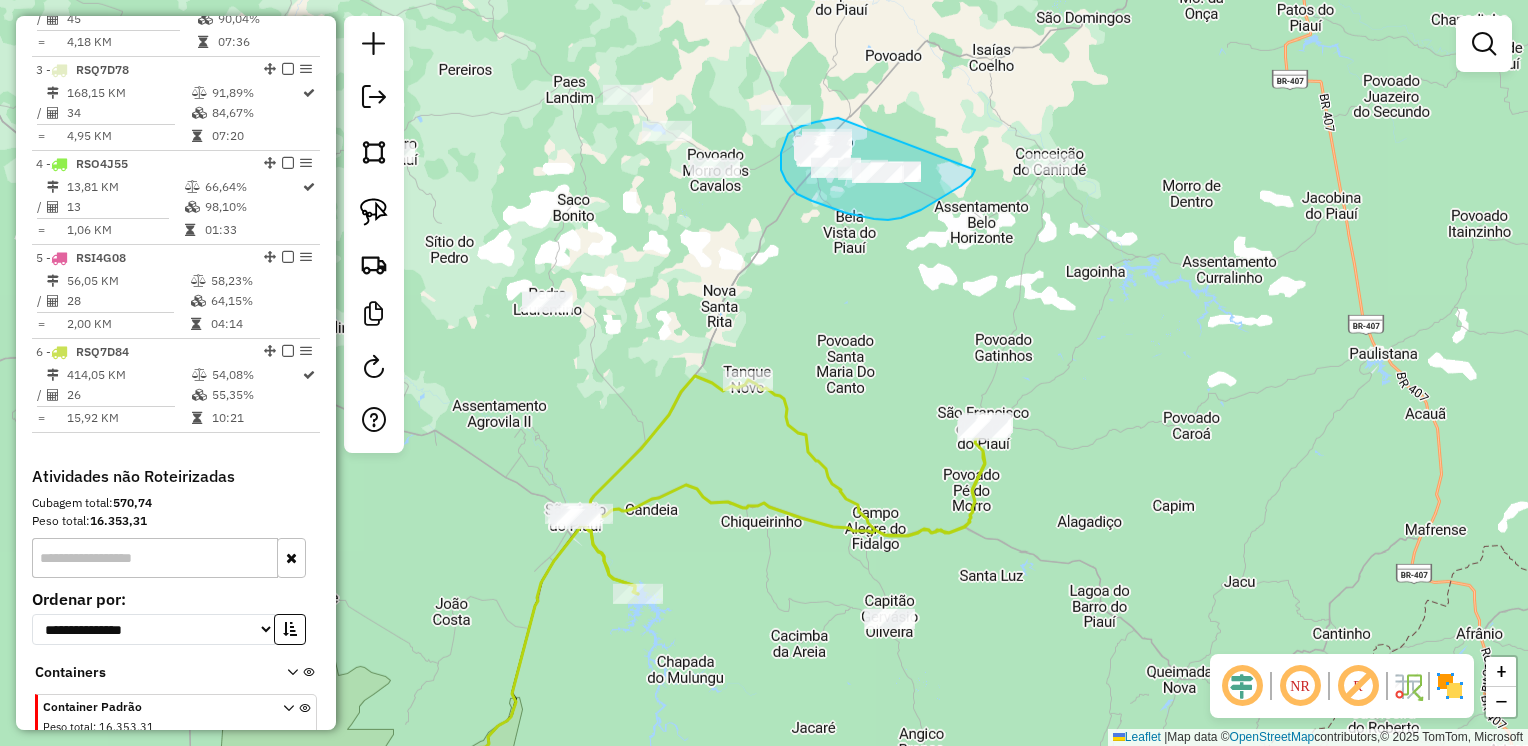 drag, startPoint x: 838, startPoint y: 118, endPoint x: 971, endPoint y: 153, distance: 137.52818 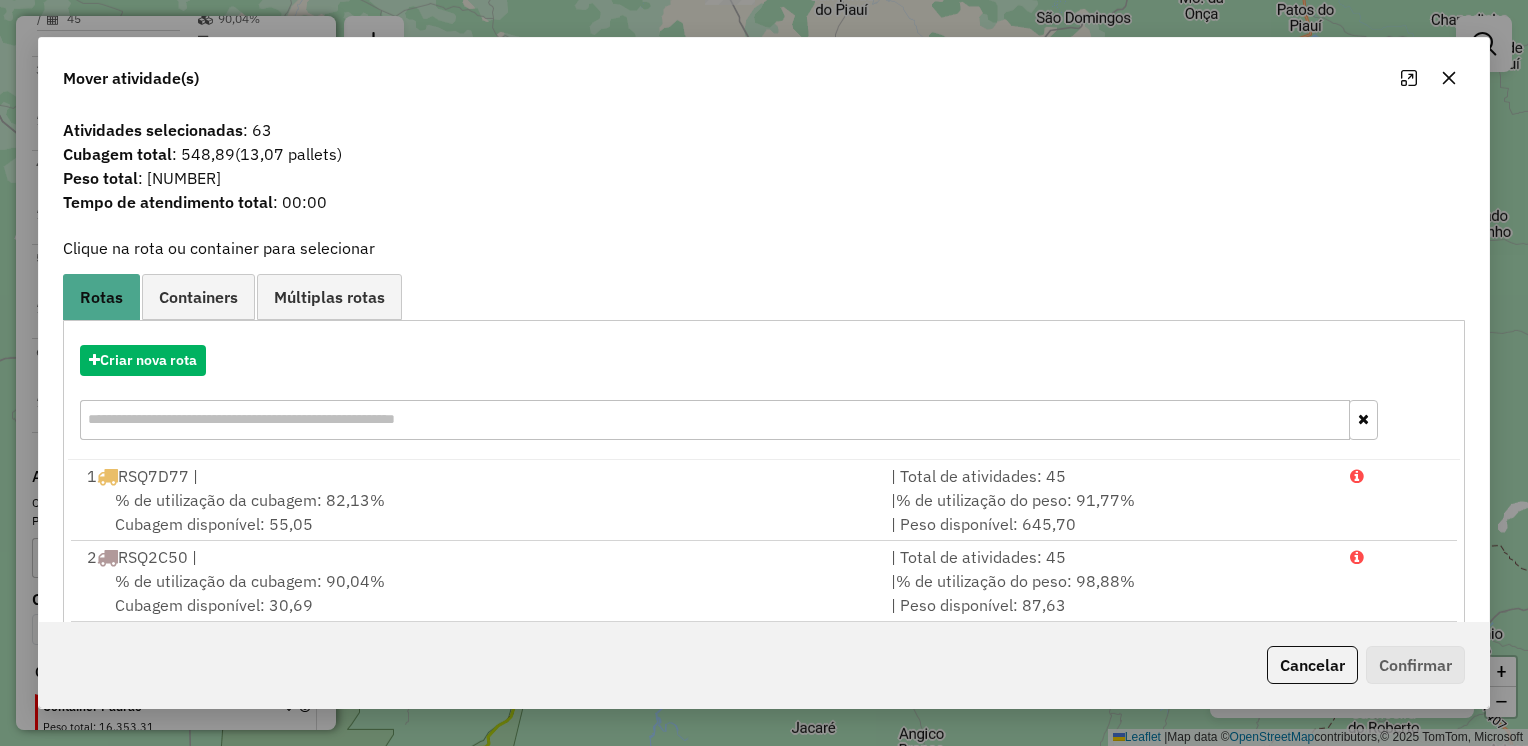 drag, startPoint x: 1445, startPoint y: 82, endPoint x: 1432, endPoint y: 86, distance: 13.601471 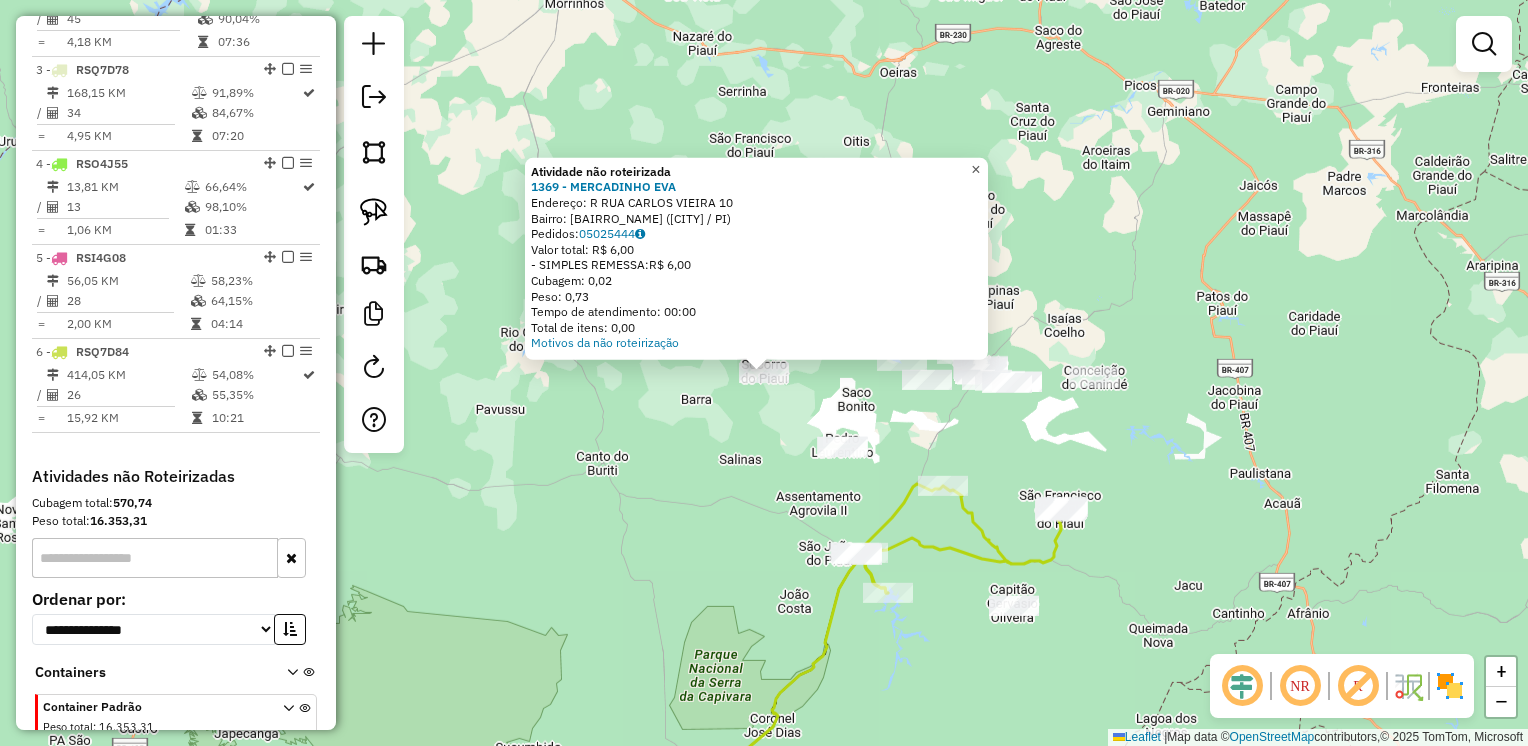 click on "×" 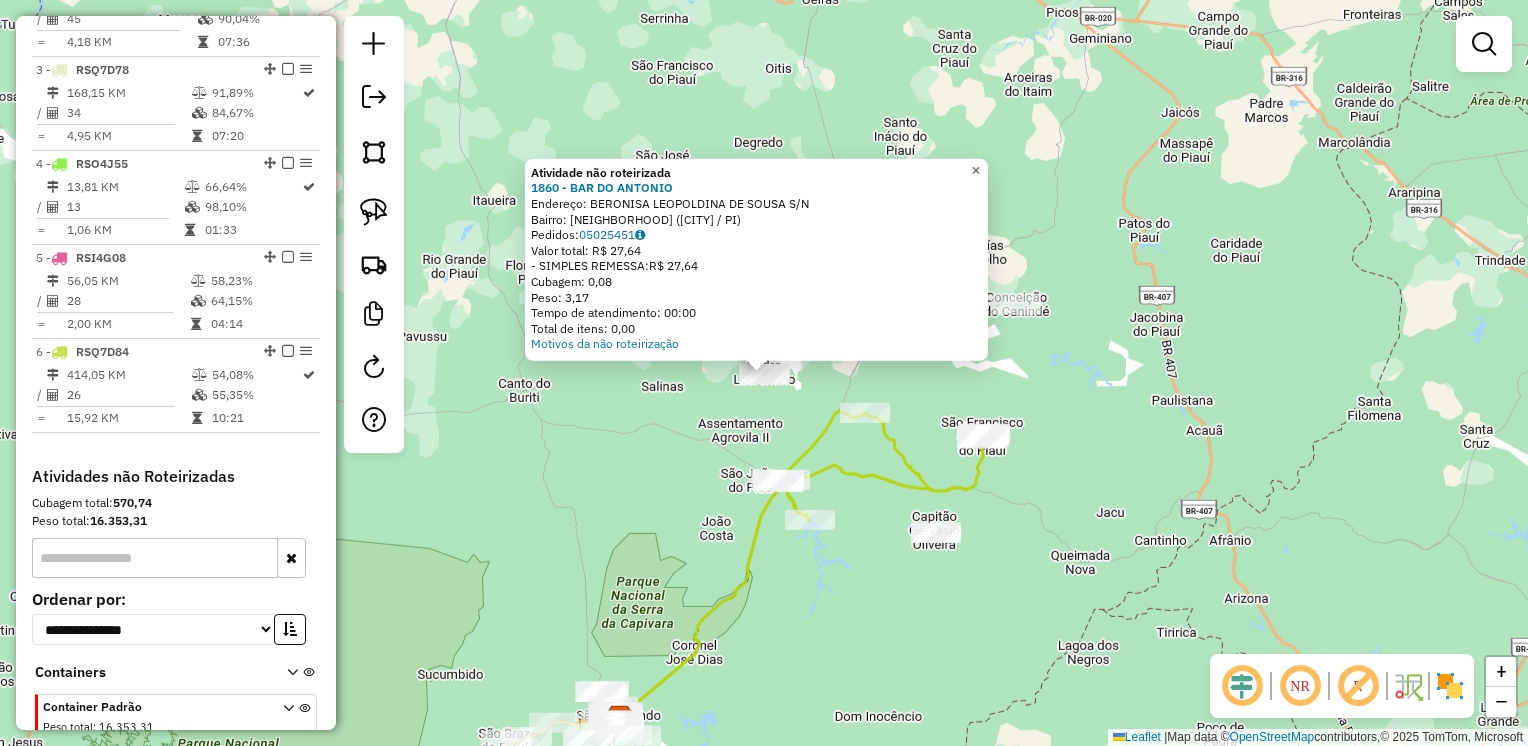 click on "×" 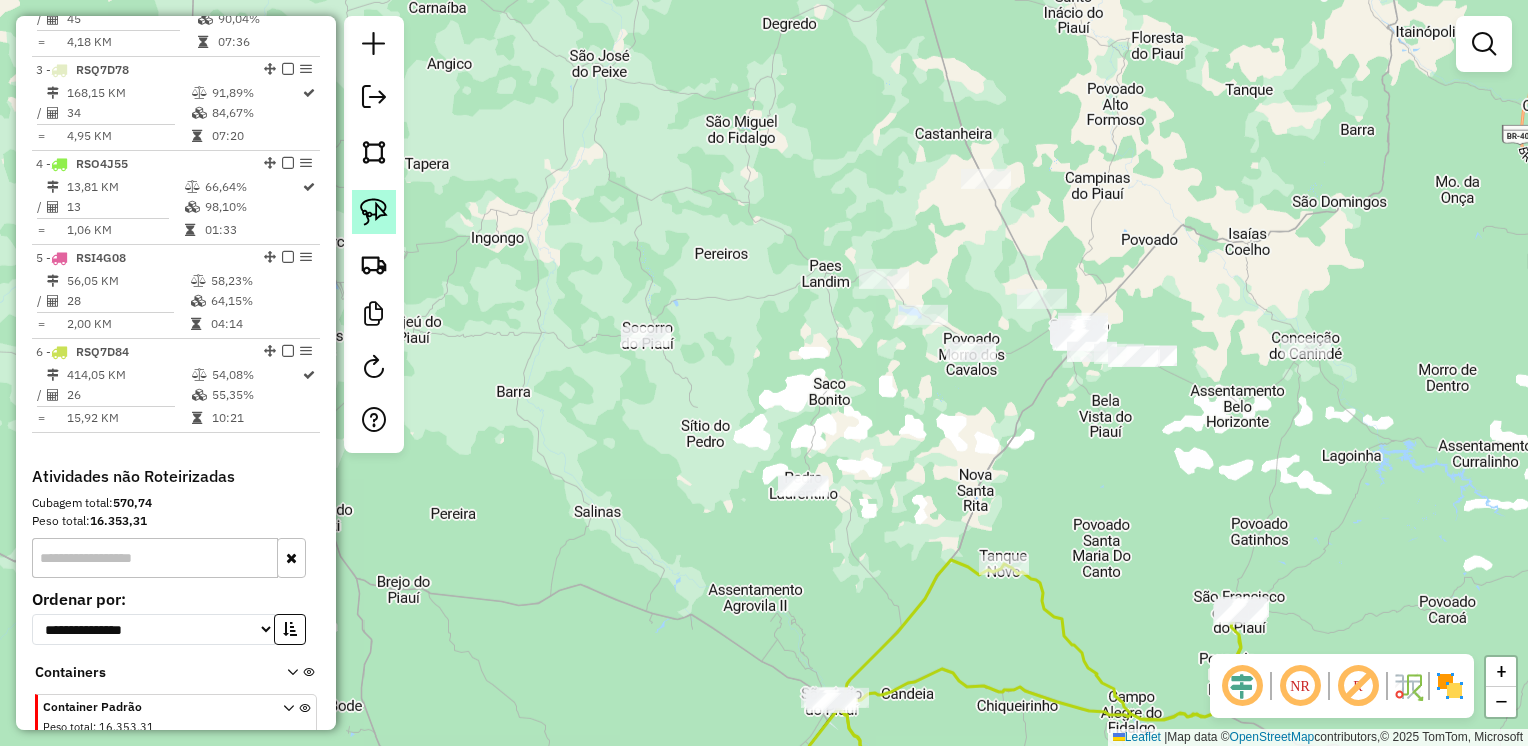 click 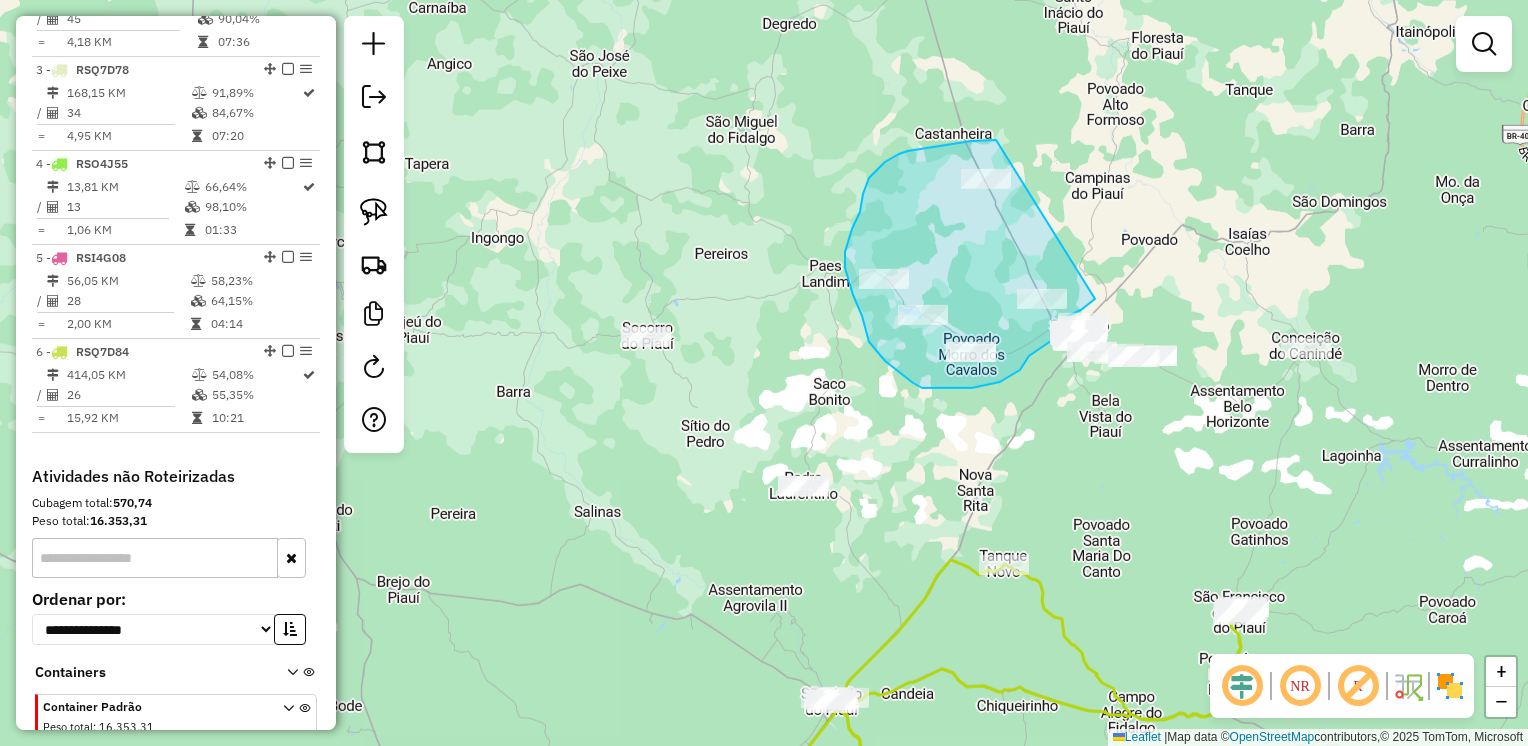 drag, startPoint x: 996, startPoint y: 140, endPoint x: 1088, endPoint y: 253, distance: 145.71547 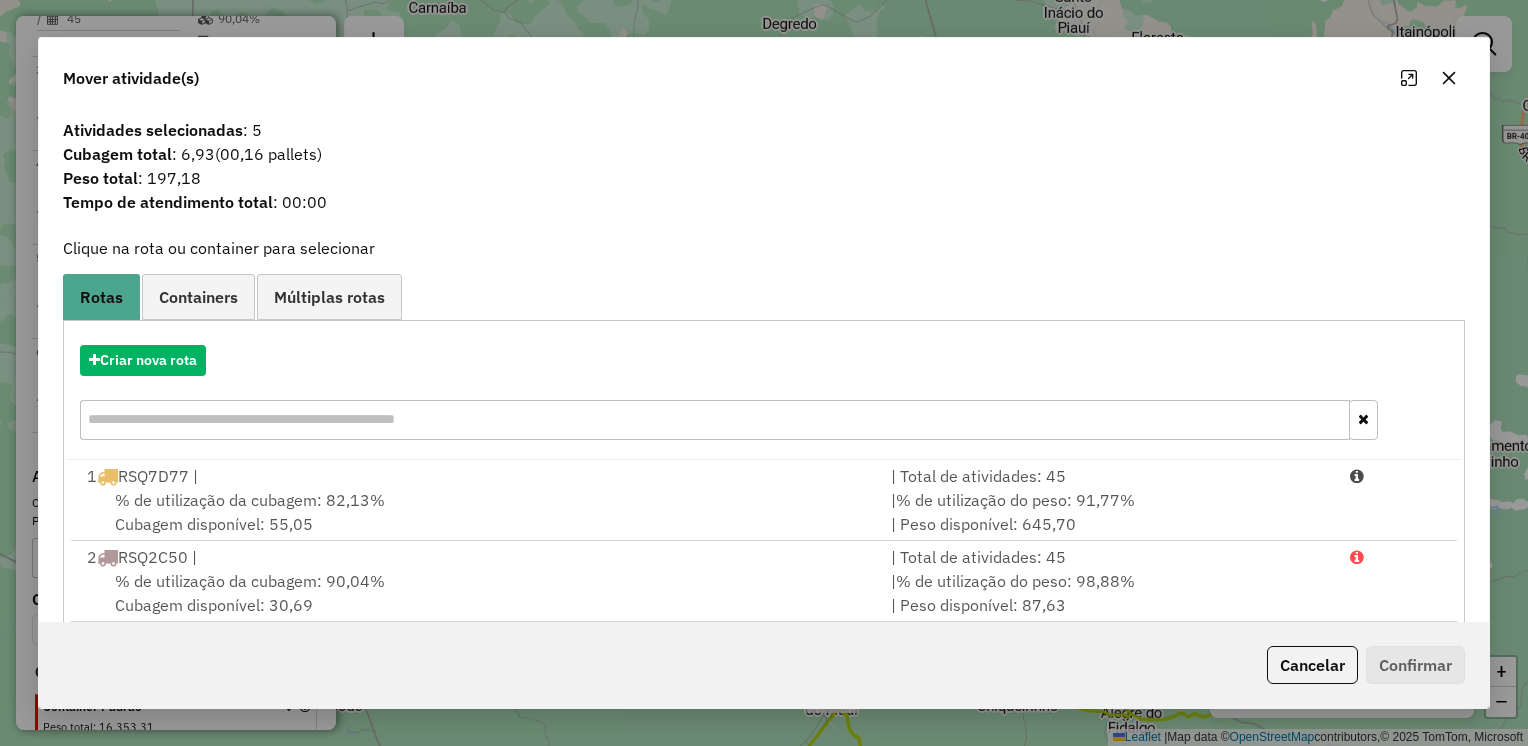 click 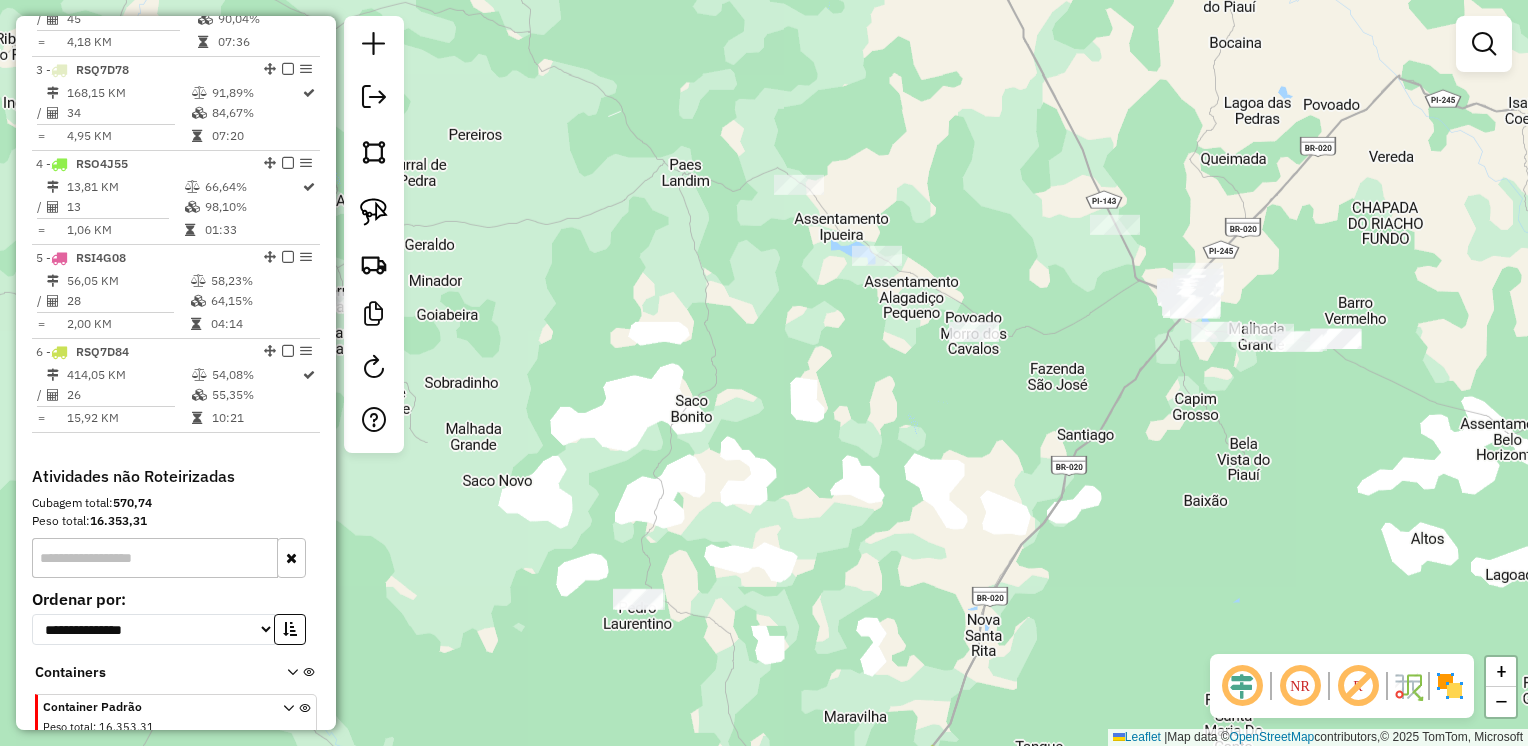 drag, startPoint x: 1115, startPoint y: 380, endPoint x: 1078, endPoint y: 403, distance: 43.56604 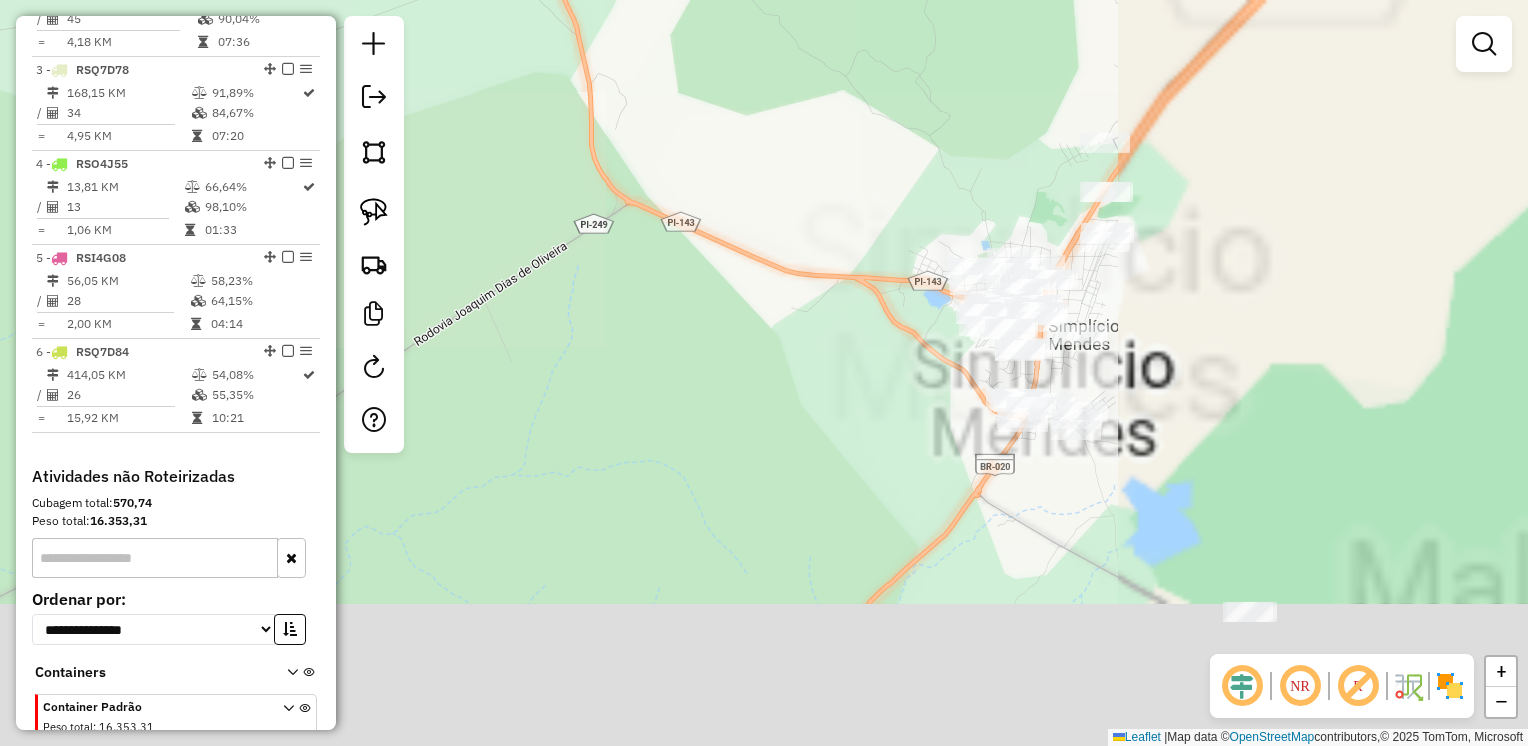 drag, startPoint x: 1192, startPoint y: 470, endPoint x: 455, endPoint y: 142, distance: 806.6926 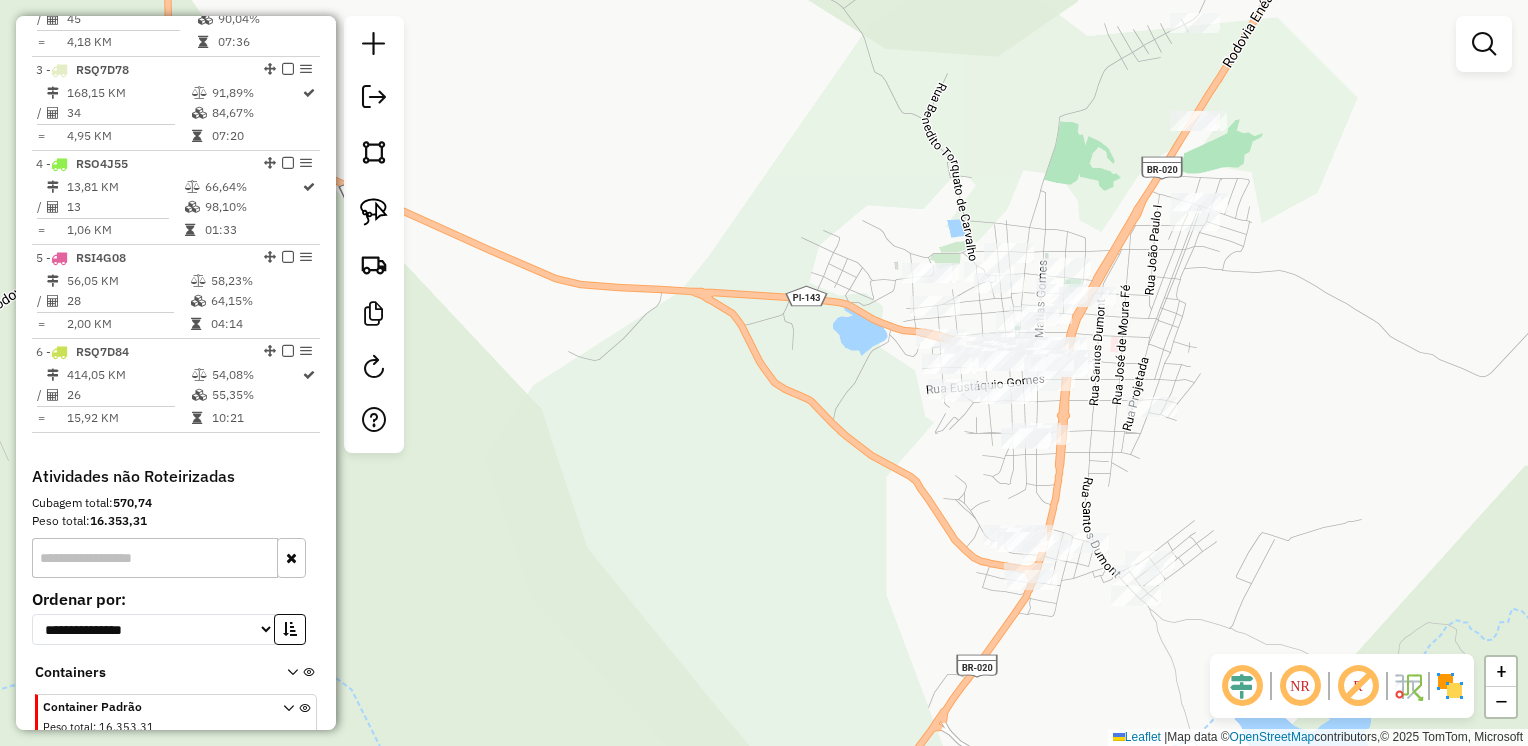drag, startPoint x: 838, startPoint y: 420, endPoint x: 591, endPoint y: 354, distance: 255.6658 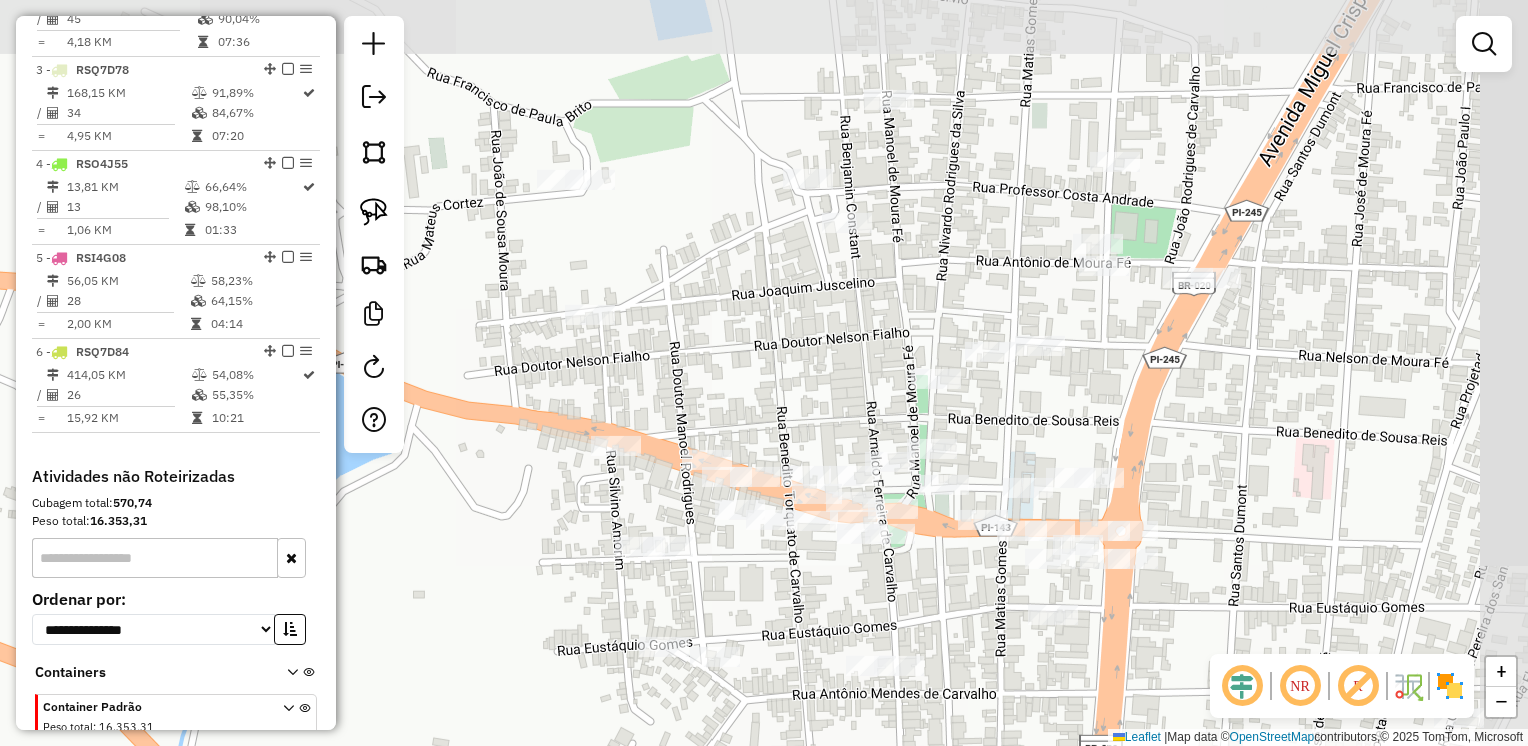 drag, startPoint x: 638, startPoint y: 339, endPoint x: 412, endPoint y: 380, distance: 229.68892 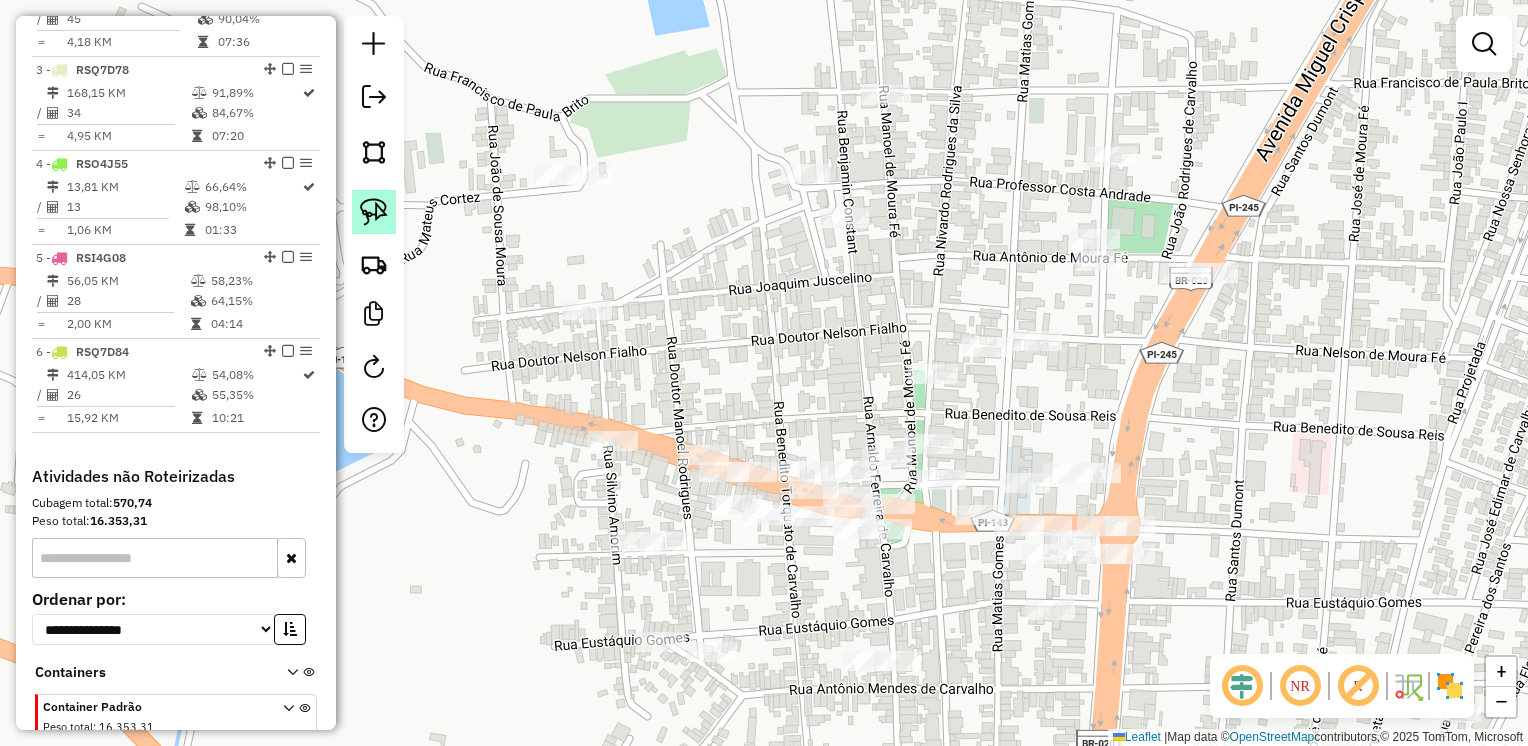 click 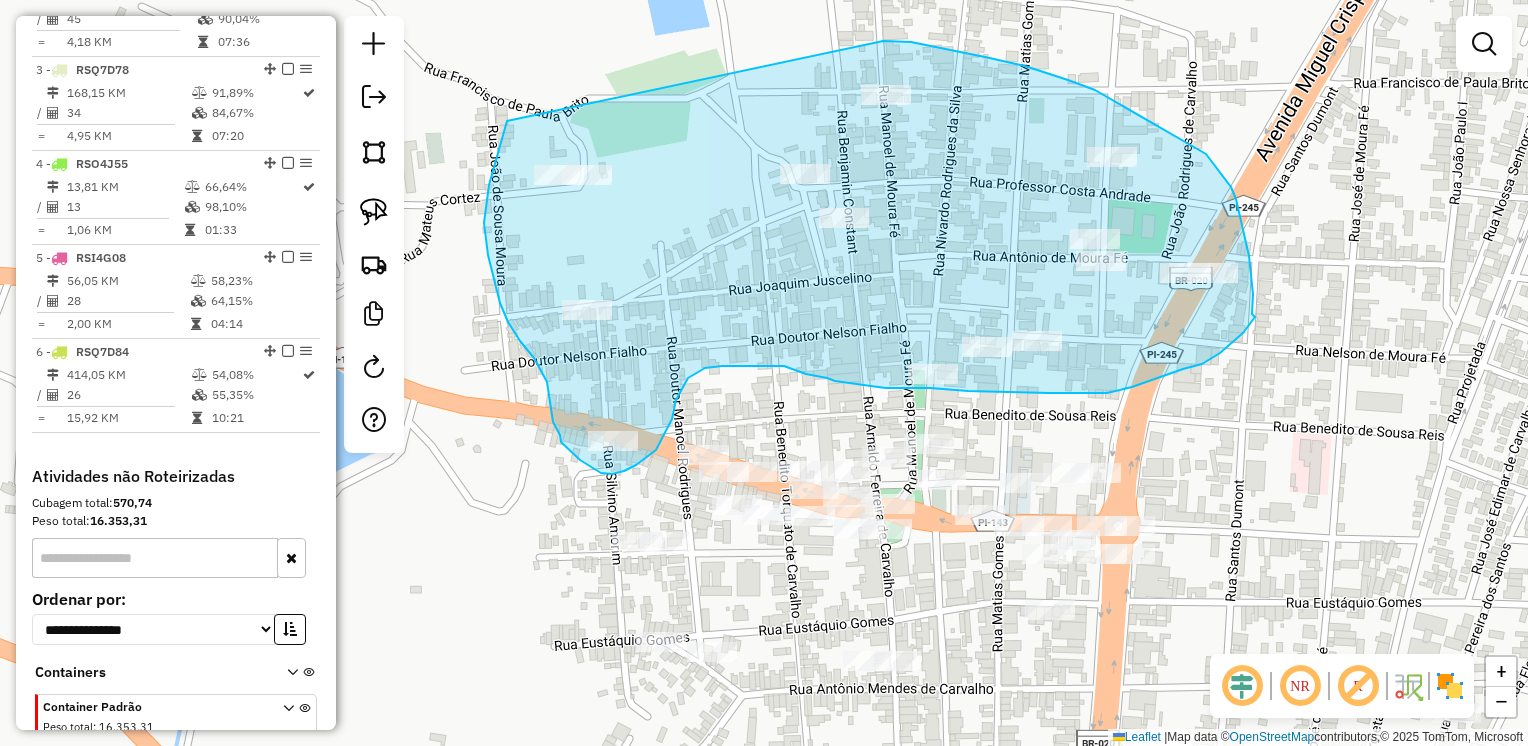 drag, startPoint x: 507, startPoint y: 121, endPoint x: 879, endPoint y: 41, distance: 380.5049 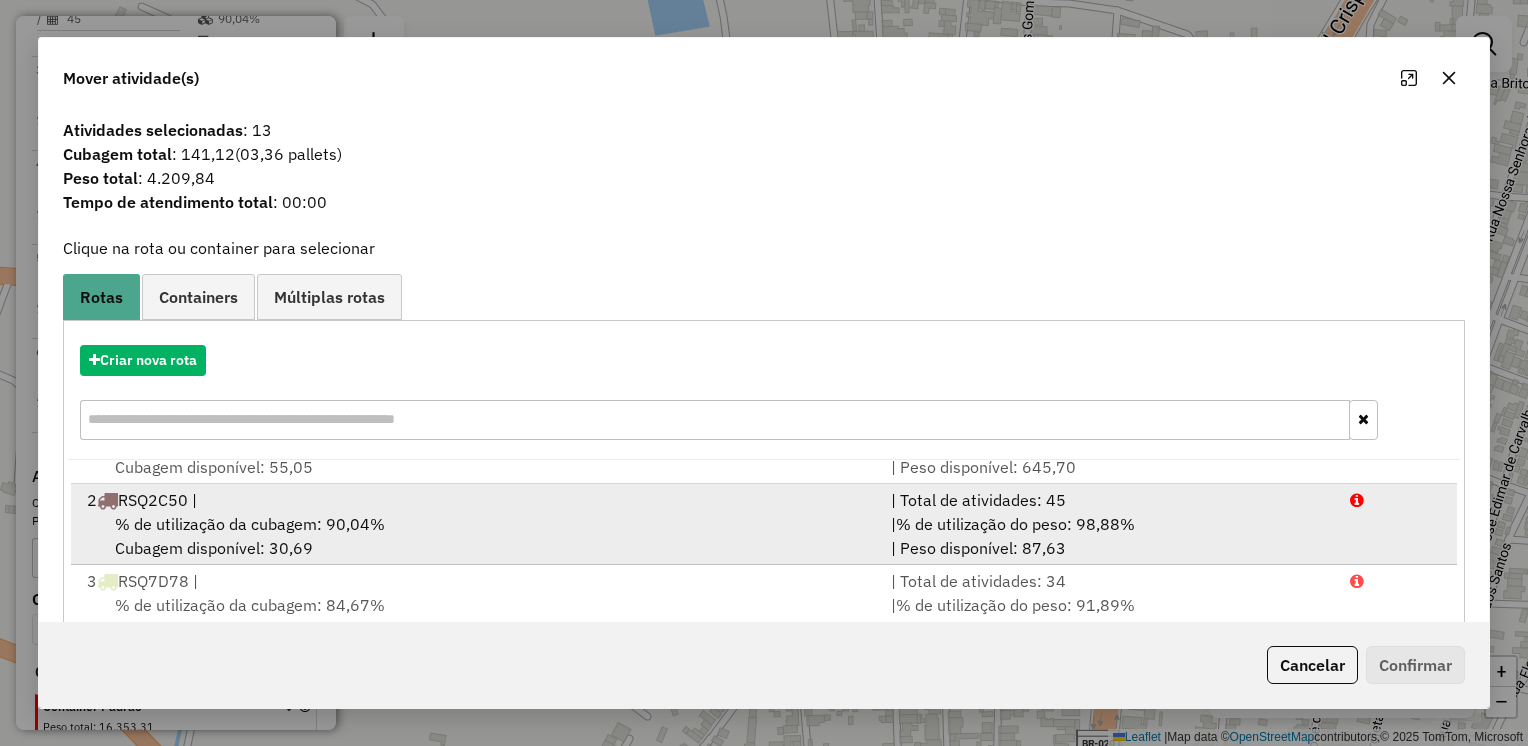 scroll, scrollTop: 84, scrollLeft: 0, axis: vertical 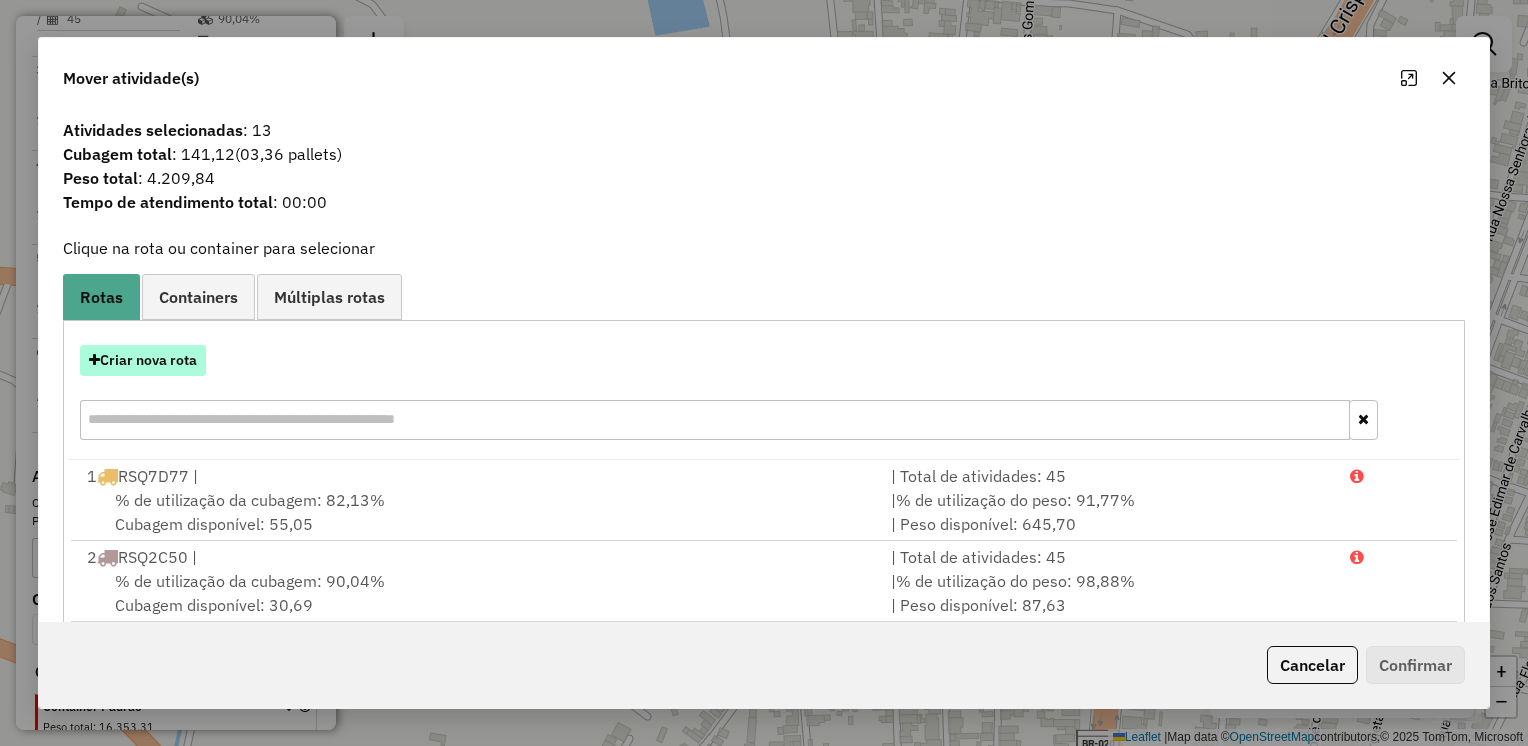 click on "Criar nova rota" at bounding box center [143, 360] 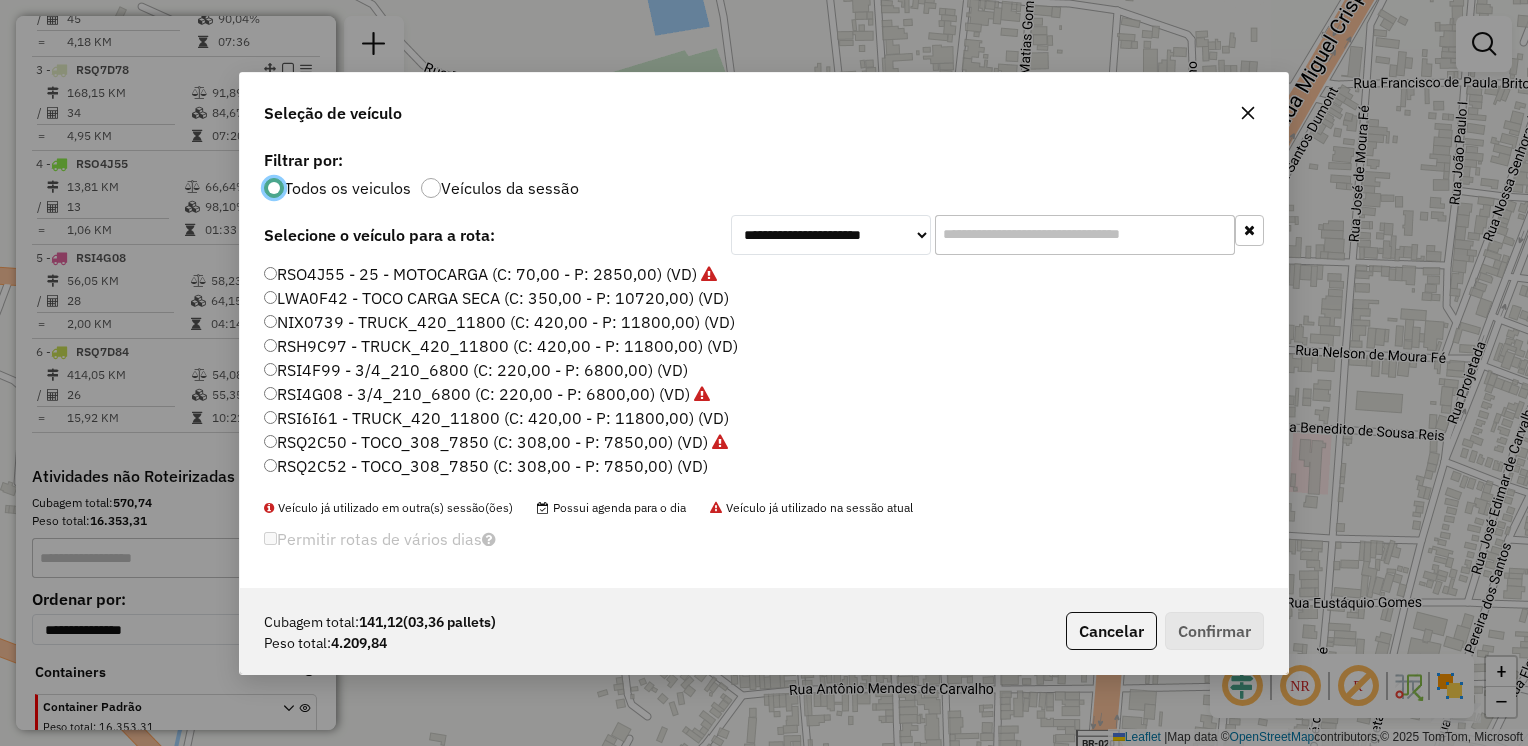scroll, scrollTop: 10, scrollLeft: 6, axis: both 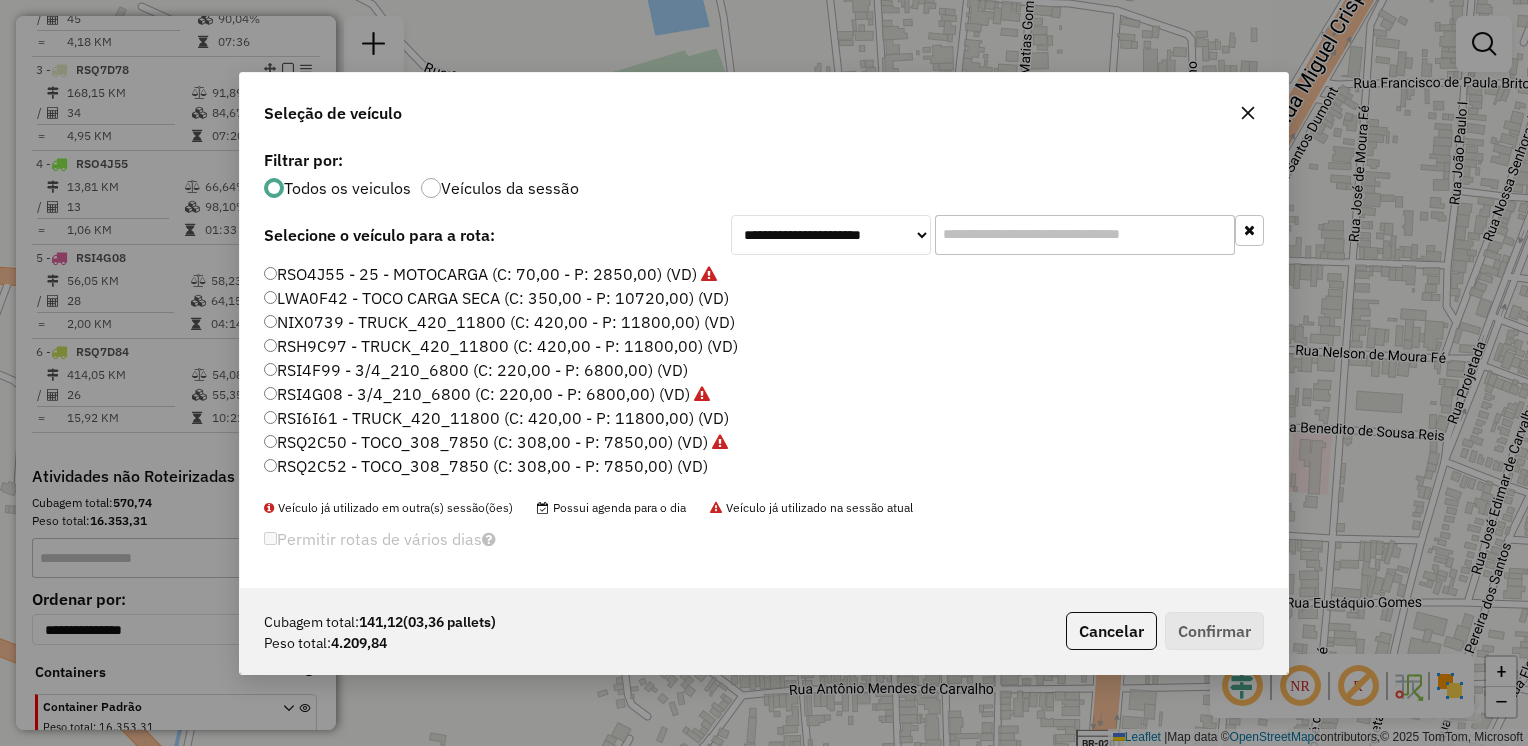 click on "RSI6I61 - TRUCK_420_11800 (C: 420,00 - P: 11800,00) (VD)" 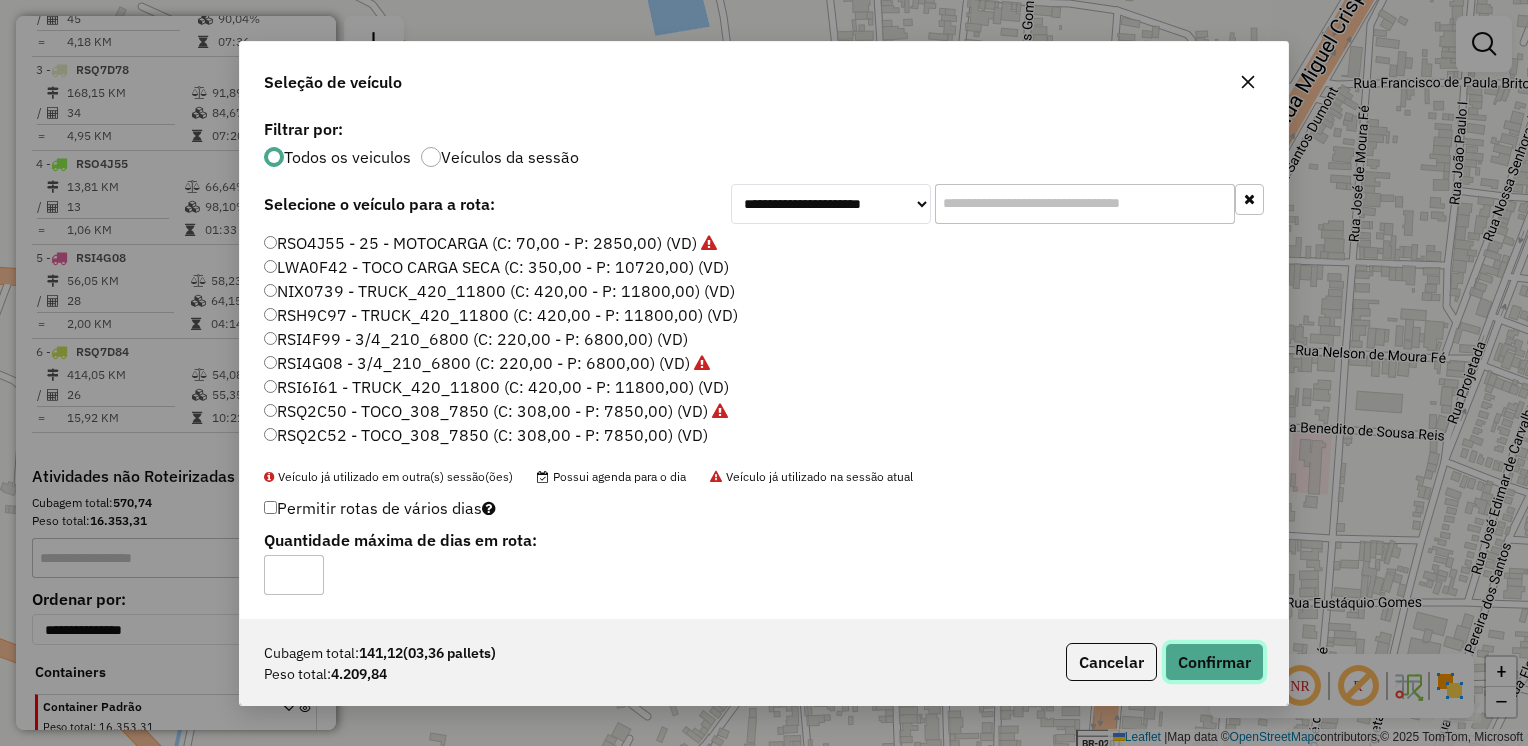 click on "Confirmar" 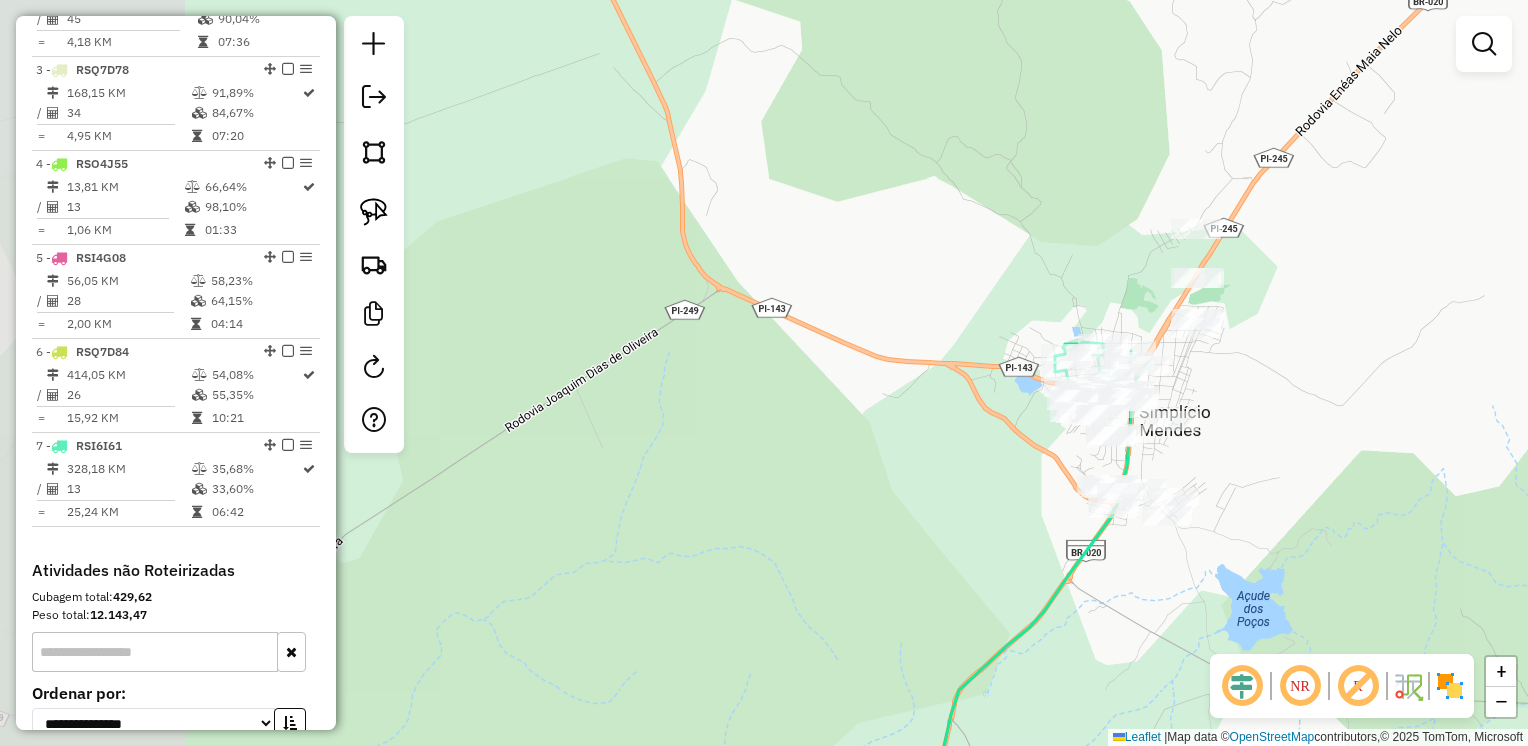 drag, startPoint x: 524, startPoint y: 445, endPoint x: 1011, endPoint y: 437, distance: 487.0657 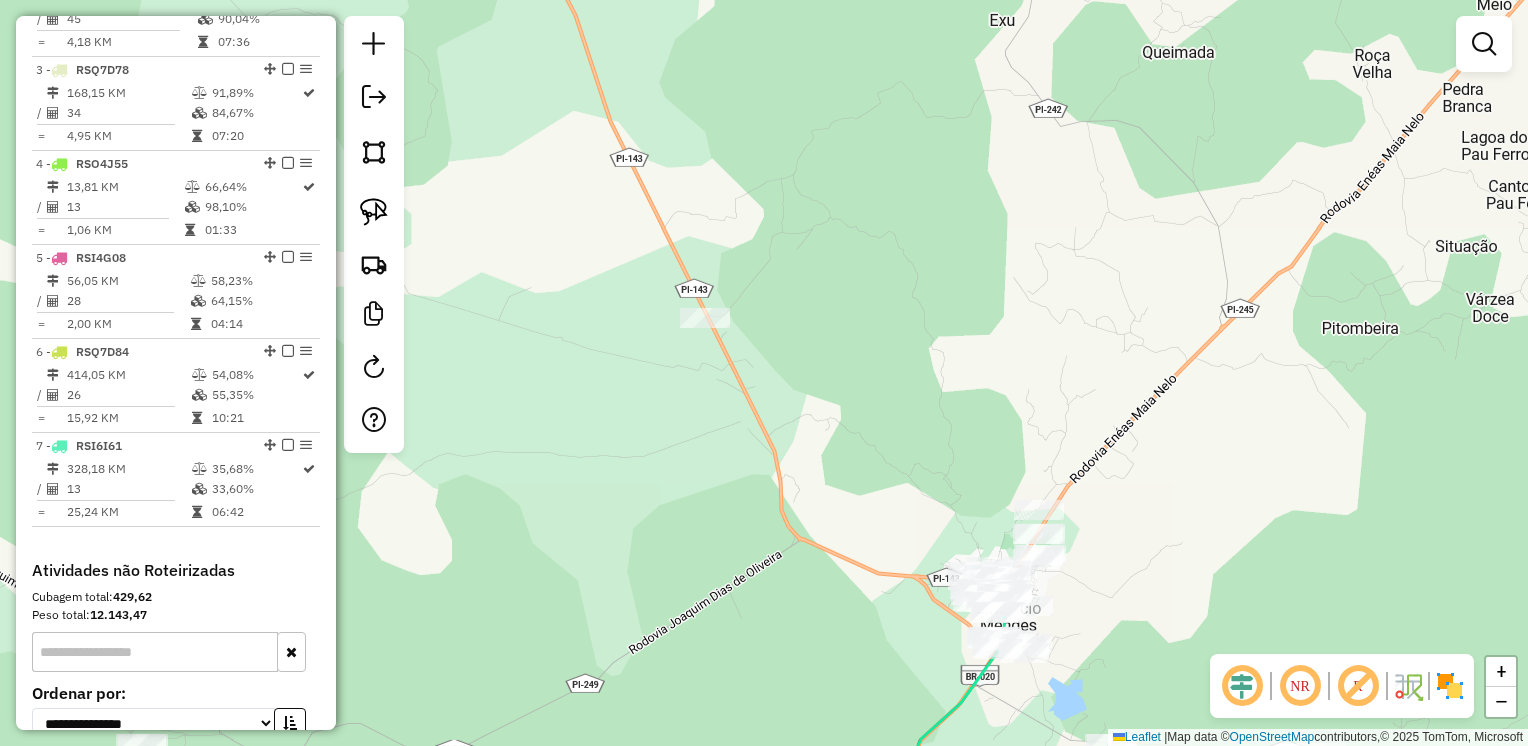 drag, startPoint x: 792, startPoint y: 262, endPoint x: 788, endPoint y: 490, distance: 228.03508 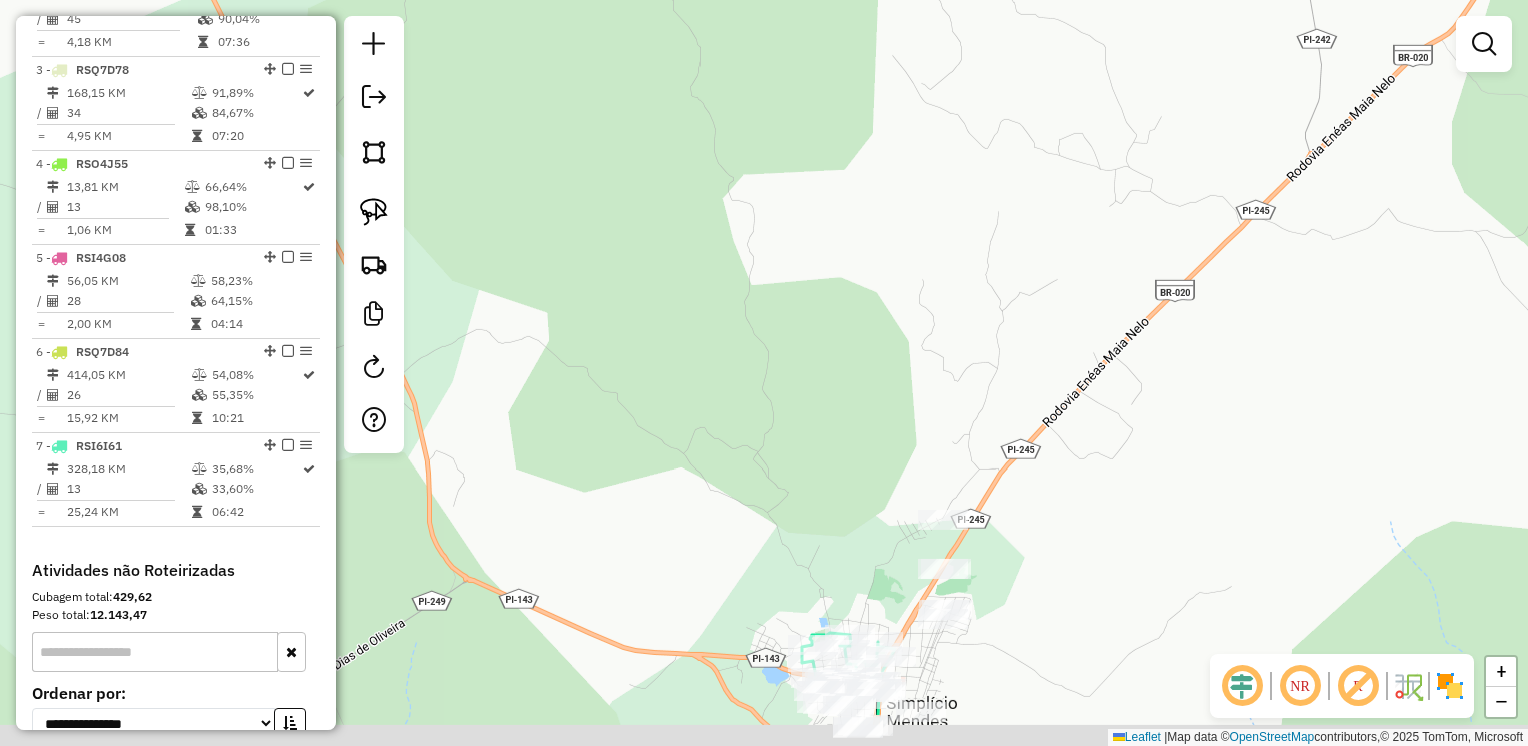 drag, startPoint x: 1096, startPoint y: 673, endPoint x: 1052, endPoint y: 509, distance: 169.79988 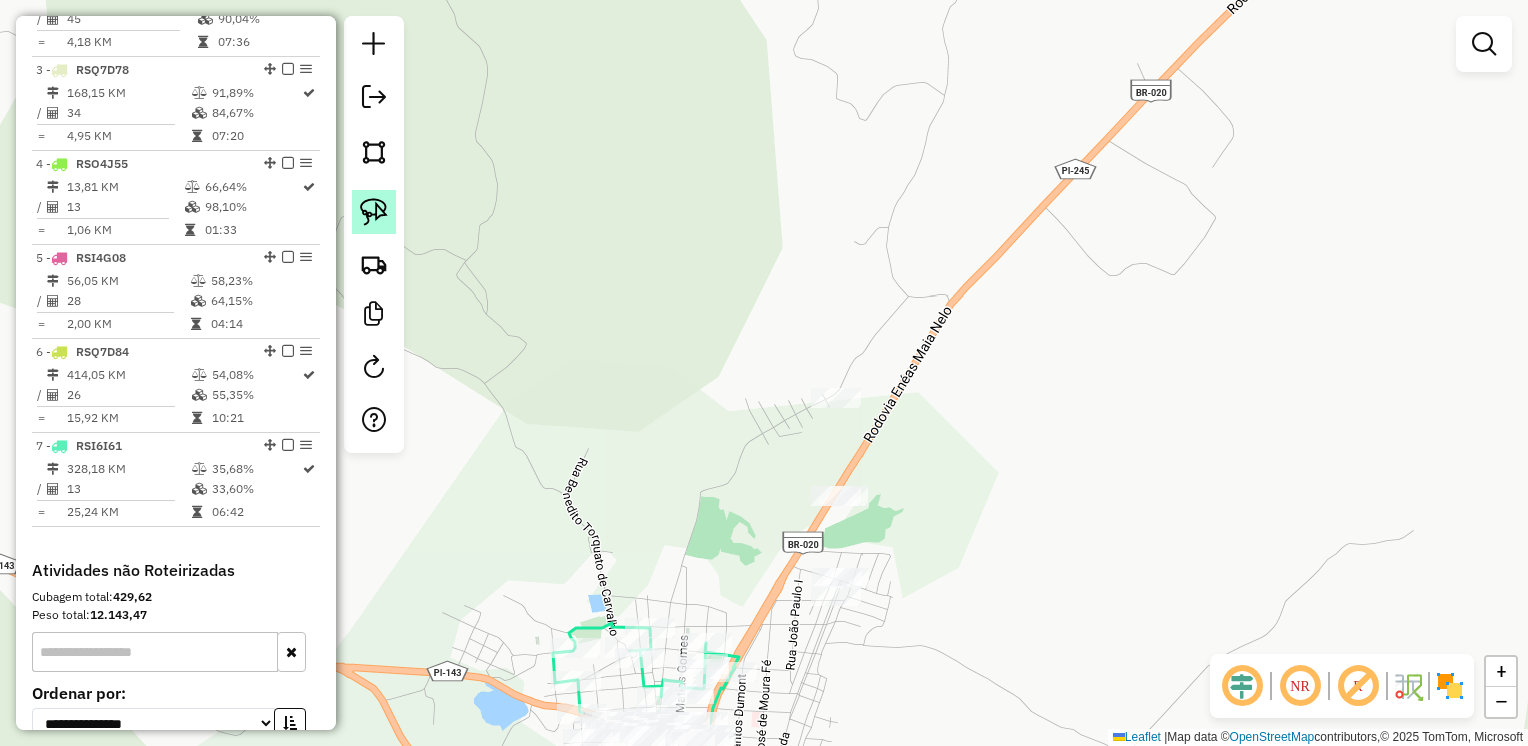 click 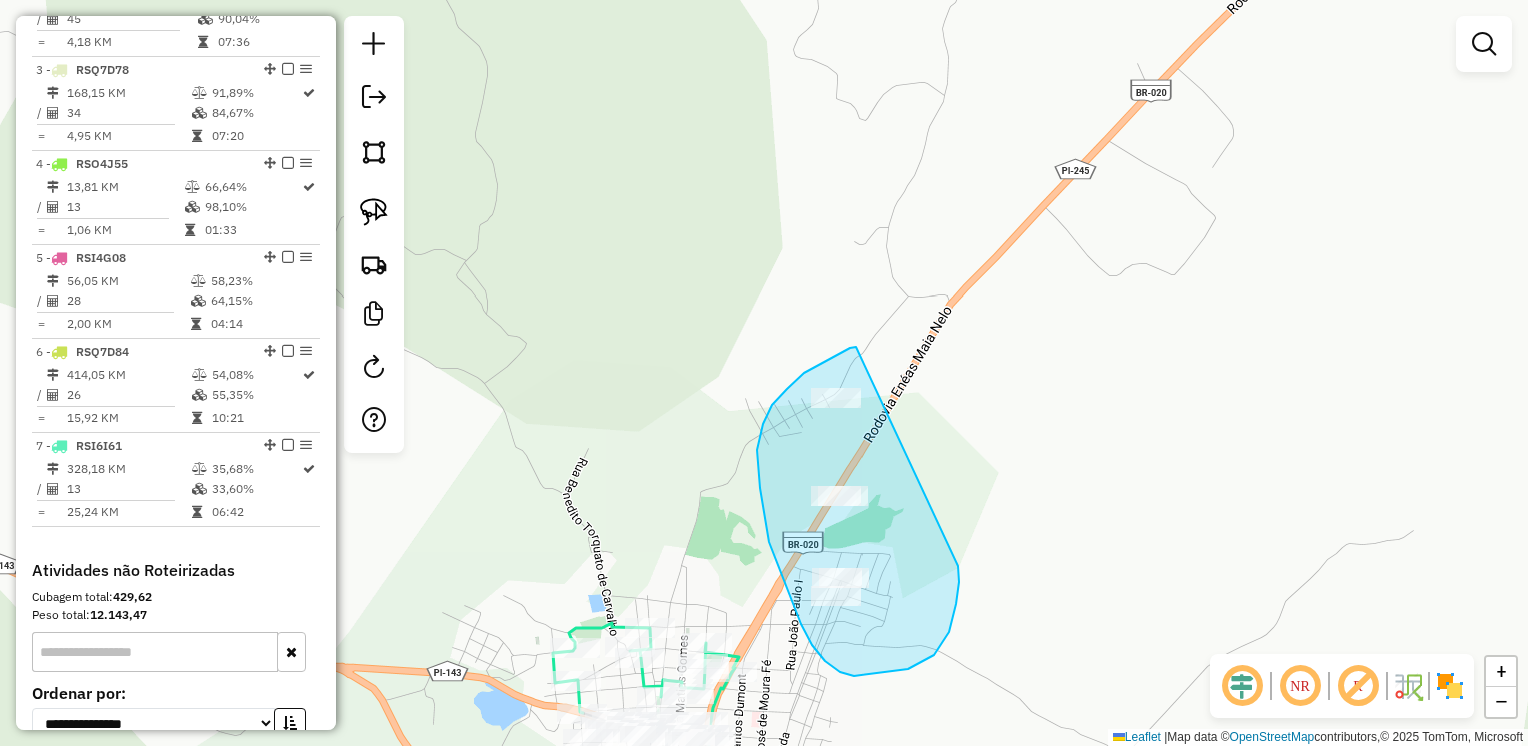 drag, startPoint x: 856, startPoint y: 347, endPoint x: 957, endPoint y: 538, distance: 216.06018 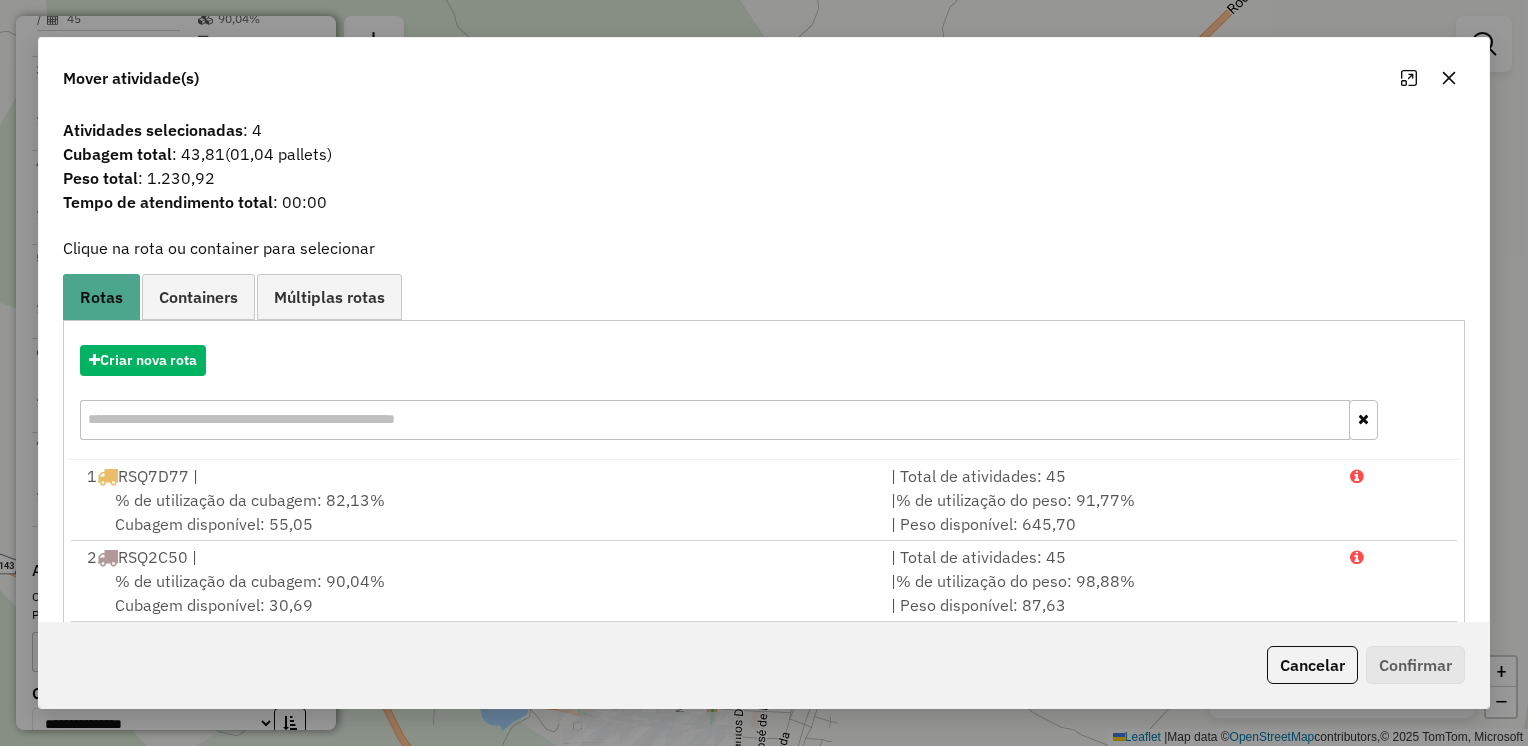 scroll, scrollTop: 165, scrollLeft: 0, axis: vertical 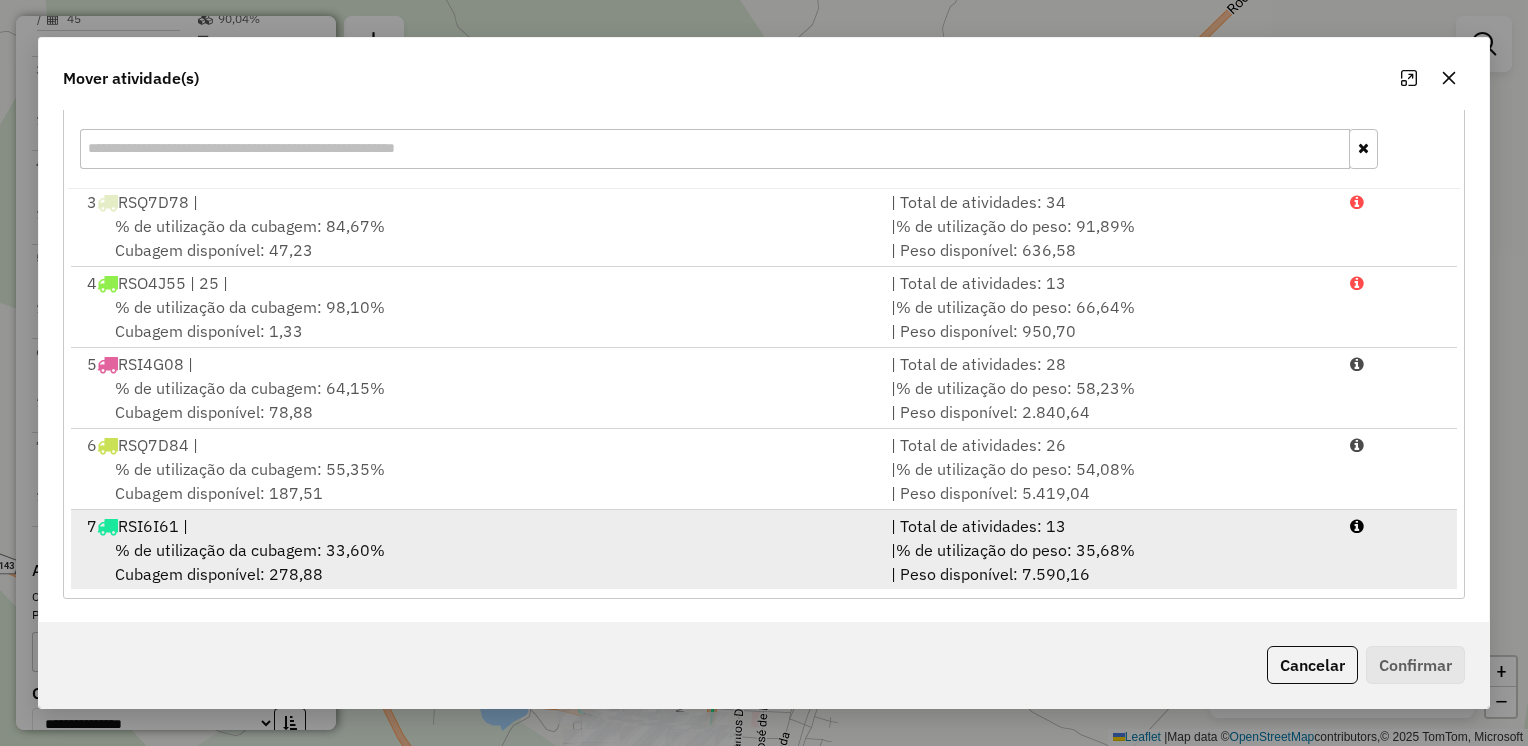 click on "% de utilização da cubagem: 33,60%" at bounding box center (250, 550) 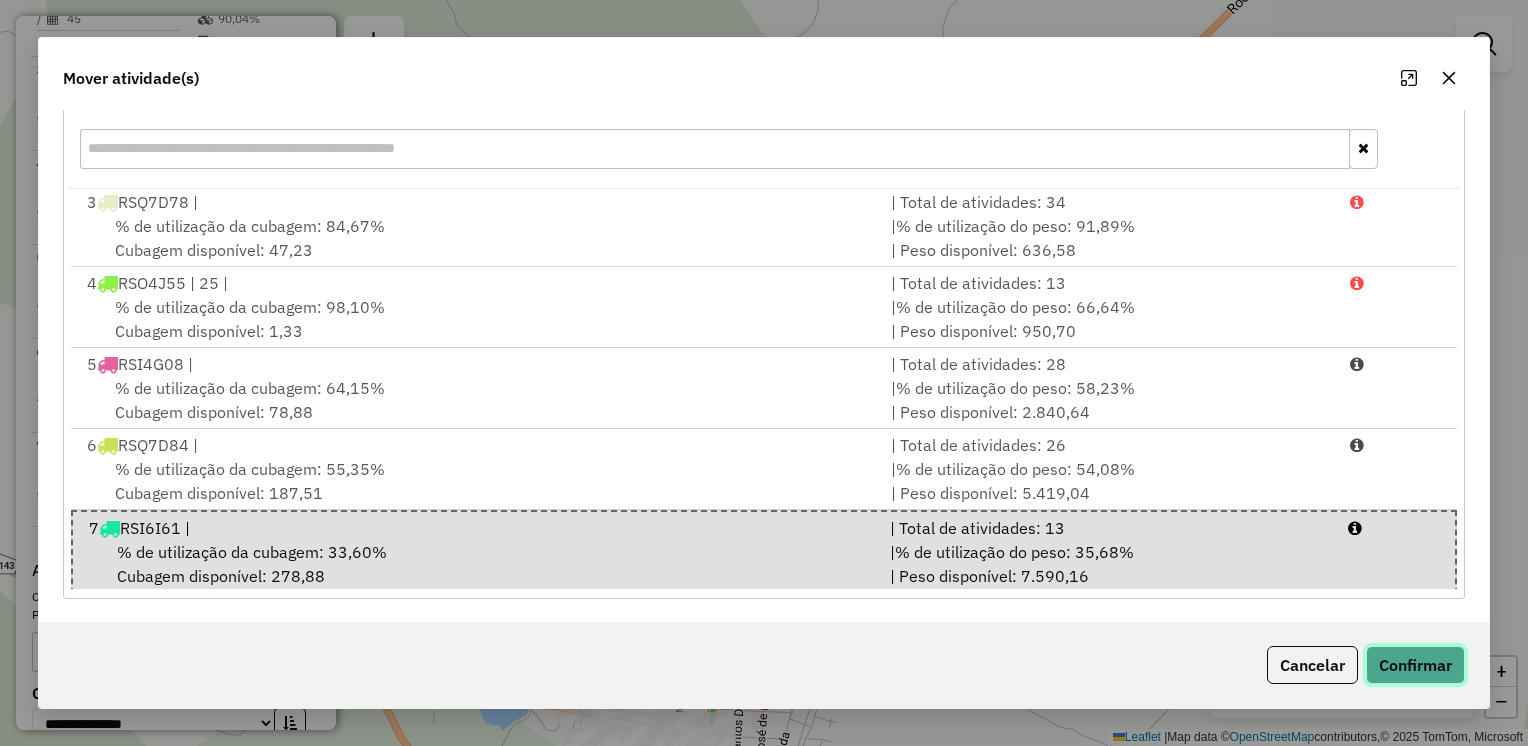 click on "Confirmar" 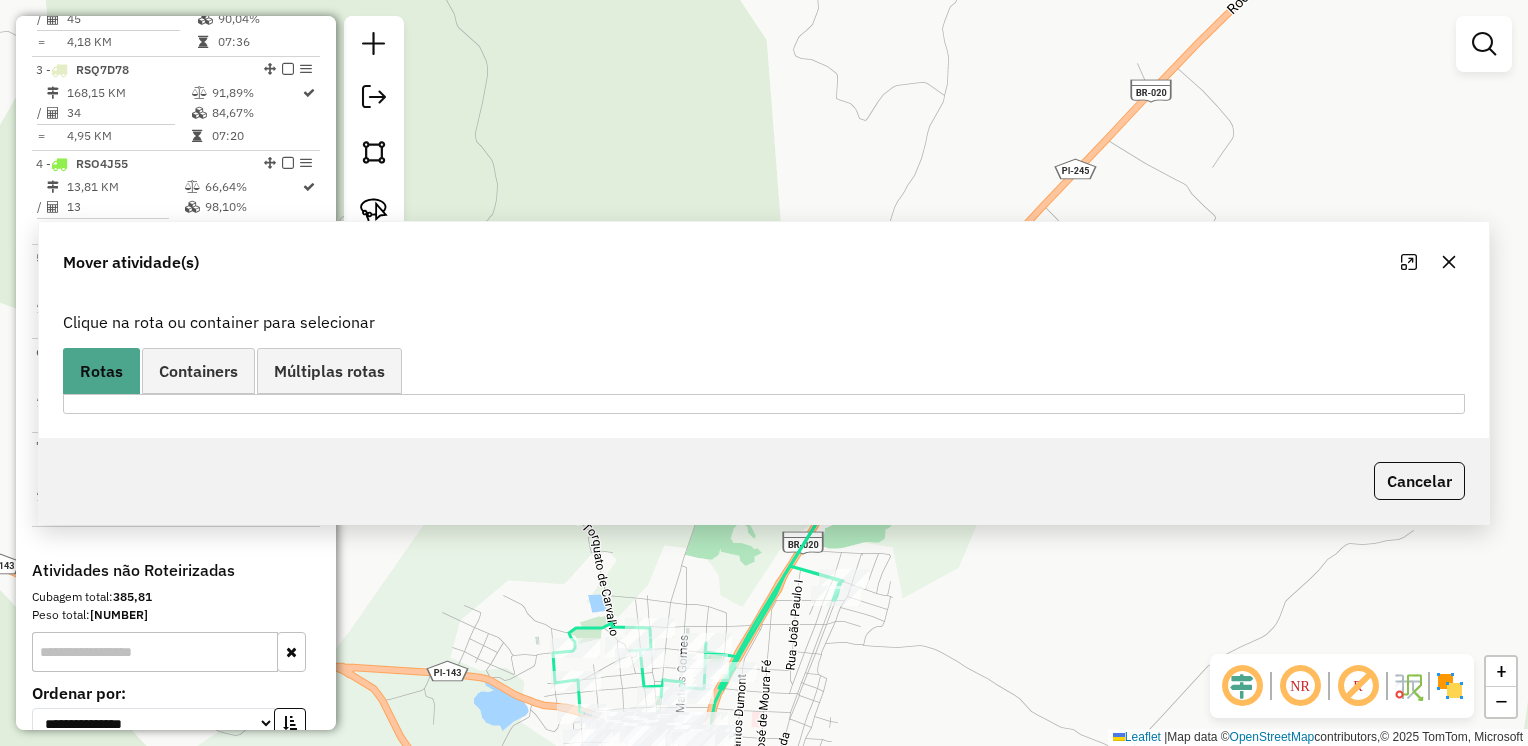 scroll, scrollTop: 0, scrollLeft: 0, axis: both 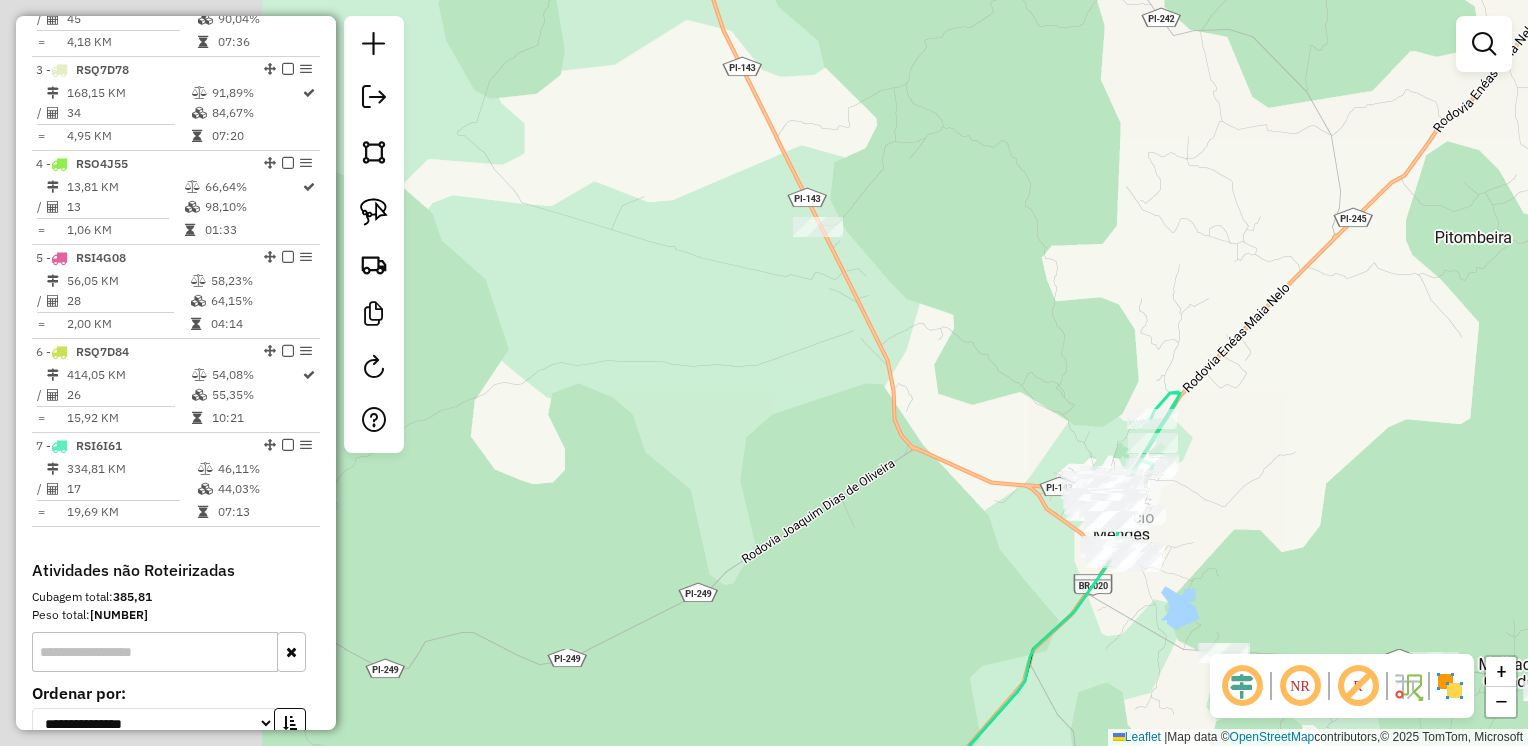 drag, startPoint x: 634, startPoint y: 420, endPoint x: 1245, endPoint y: 406, distance: 611.1604 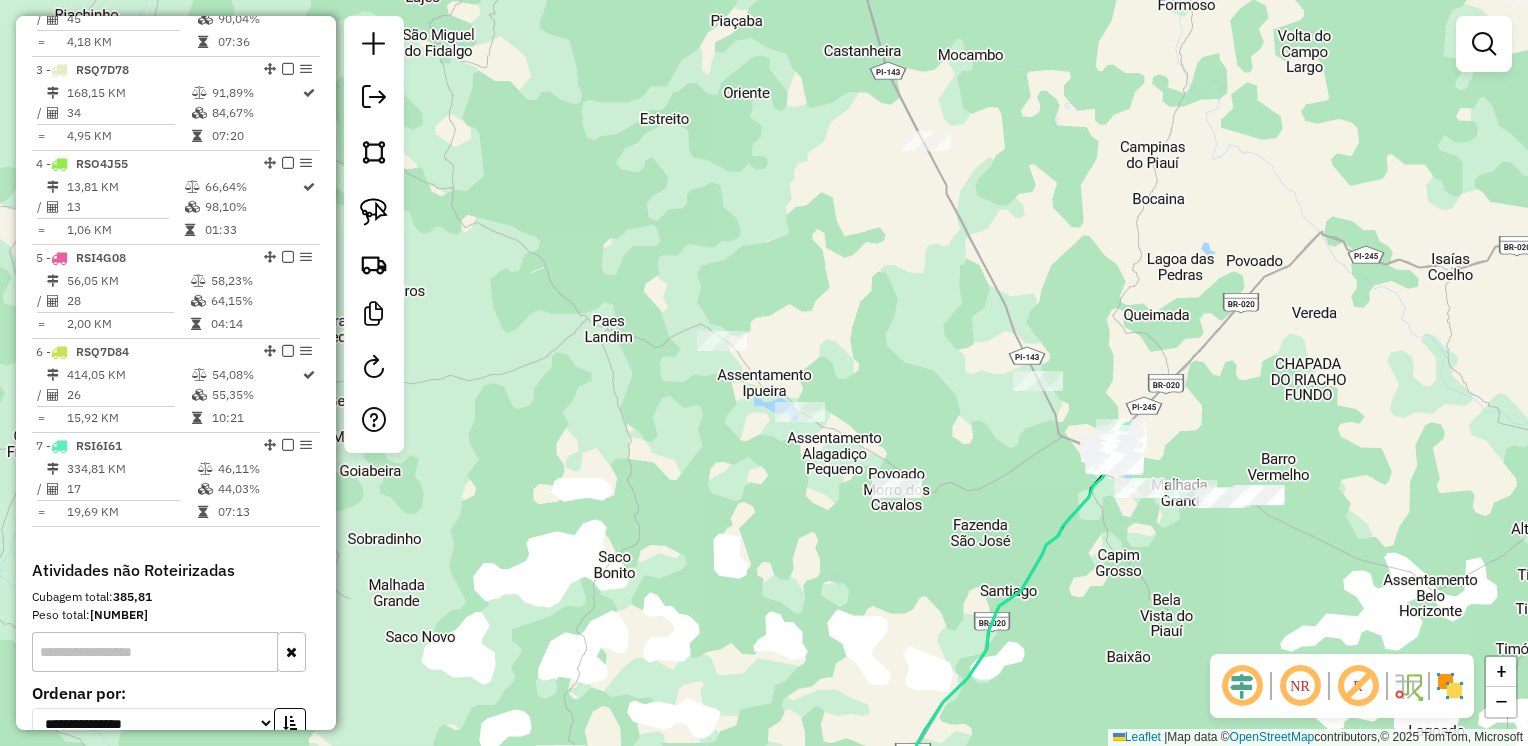 click 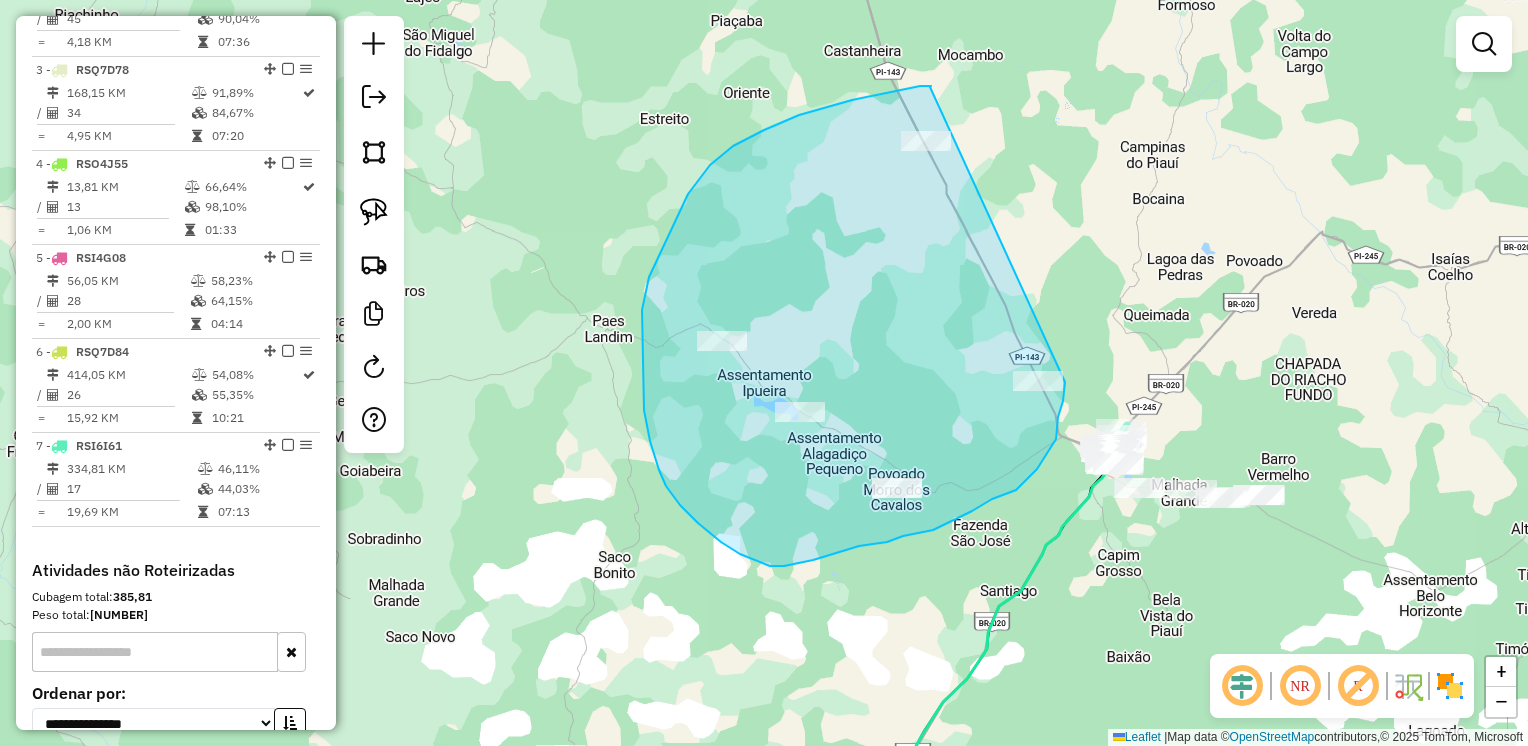 drag, startPoint x: 930, startPoint y: 87, endPoint x: 1080, endPoint y: 339, distance: 293.26437 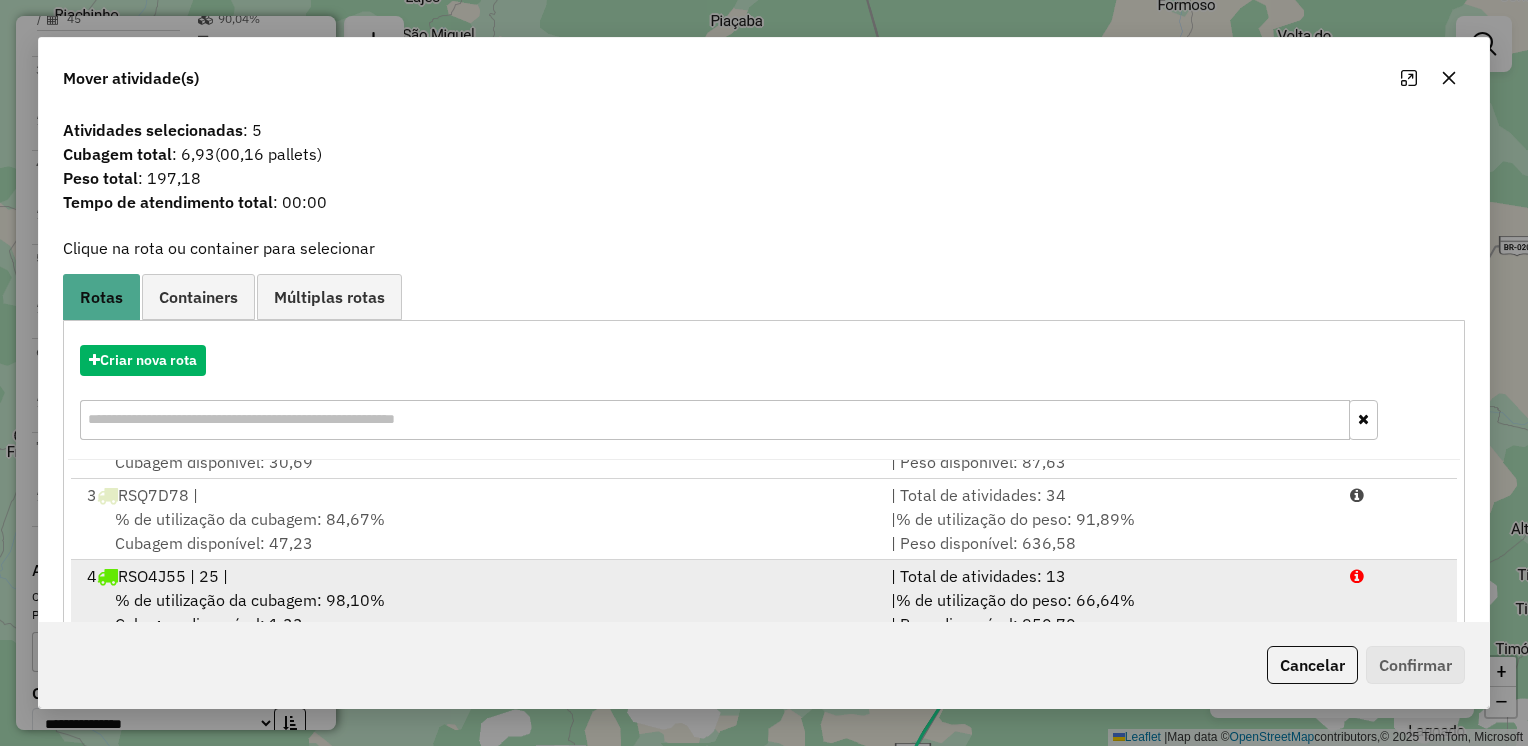 scroll, scrollTop: 165, scrollLeft: 0, axis: vertical 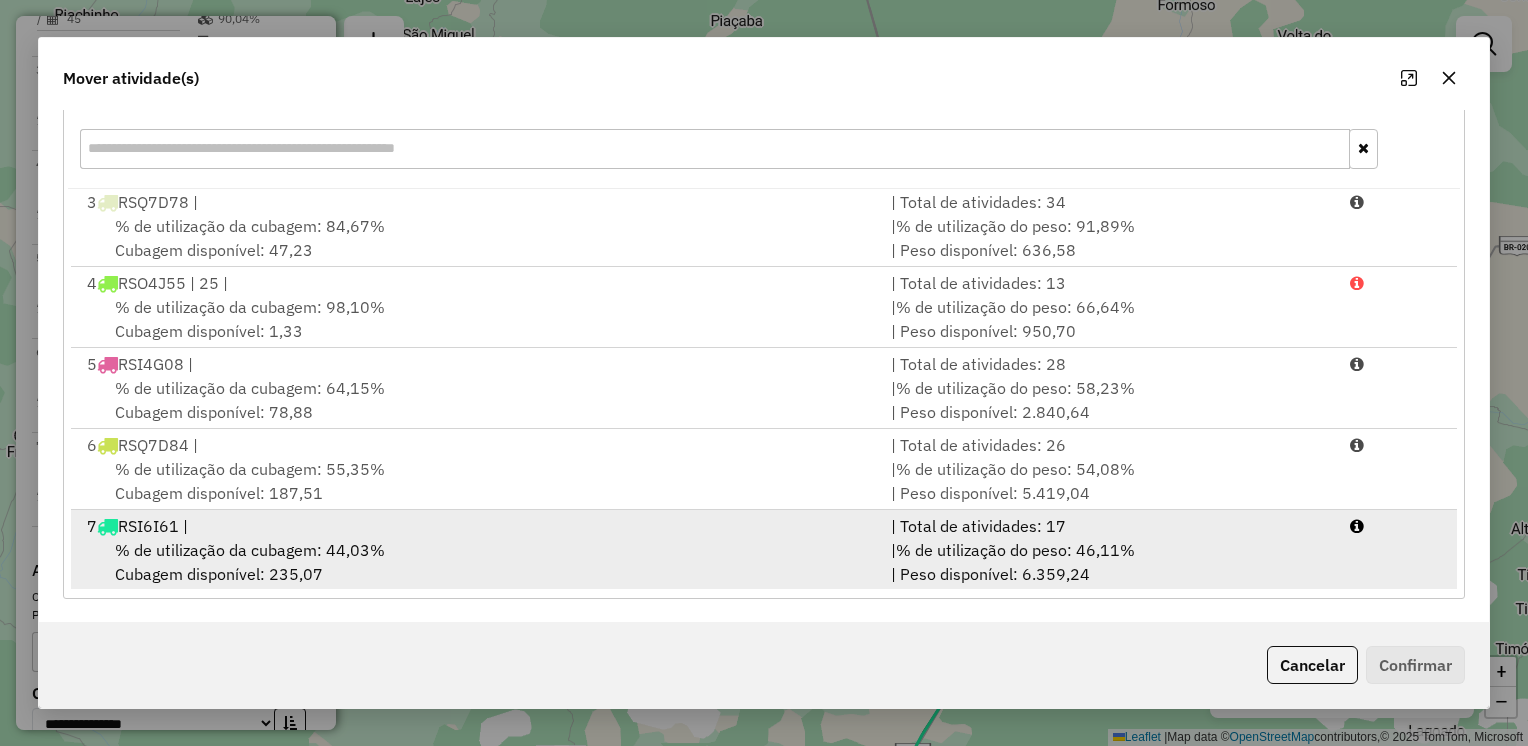 click on "% de utilização da cubagem: 44,03%  Cubagem disponível: 235,07" at bounding box center [477, 562] 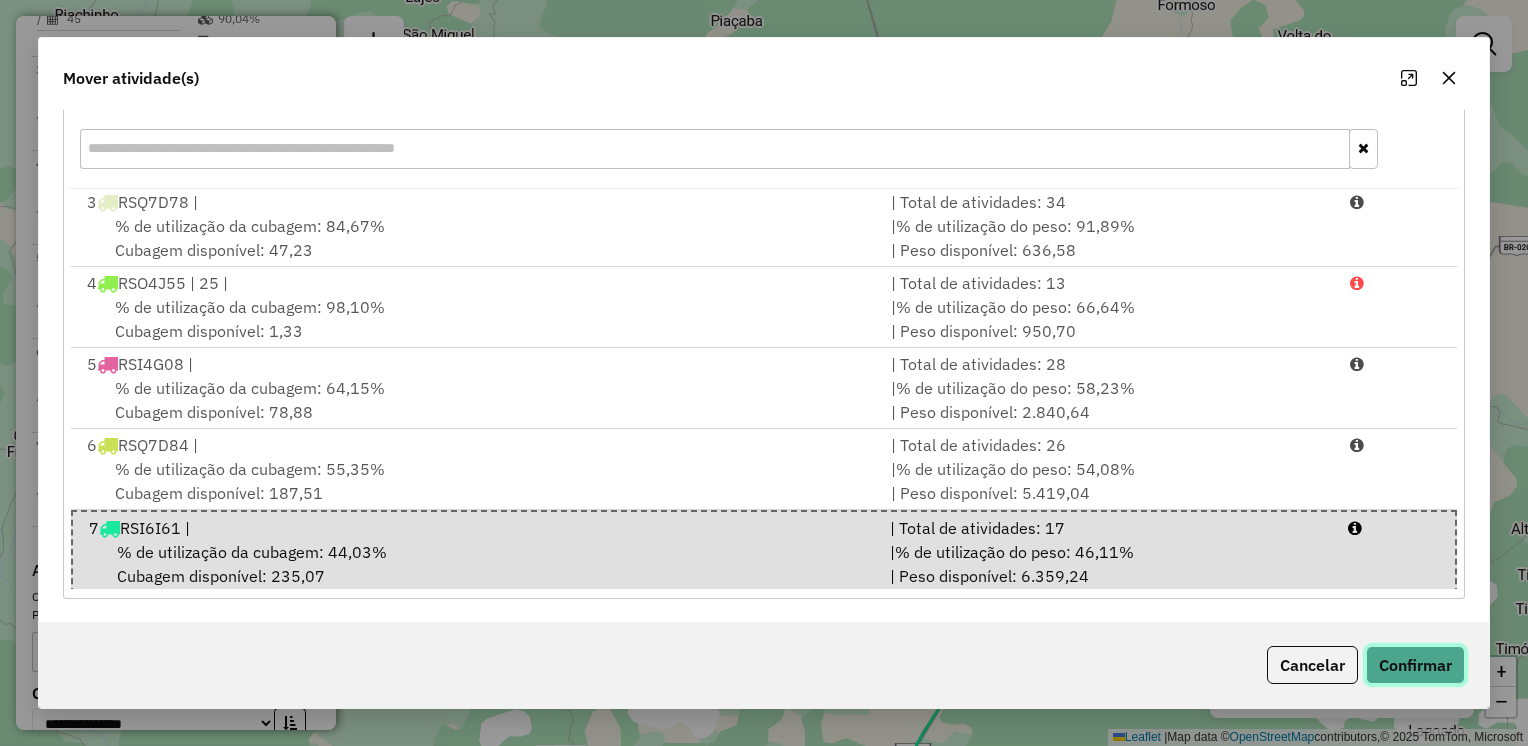click on "Confirmar" 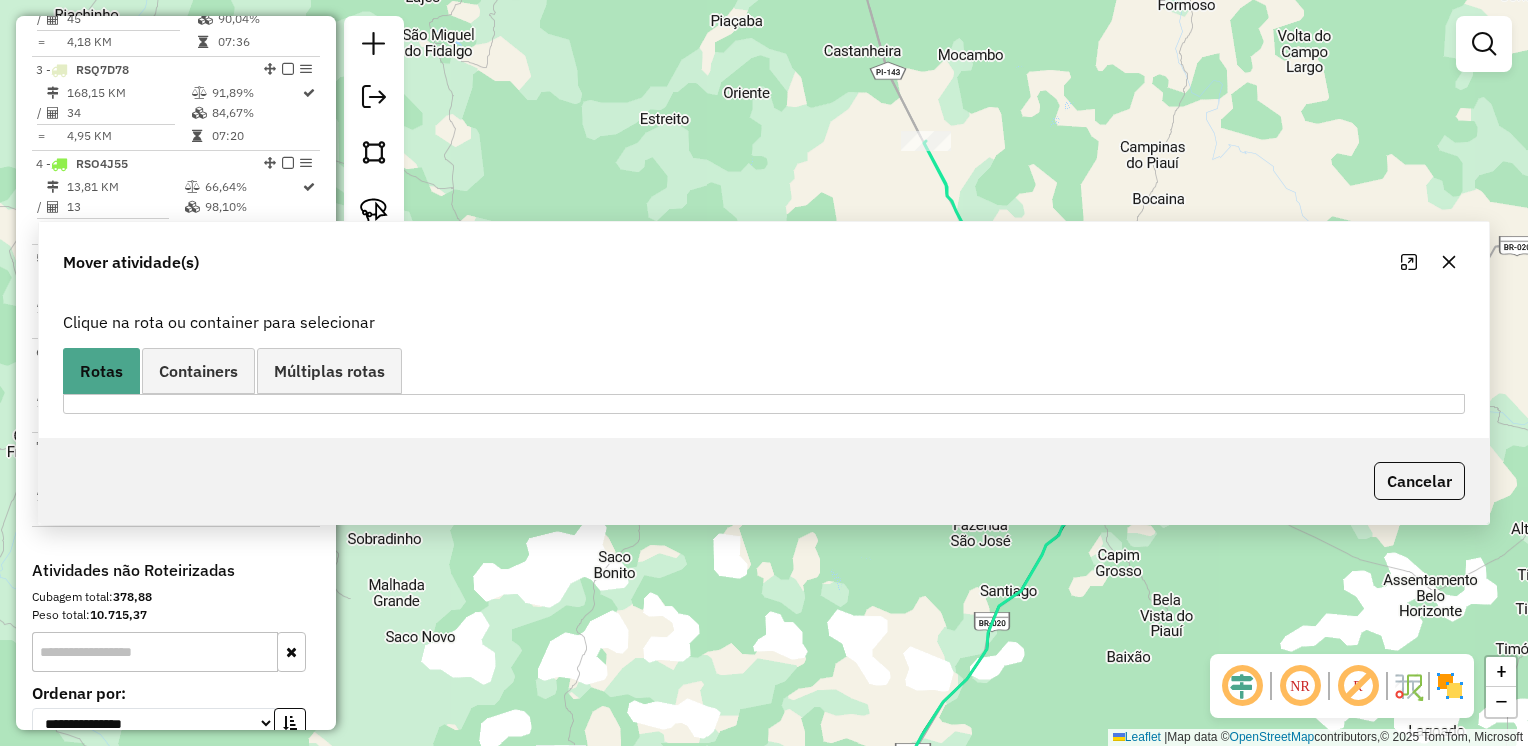 scroll, scrollTop: 0, scrollLeft: 0, axis: both 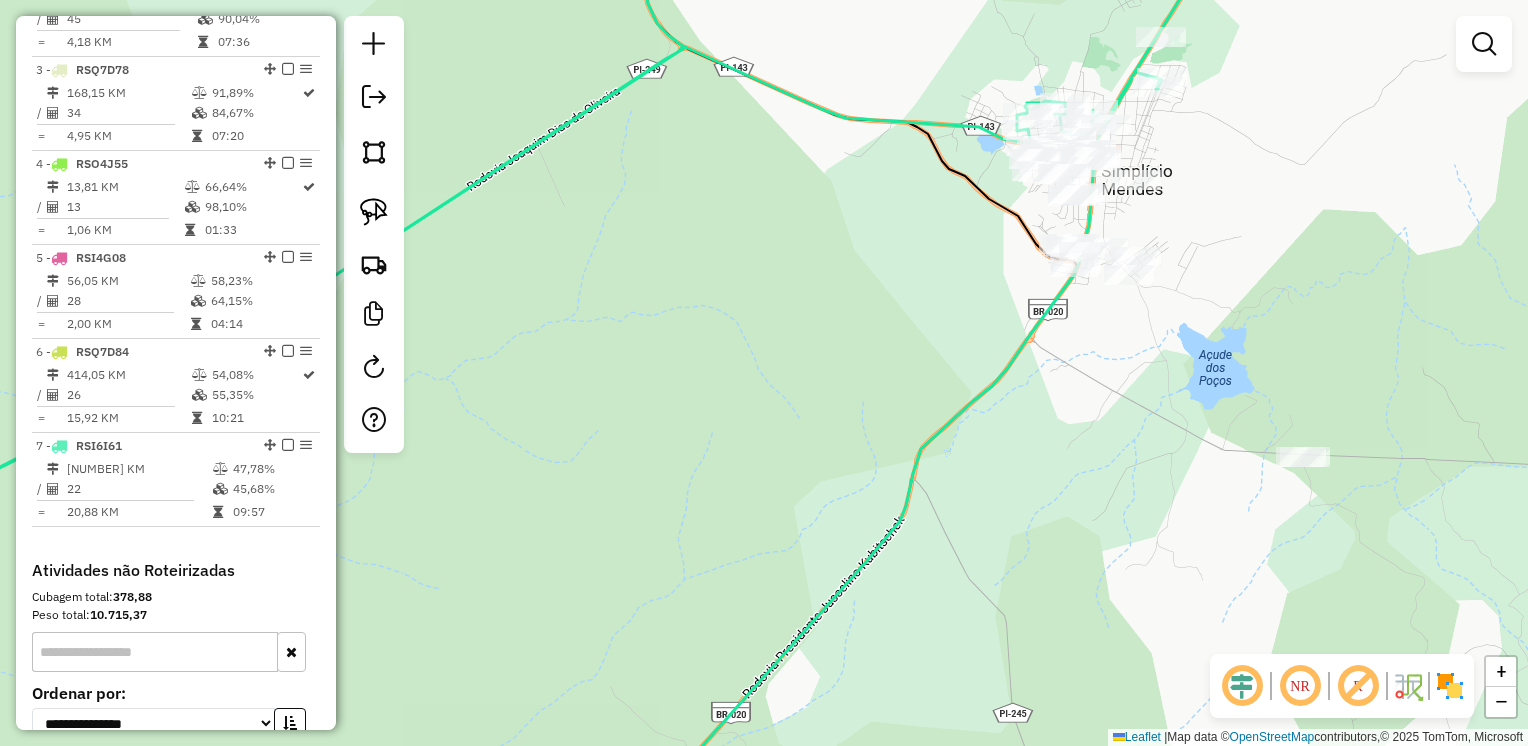 drag, startPoint x: 900, startPoint y: 344, endPoint x: 859, endPoint y: 499, distance: 160.3309 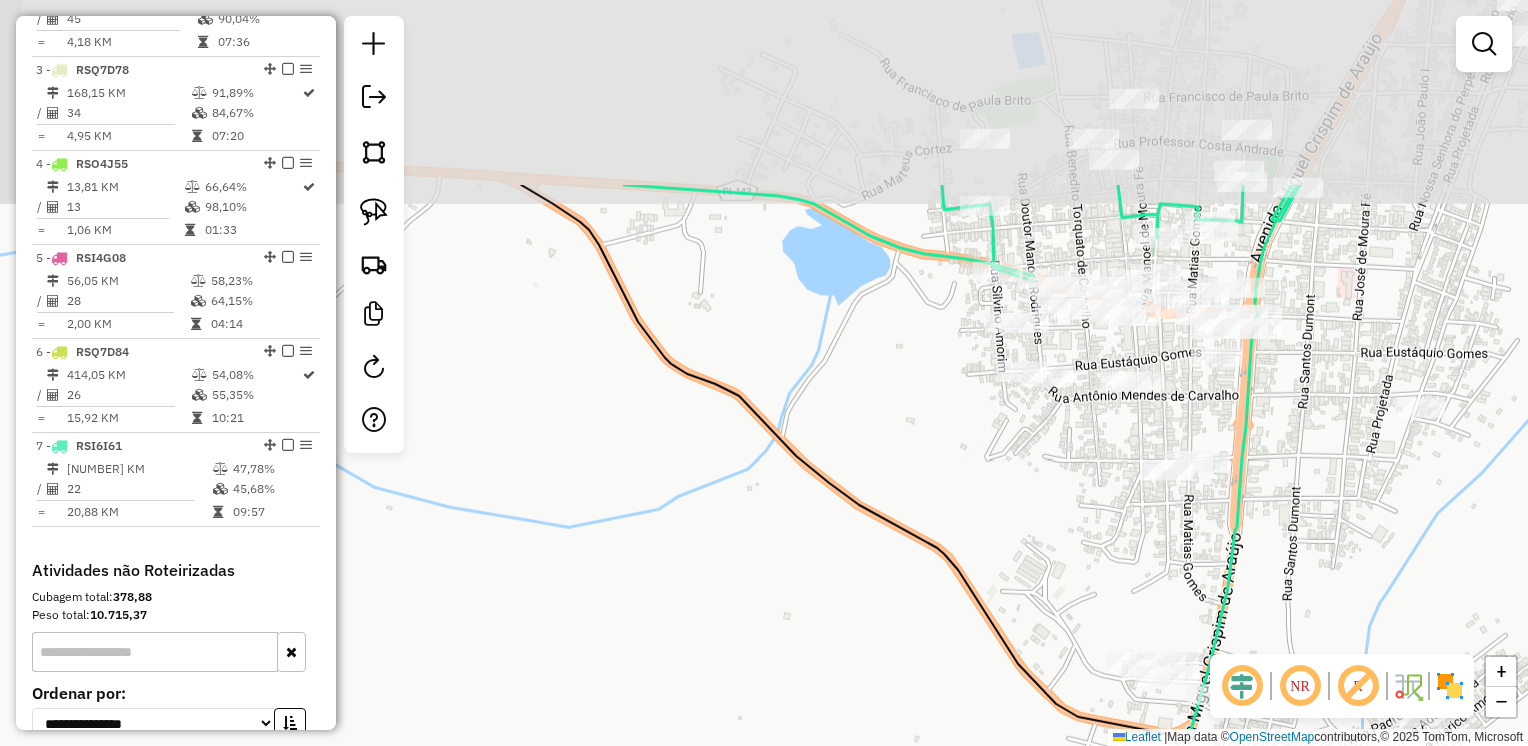 drag, startPoint x: 1067, startPoint y: 250, endPoint x: 985, endPoint y: 527, distance: 288.88232 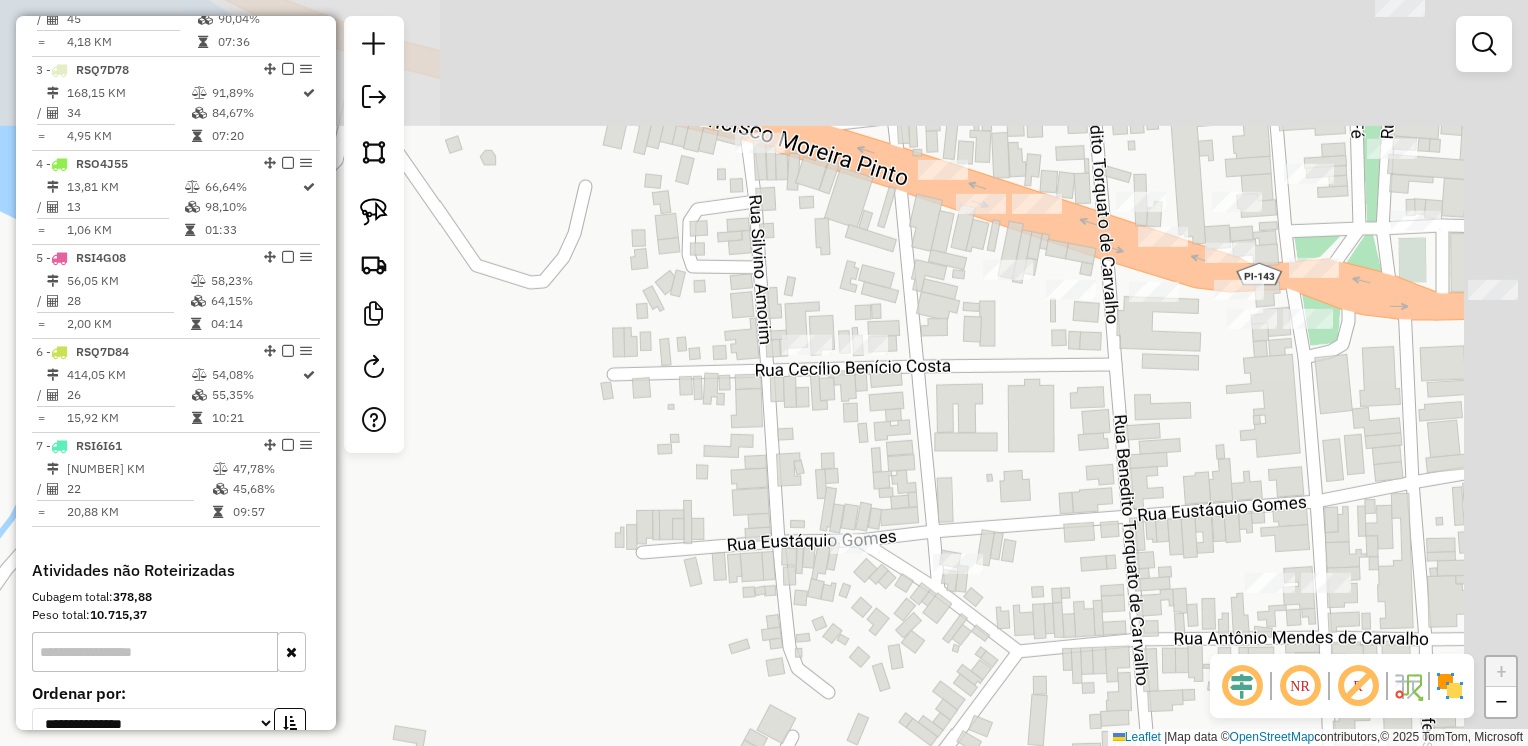 drag, startPoint x: 1196, startPoint y: 229, endPoint x: 988, endPoint y: 367, distance: 249.6157 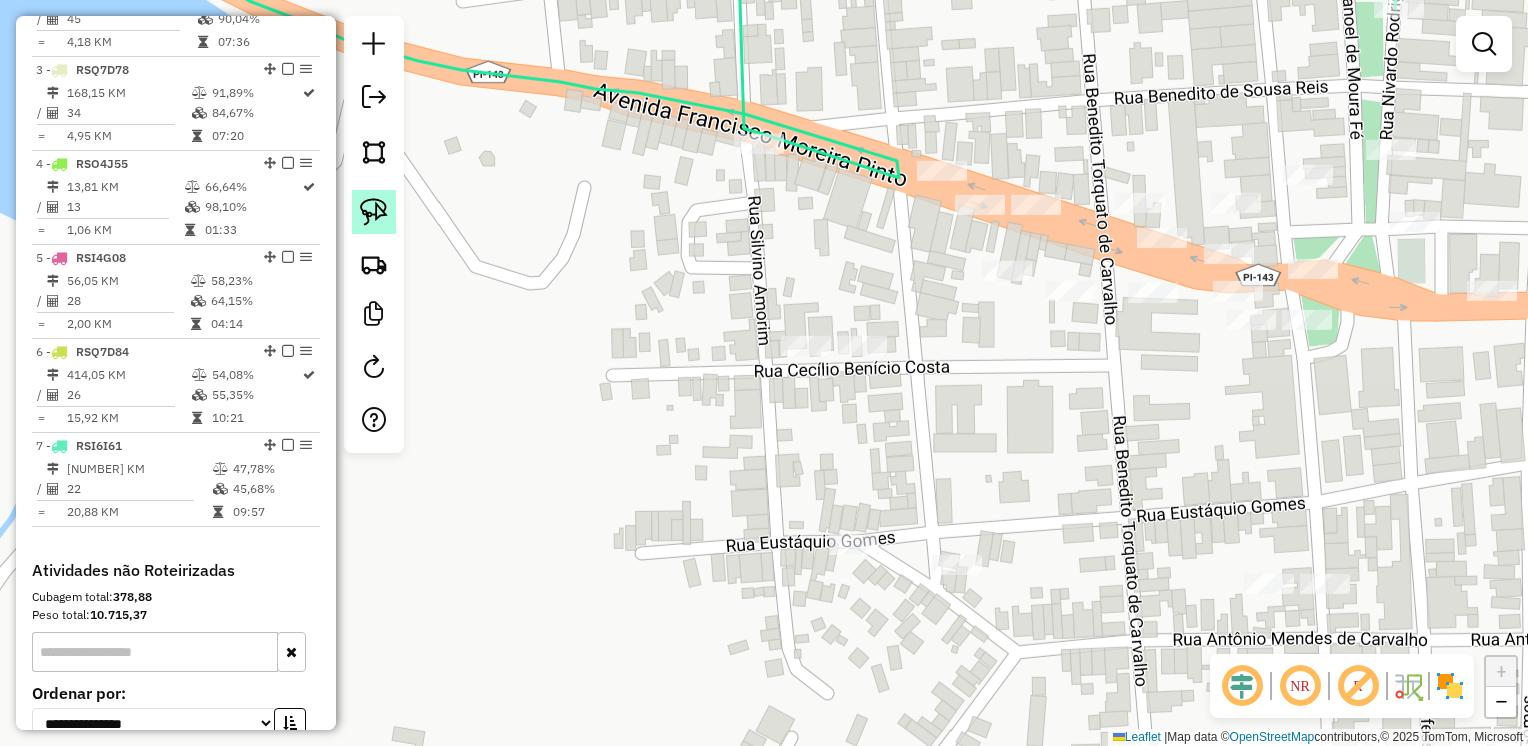 click 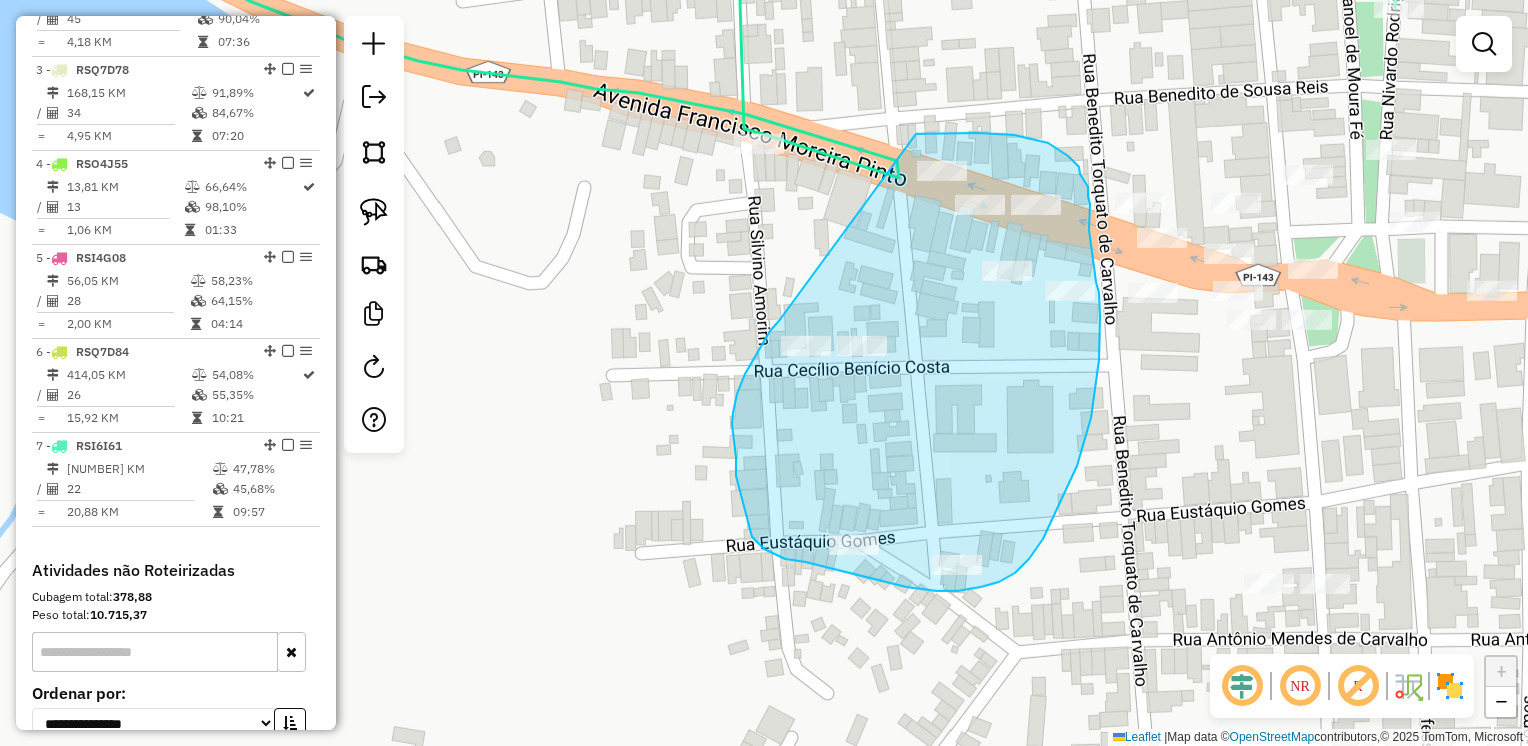 drag, startPoint x: 916, startPoint y: 134, endPoint x: 779, endPoint y: 321, distance: 231.81458 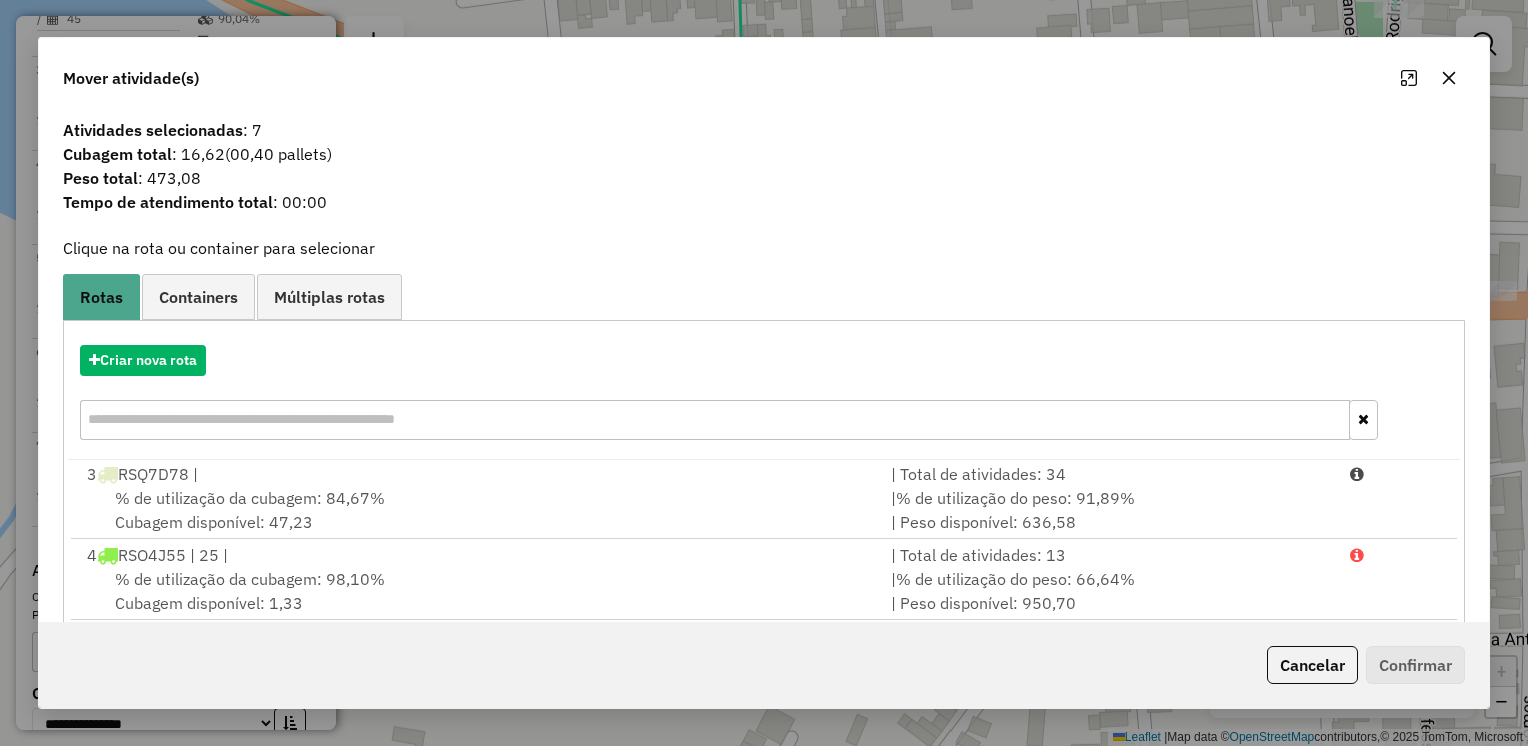scroll, scrollTop: 165, scrollLeft: 0, axis: vertical 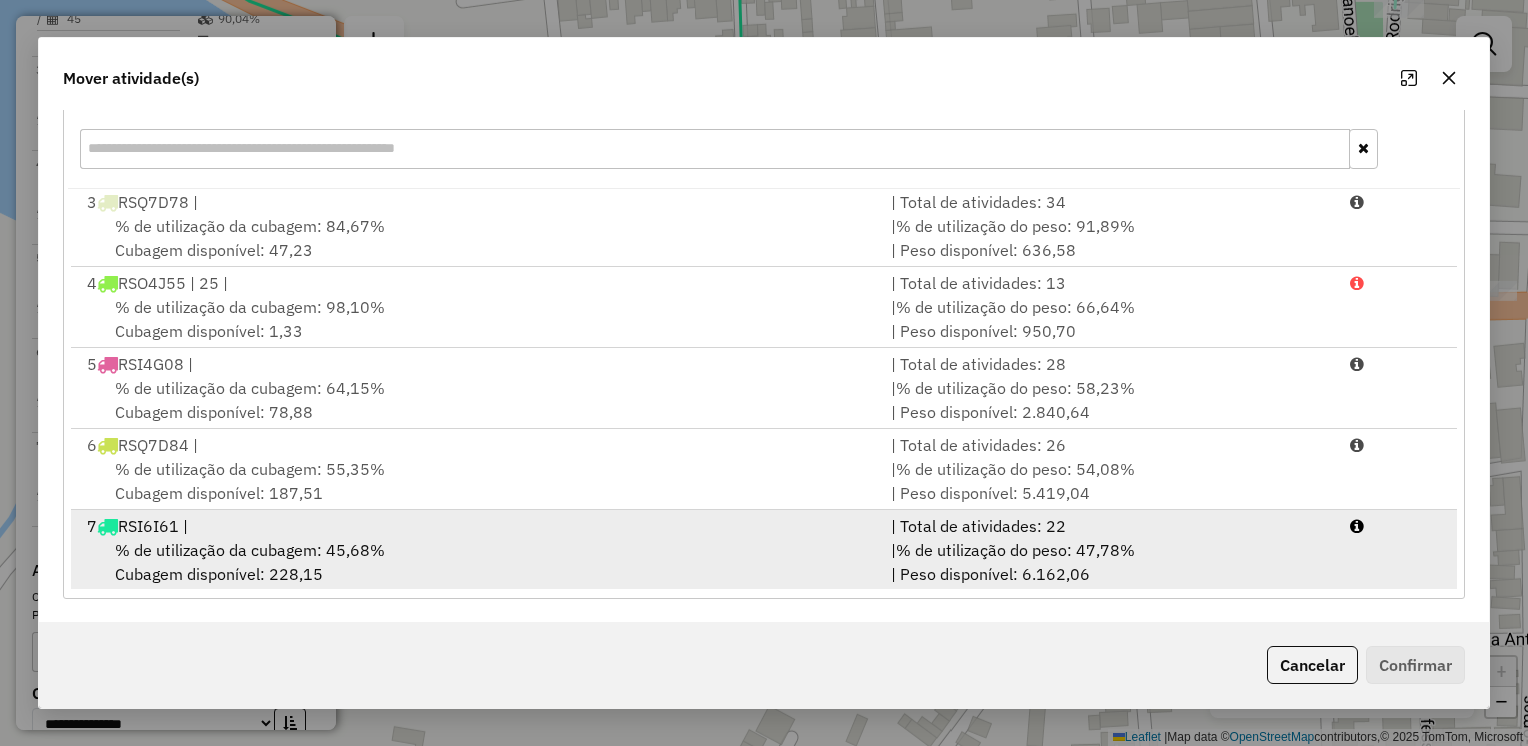 click on "% de utilização da cubagem: 45,68%" at bounding box center [250, 550] 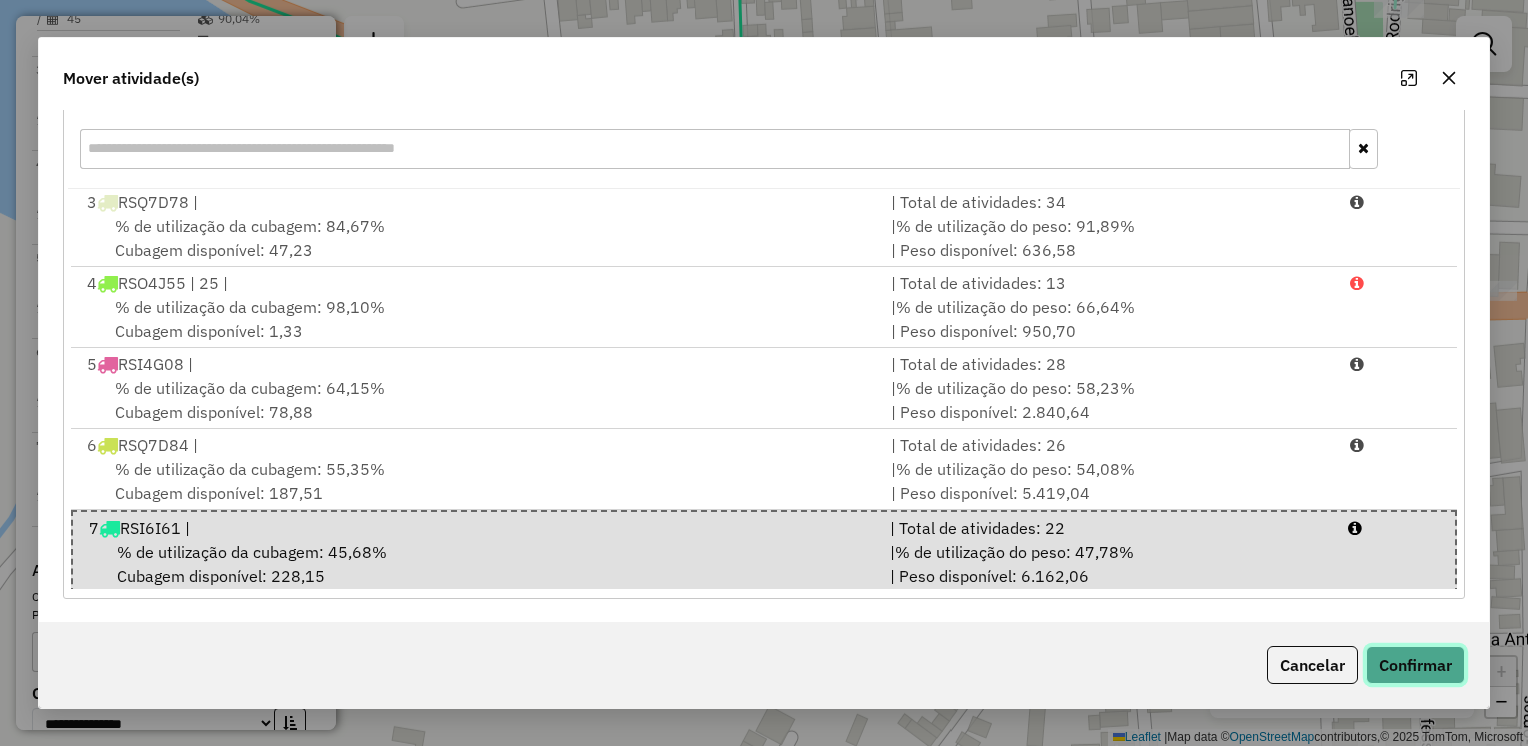 click on "Confirmar" 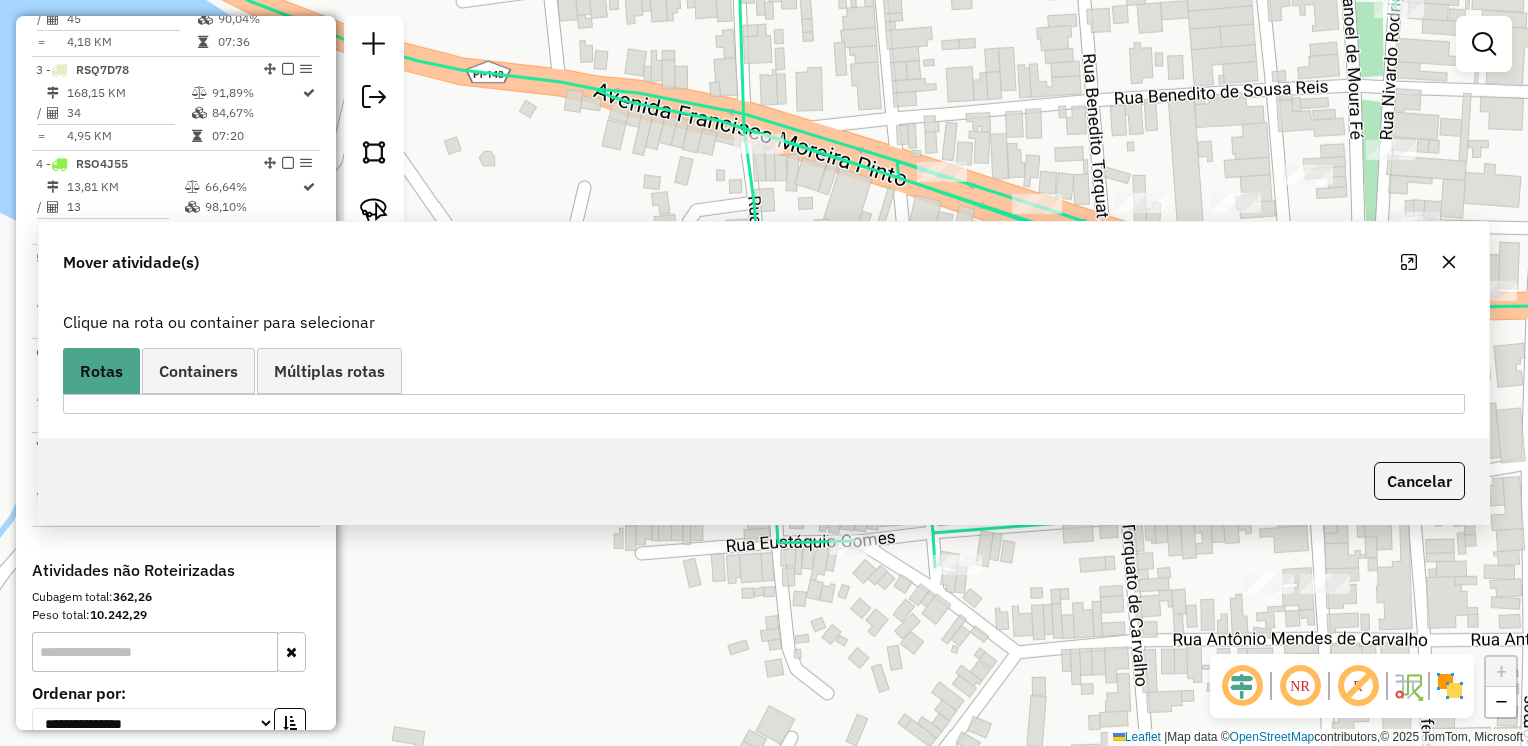 scroll, scrollTop: 0, scrollLeft: 0, axis: both 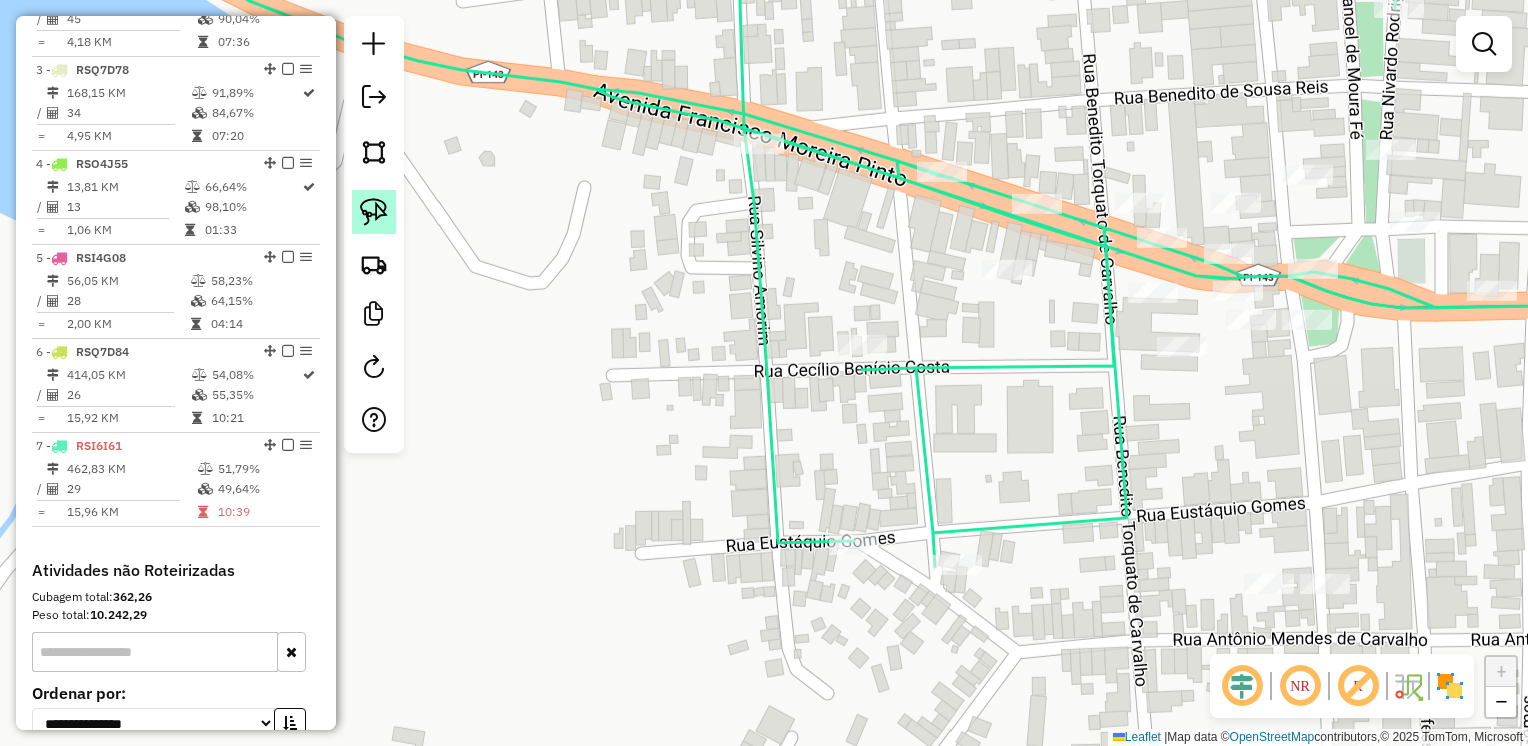 click 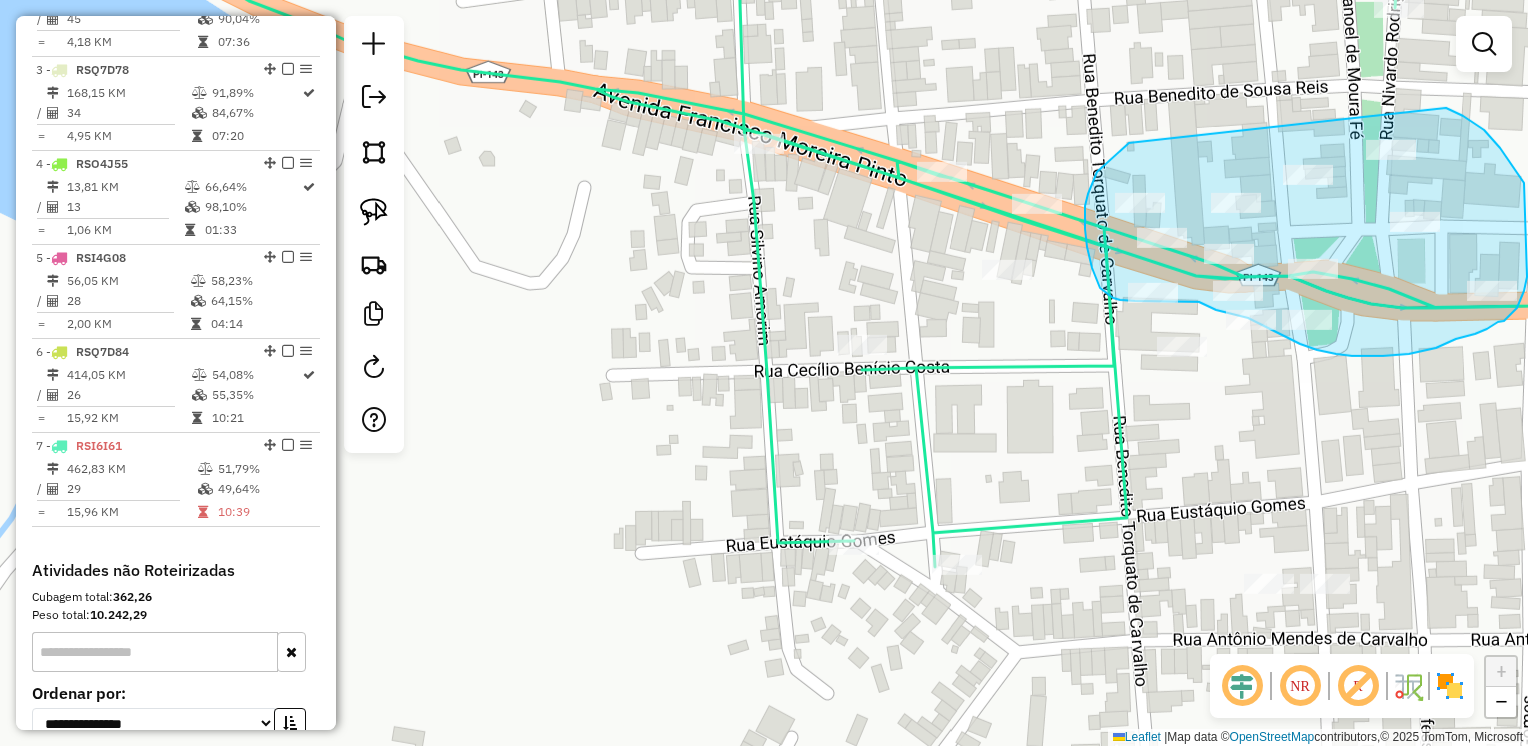 drag, startPoint x: 1129, startPoint y: 143, endPoint x: 1415, endPoint y: 100, distance: 289.21445 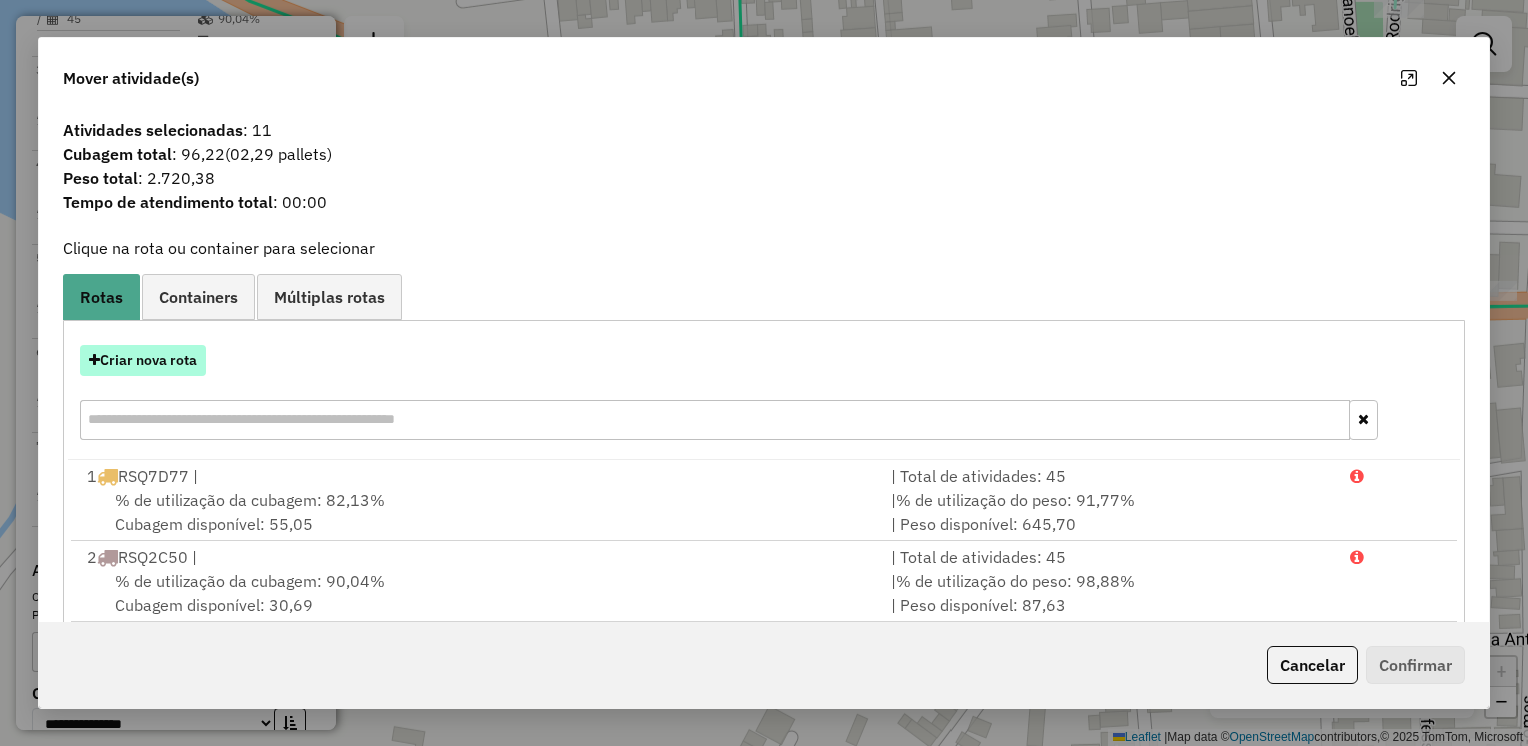 click on "Criar nova rota" at bounding box center [143, 360] 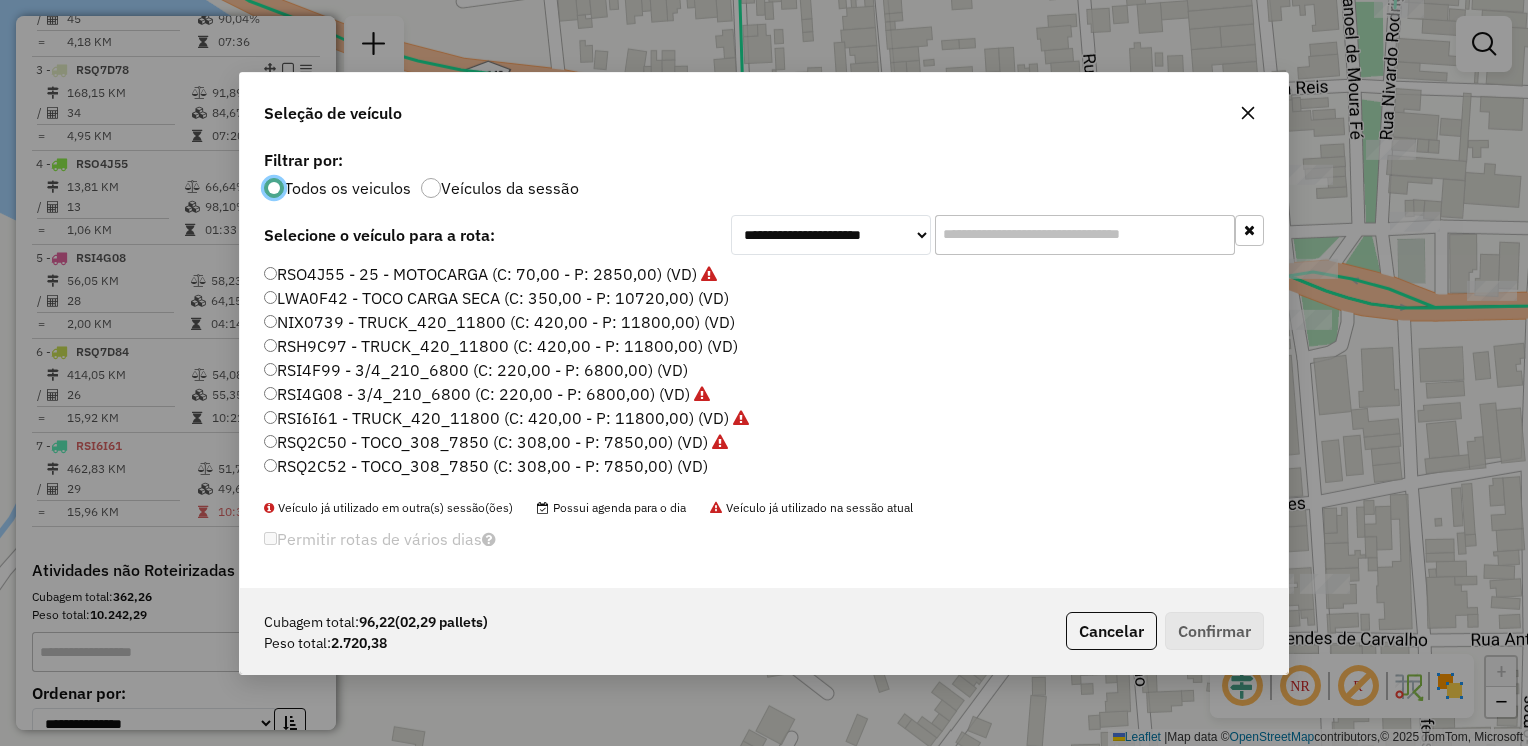 scroll, scrollTop: 10, scrollLeft: 6, axis: both 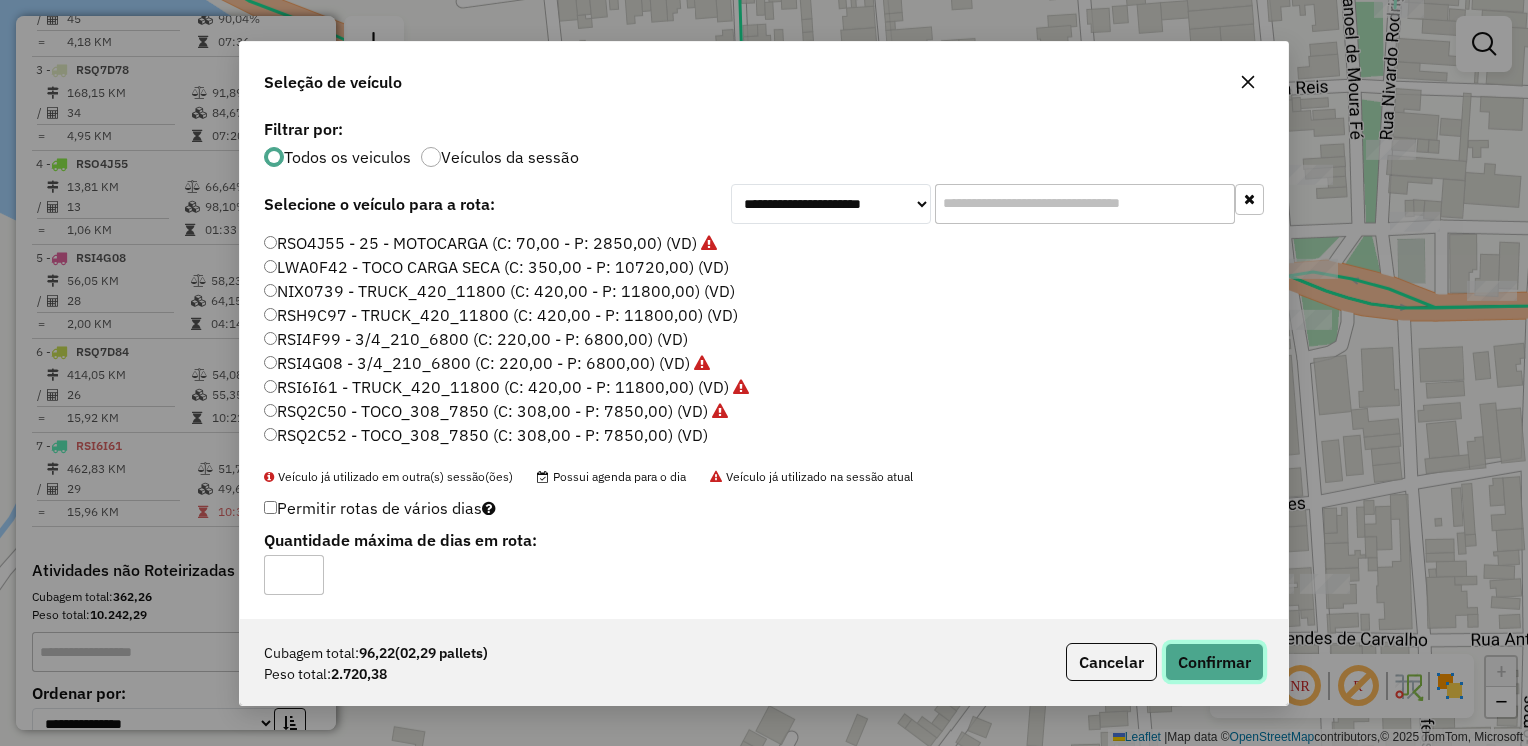 click on "Confirmar" 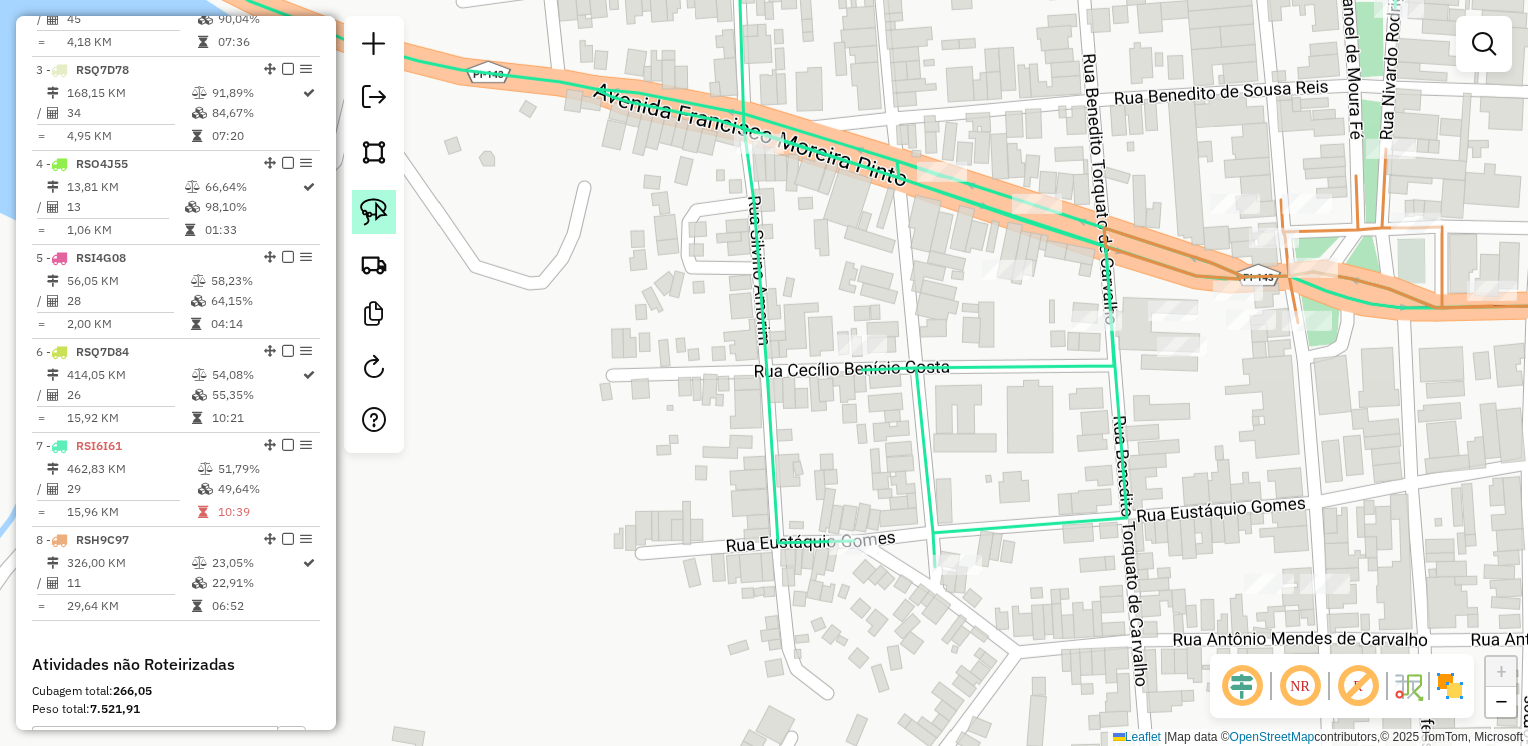 click 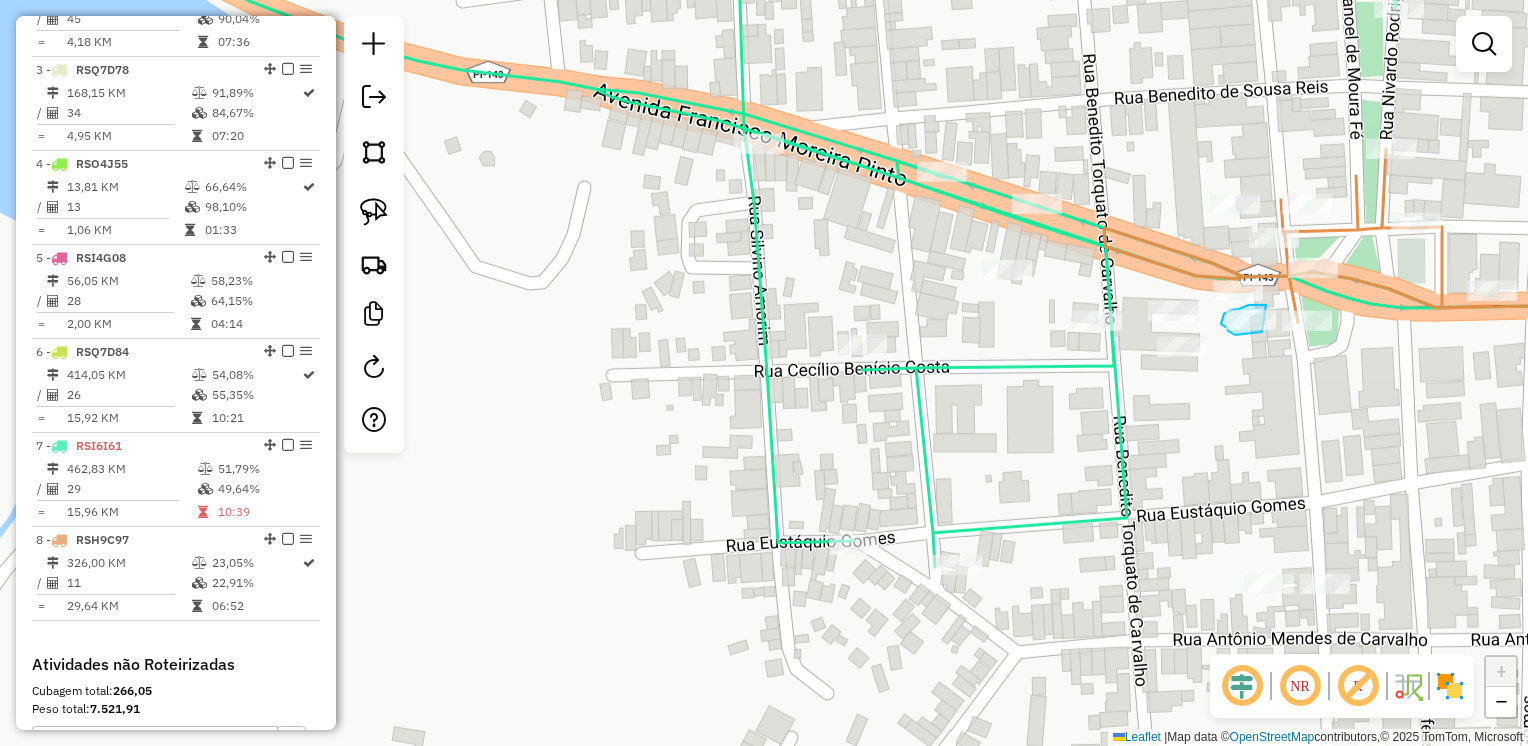 drag, startPoint x: 1264, startPoint y: 305, endPoint x: 1262, endPoint y: 332, distance: 27.073973 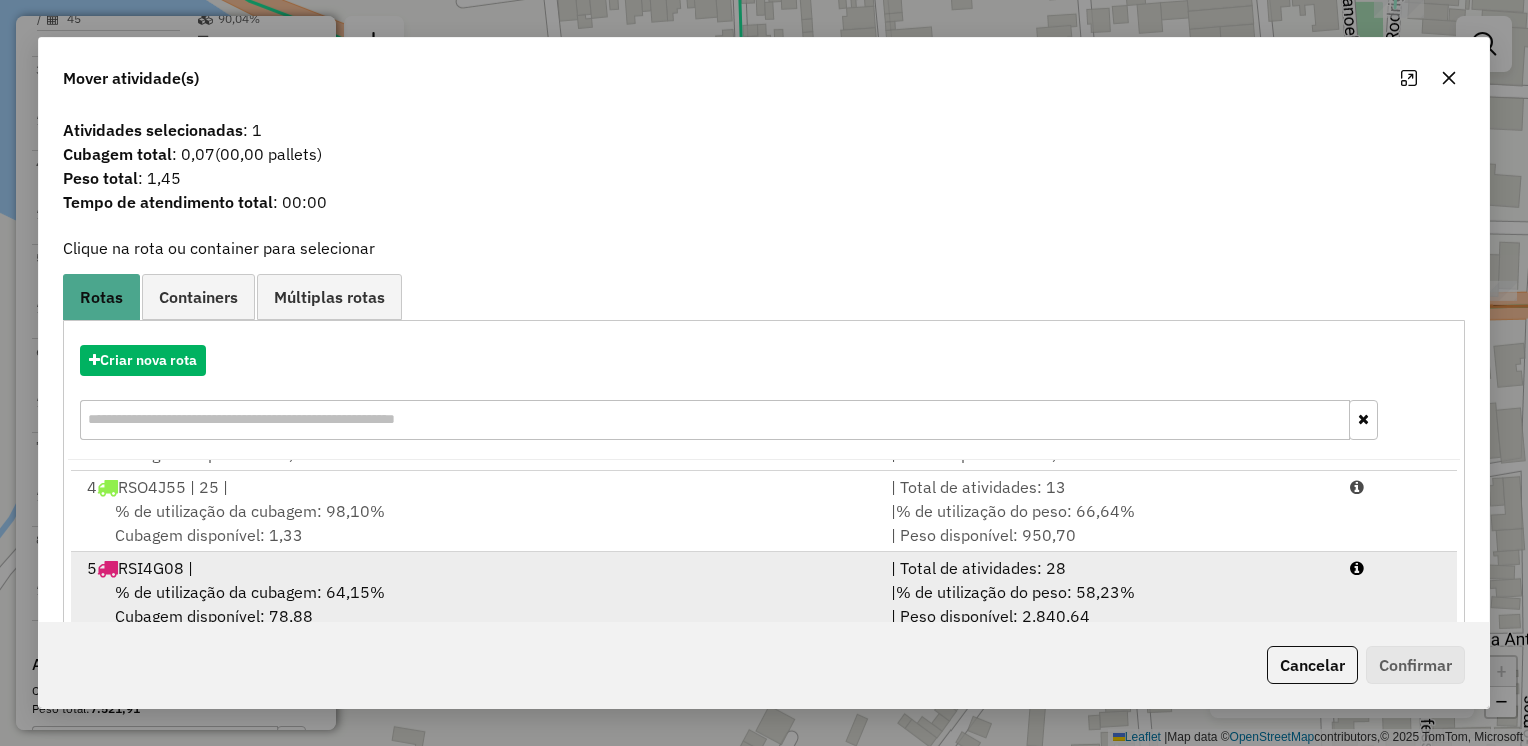 scroll, scrollTop: 246, scrollLeft: 0, axis: vertical 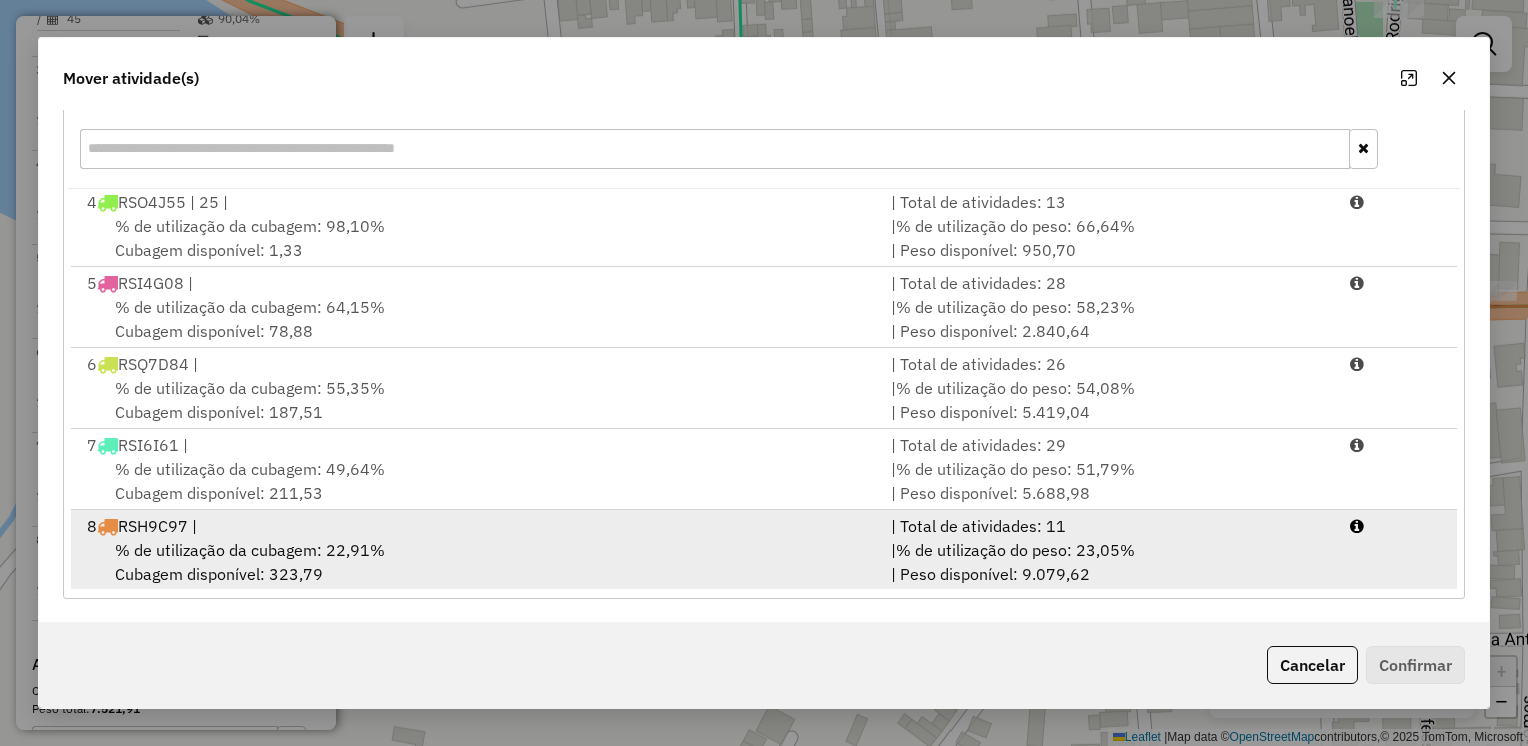 click on "% de utilização da cubagem: 22,91%  Cubagem disponível: 323,79" at bounding box center [477, 562] 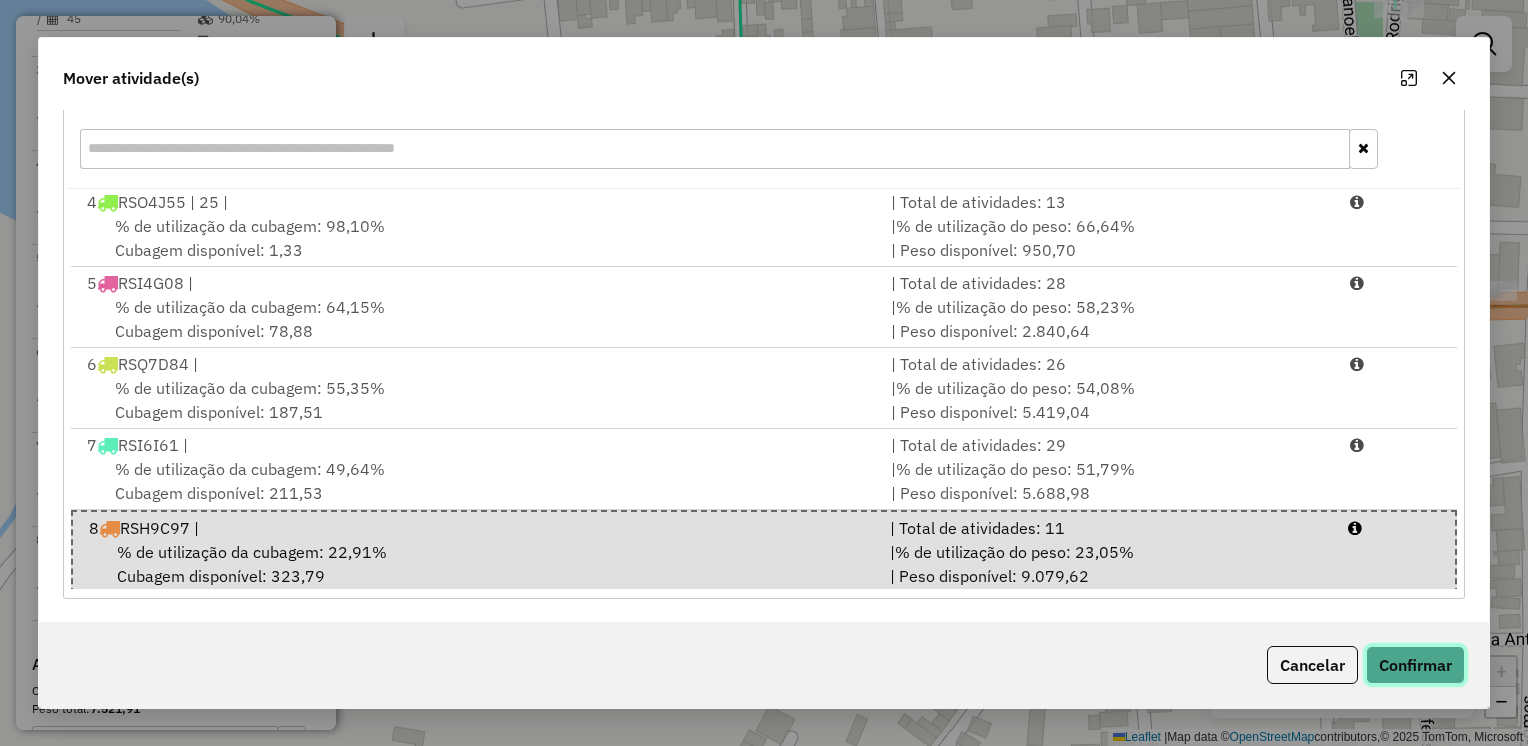 click on "Confirmar" 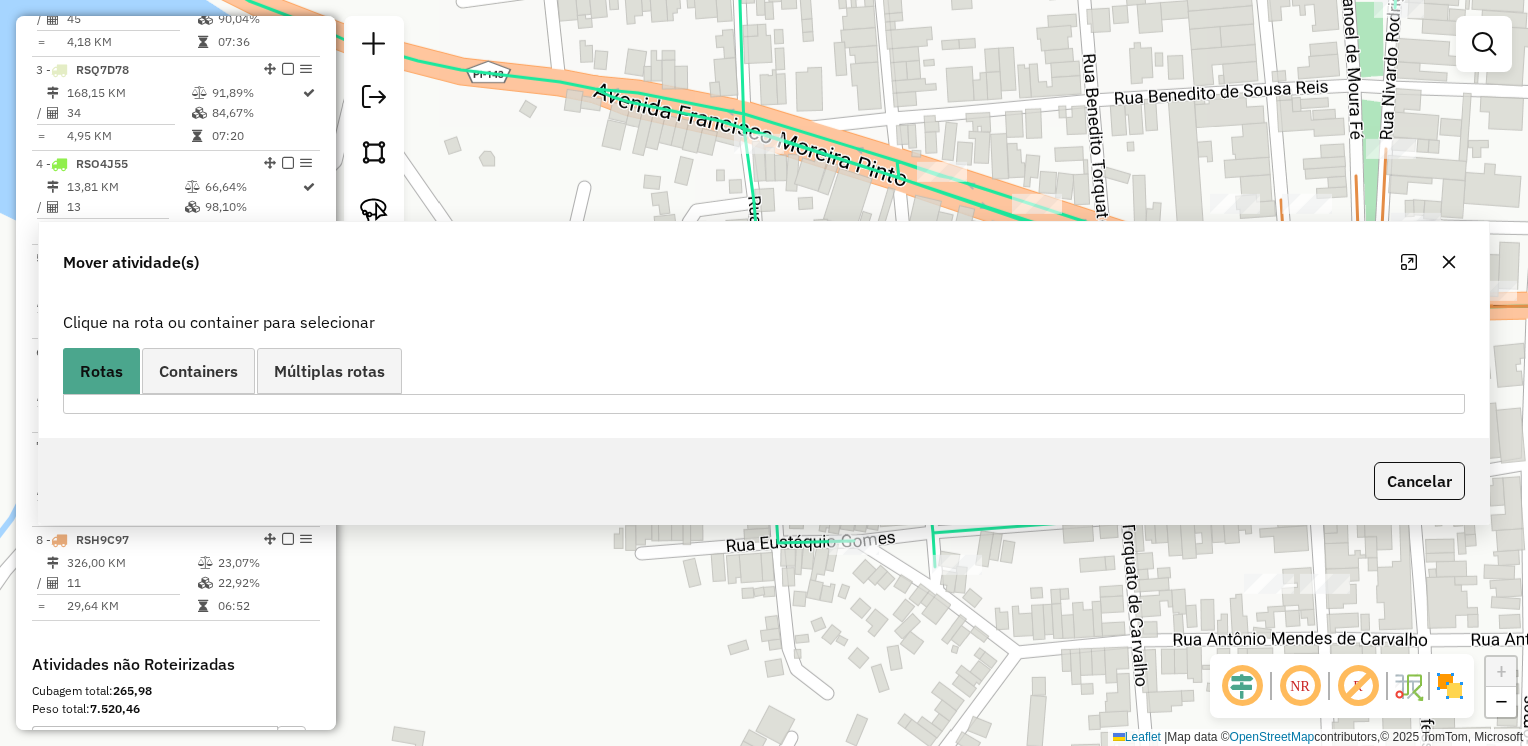 scroll, scrollTop: 0, scrollLeft: 0, axis: both 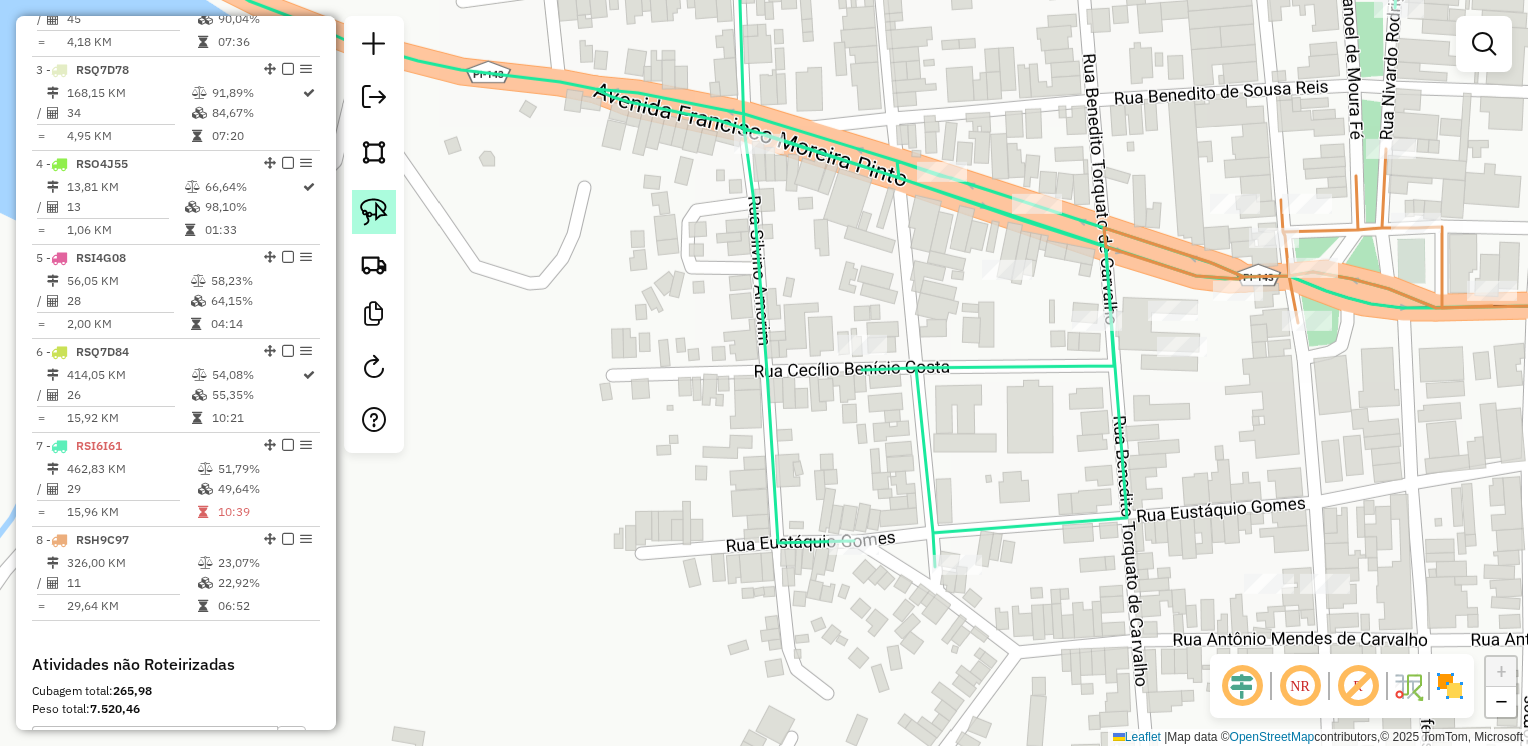 click 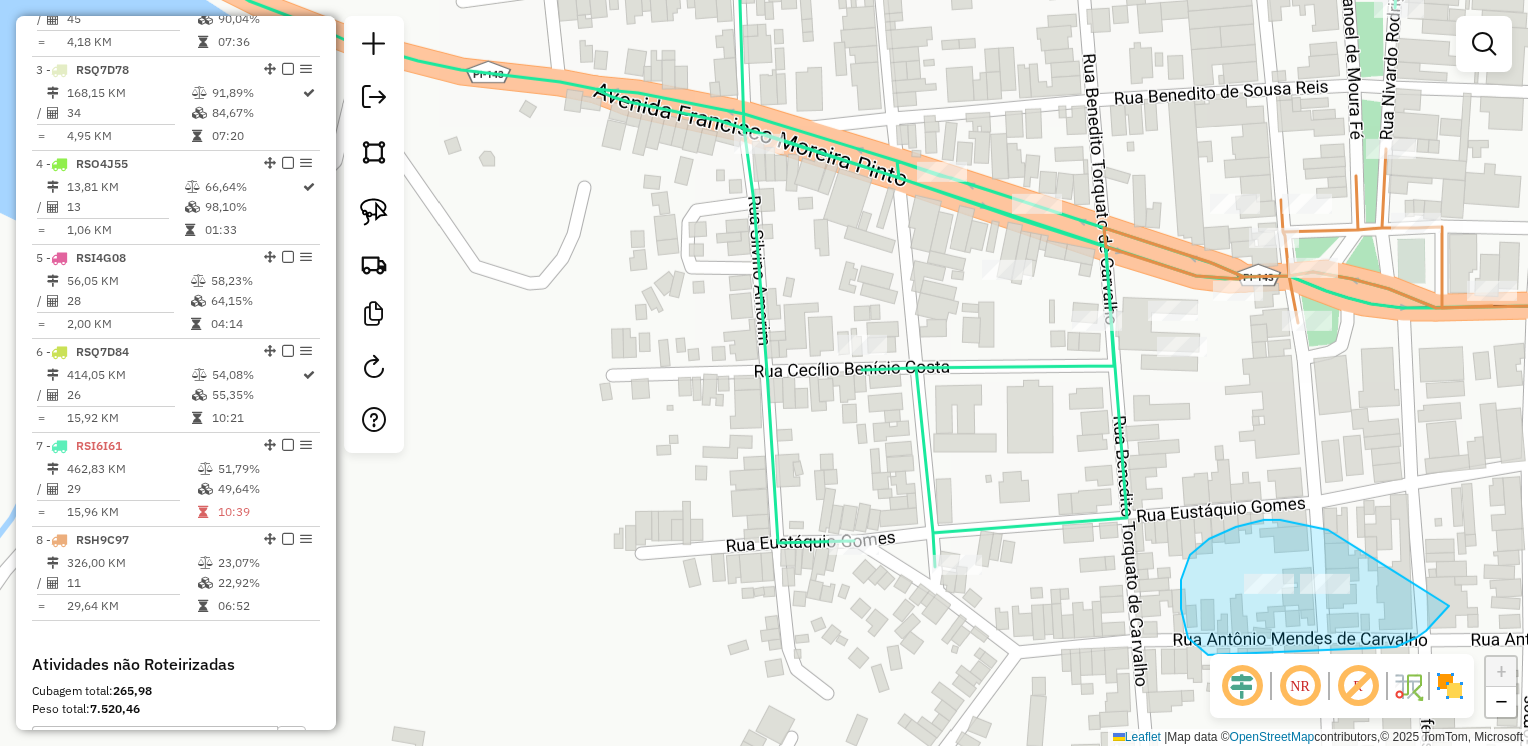 drag, startPoint x: 1324, startPoint y: 529, endPoint x: 1449, endPoint y: 606, distance: 146.8128 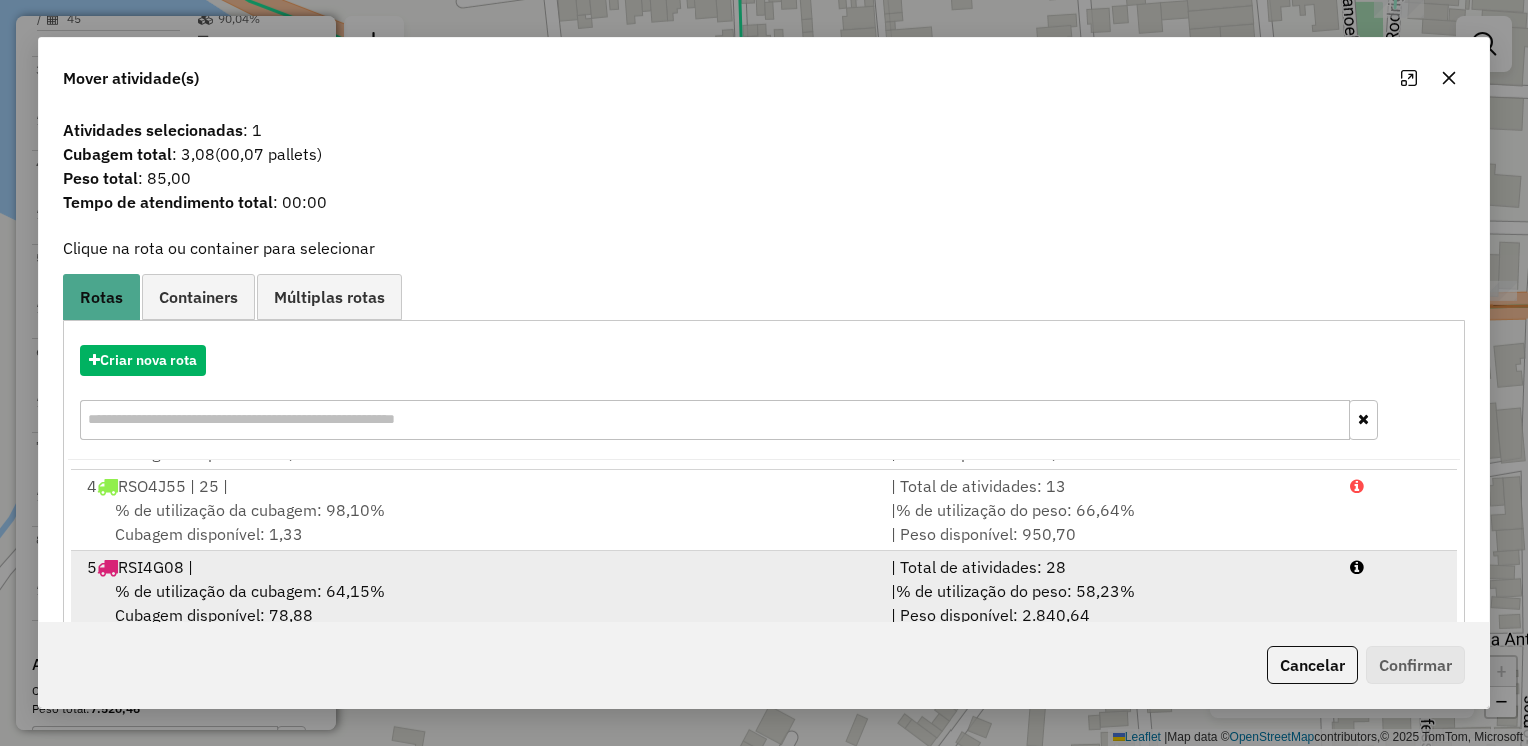 scroll, scrollTop: 246, scrollLeft: 0, axis: vertical 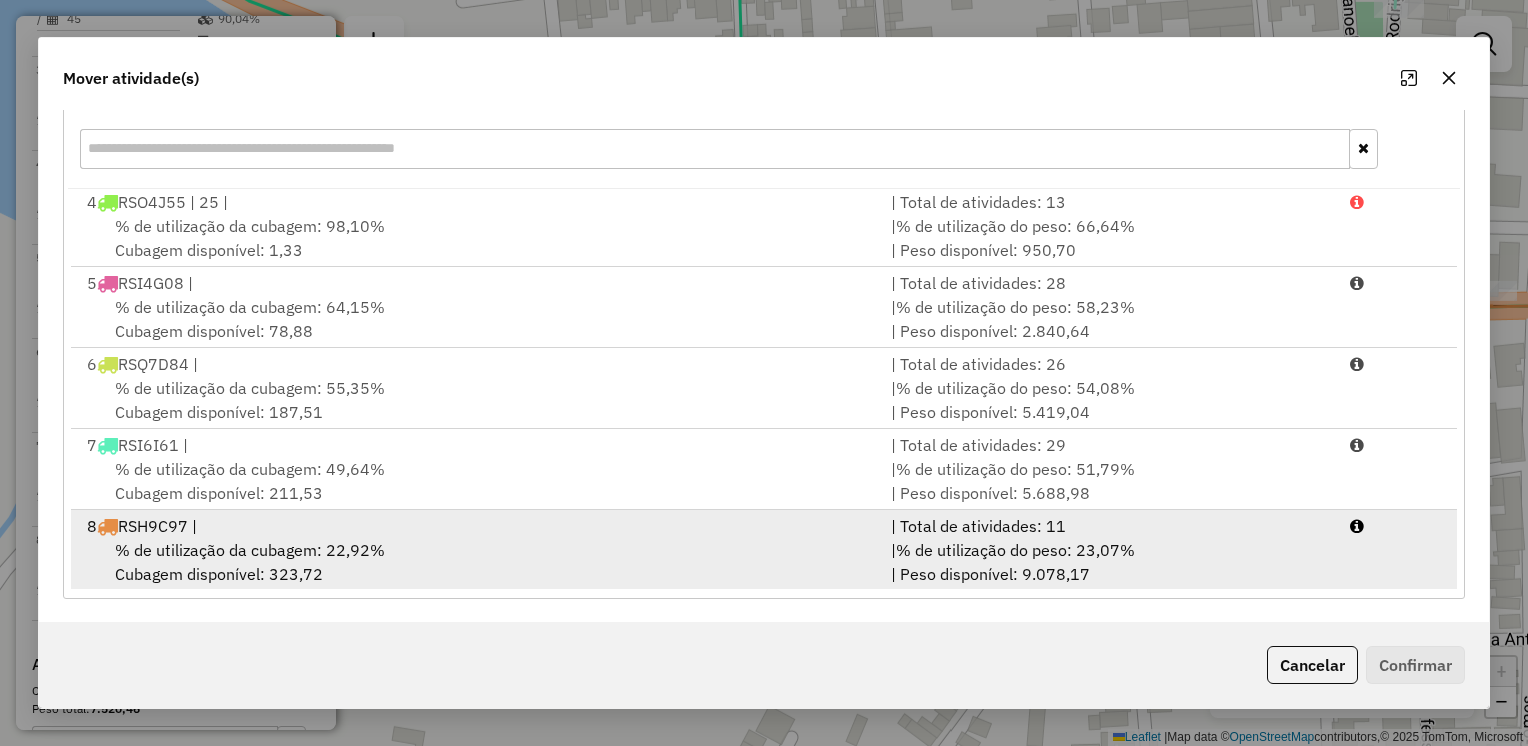 click on "8 [PLATE_NUMBER] |" at bounding box center (477, 526) 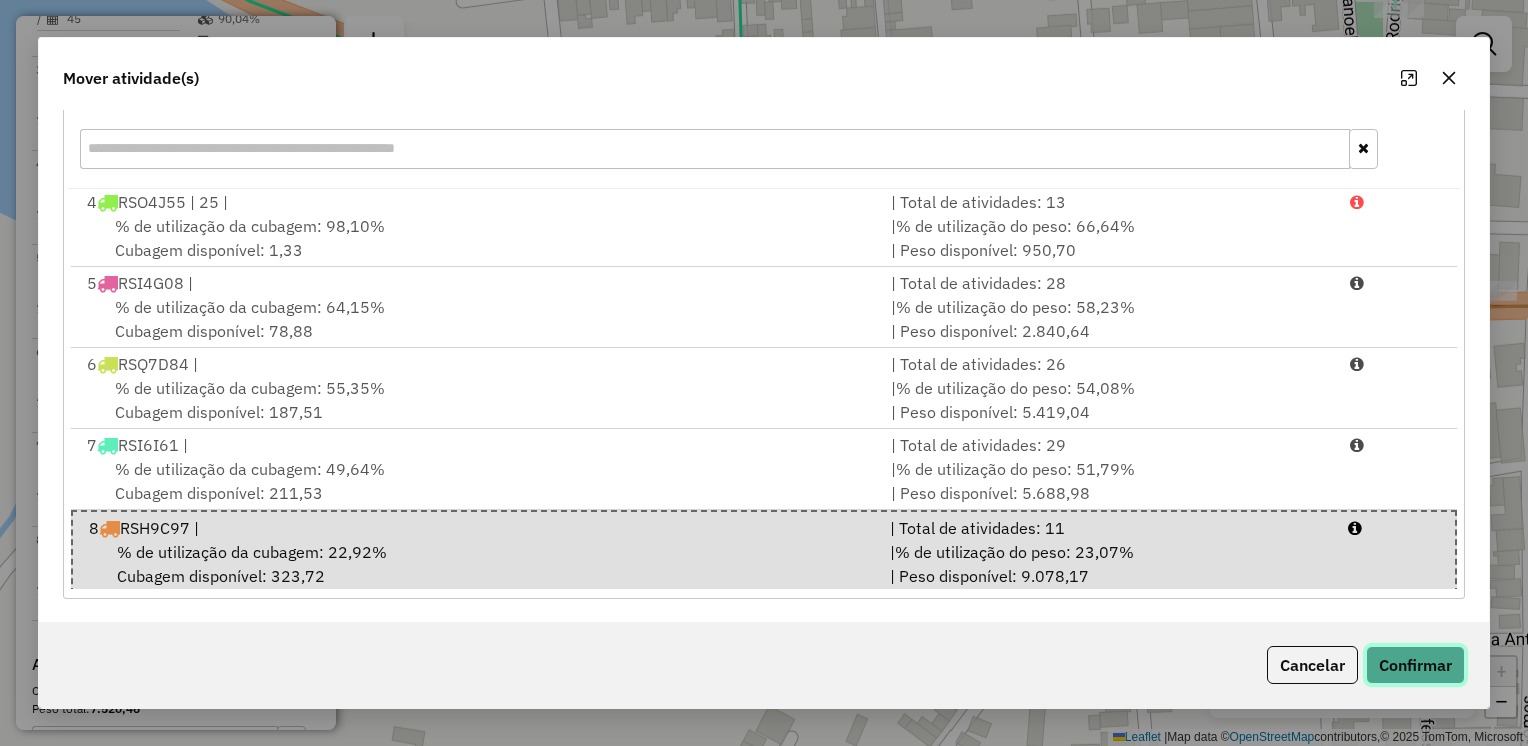 click on "Confirmar" 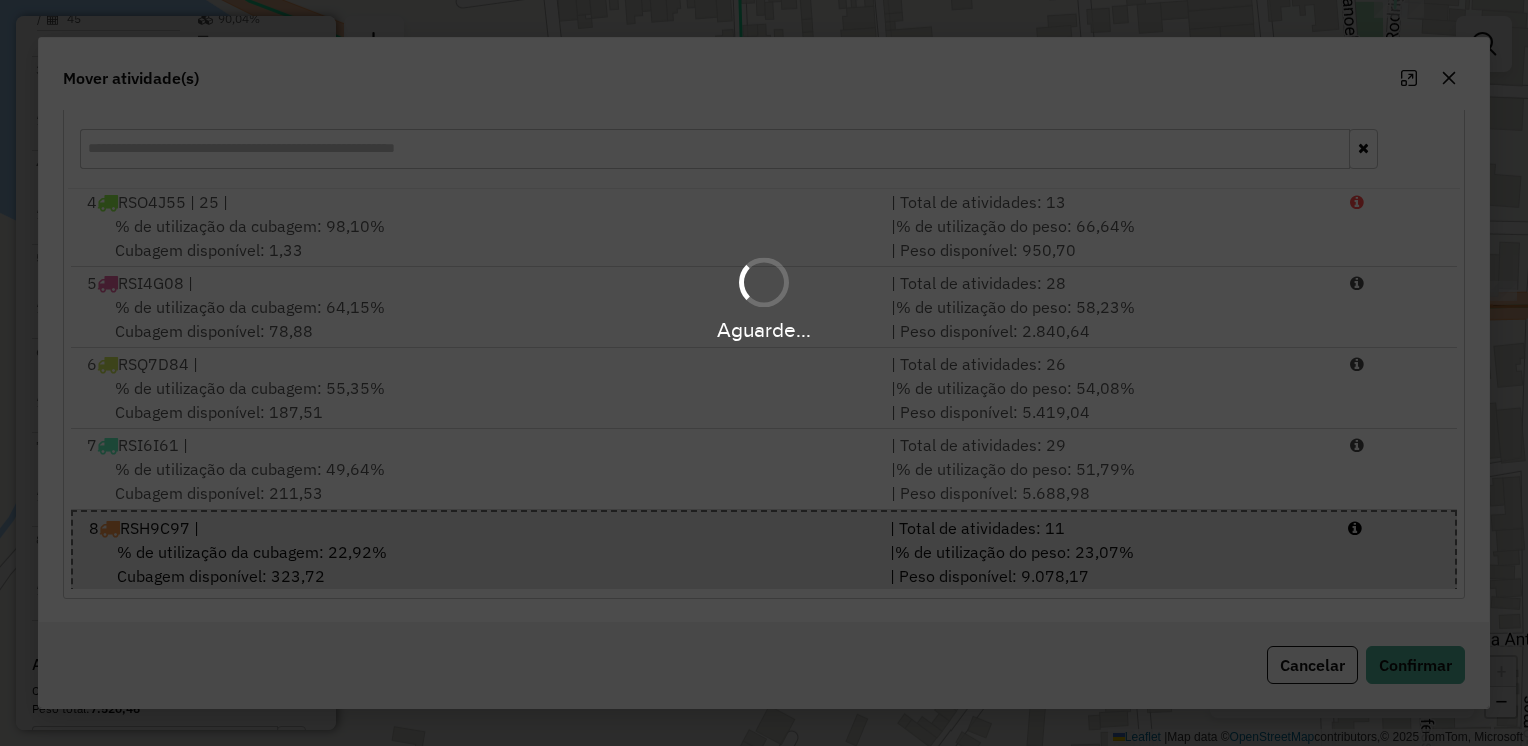 scroll, scrollTop: 0, scrollLeft: 0, axis: both 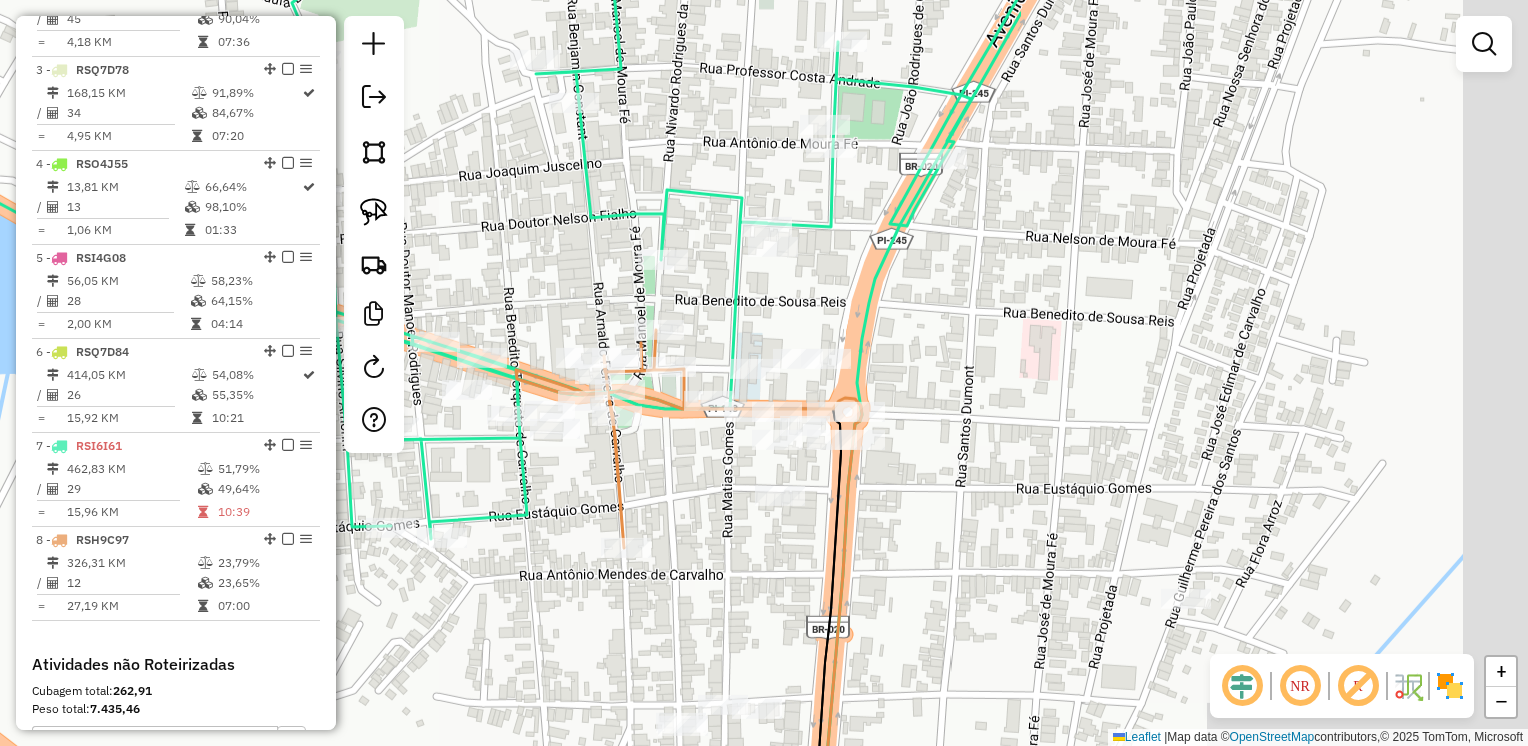 drag, startPoint x: 1303, startPoint y: 502, endPoint x: 692, endPoint y: 458, distance: 612.5822 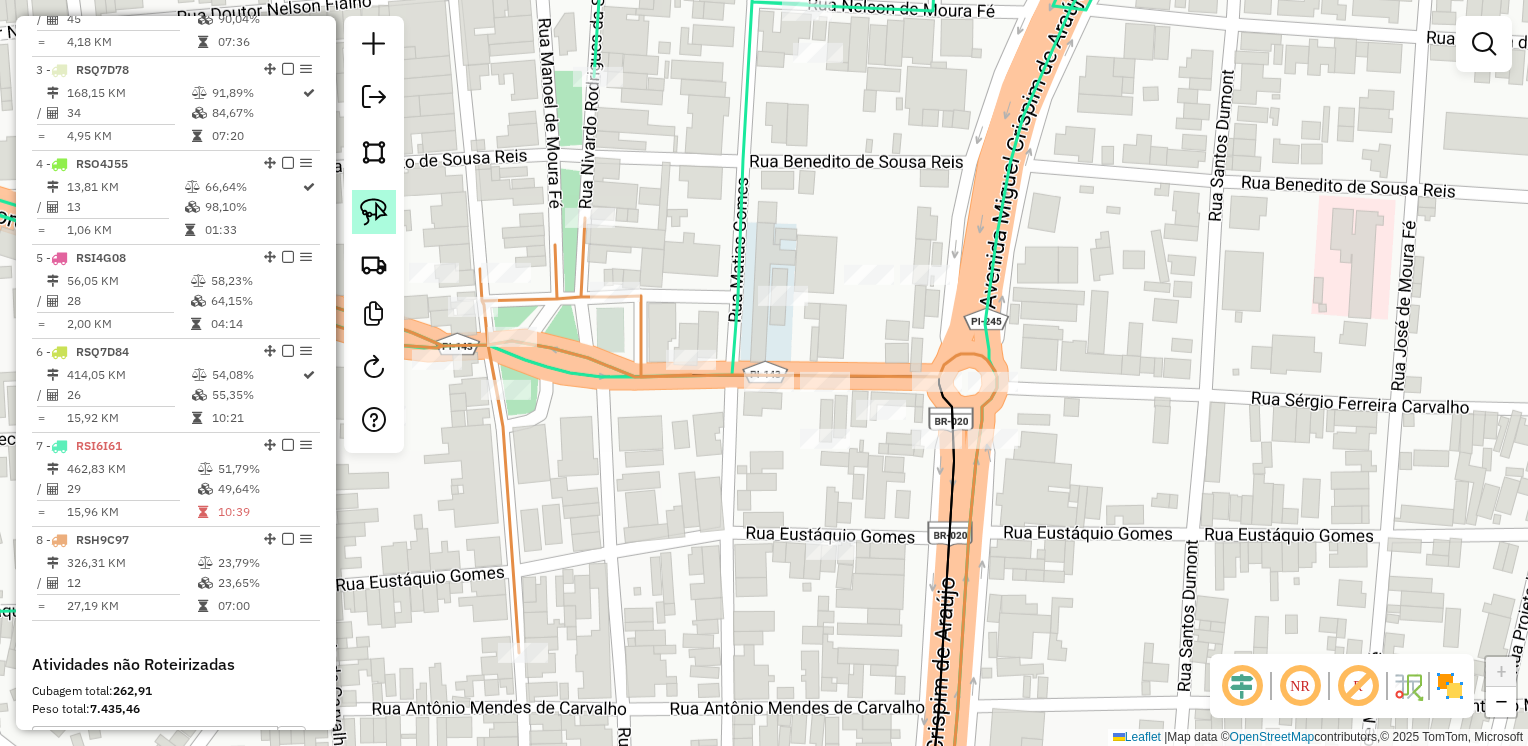 click 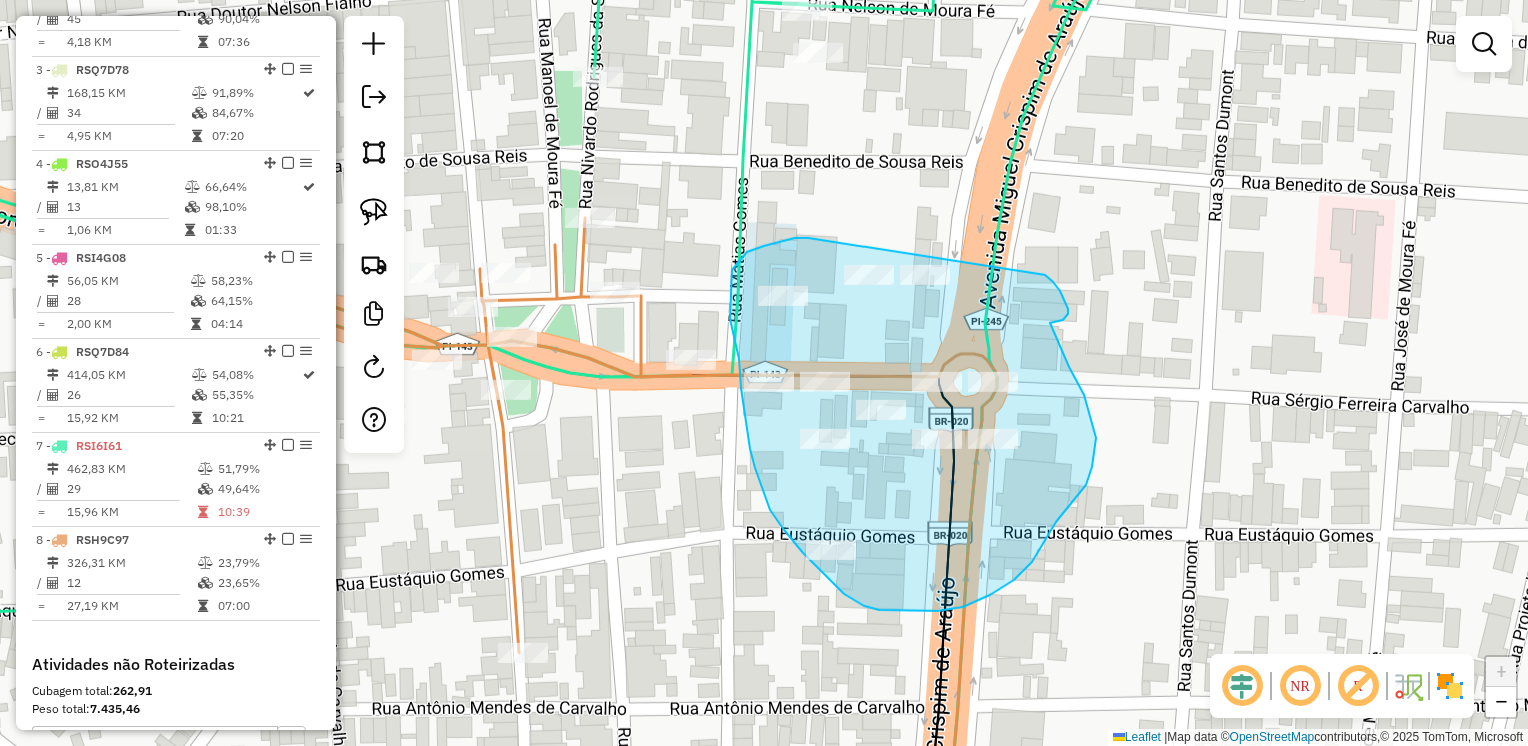 drag, startPoint x: 808, startPoint y: 238, endPoint x: 1043, endPoint y: 272, distance: 237.44684 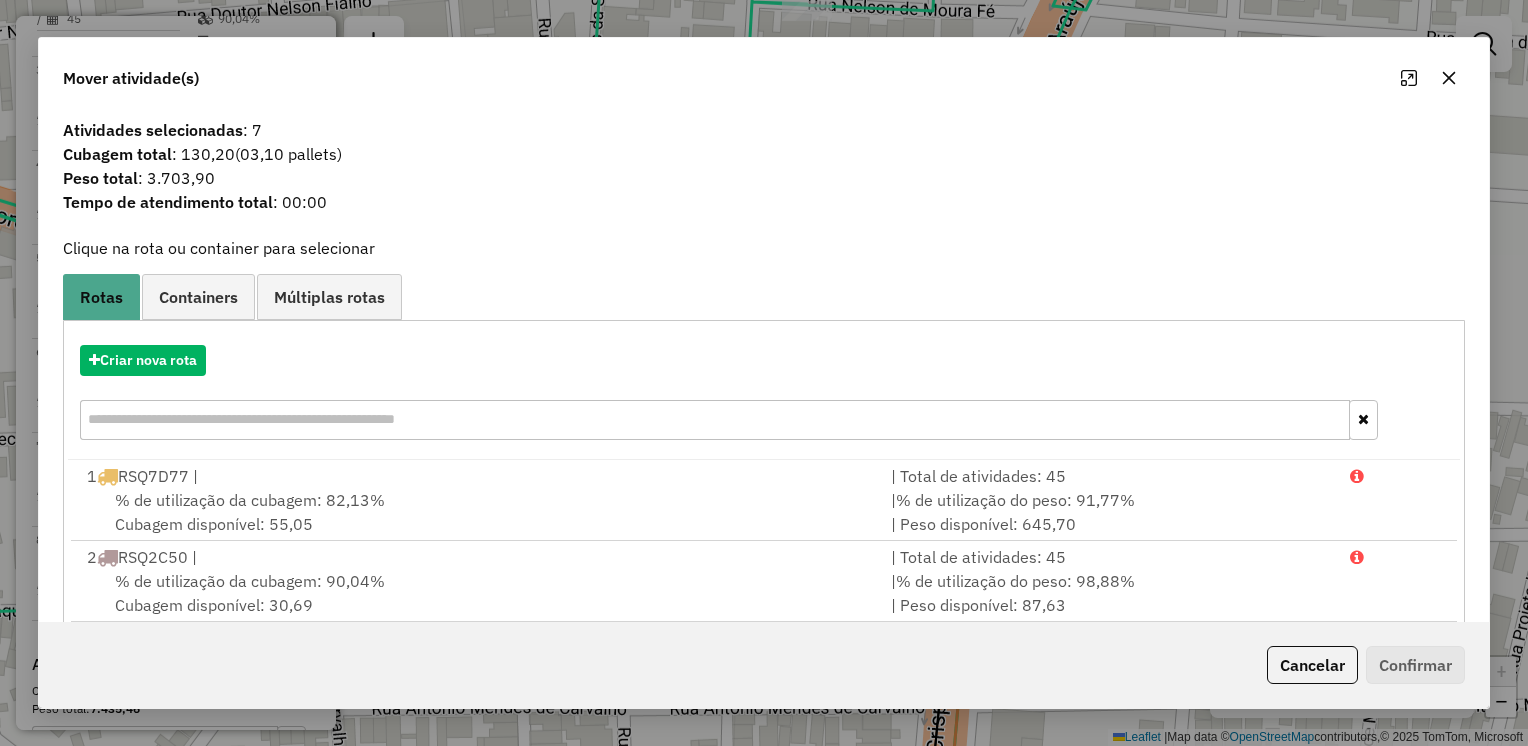 scroll, scrollTop: 246, scrollLeft: 0, axis: vertical 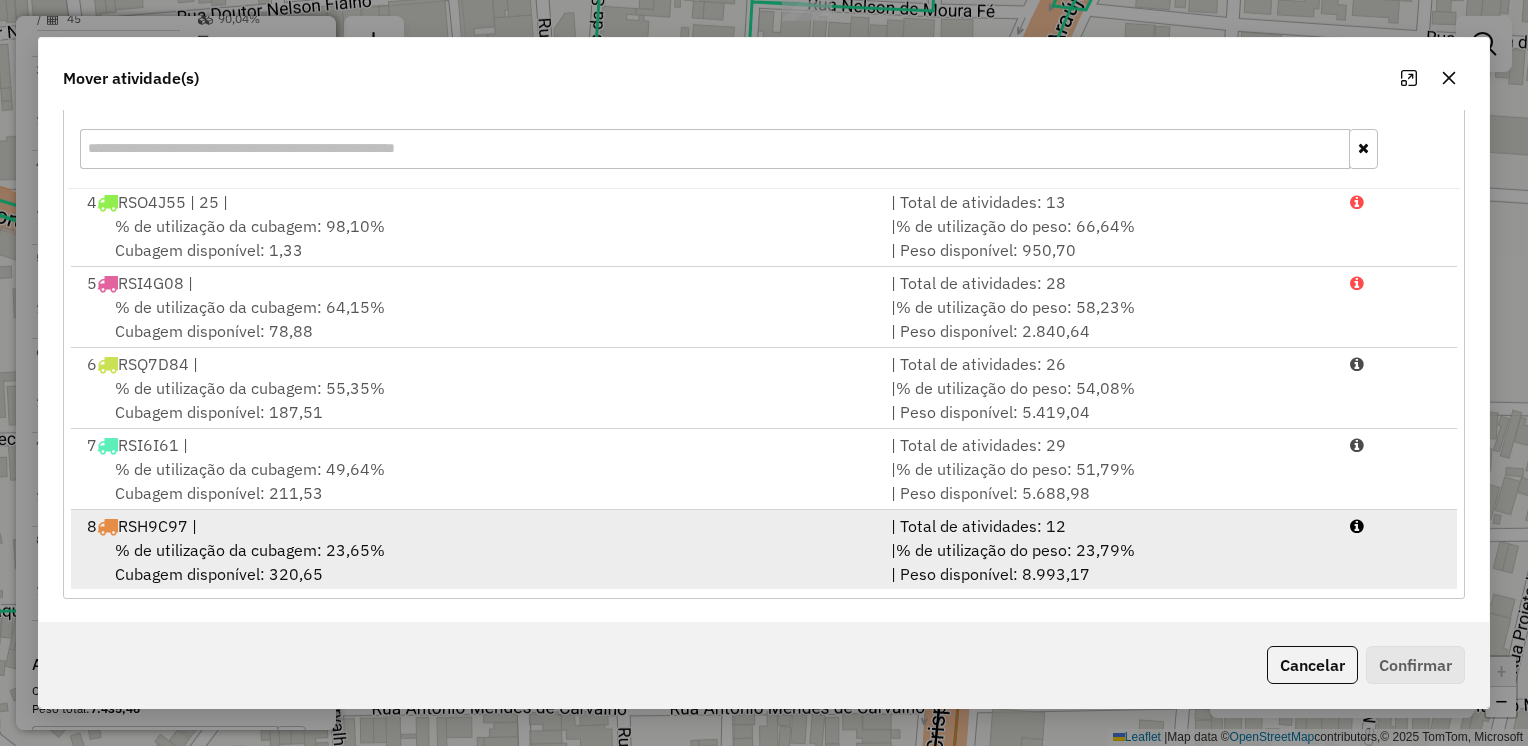 click on "% de utilização da cubagem: 23,65%  Cubagem disponível: 320,65" at bounding box center (477, 562) 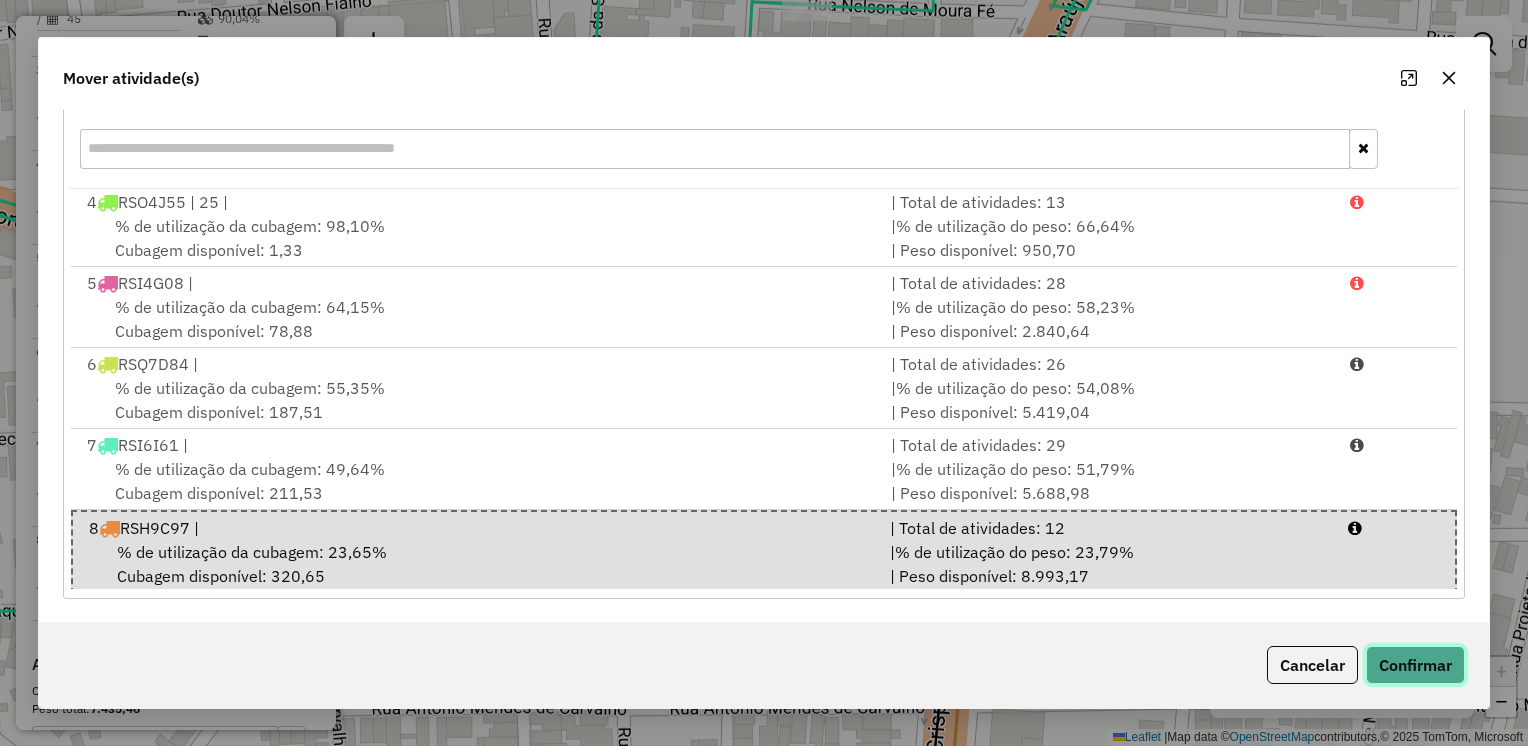 click on "Confirmar" 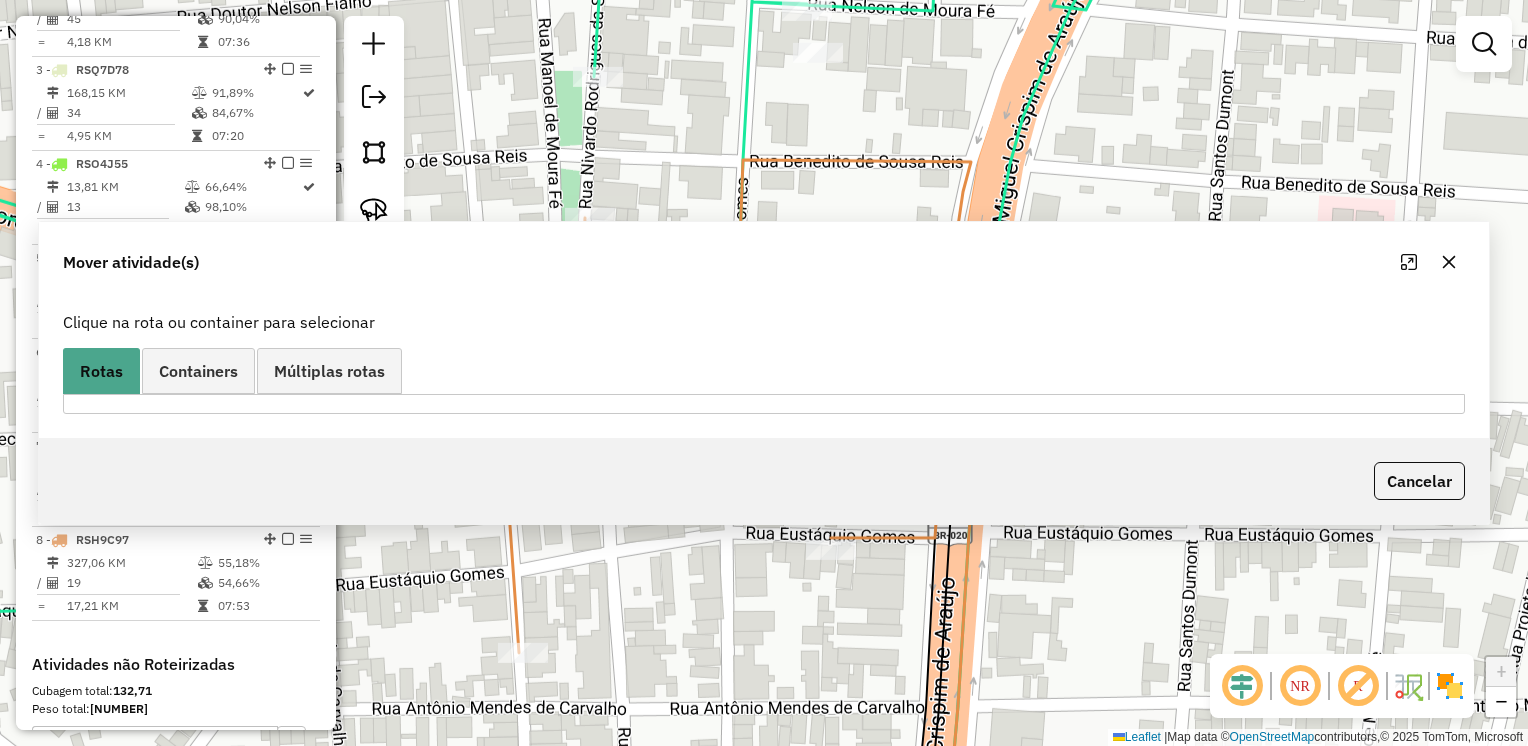 scroll, scrollTop: 0, scrollLeft: 0, axis: both 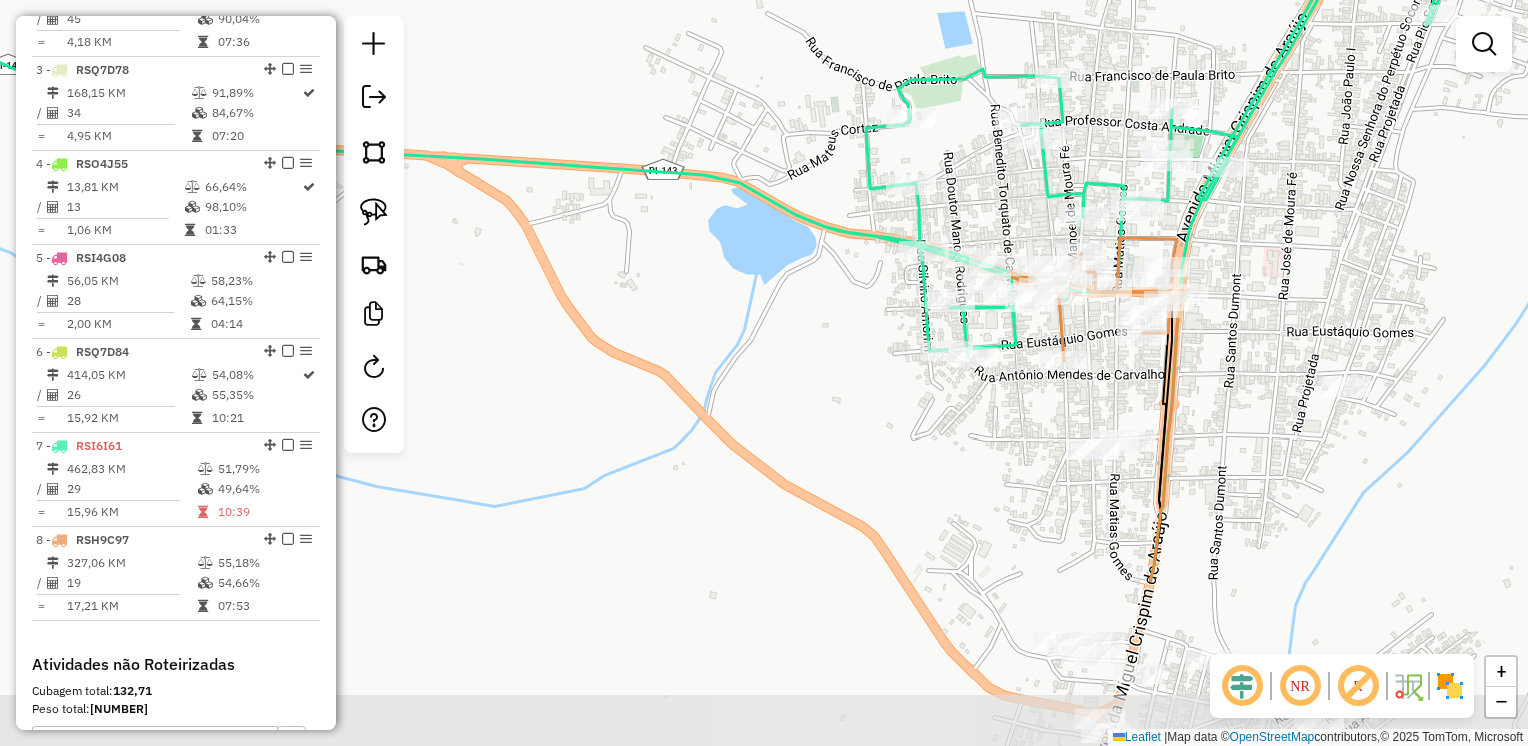 drag, startPoint x: 1327, startPoint y: 538, endPoint x: 1251, endPoint y: 330, distance: 221.44977 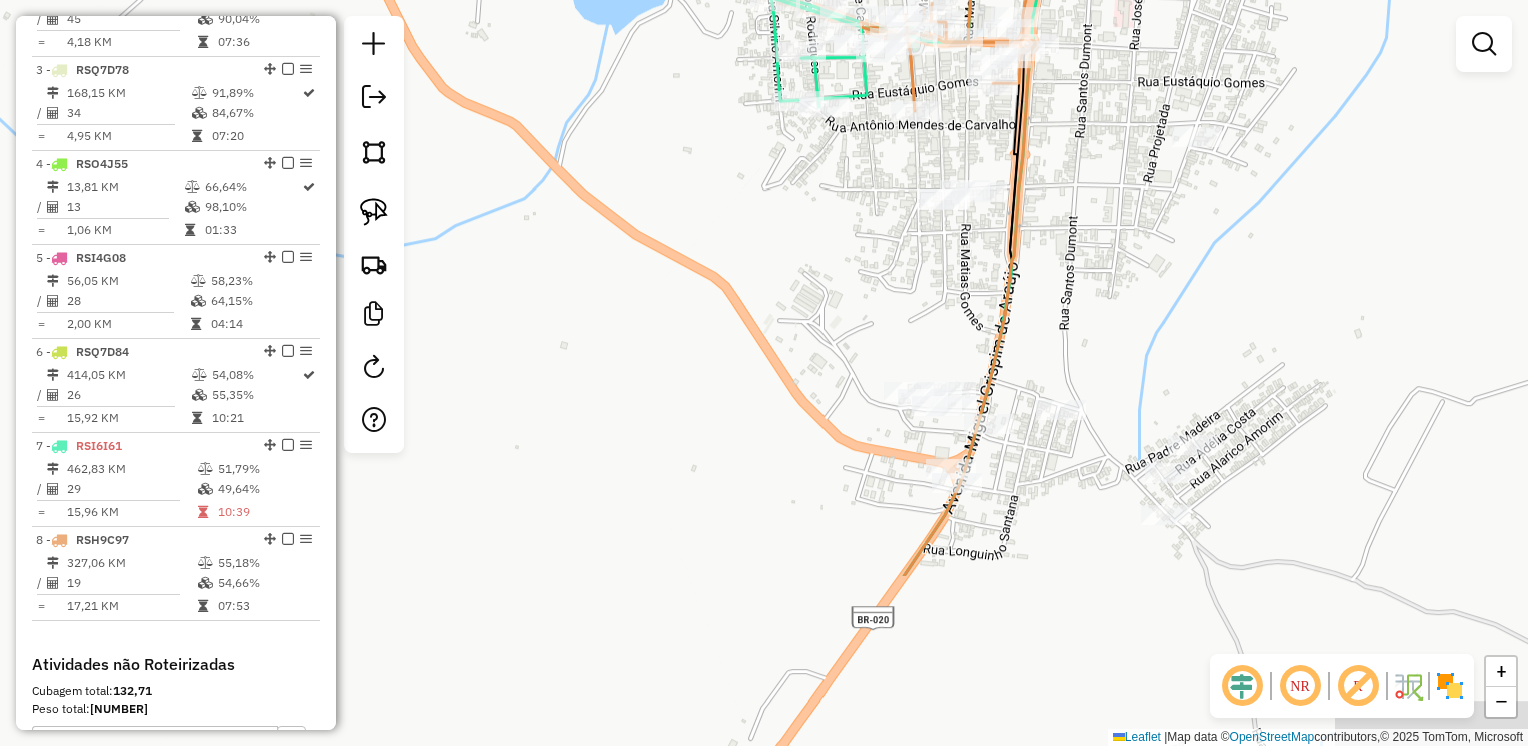 drag, startPoint x: 1276, startPoint y: 514, endPoint x: 1136, endPoint y: 278, distance: 274.40115 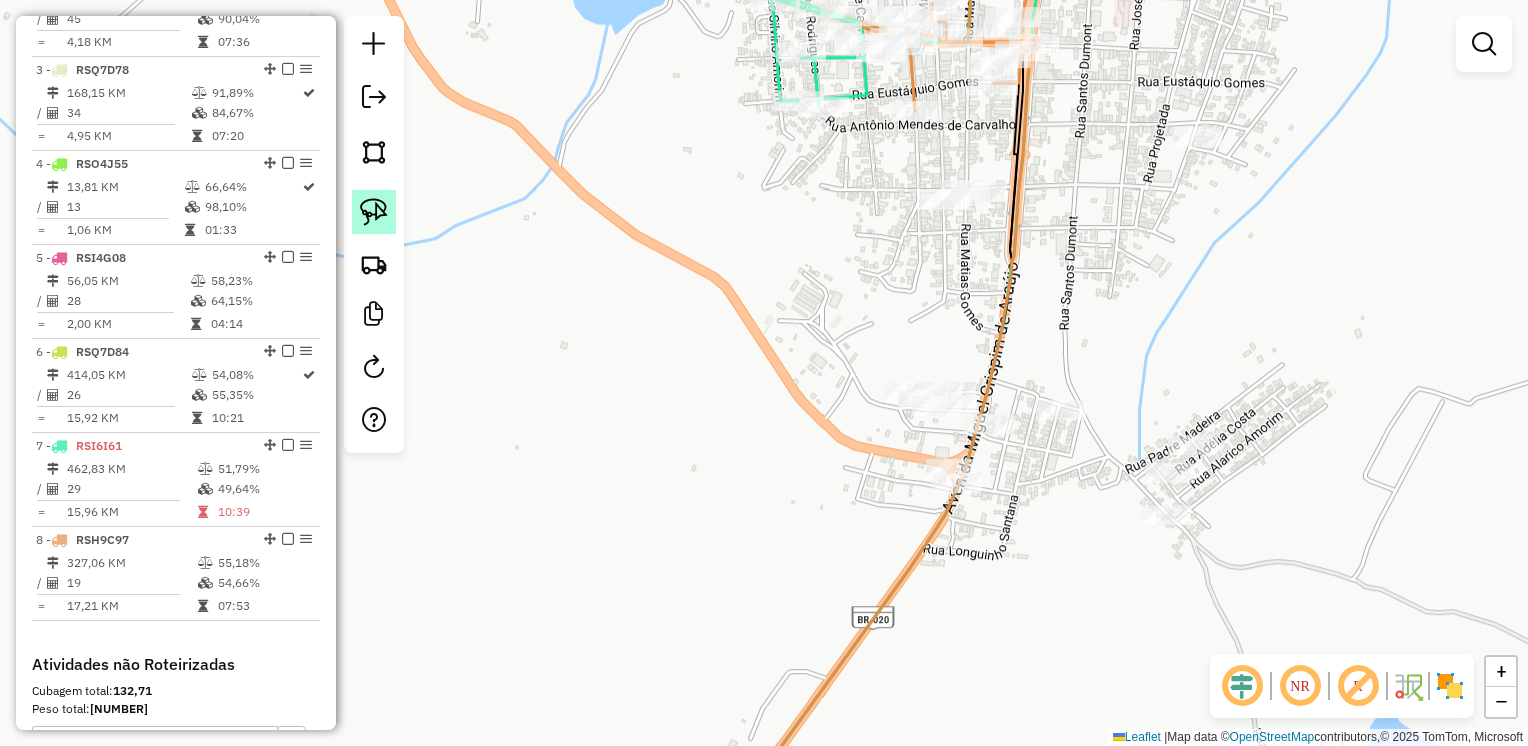 drag, startPoint x: 379, startPoint y: 218, endPoint x: 1113, endPoint y: 122, distance: 740.2513 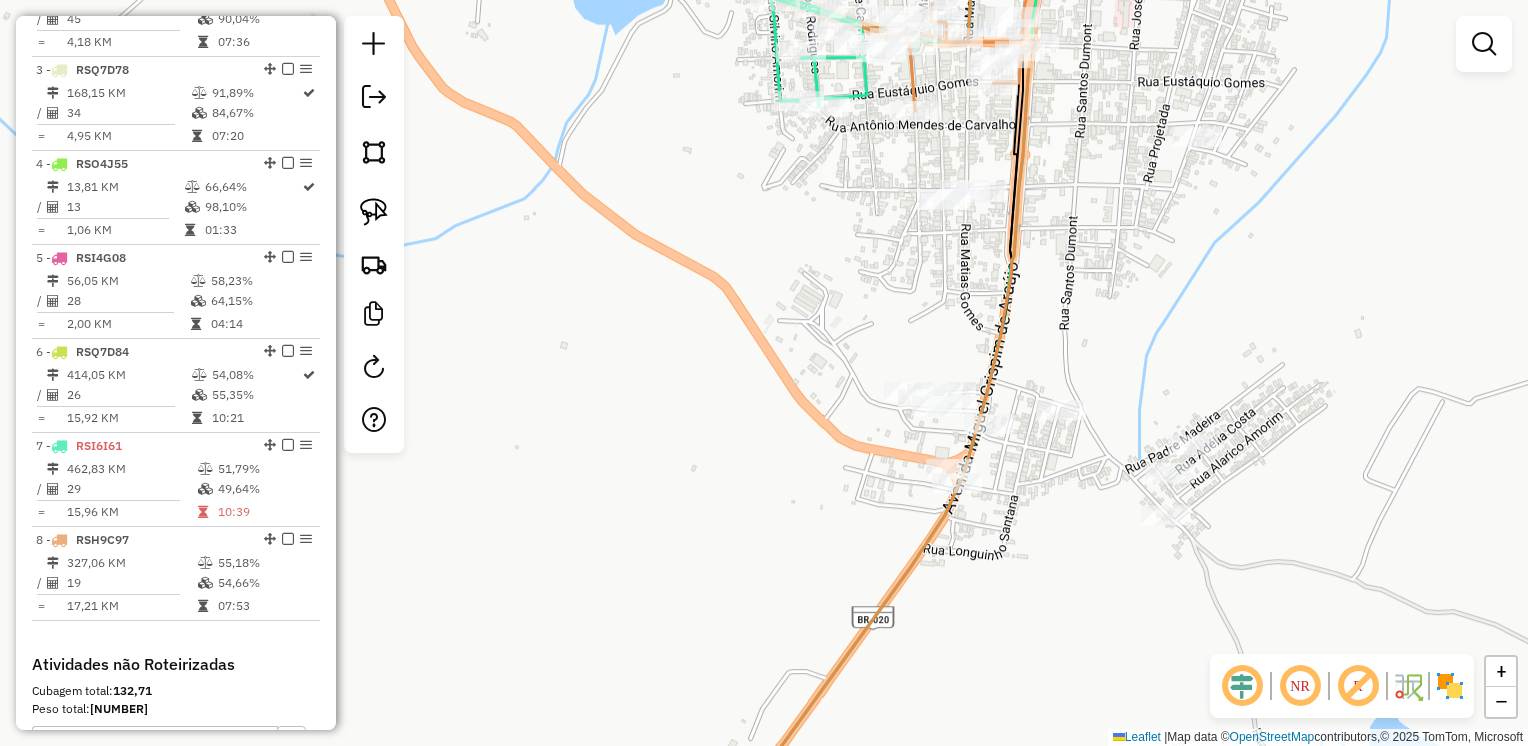 click 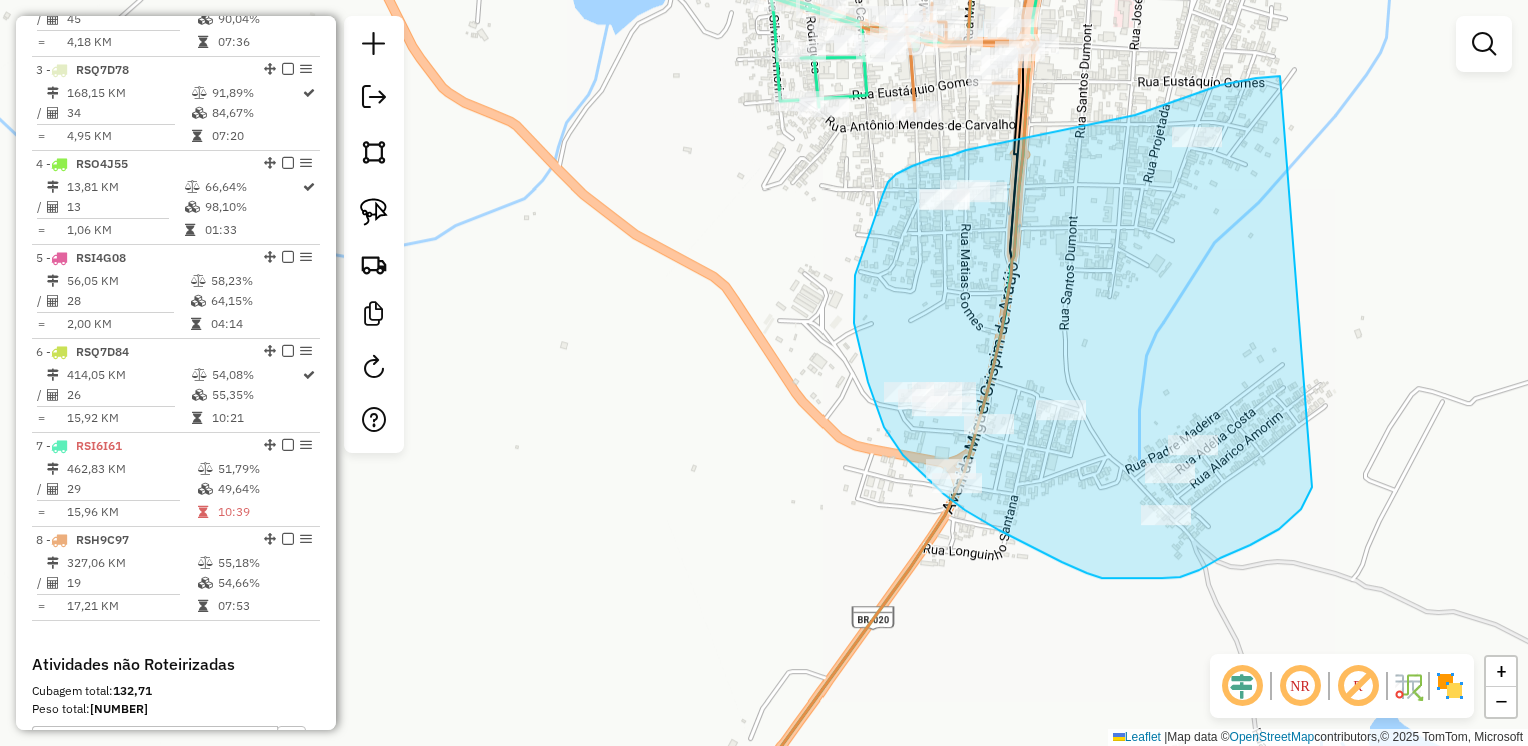 drag, startPoint x: 1280, startPoint y: 76, endPoint x: 1312, endPoint y: 485, distance: 410.24994 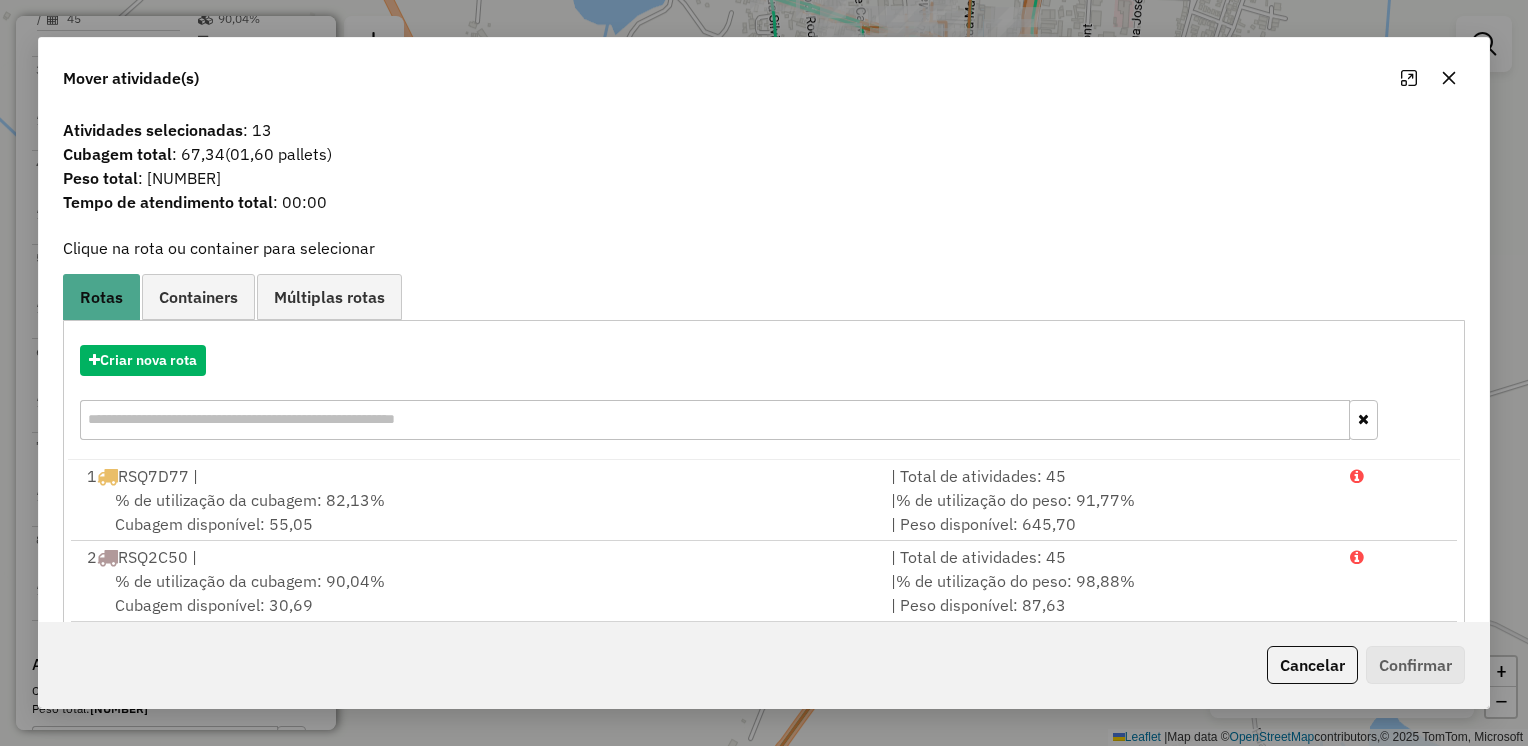 scroll, scrollTop: 246, scrollLeft: 0, axis: vertical 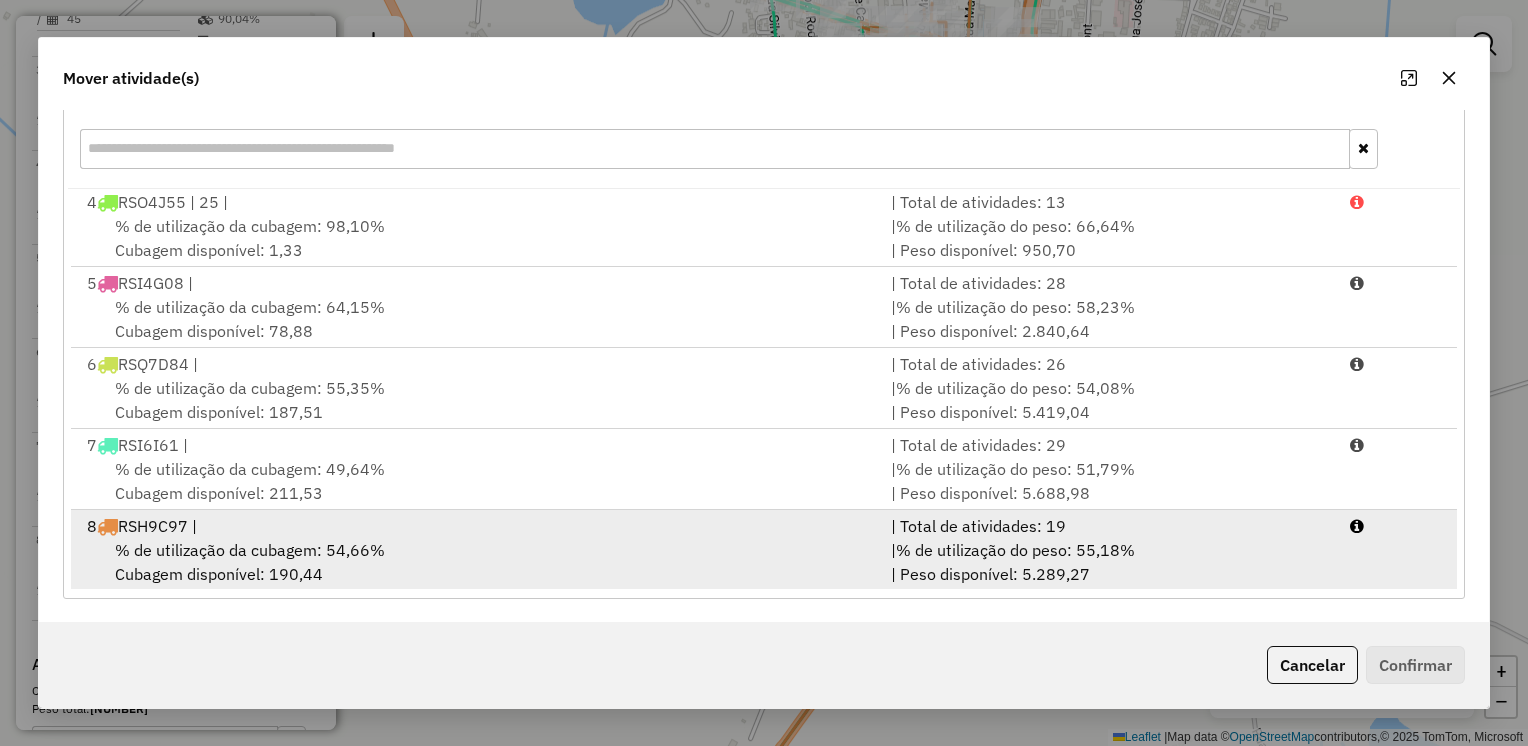 click on "% de utilização da cubagem: 54,66%" at bounding box center (250, 550) 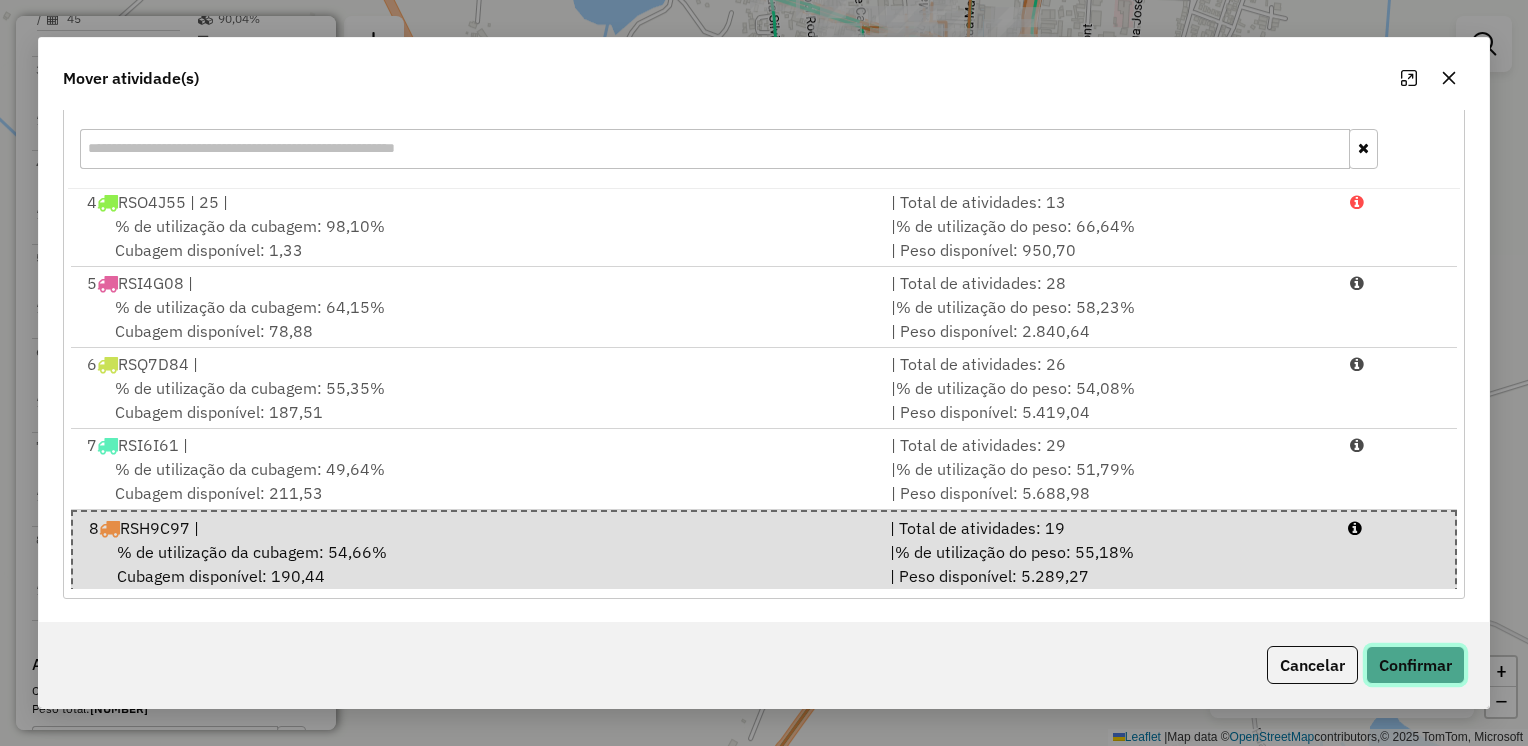 click on "Confirmar" 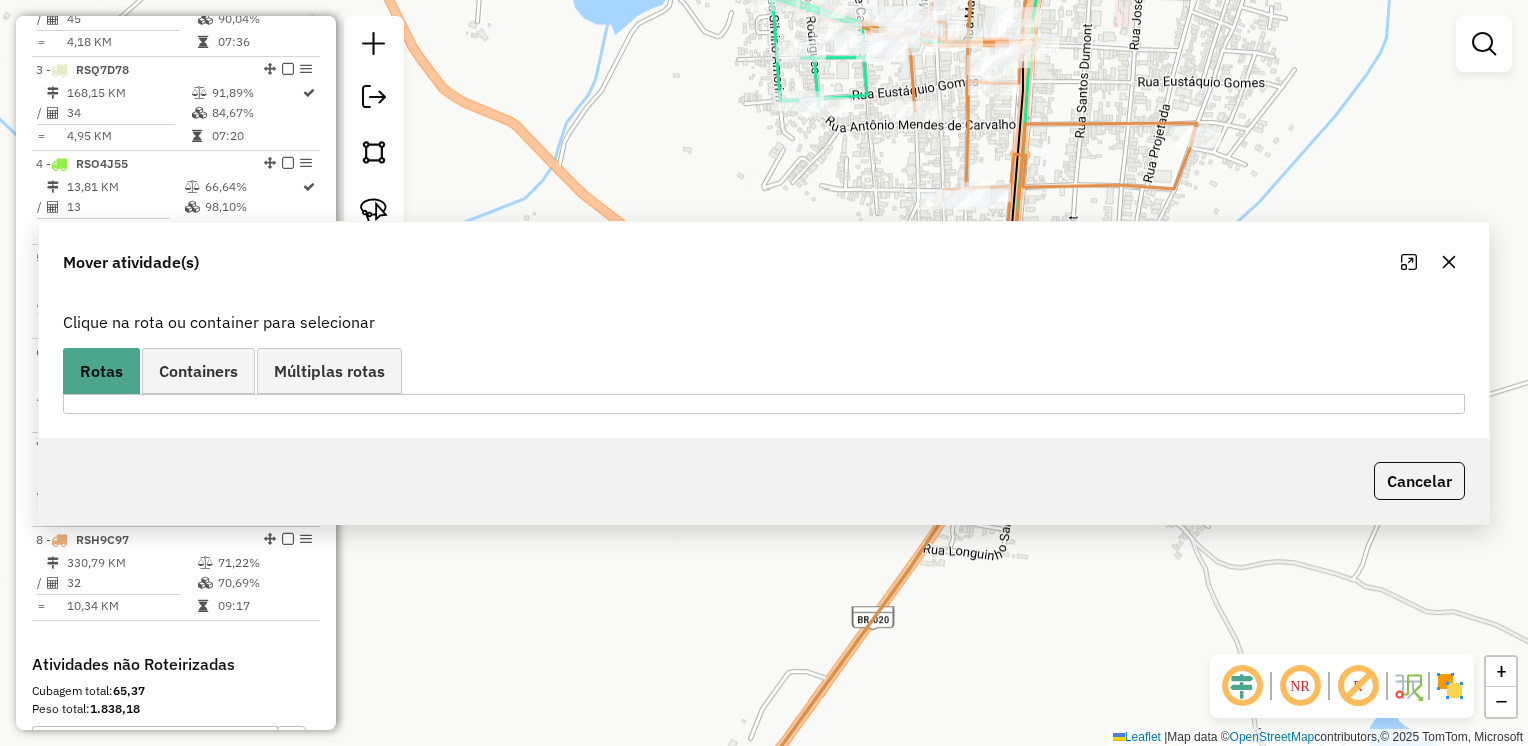 scroll, scrollTop: 0, scrollLeft: 0, axis: both 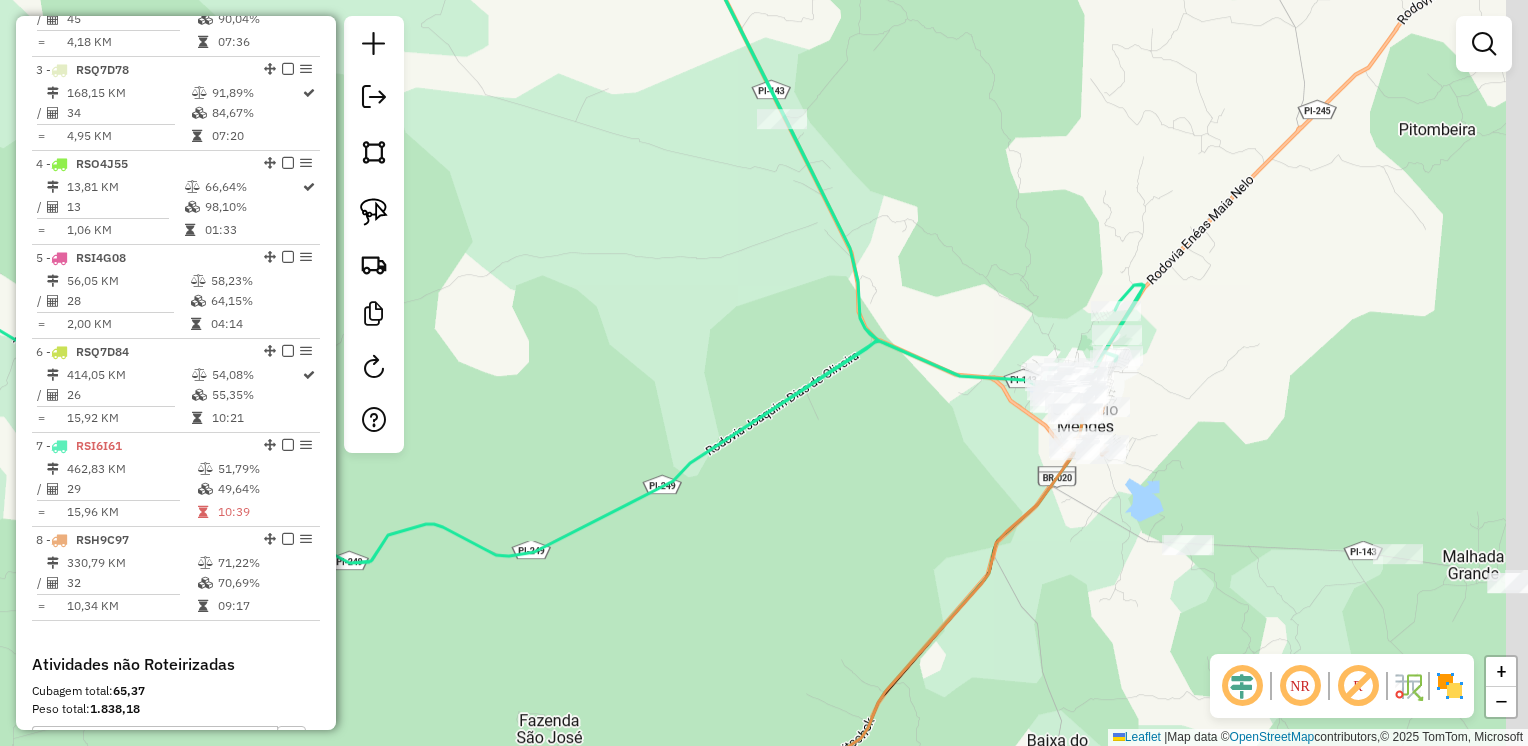 drag, startPoint x: 1438, startPoint y: 573, endPoint x: 1128, endPoint y: 532, distance: 312.69952 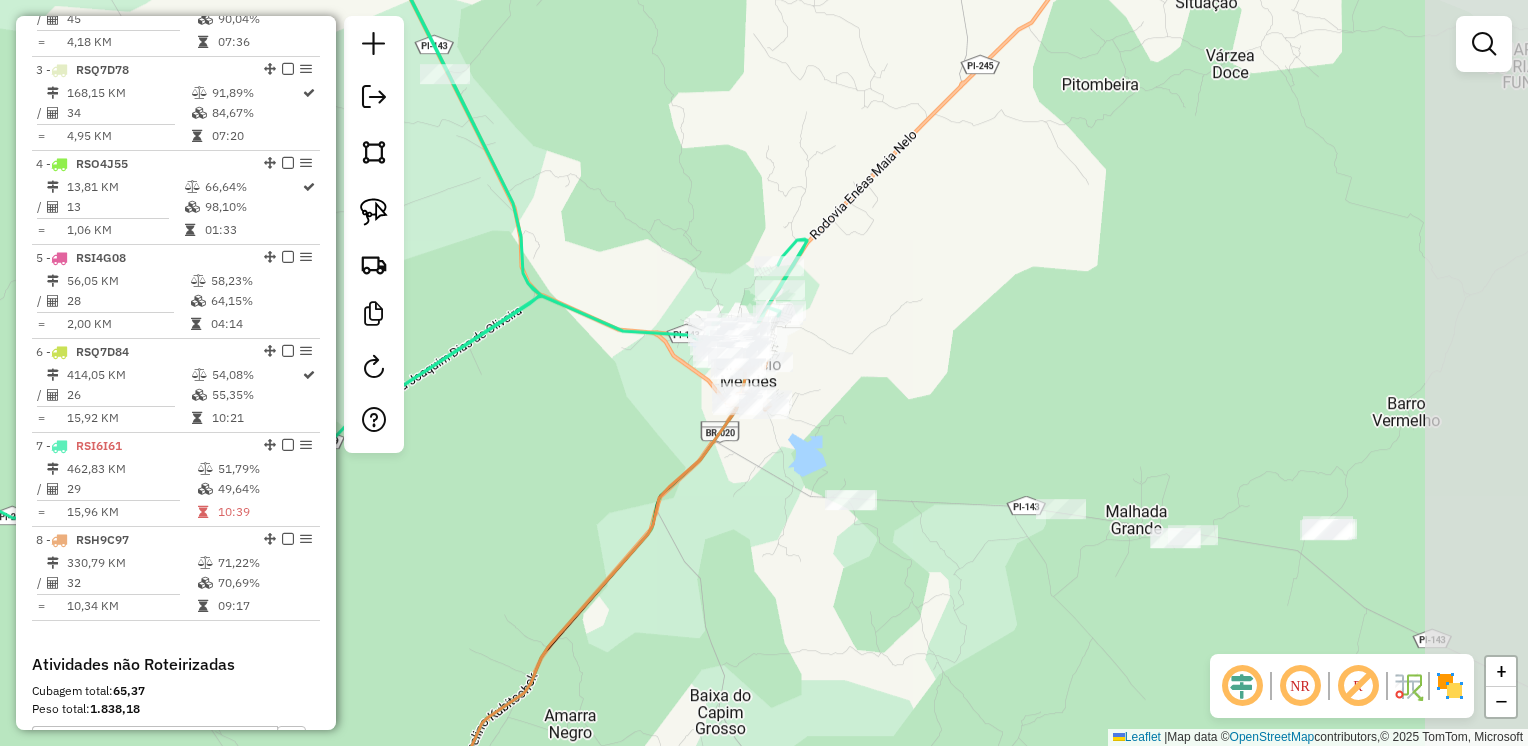 drag, startPoint x: 1406, startPoint y: 615, endPoint x: 1130, endPoint y: 548, distance: 284.01584 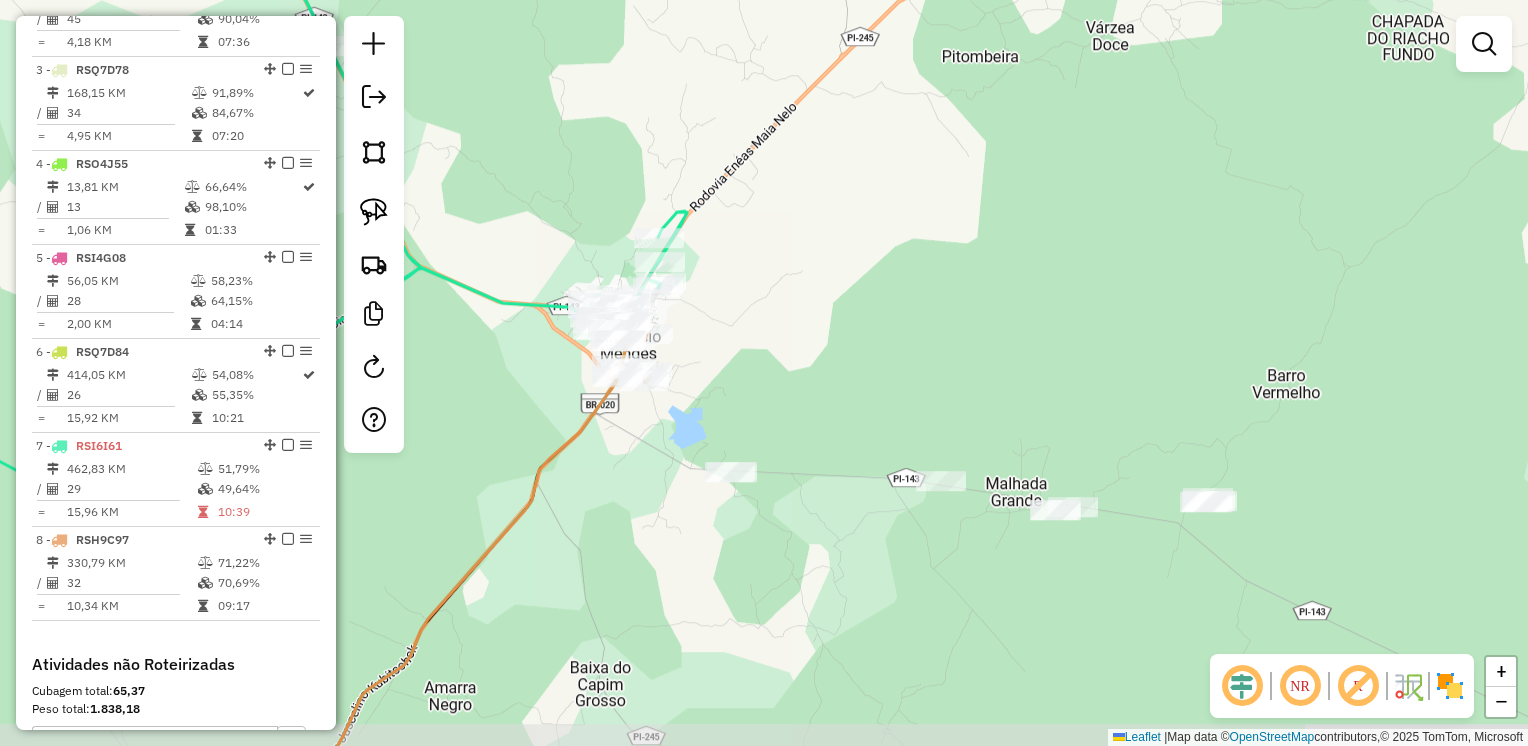 drag, startPoint x: 1330, startPoint y: 525, endPoint x: 1120, endPoint y: 490, distance: 212.89668 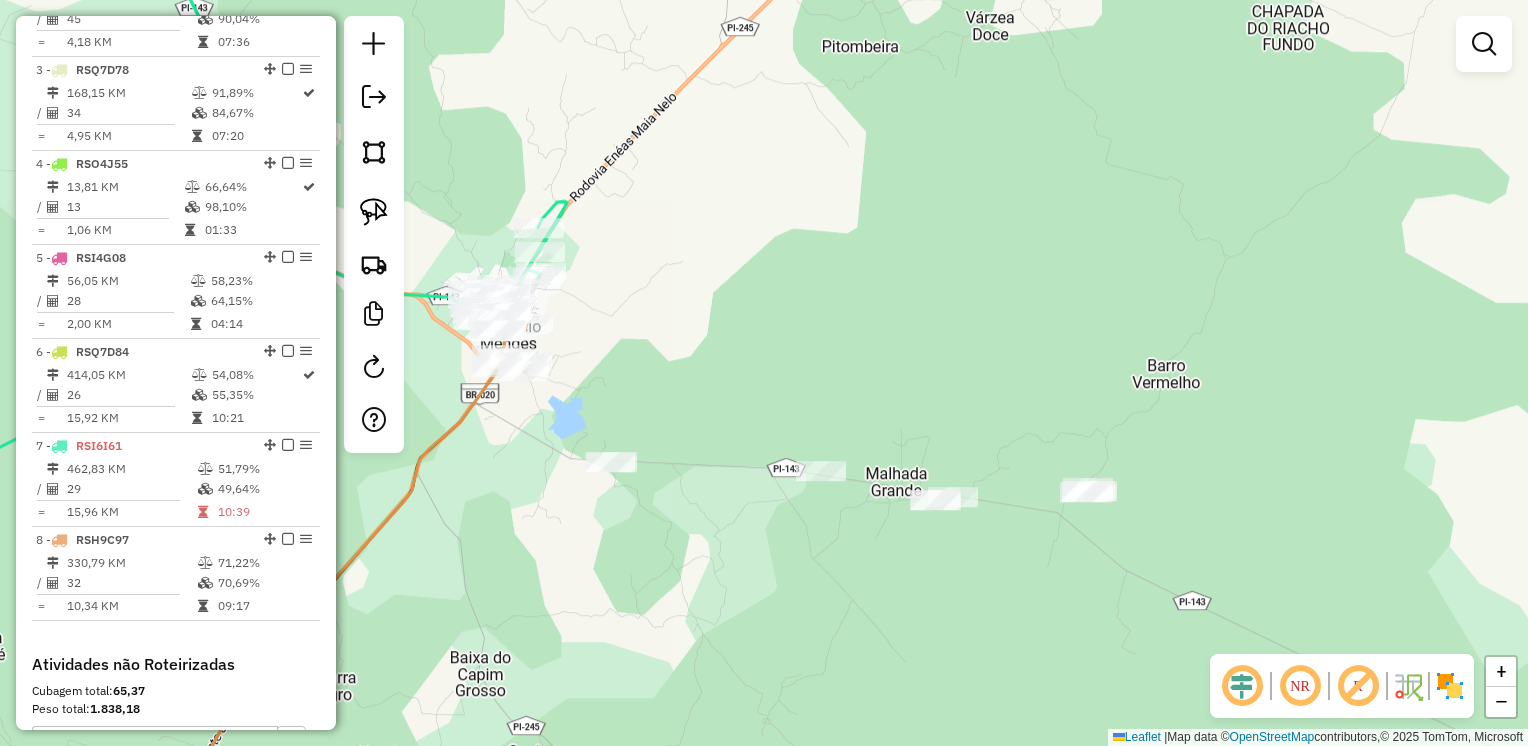drag, startPoint x: 370, startPoint y: 210, endPoint x: 480, endPoint y: 229, distance: 111.62885 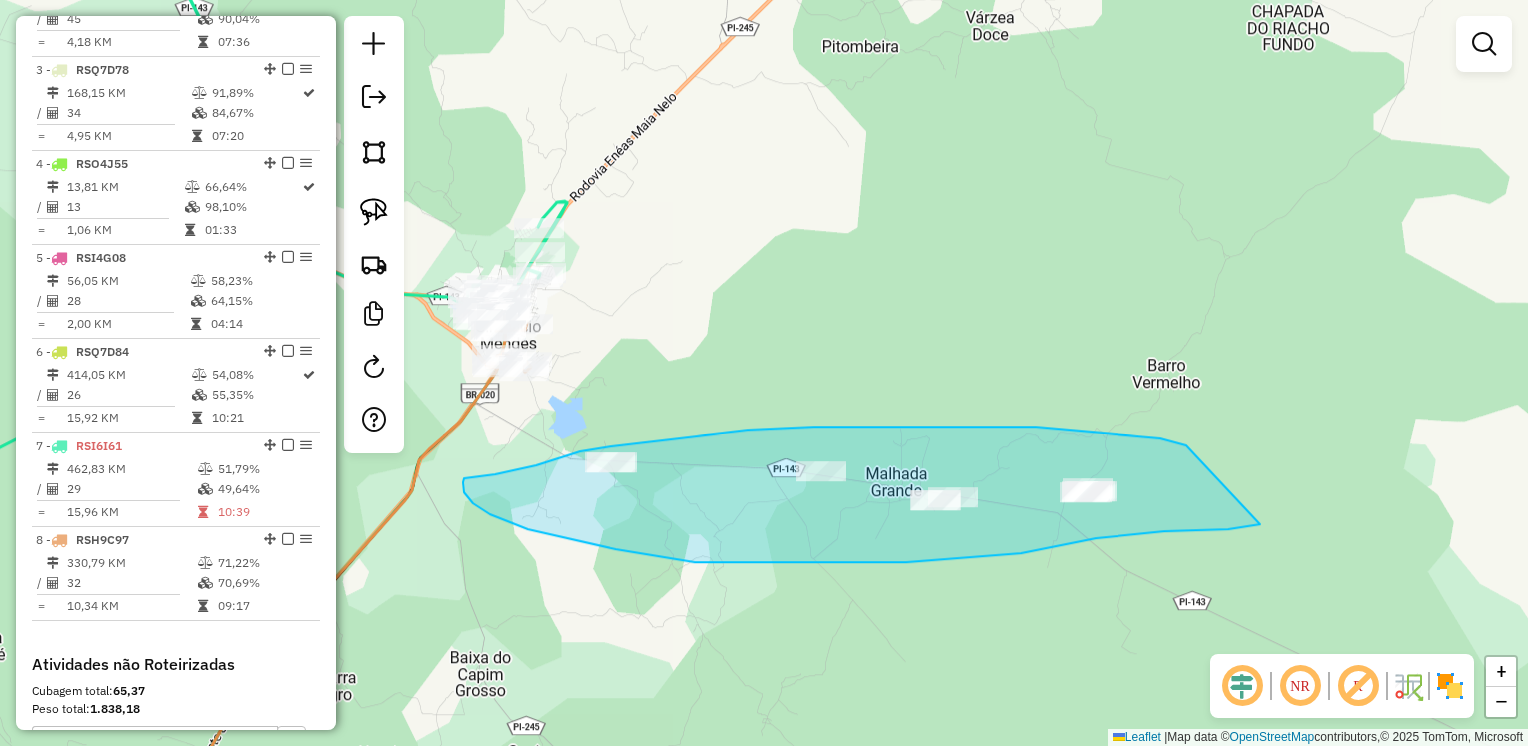drag, startPoint x: 1036, startPoint y: 427, endPoint x: 1261, endPoint y: 524, distance: 245.01837 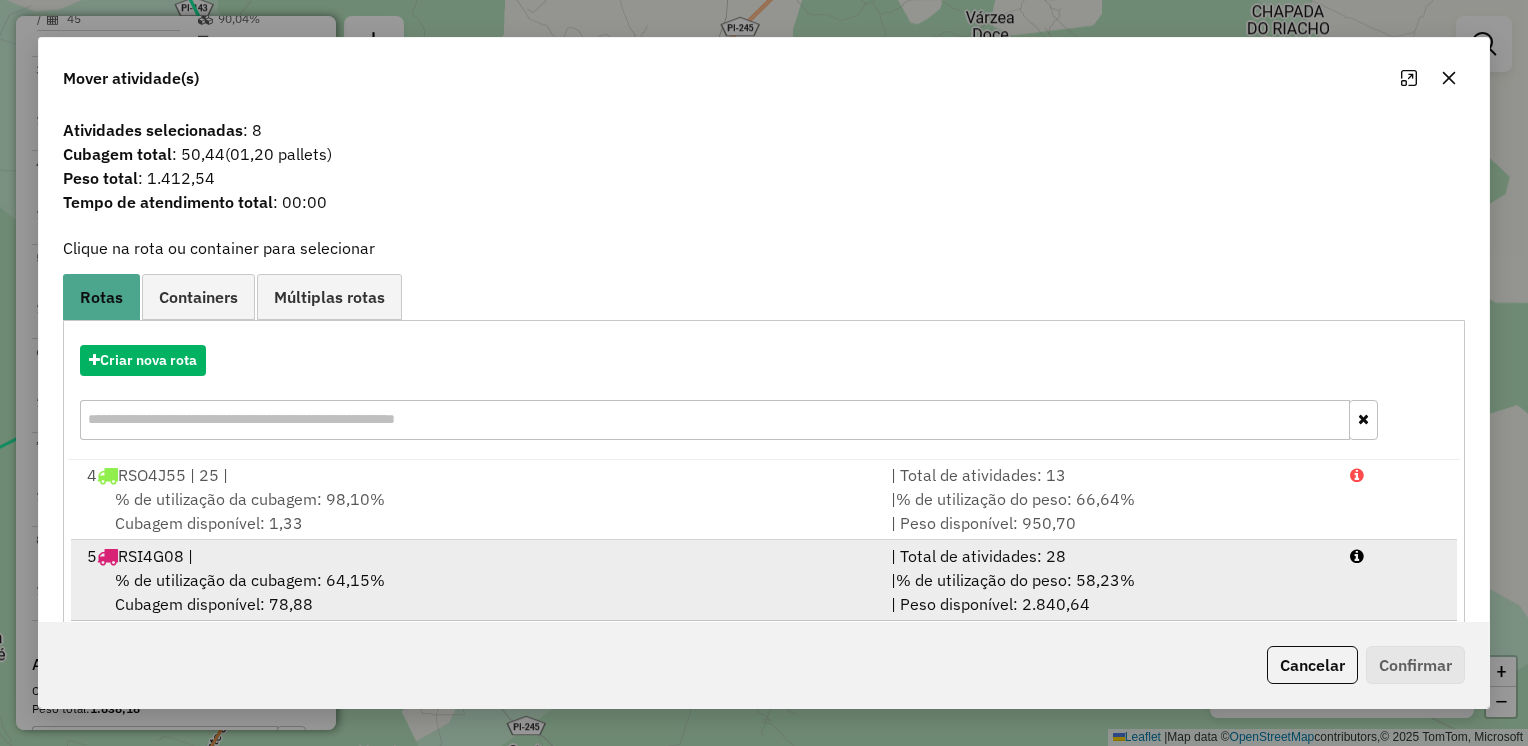scroll, scrollTop: 246, scrollLeft: 0, axis: vertical 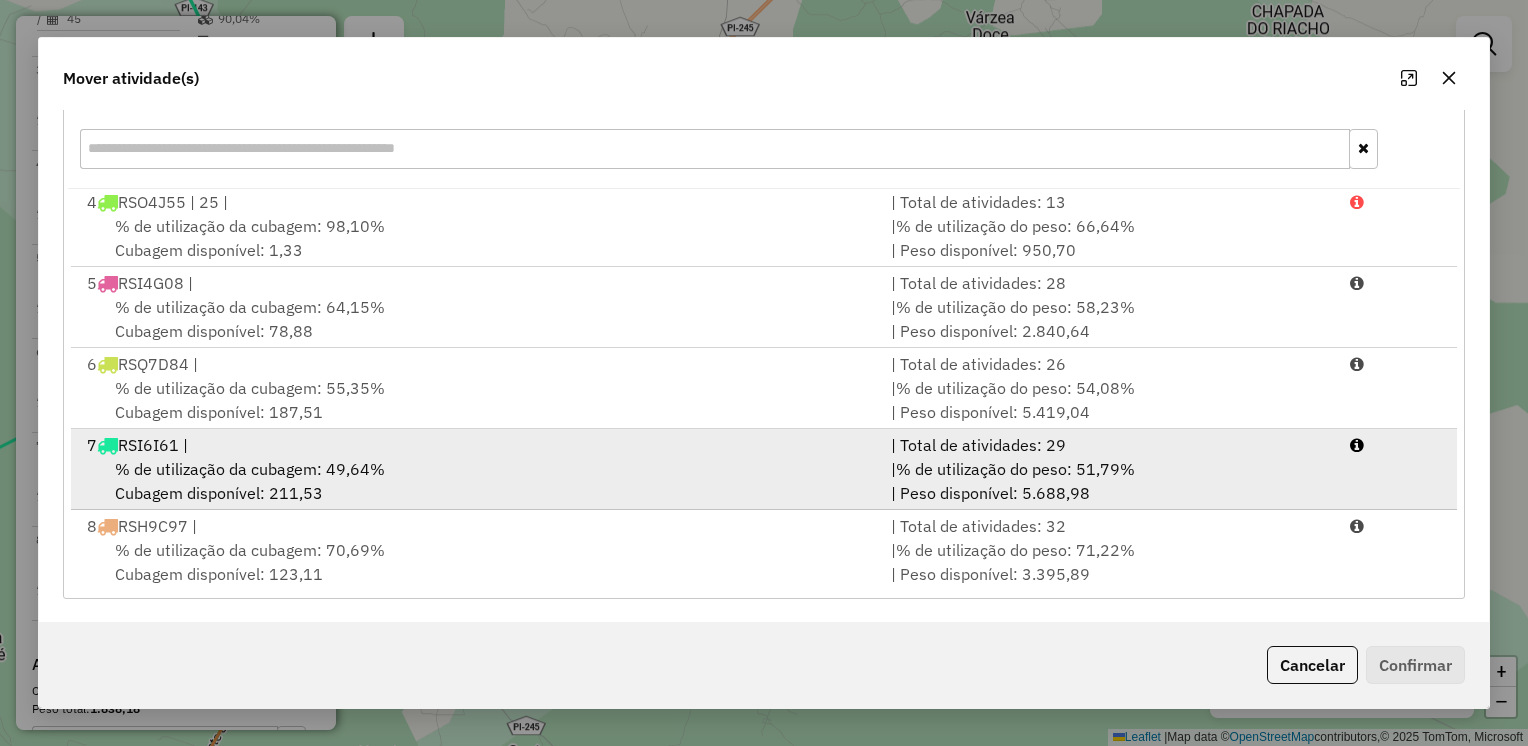 click on "% de utilização da cubagem: [PERCENTAGE]  Cubagem disponível: [CUBAGE]" at bounding box center (477, 481) 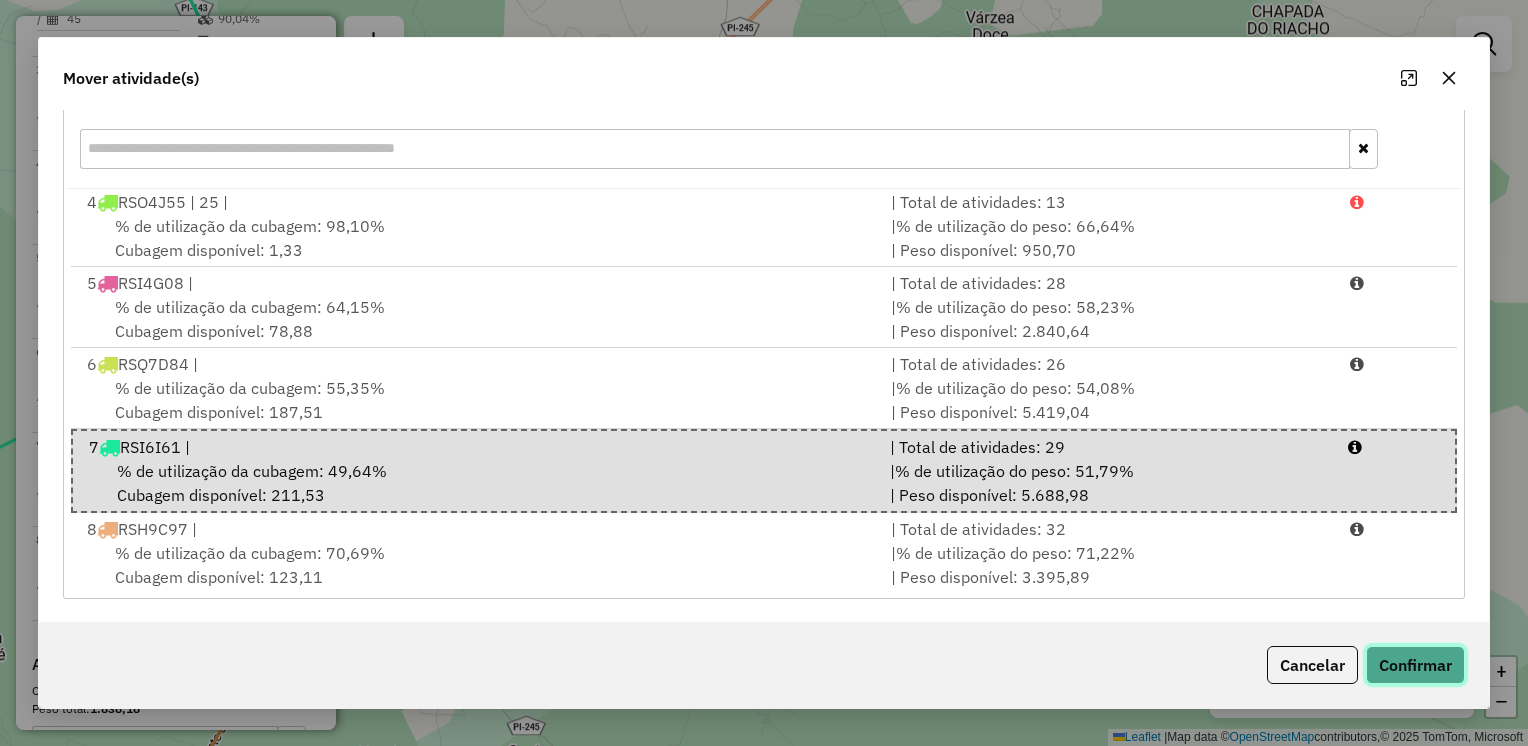 click on "Confirmar" 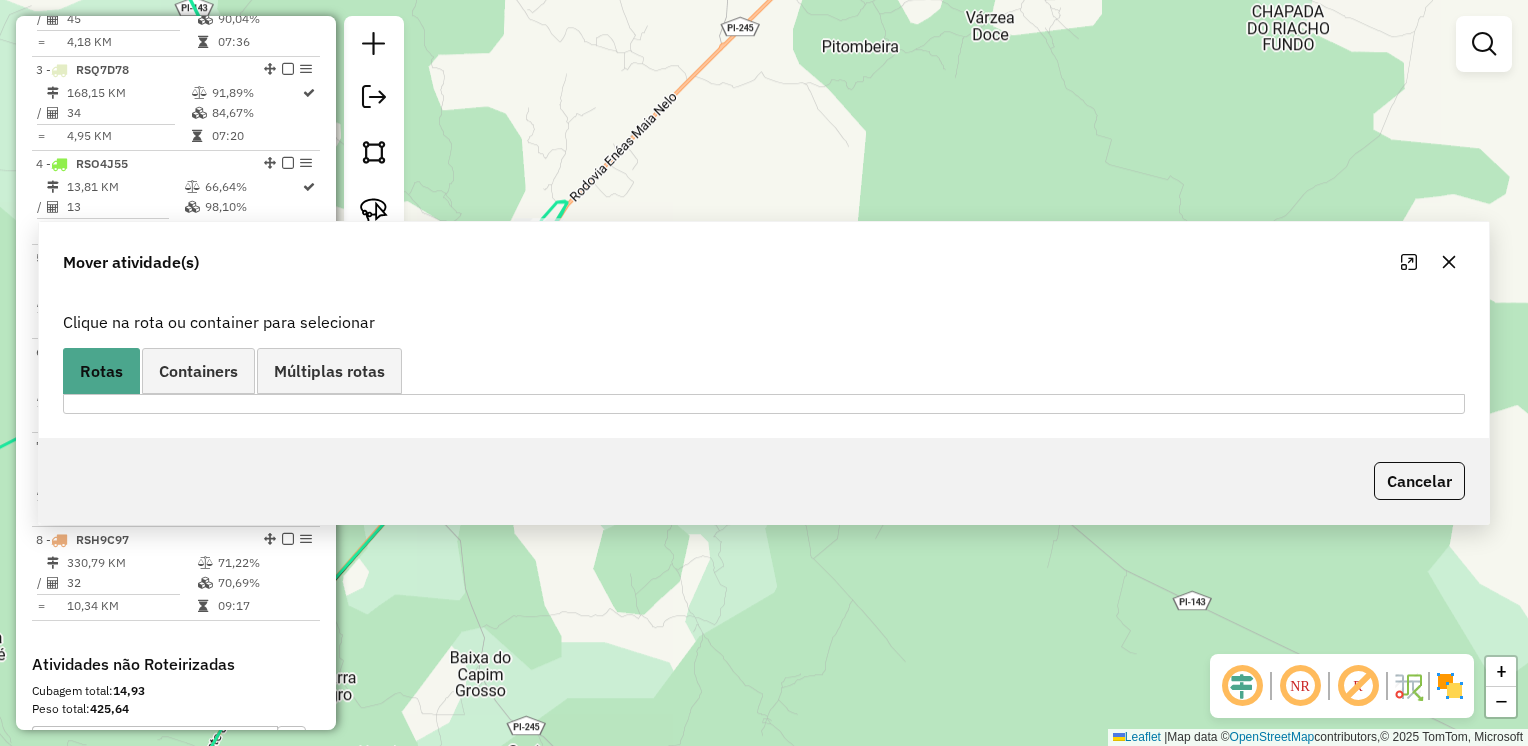 scroll, scrollTop: 0, scrollLeft: 0, axis: both 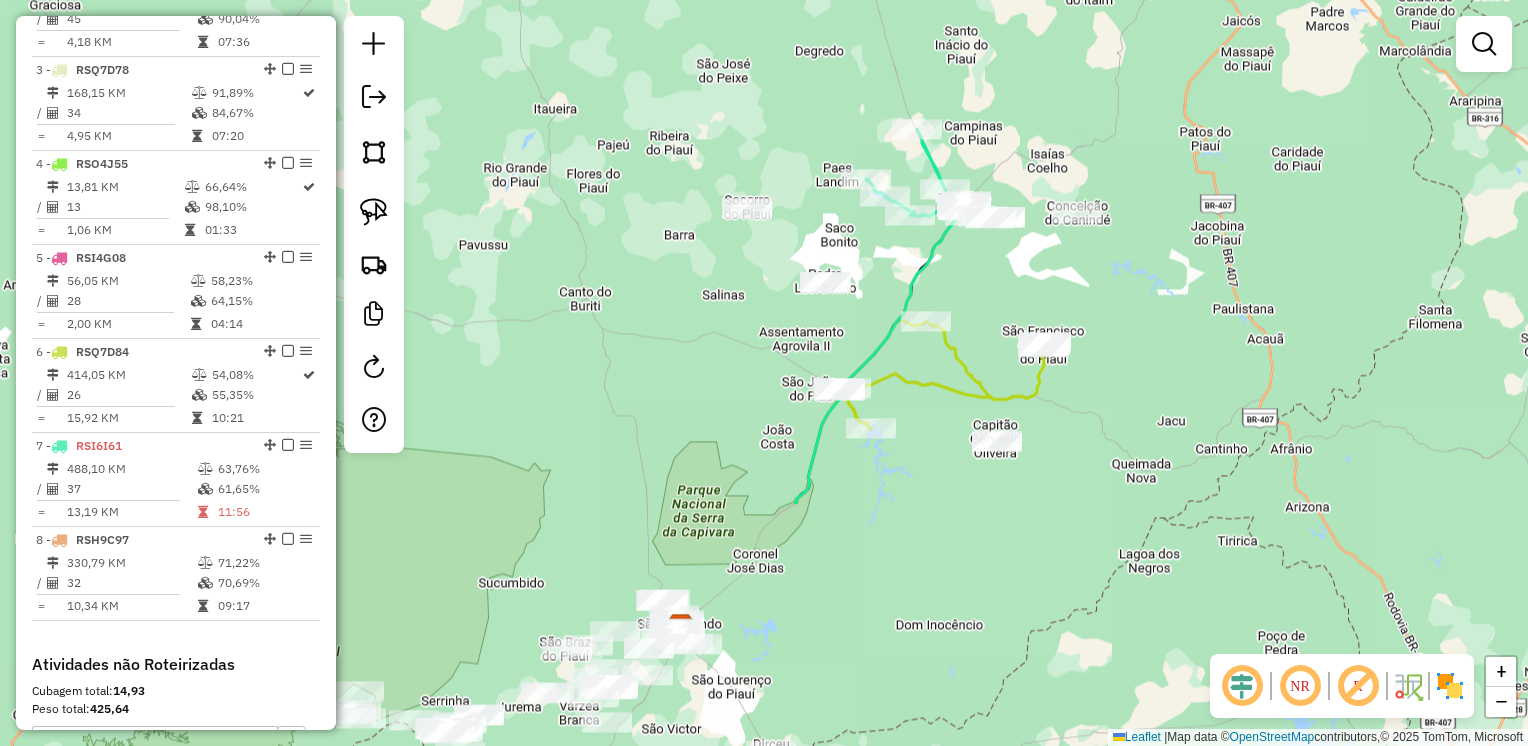 drag, startPoint x: 1144, startPoint y: 579, endPoint x: 1140, endPoint y: 274, distance: 305.0262 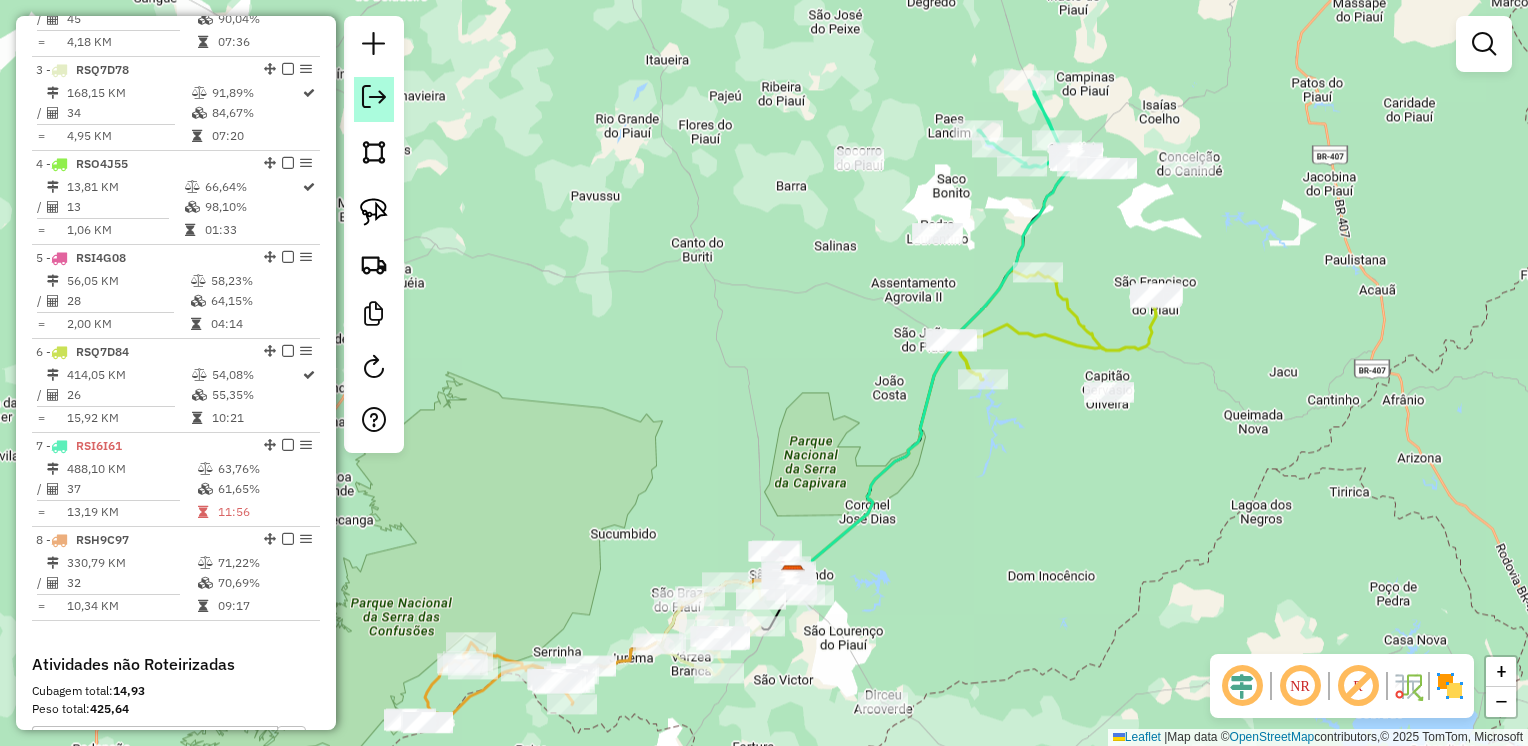 click 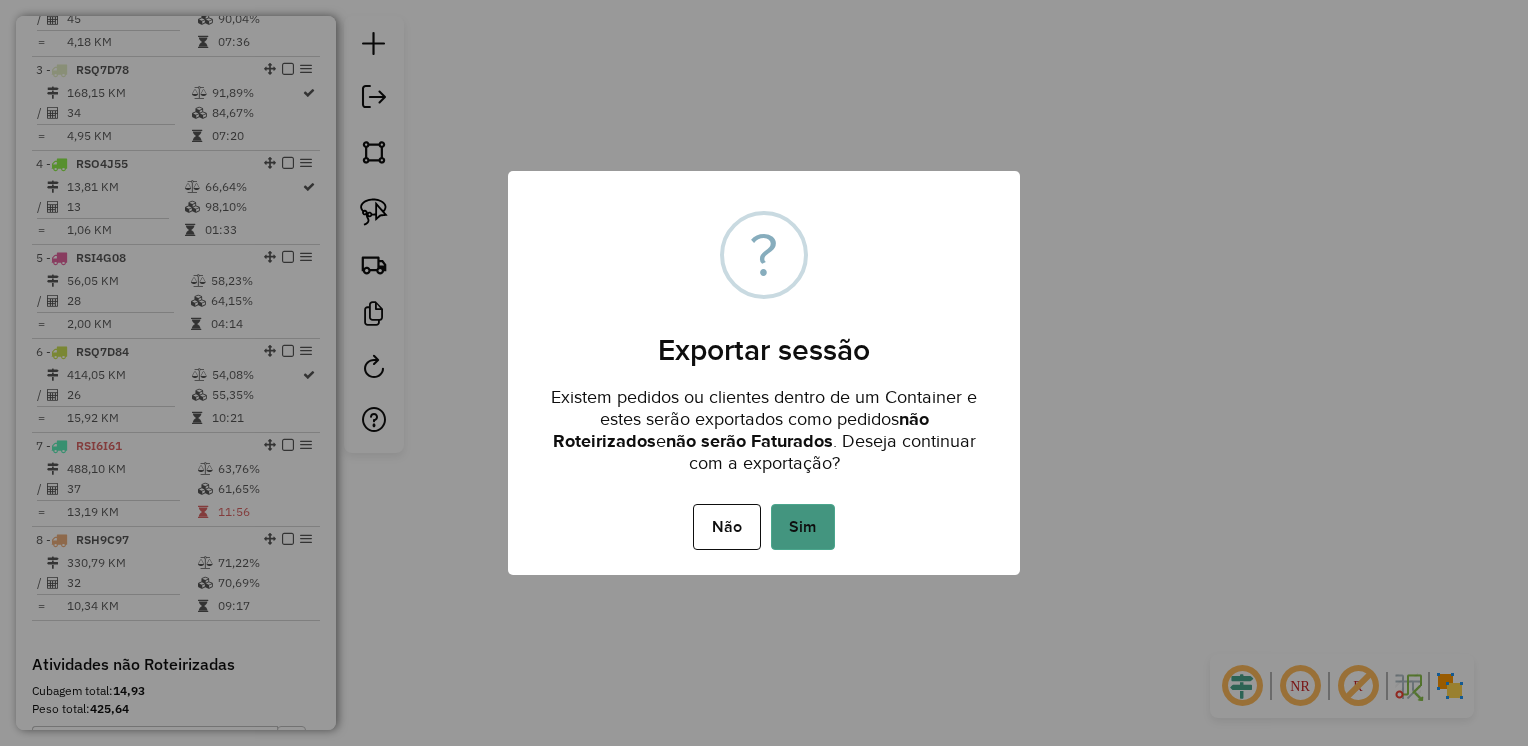 click on "Sim" at bounding box center (803, 527) 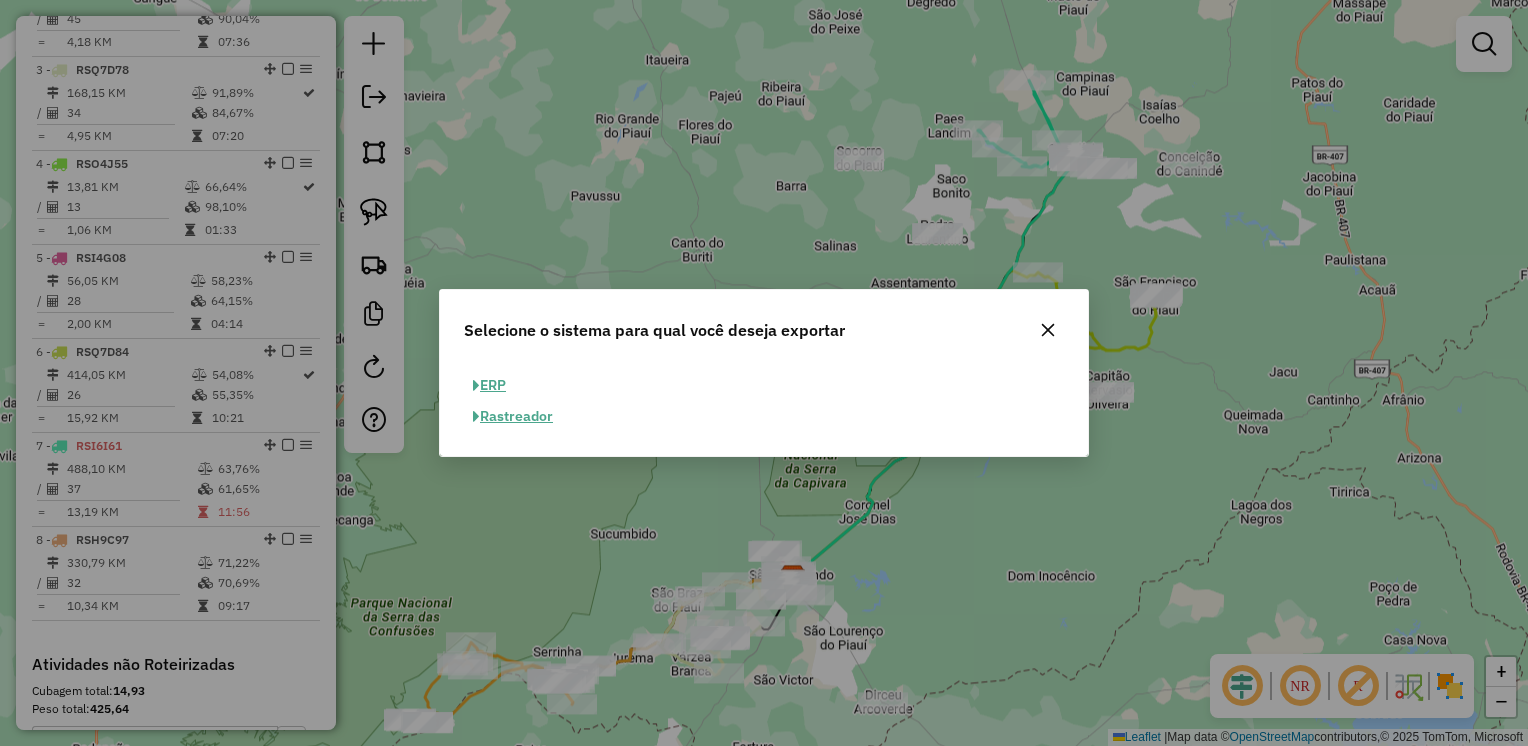 click on "ERP" 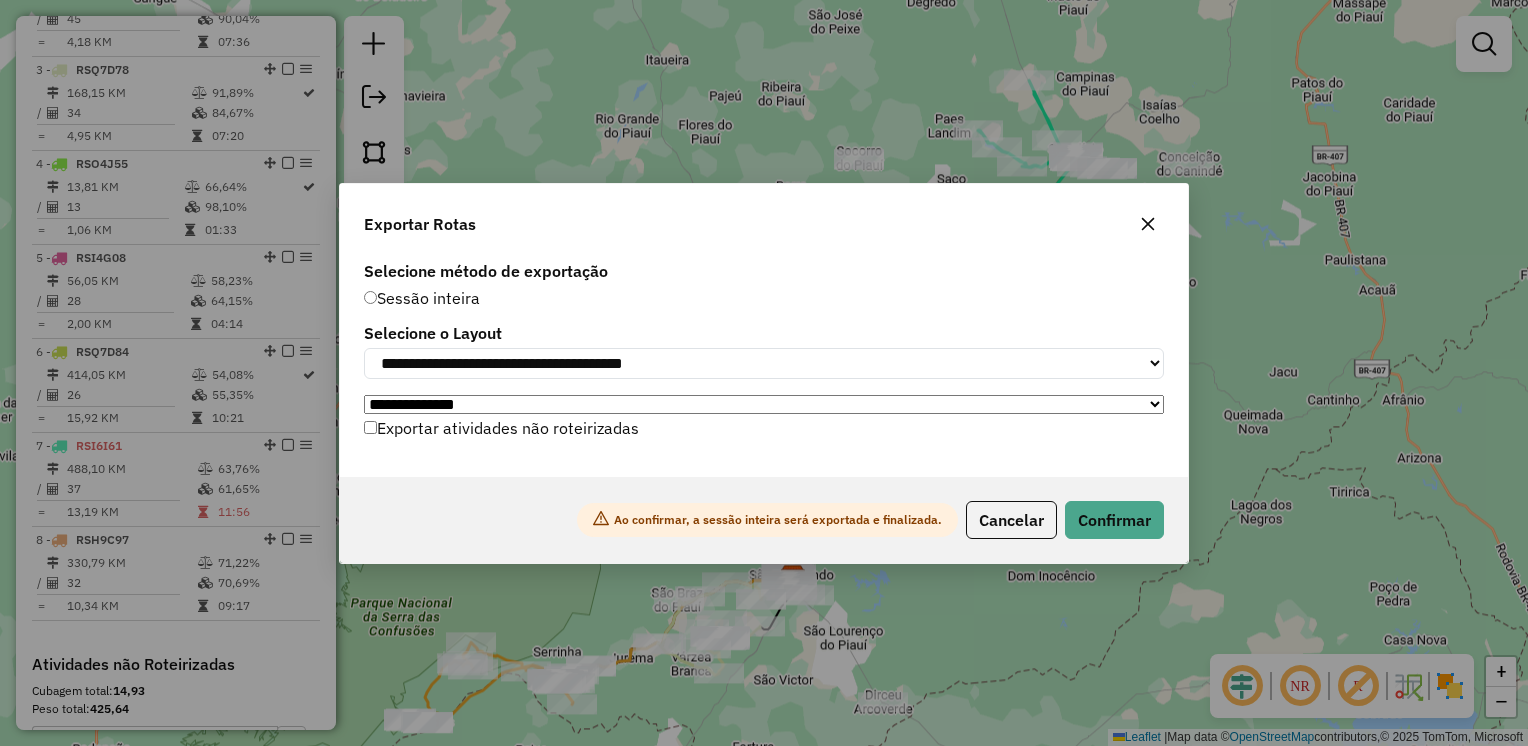 click on "Exportar atividades não roteirizadas" 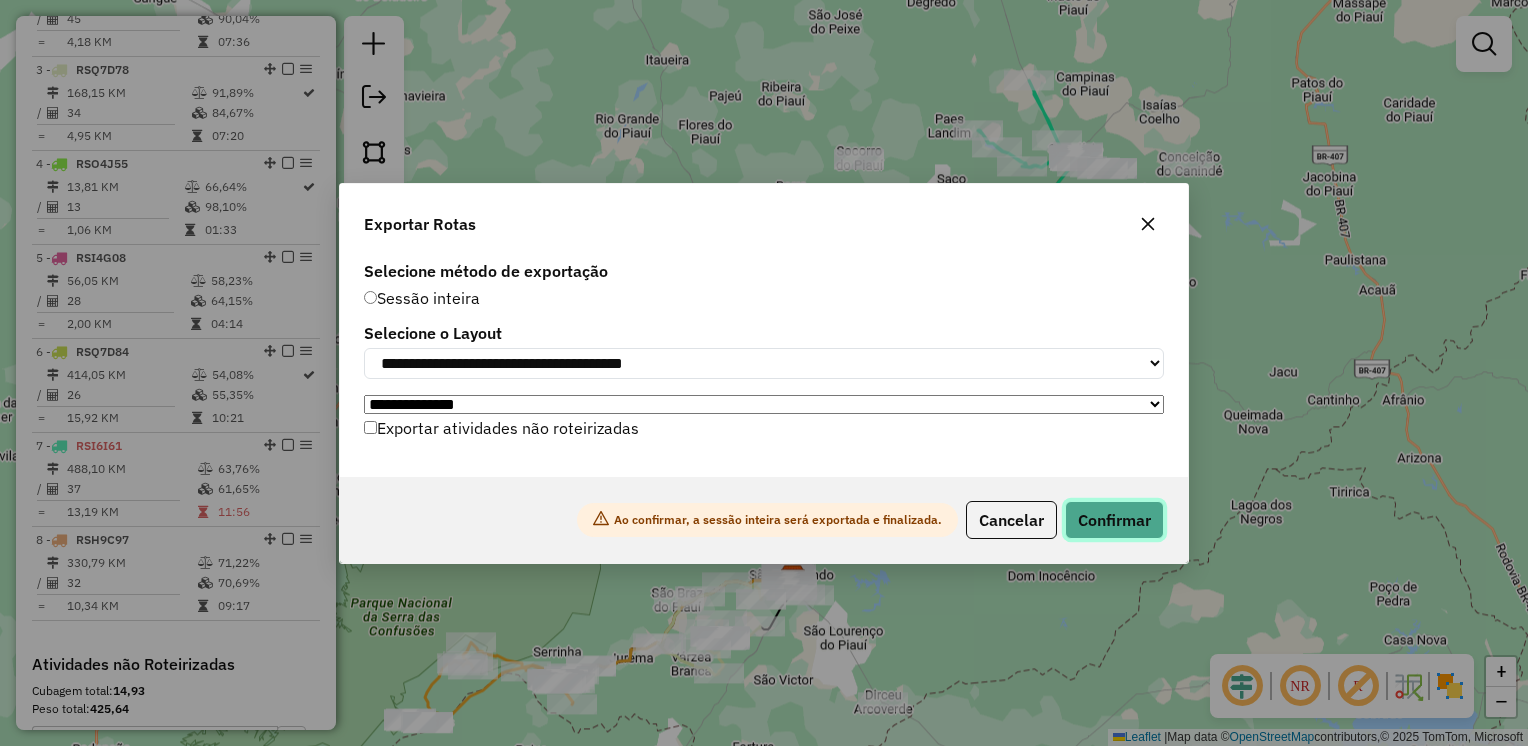 click on "Confirmar" 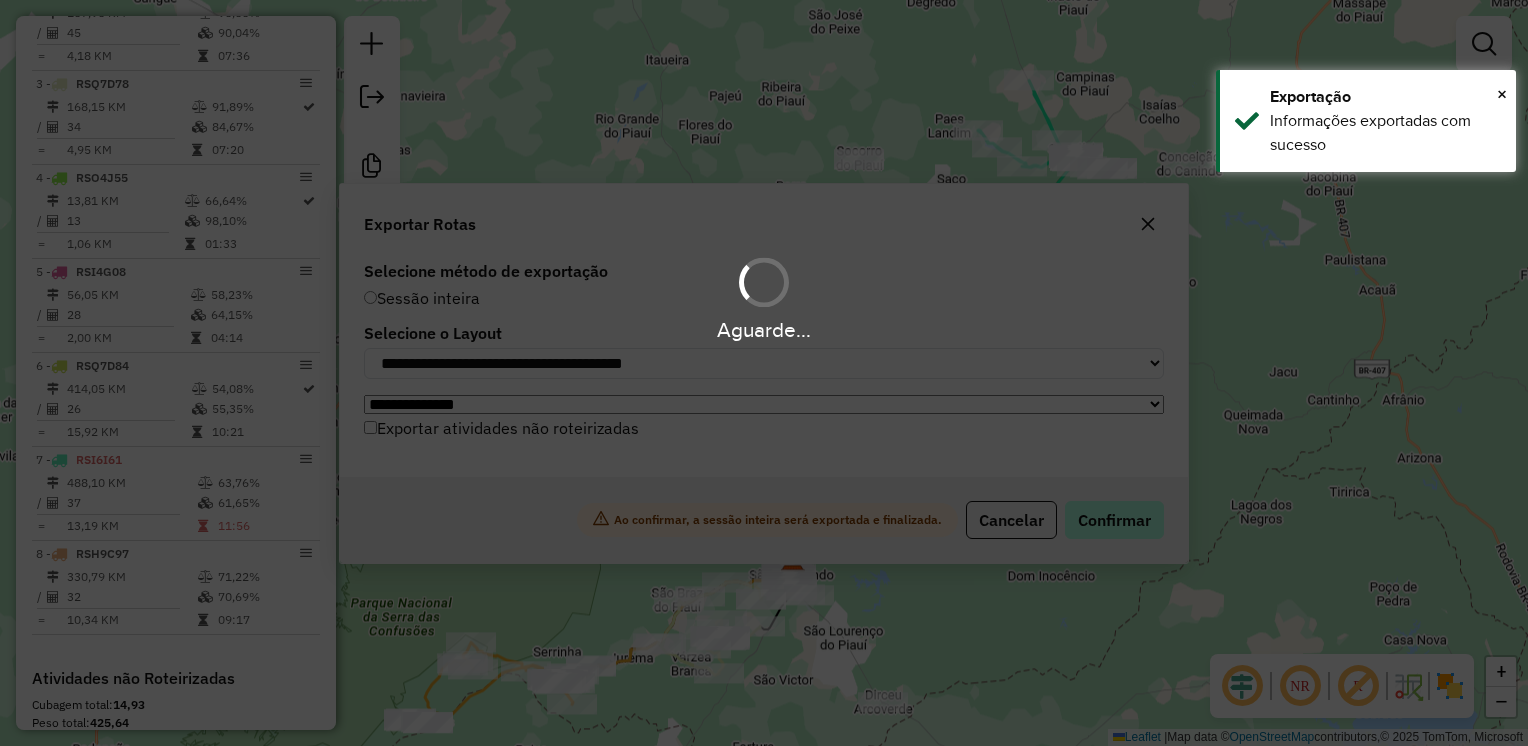 scroll, scrollTop: 960, scrollLeft: 0, axis: vertical 